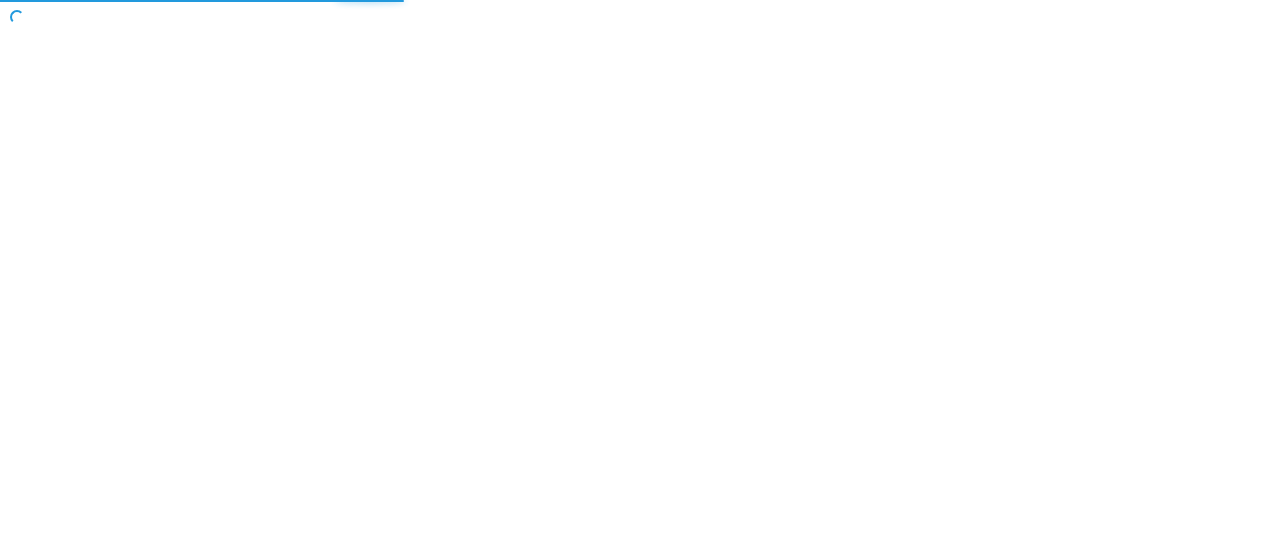 scroll, scrollTop: 0, scrollLeft: 0, axis: both 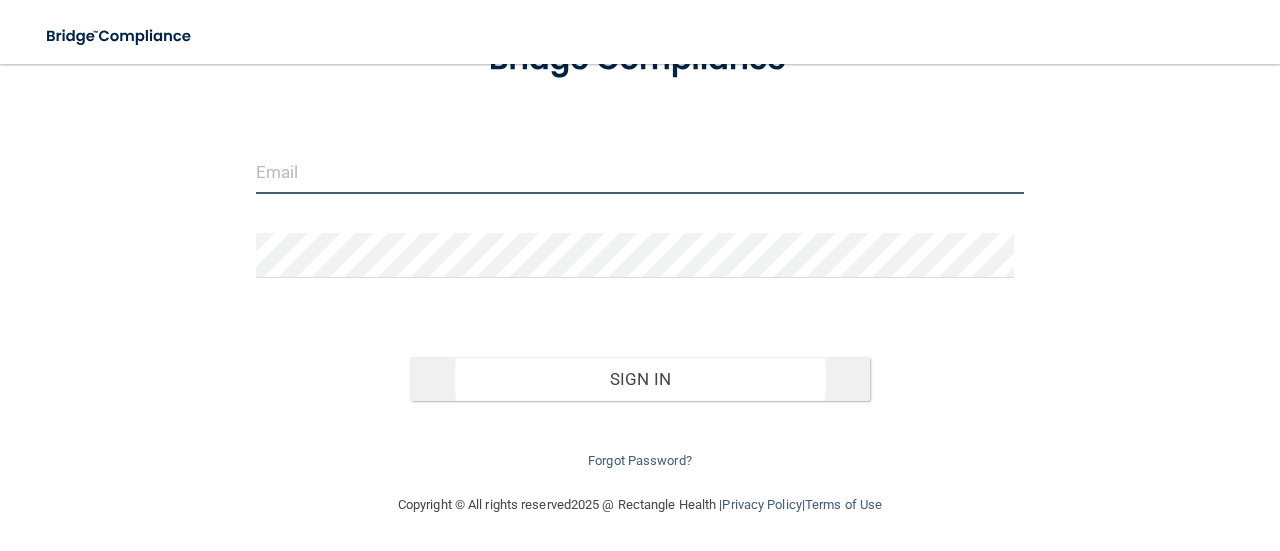 type on "[EMAIL_ADDRESS][DOMAIN_NAME]" 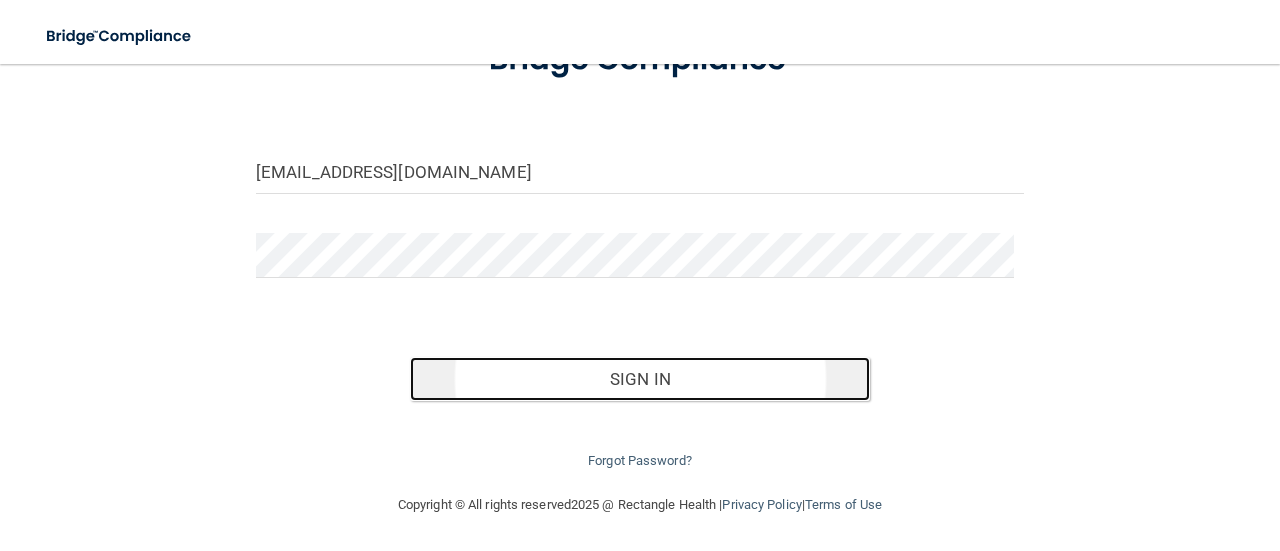 click on "Sign In" at bounding box center [640, 379] 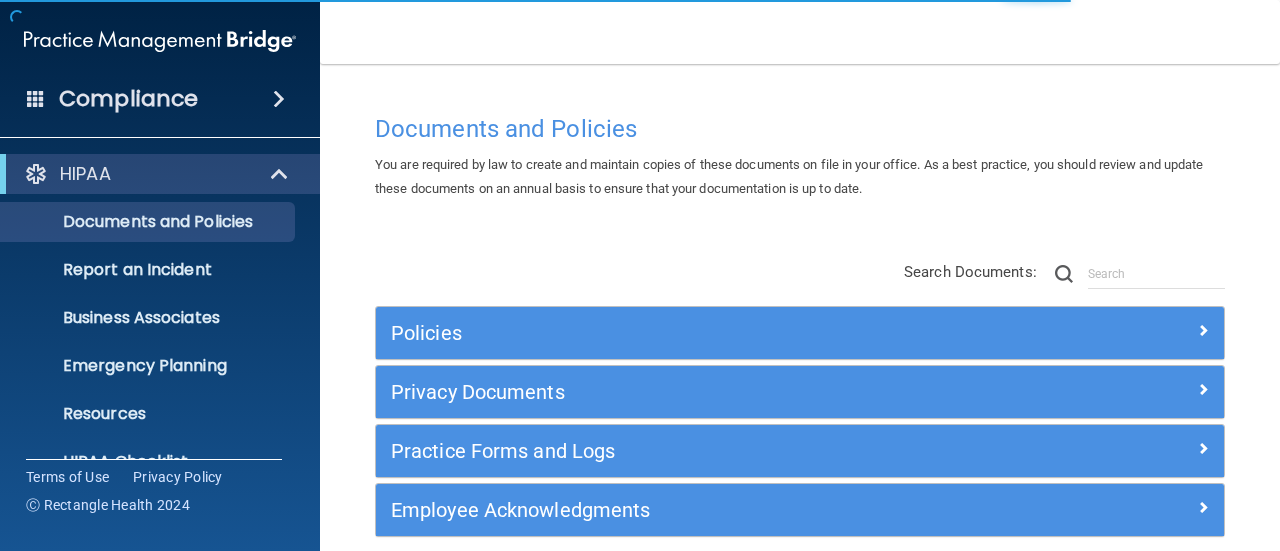 scroll, scrollTop: 86, scrollLeft: 0, axis: vertical 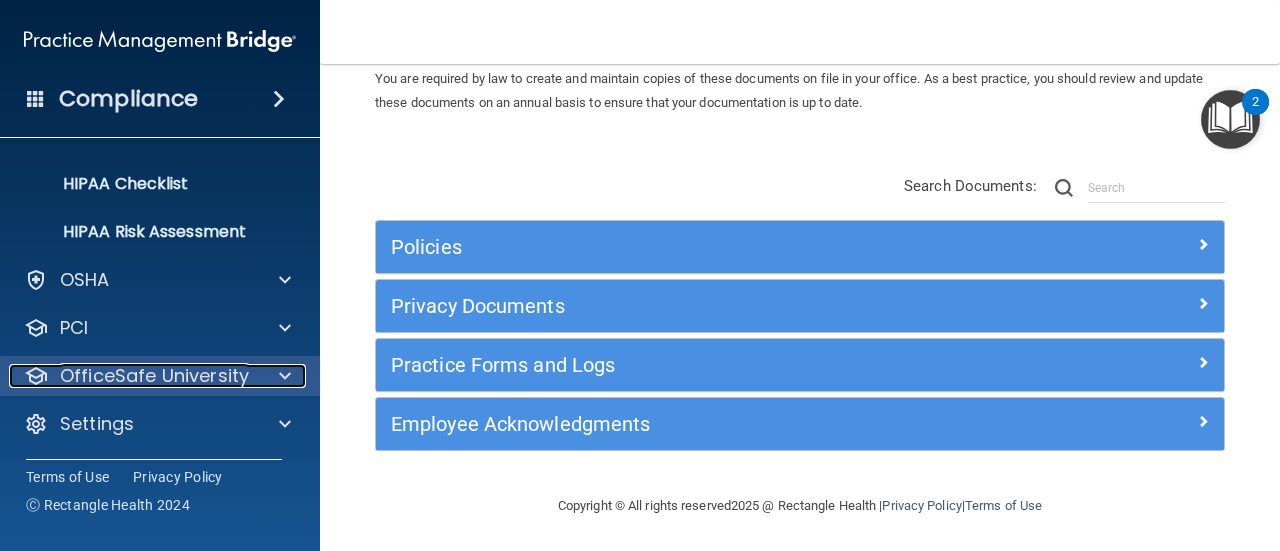 click at bounding box center [282, 376] 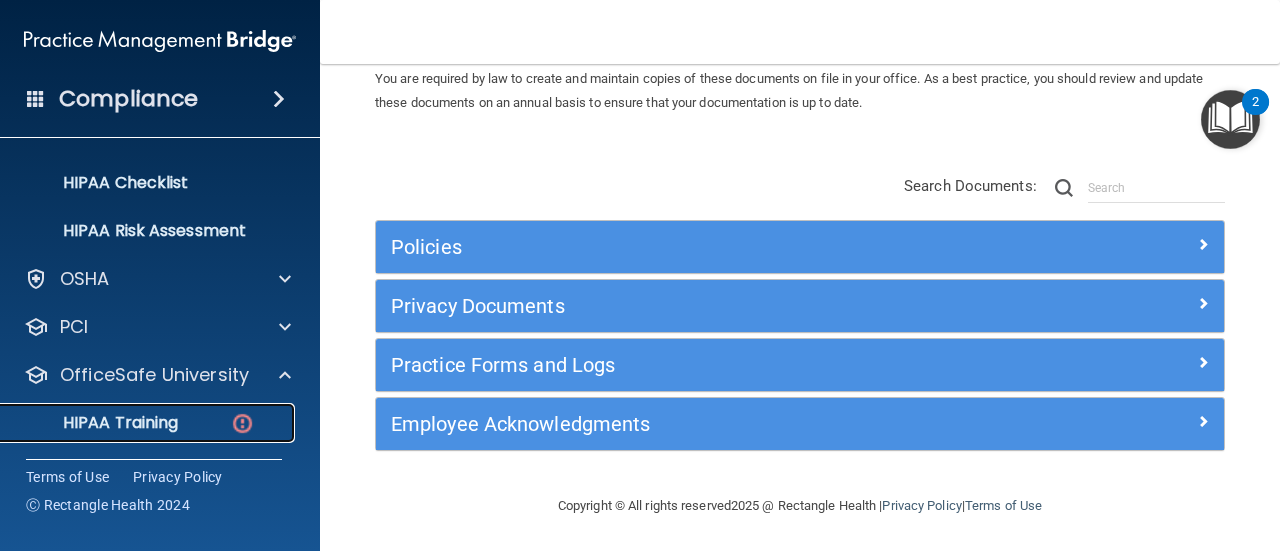 click on "HIPAA Training" at bounding box center [95, 423] 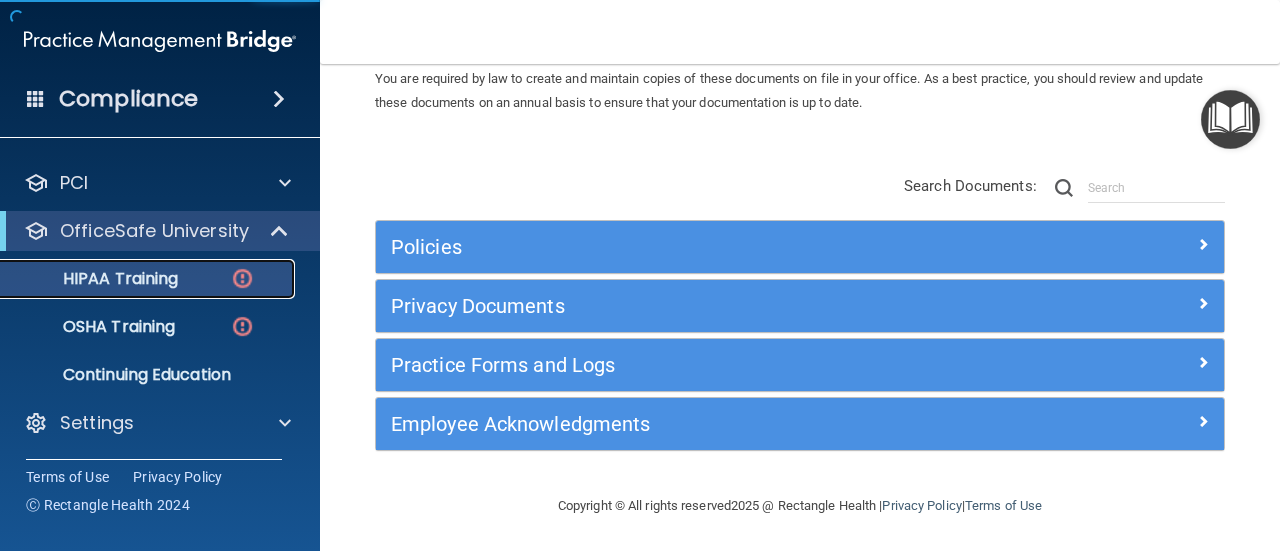 scroll, scrollTop: 86, scrollLeft: 0, axis: vertical 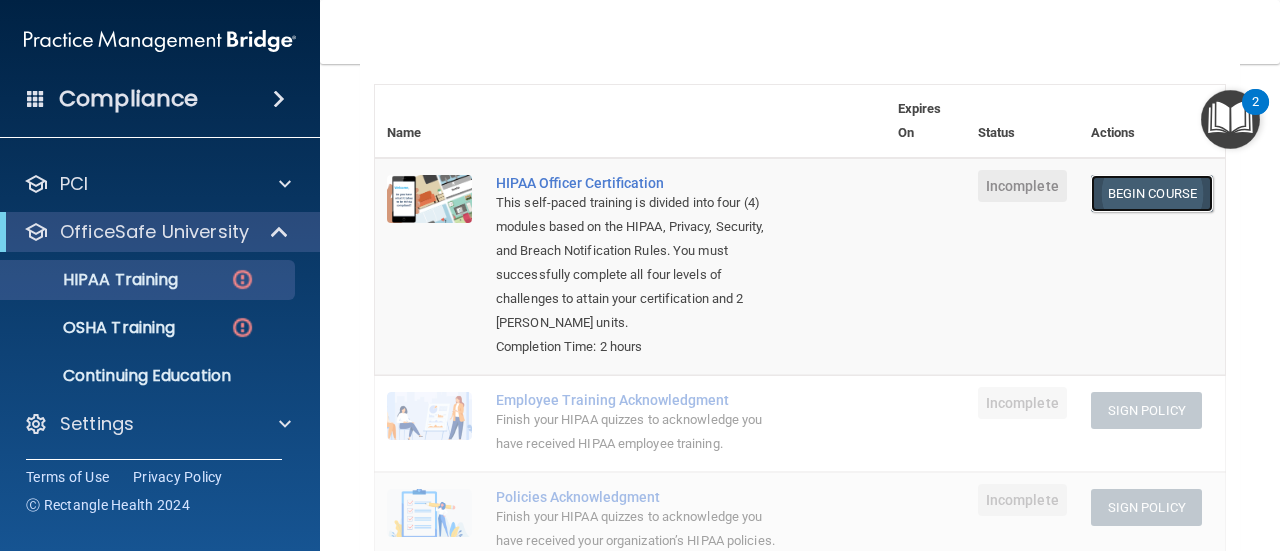 click on "Begin Course" at bounding box center [1152, 193] 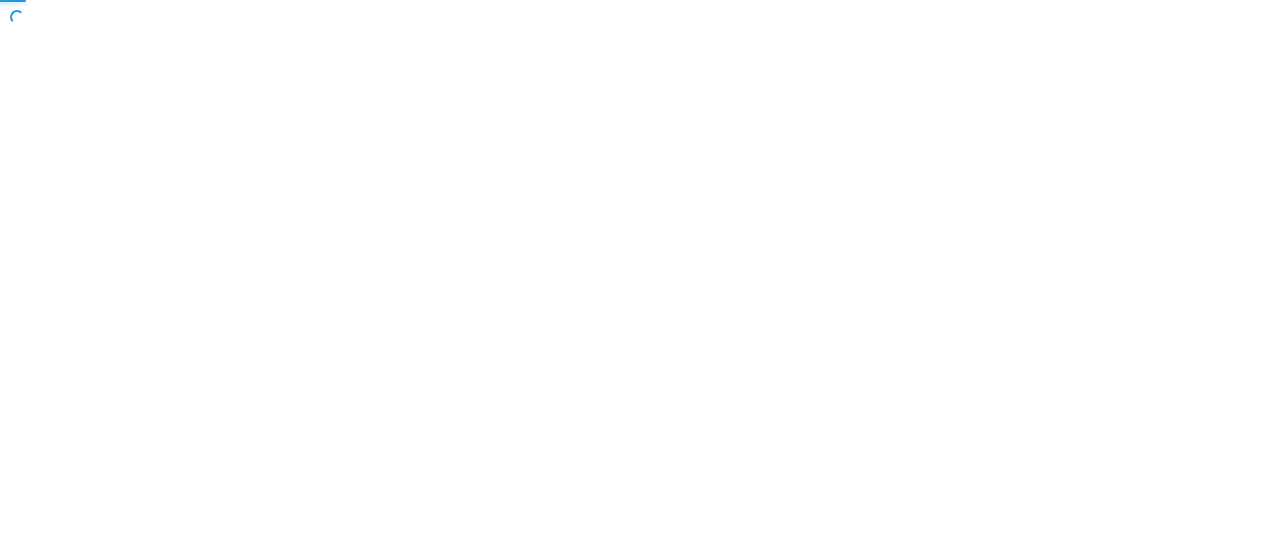scroll, scrollTop: 0, scrollLeft: 0, axis: both 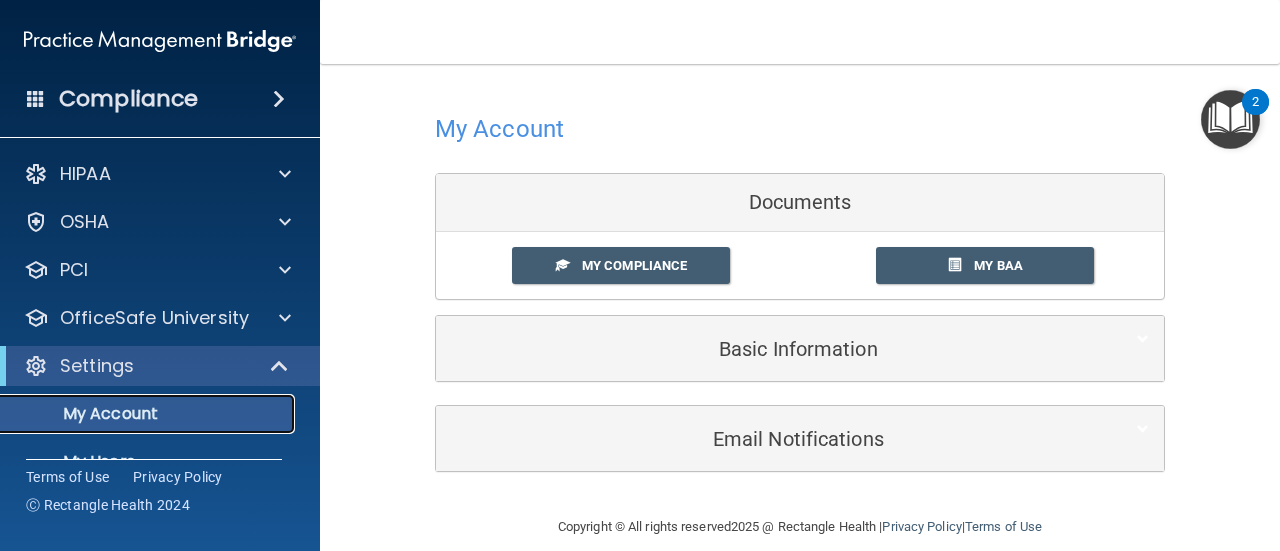 click on "My Account" at bounding box center (149, 414) 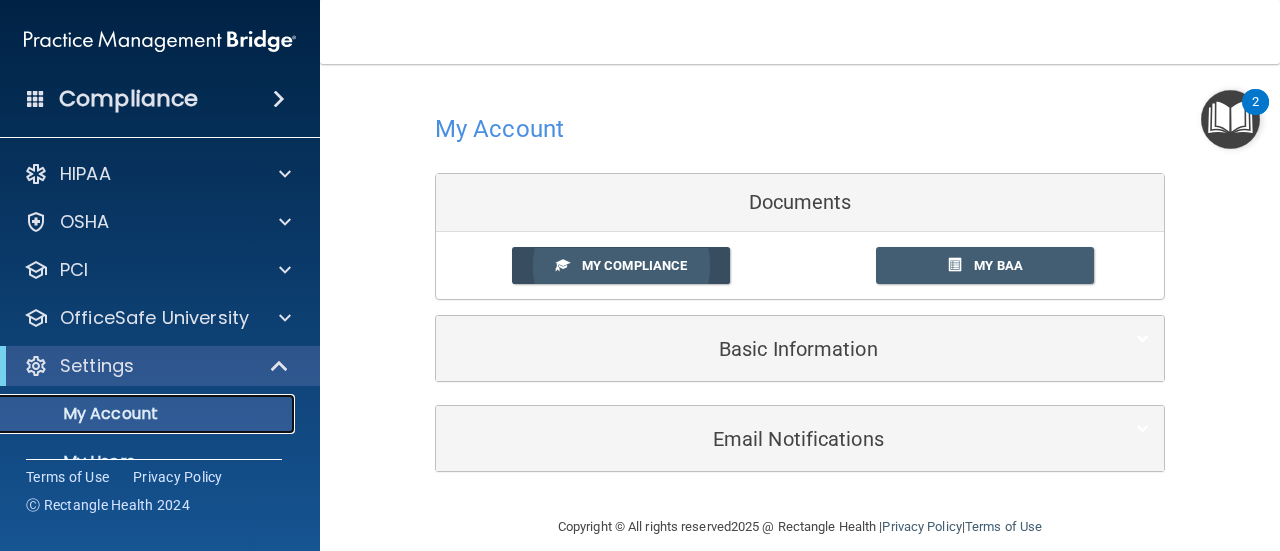 scroll, scrollTop: 21, scrollLeft: 0, axis: vertical 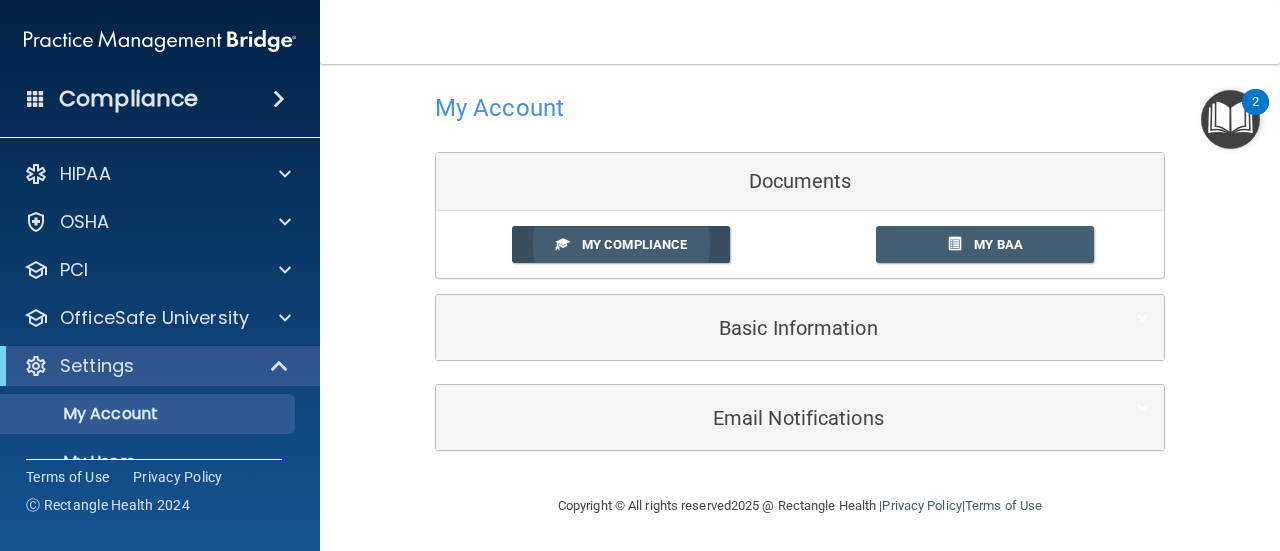 drag, startPoint x: 642, startPoint y: 230, endPoint x: 584, endPoint y: 249, distance: 61.03278 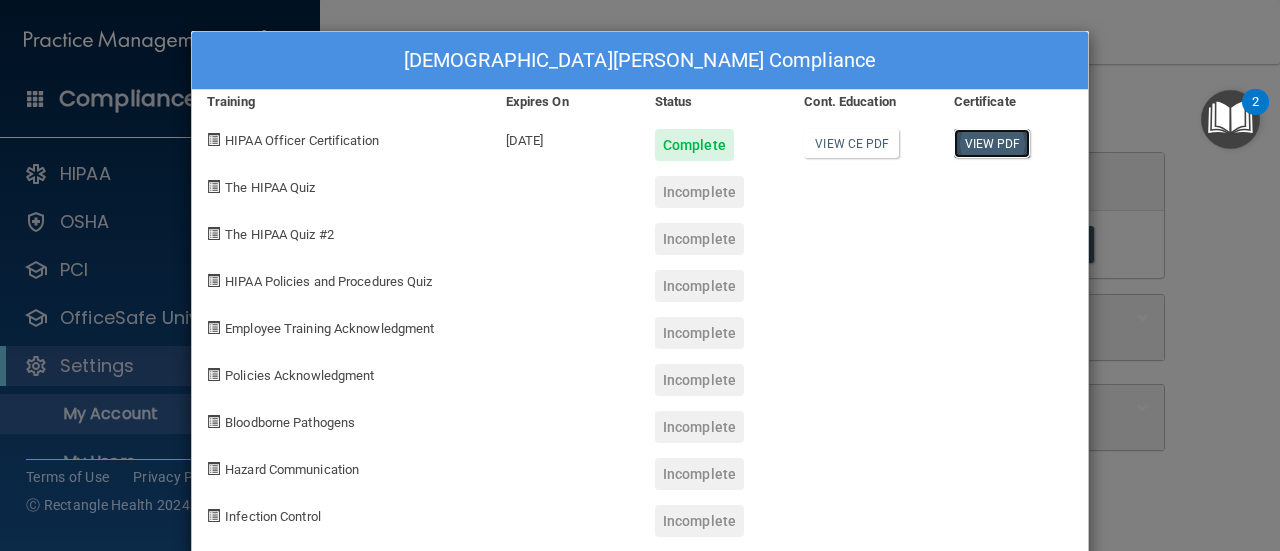 click on "View PDF" at bounding box center [992, 143] 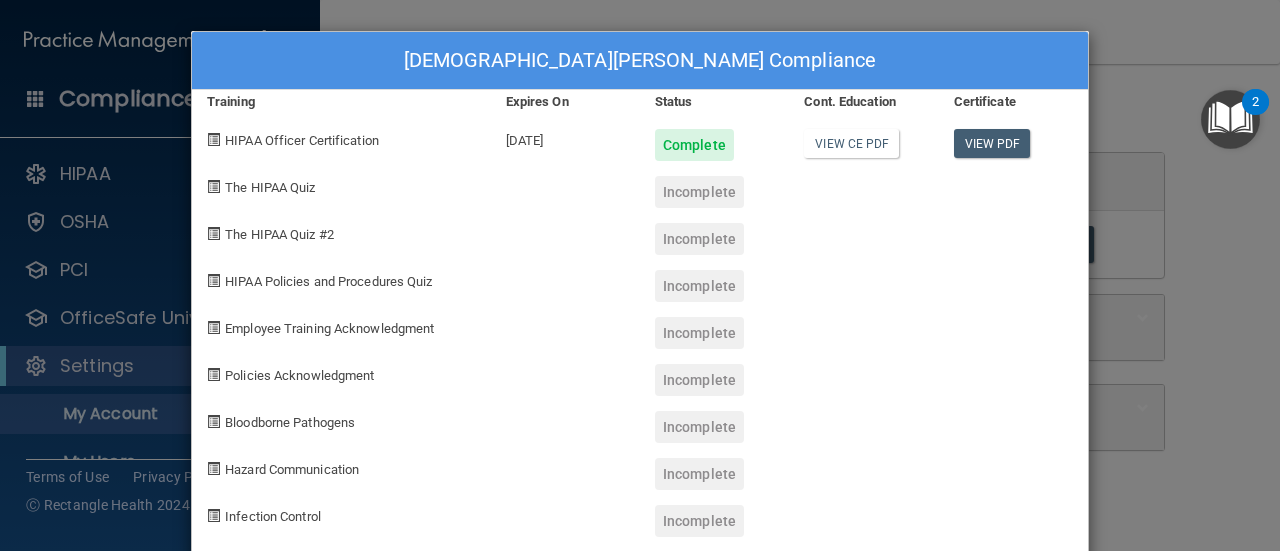 click on "Kristen Tallman's Compliance      Training   Expires On   Status   Cont. Education   Certificate         HIPAA Officer Certification      07/30/2026       Complete        View CE PDF       View PDF         The HIPAA Quiz             Incomplete                      The HIPAA Quiz #2             Incomplete                      HIPAA Policies and Procedures Quiz             Incomplete                      Employee Training Acknowledgment             Incomplete                      Policies Acknowledgment             Incomplete                      Bloodborne Pathogens             Incomplete                      Hazard Communication             Incomplete                      Infection Control             Incomplete                      COVID-19 Preparedness             Incomplete" at bounding box center (640, 275) 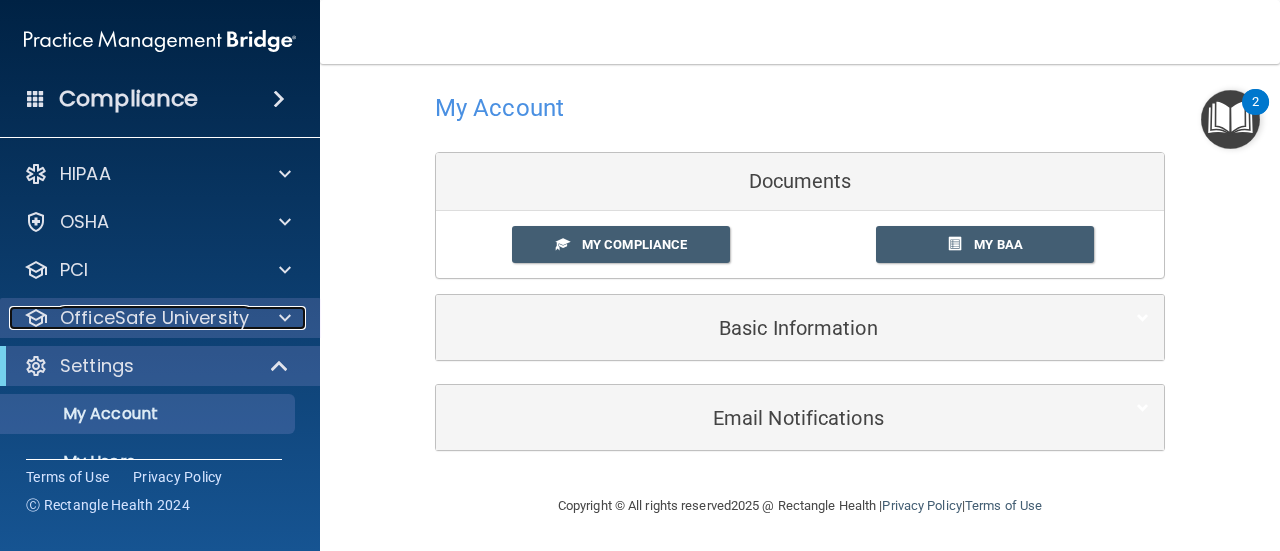 click on "OfficeSafe University" at bounding box center [154, 318] 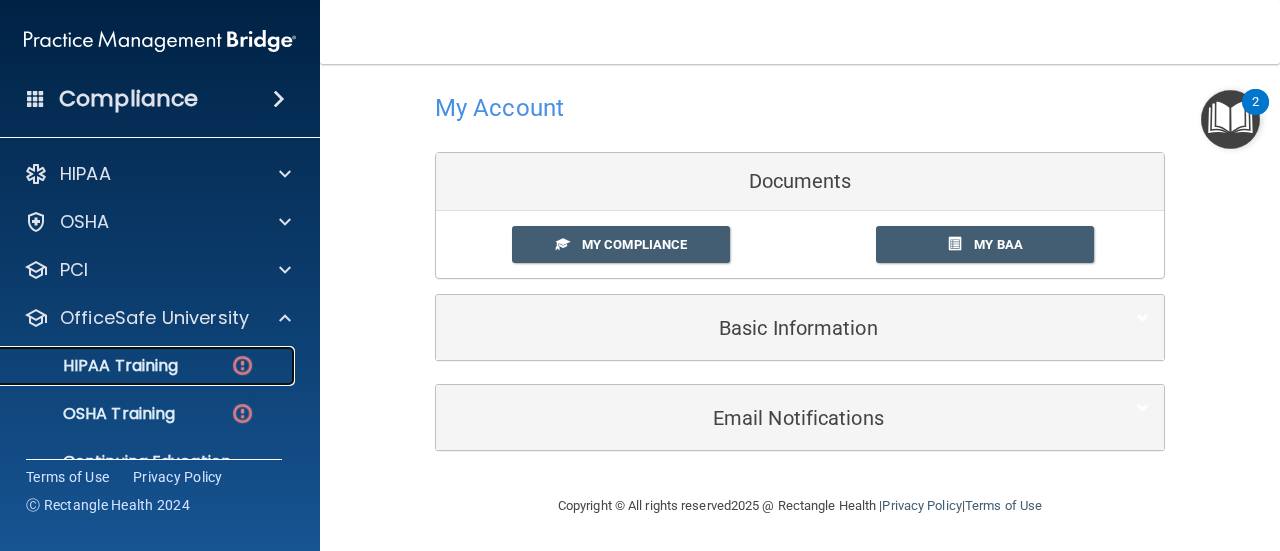 click on "HIPAA Training" at bounding box center (95, 366) 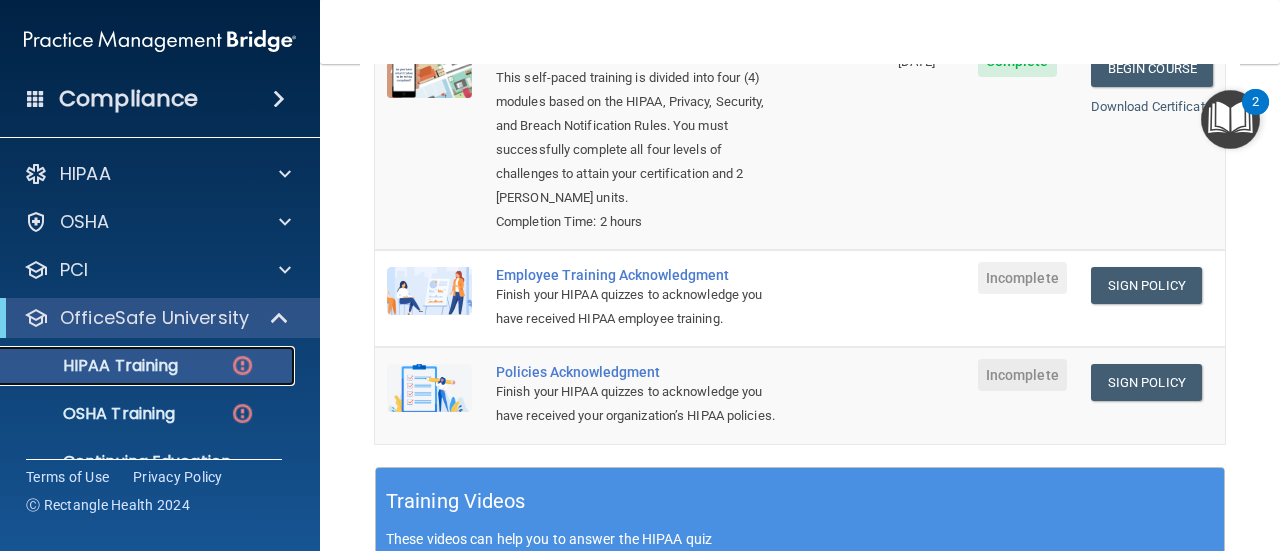 scroll, scrollTop: 344, scrollLeft: 0, axis: vertical 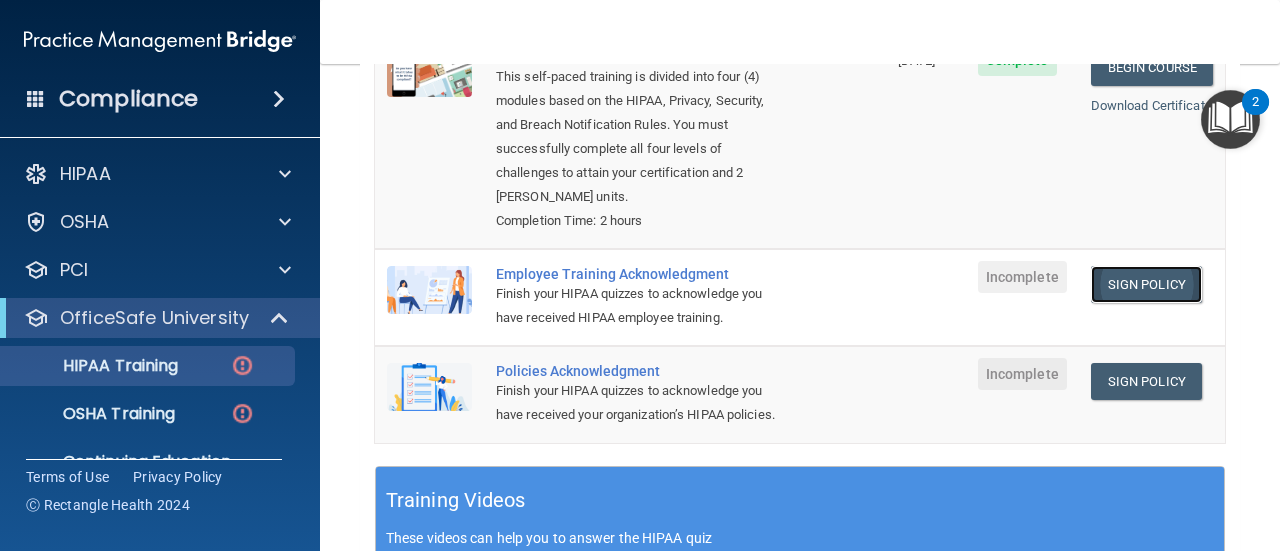 click on "Sign Policy" at bounding box center [1146, 284] 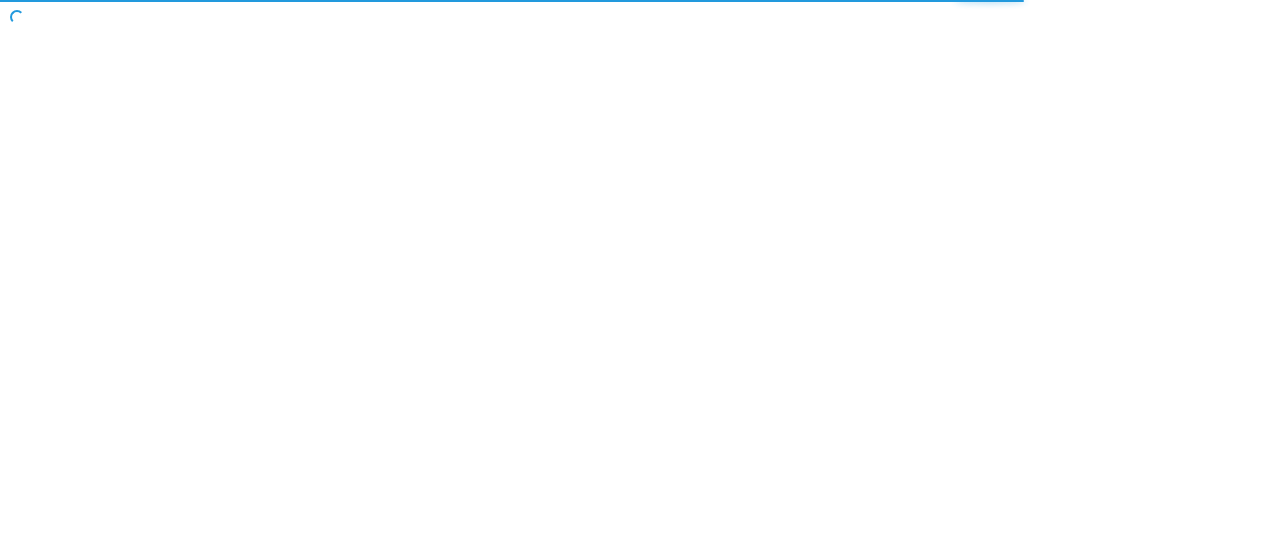 scroll, scrollTop: 0, scrollLeft: 0, axis: both 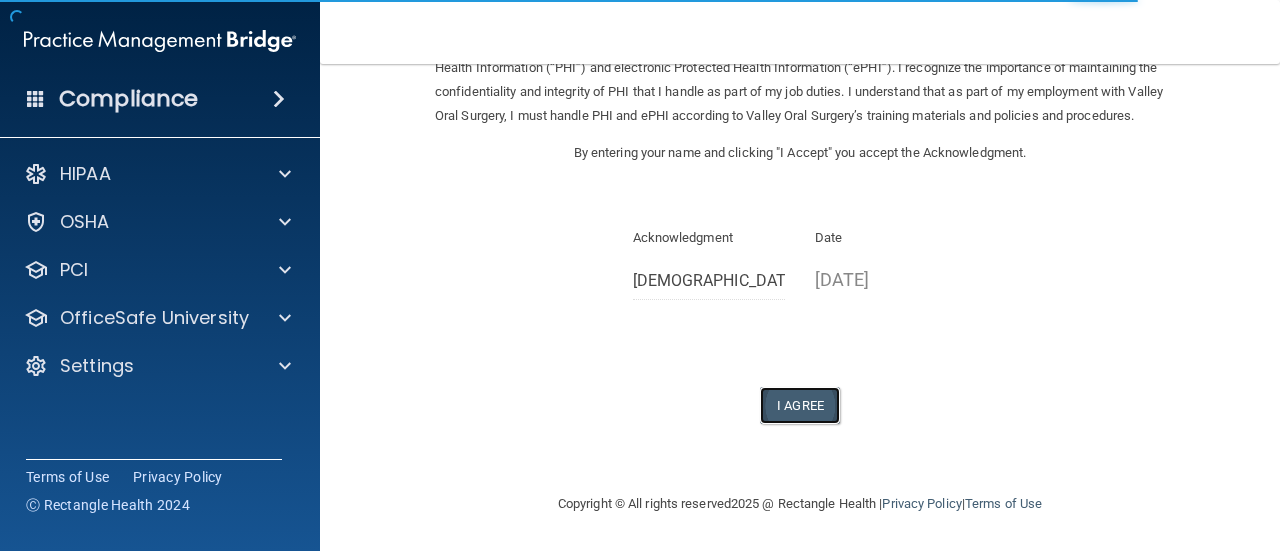 click on "I Agree" at bounding box center [800, 405] 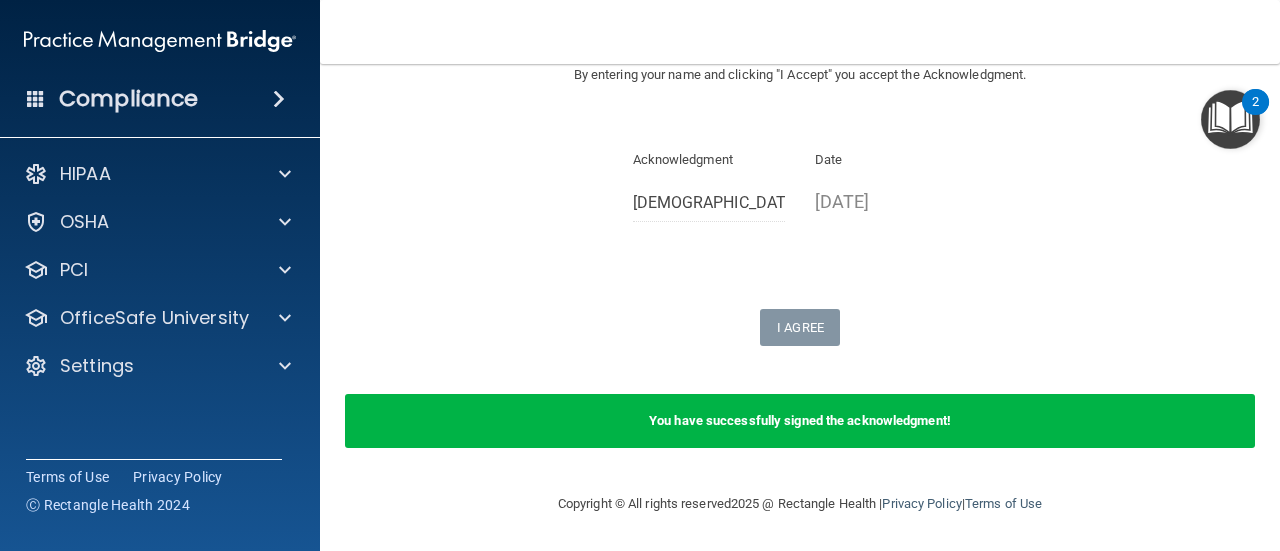 scroll, scrollTop: 0, scrollLeft: 0, axis: both 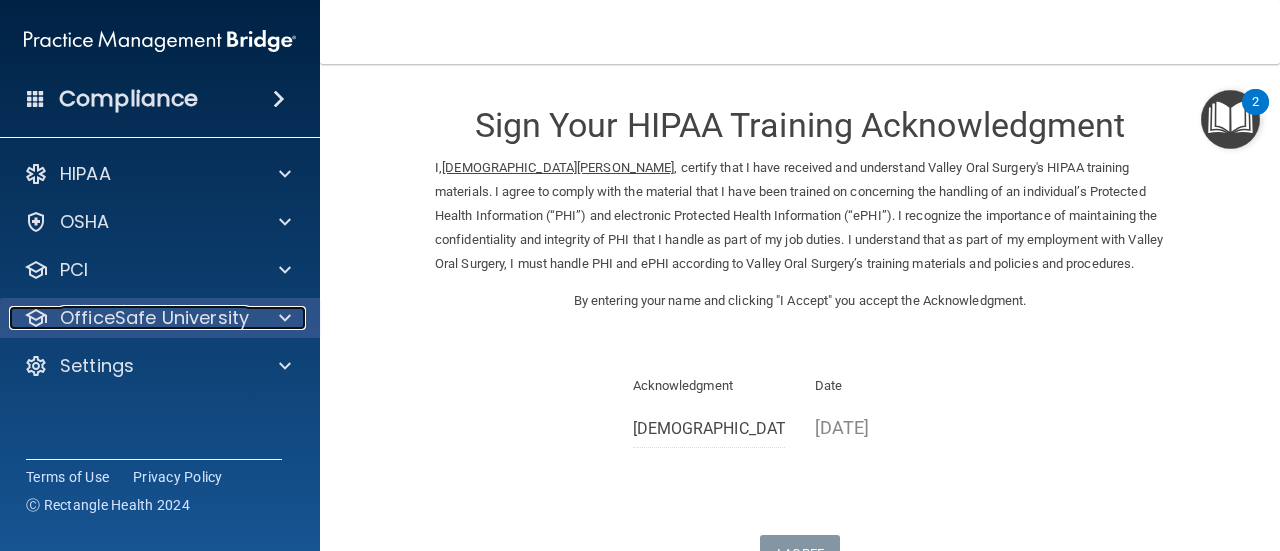 click at bounding box center [282, 318] 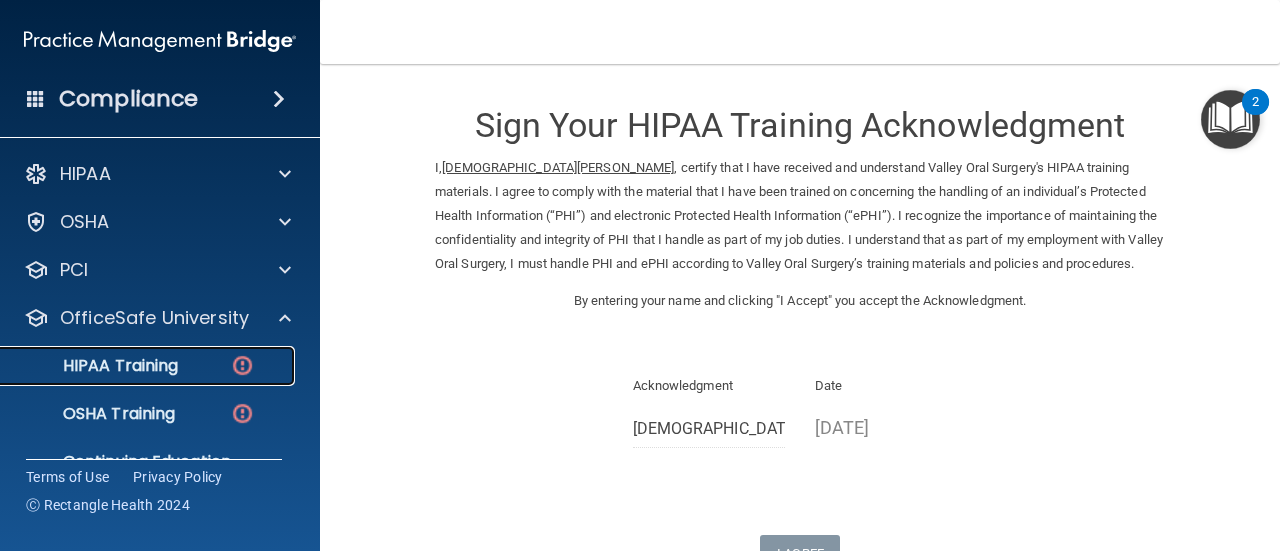 click on "HIPAA Training" at bounding box center [95, 366] 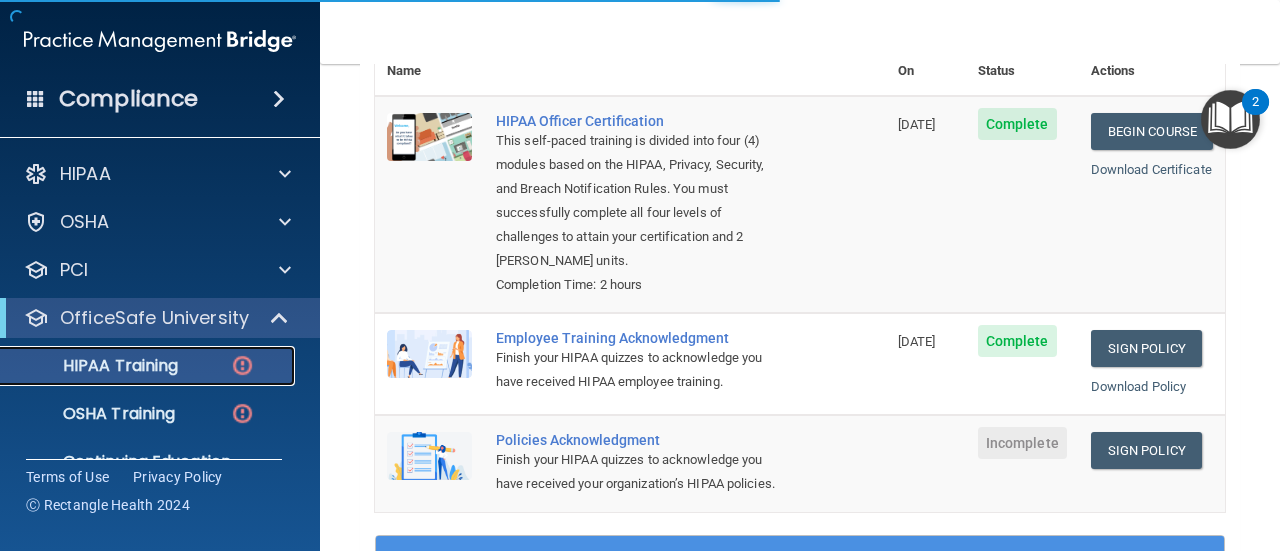 scroll, scrollTop: 286, scrollLeft: 0, axis: vertical 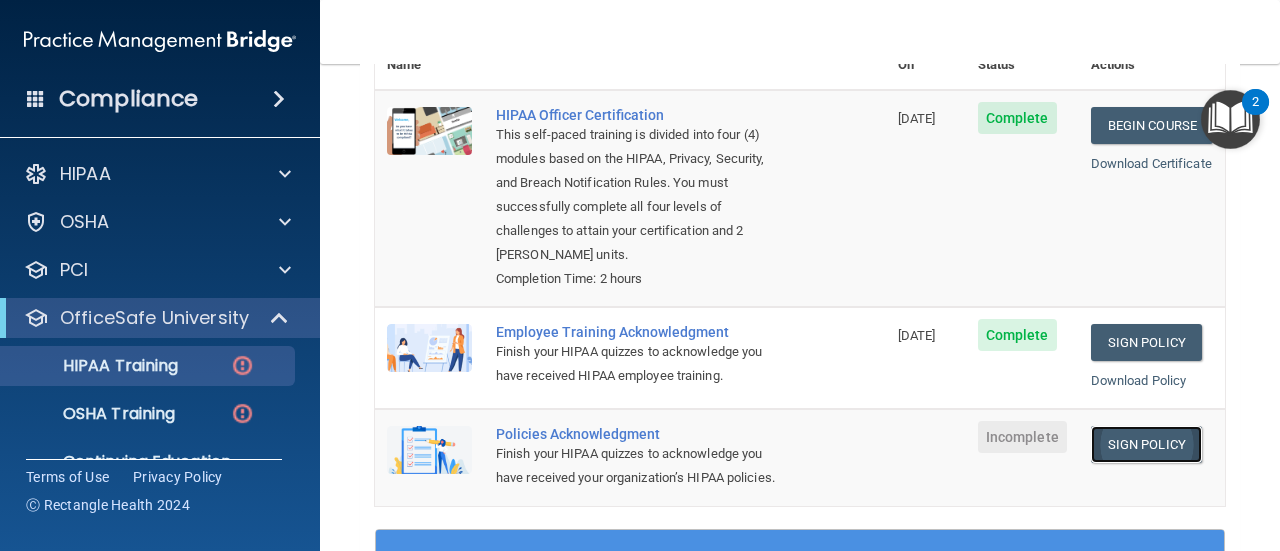 click on "Sign Policy" at bounding box center [1146, 444] 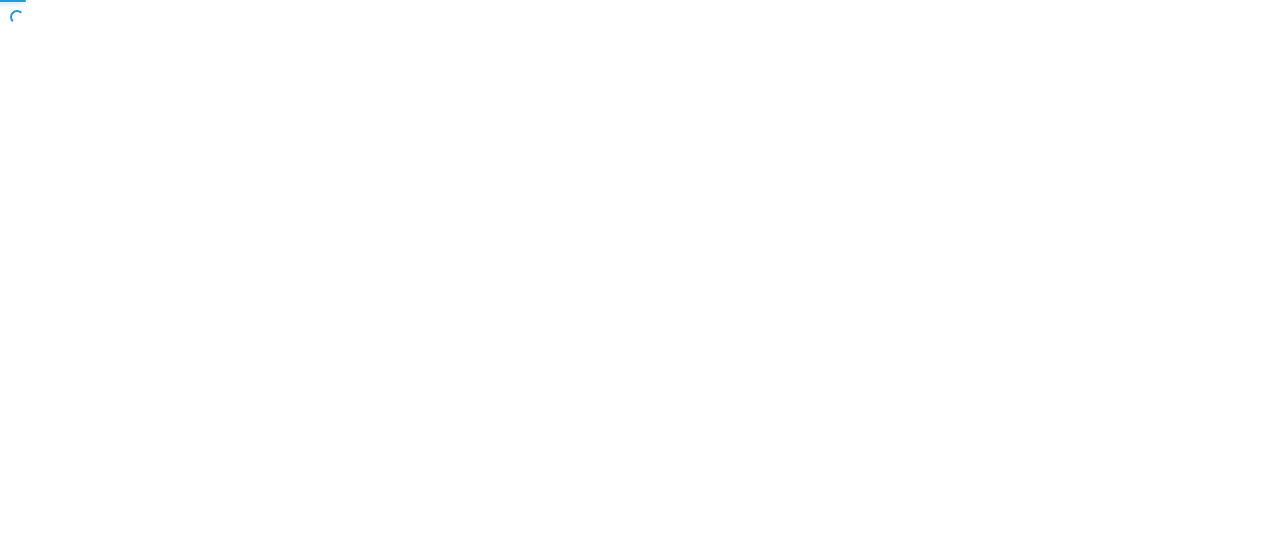 scroll, scrollTop: 0, scrollLeft: 0, axis: both 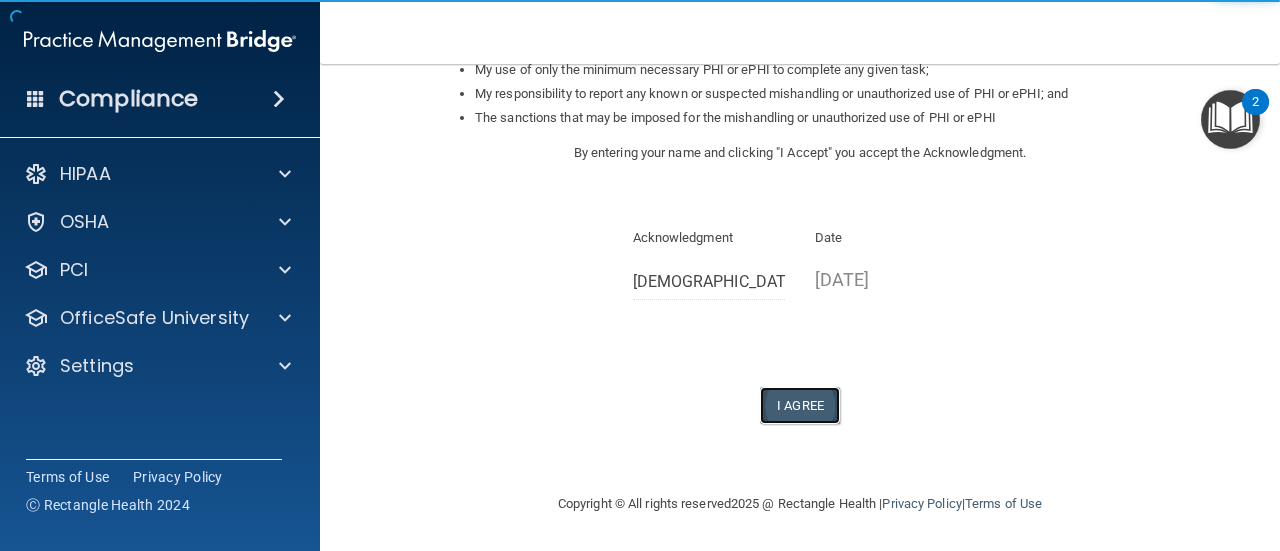 click on "I Agree" at bounding box center [800, 405] 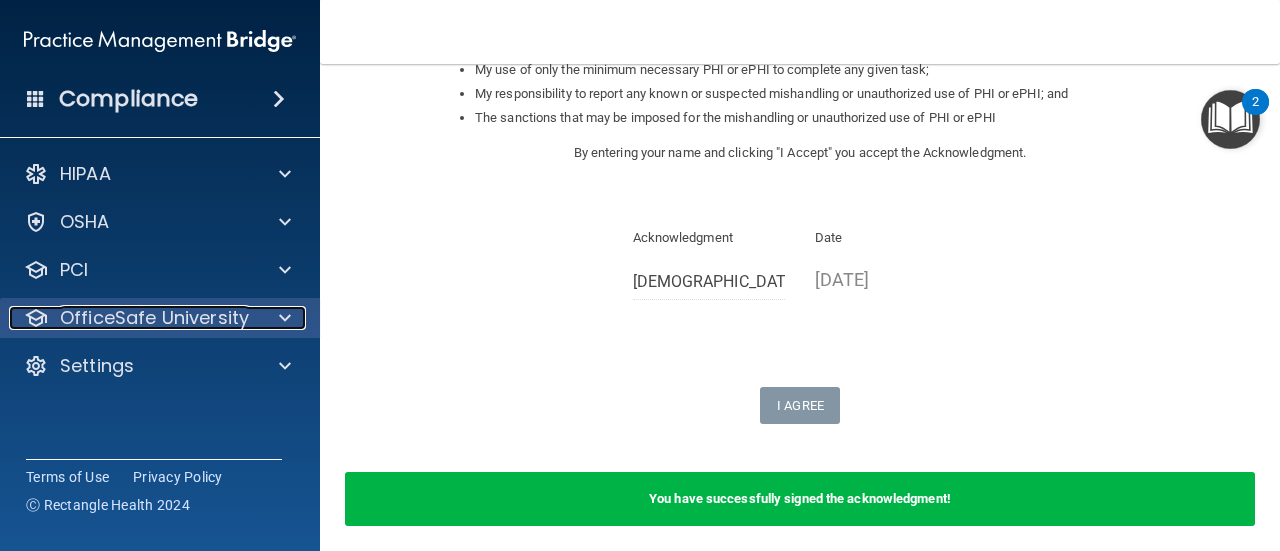 click on "OfficeSafe University" at bounding box center [133, 318] 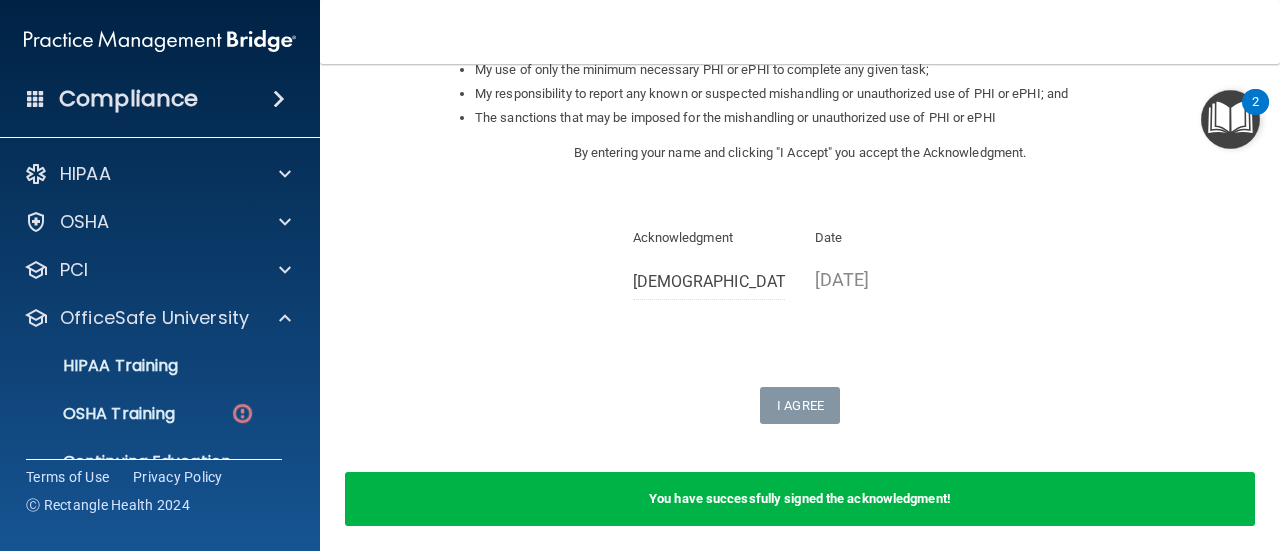click on "HIPAA Training                   OSHA Training                   Continuing Education" at bounding box center [161, 410] 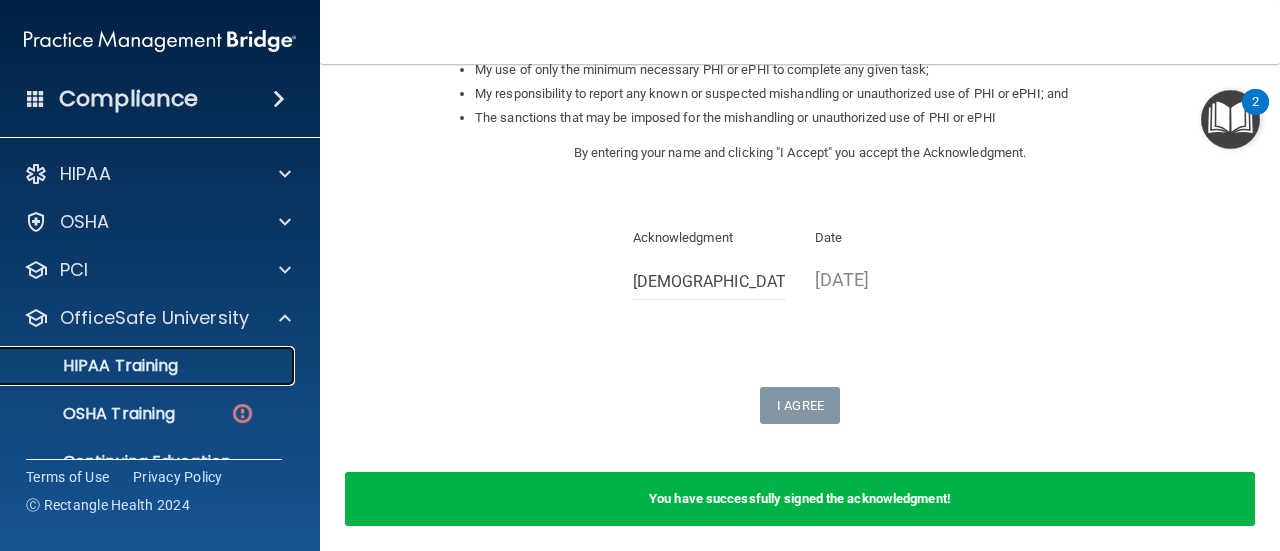 click on "HIPAA Training" at bounding box center [95, 366] 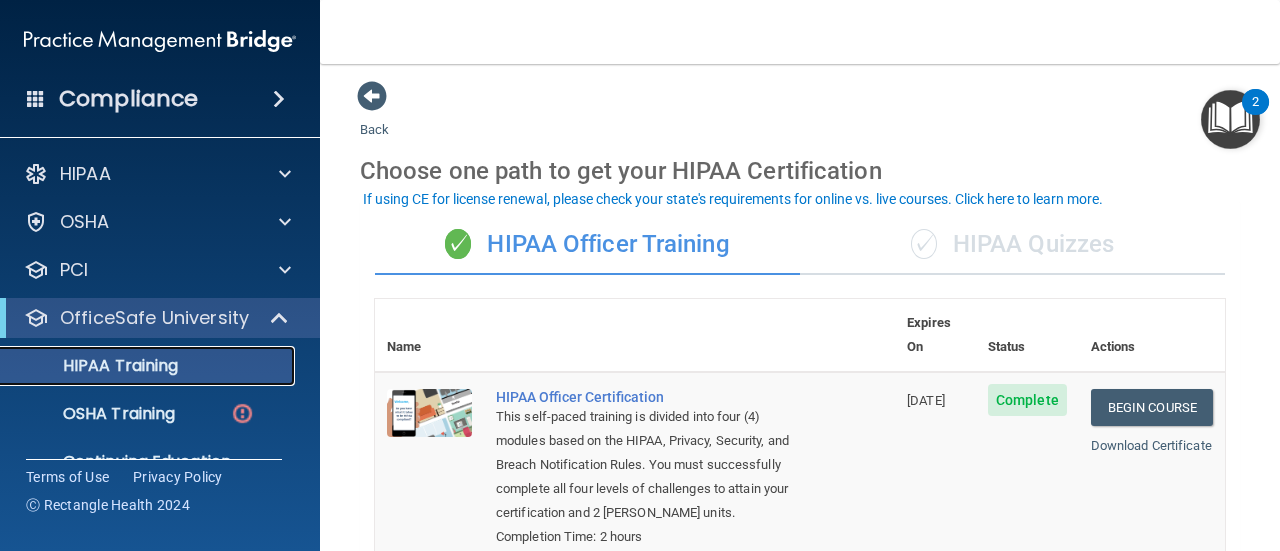 scroll, scrollTop: 46, scrollLeft: 0, axis: vertical 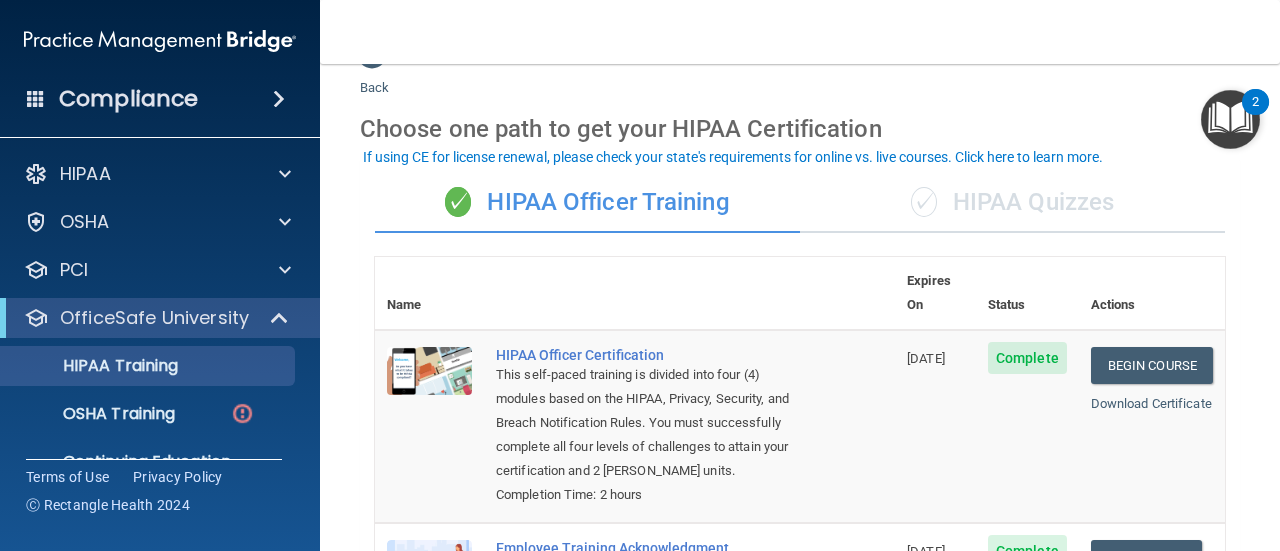 click on "✓   HIPAA Quizzes" at bounding box center (1012, 203) 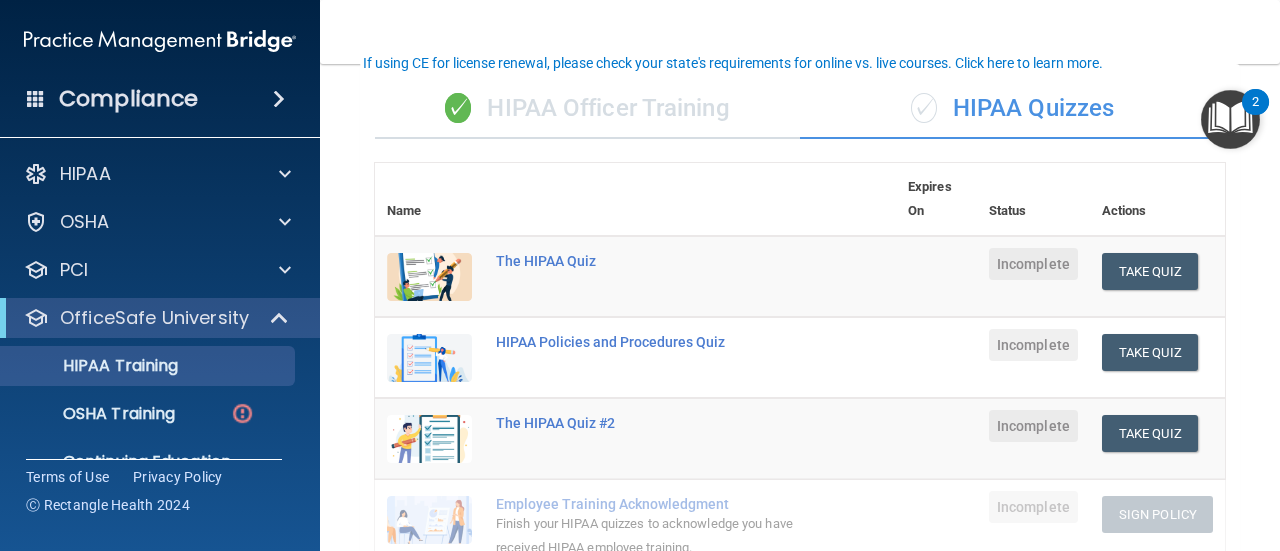 scroll, scrollTop: 222, scrollLeft: 0, axis: vertical 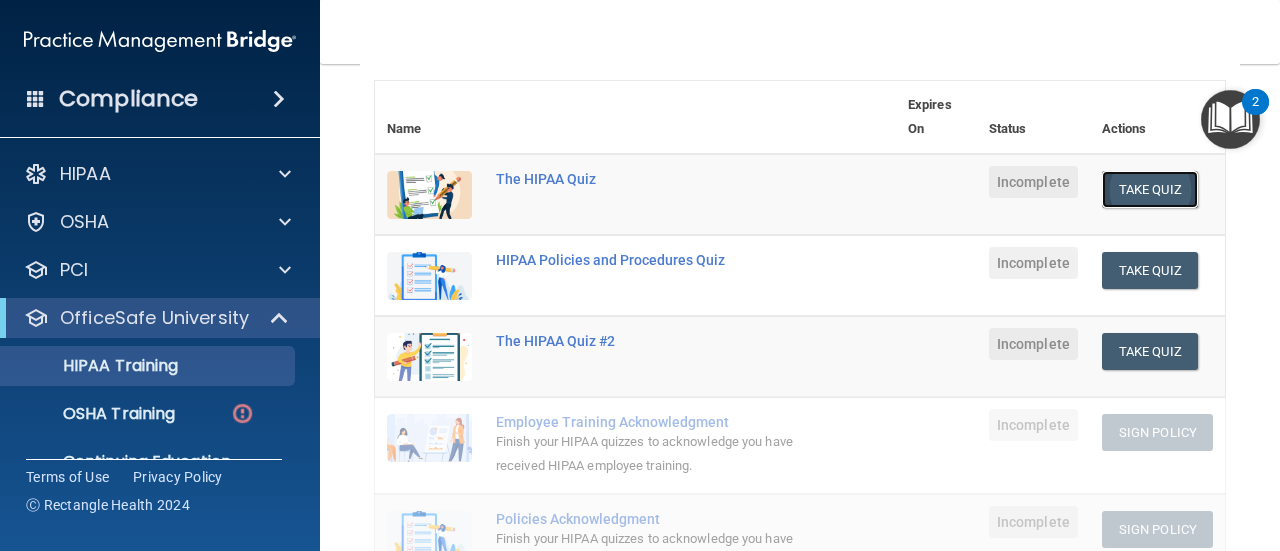 click on "Take Quiz" at bounding box center [1150, 189] 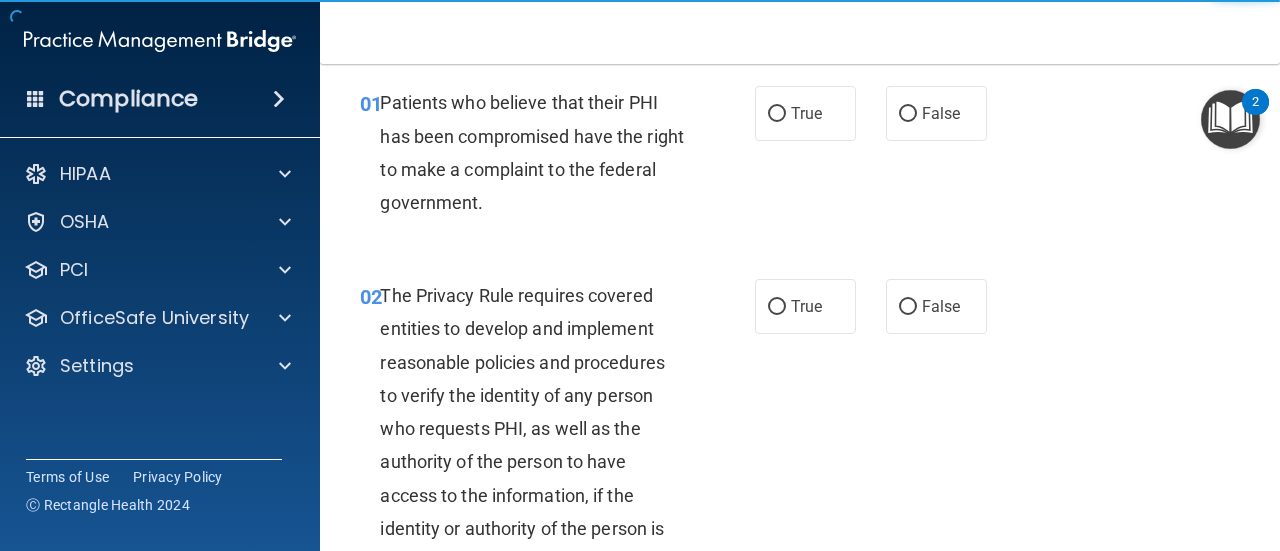 scroll, scrollTop: 70, scrollLeft: 0, axis: vertical 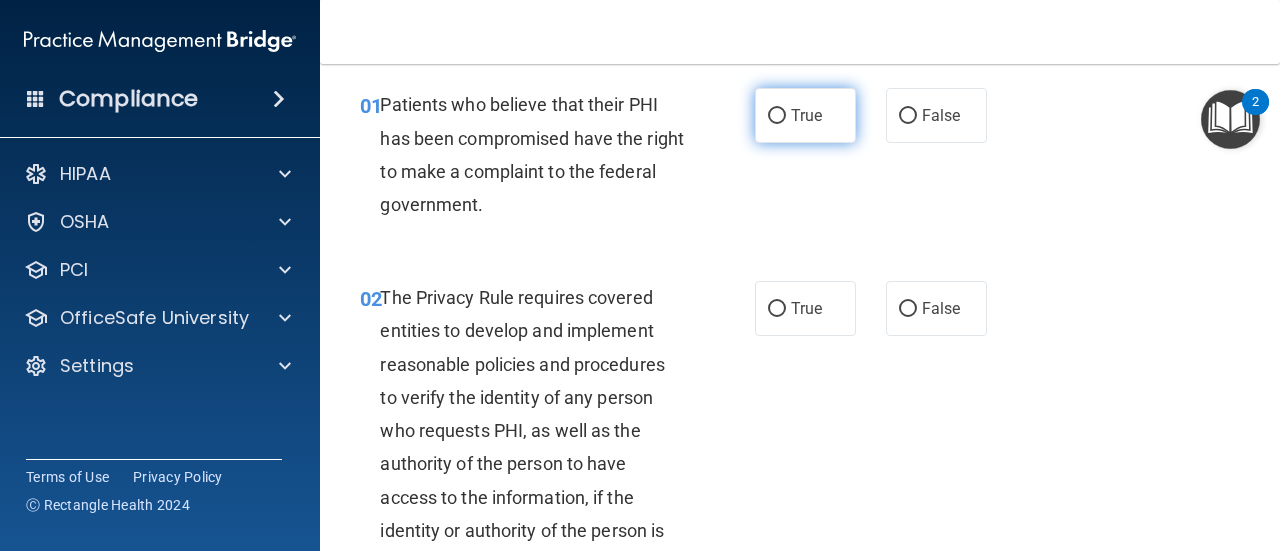 click on "True" at bounding box center (806, 115) 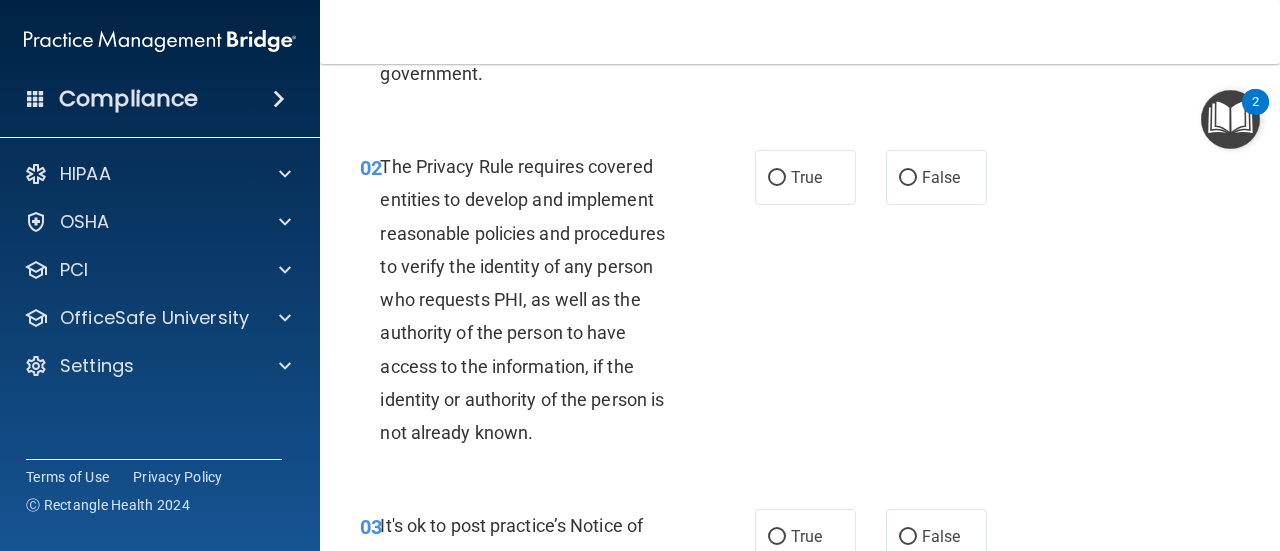 scroll, scrollTop: 202, scrollLeft: 0, axis: vertical 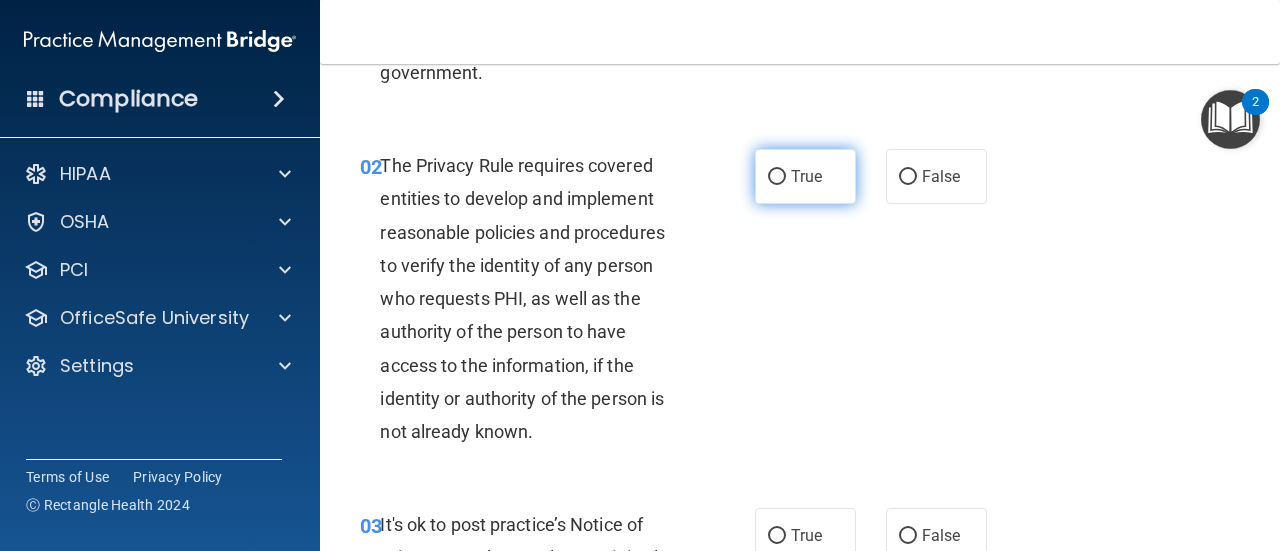 click on "True" at bounding box center [805, 176] 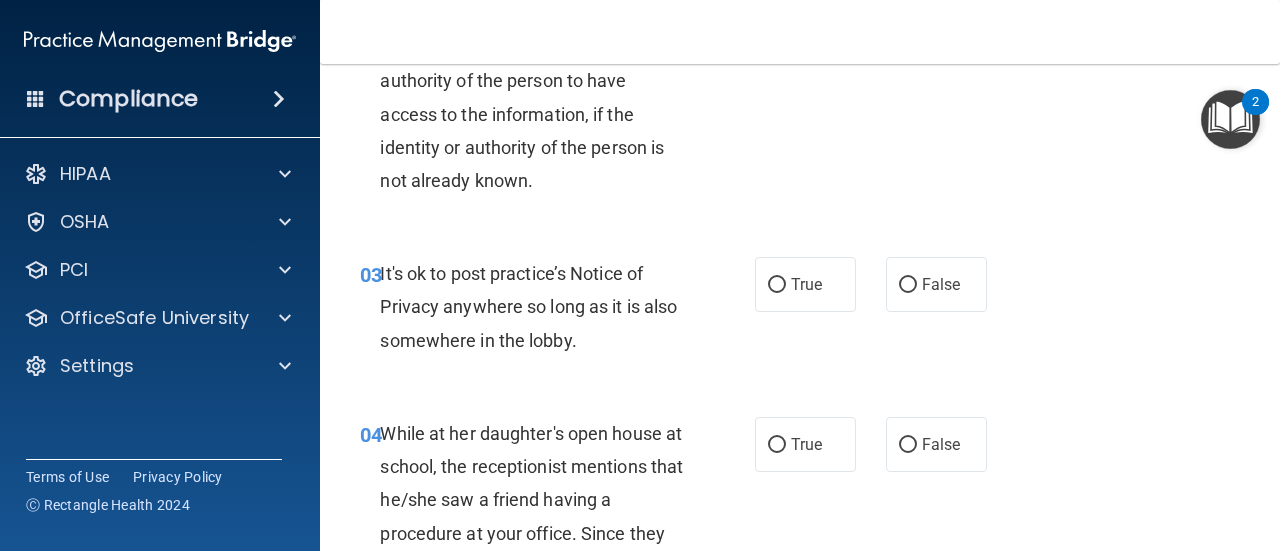 scroll, scrollTop: 456, scrollLeft: 0, axis: vertical 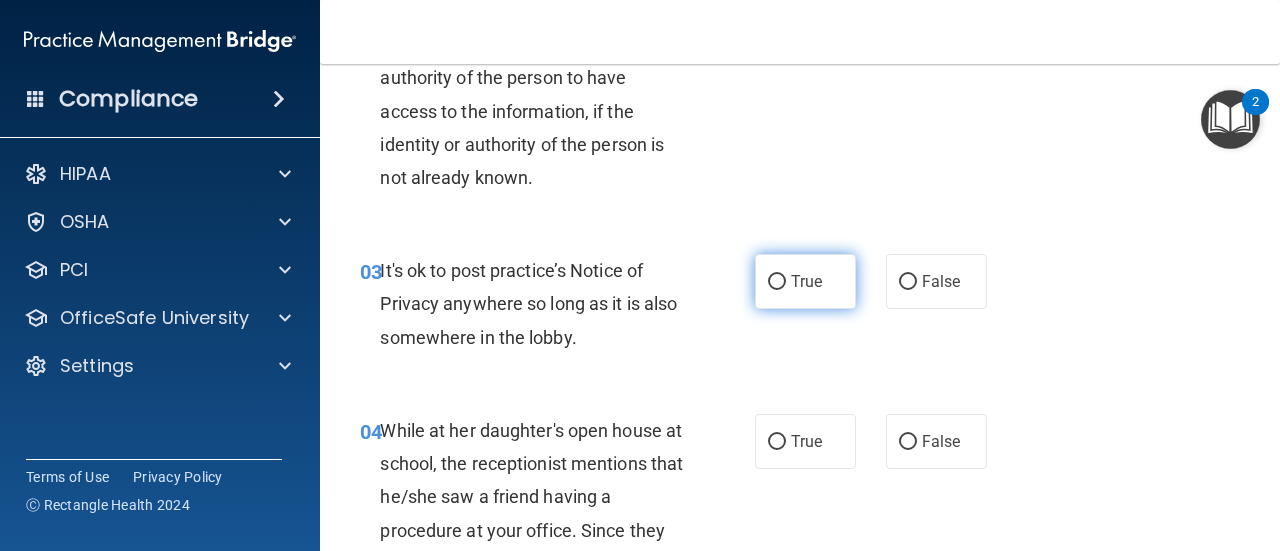 click on "True" at bounding box center (777, 282) 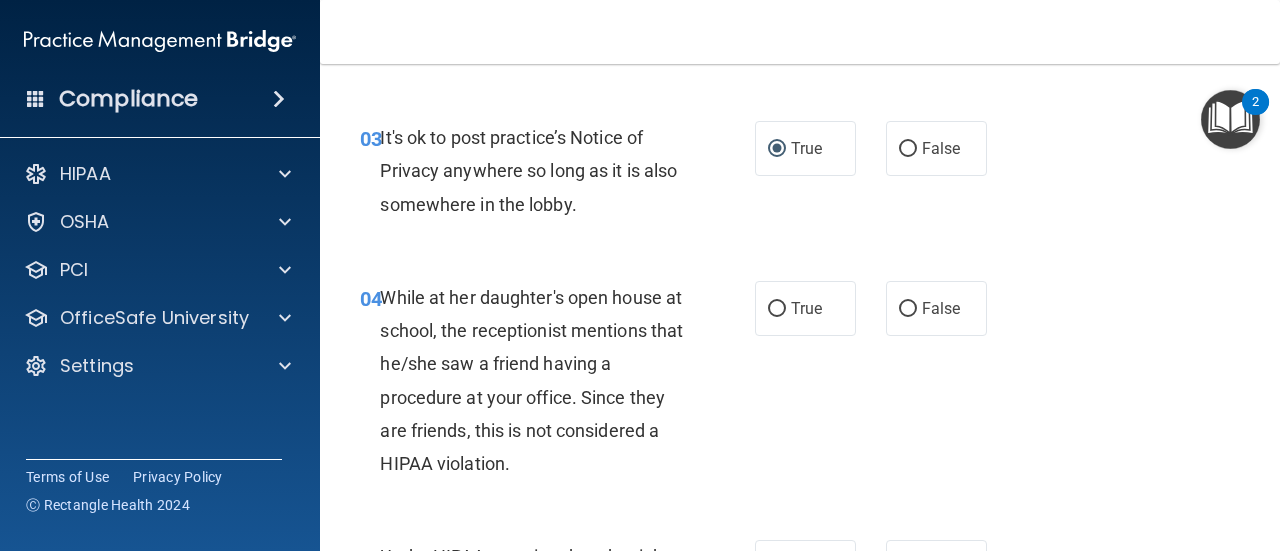 scroll, scrollTop: 629, scrollLeft: 0, axis: vertical 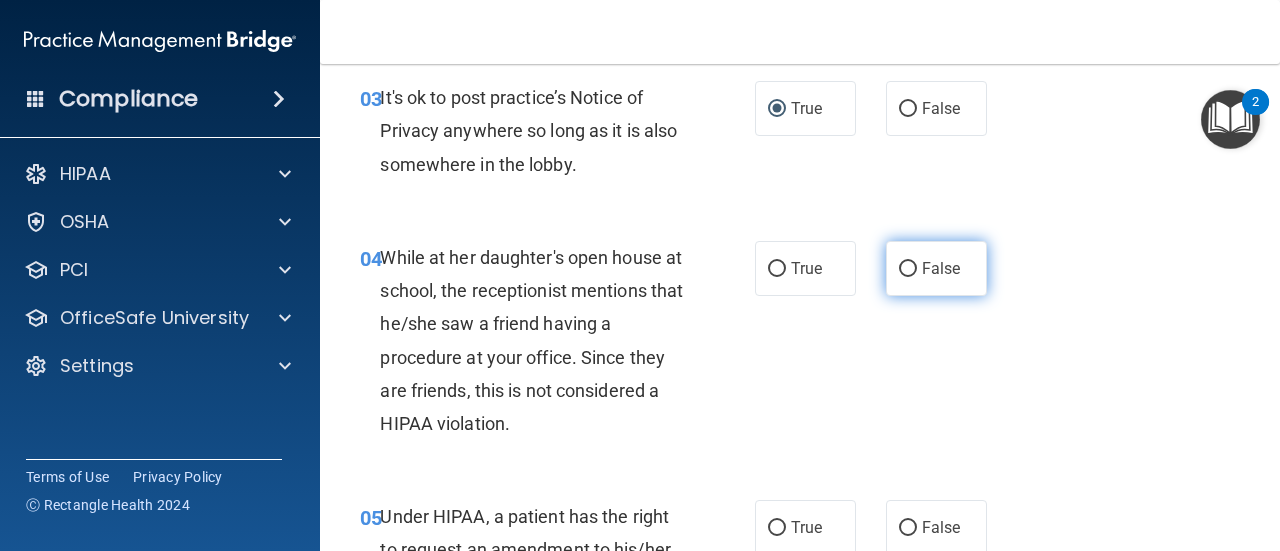 click on "False" at bounding box center [936, 268] 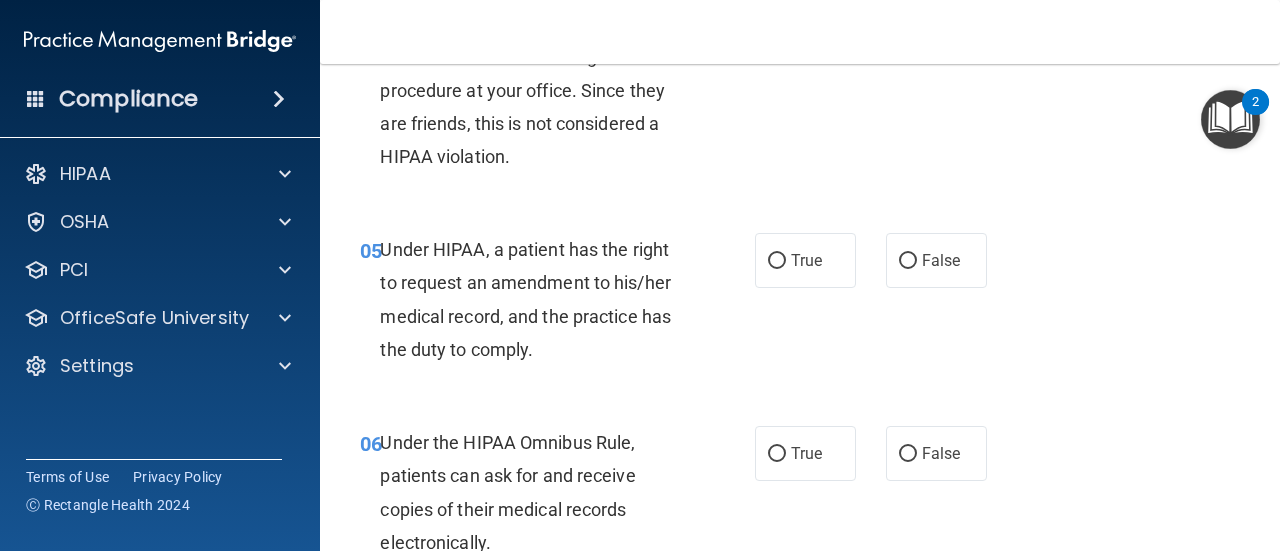 scroll, scrollTop: 909, scrollLeft: 0, axis: vertical 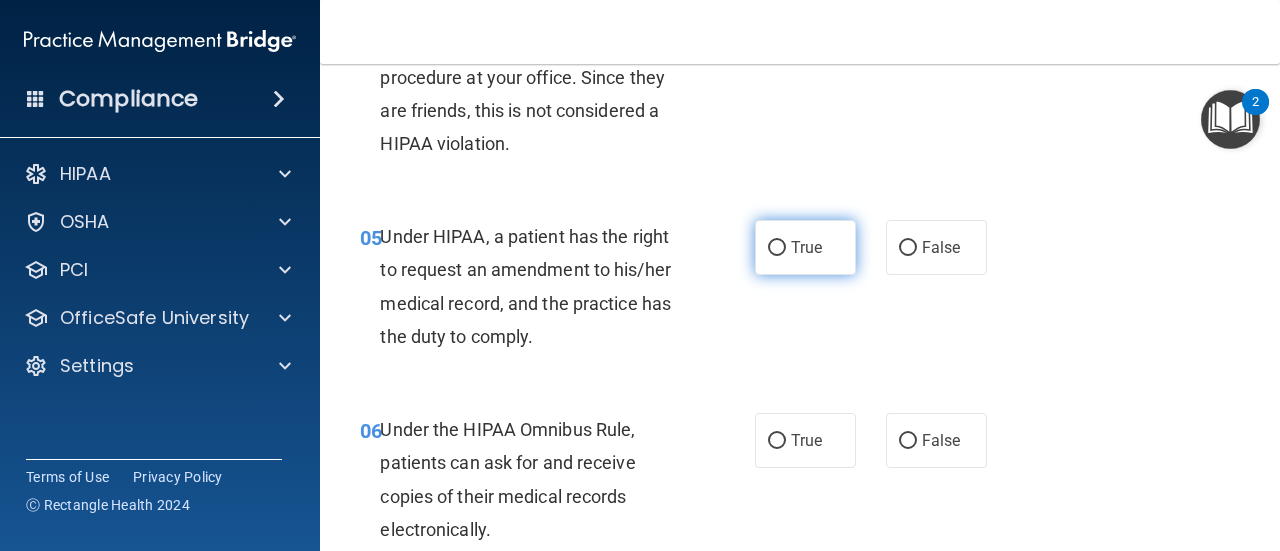 click on "True" at bounding box center [806, 247] 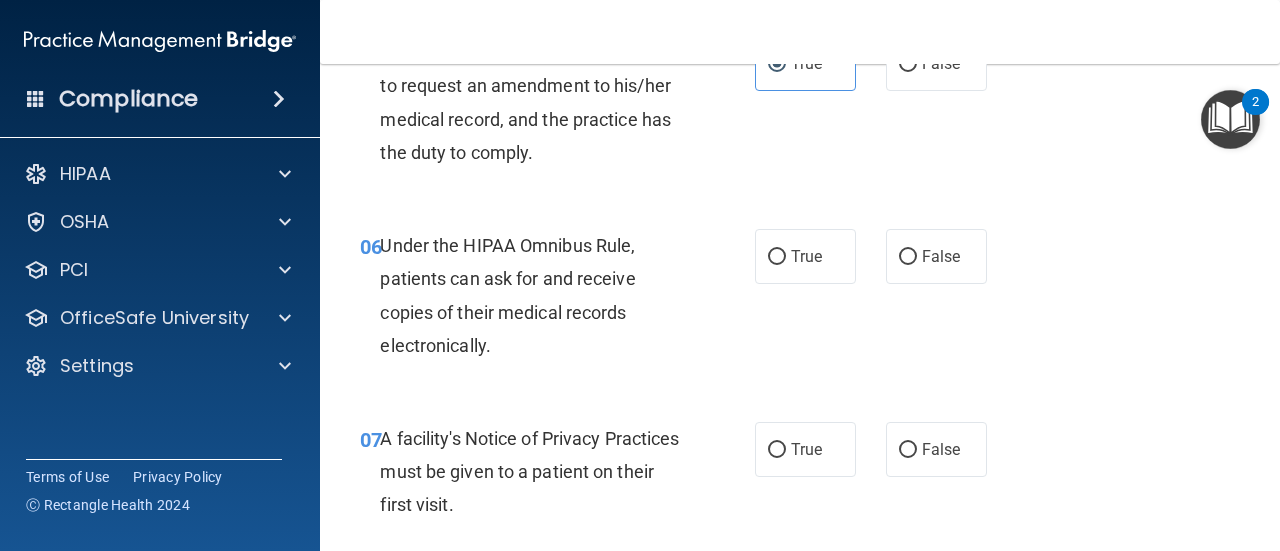 scroll, scrollTop: 1094, scrollLeft: 0, axis: vertical 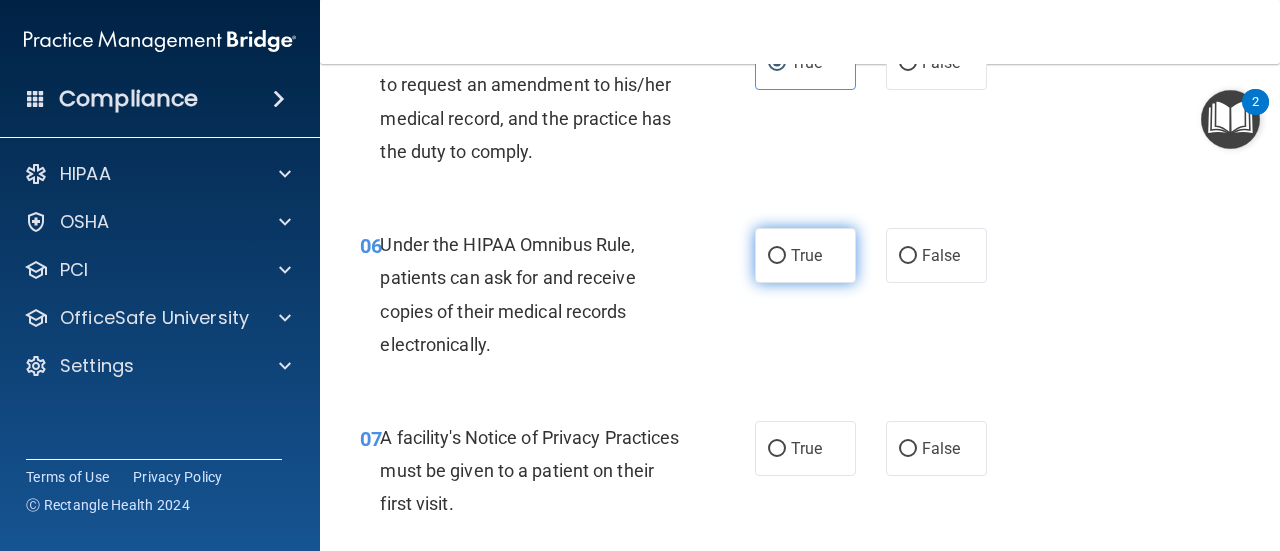 click on "True" at bounding box center [806, 255] 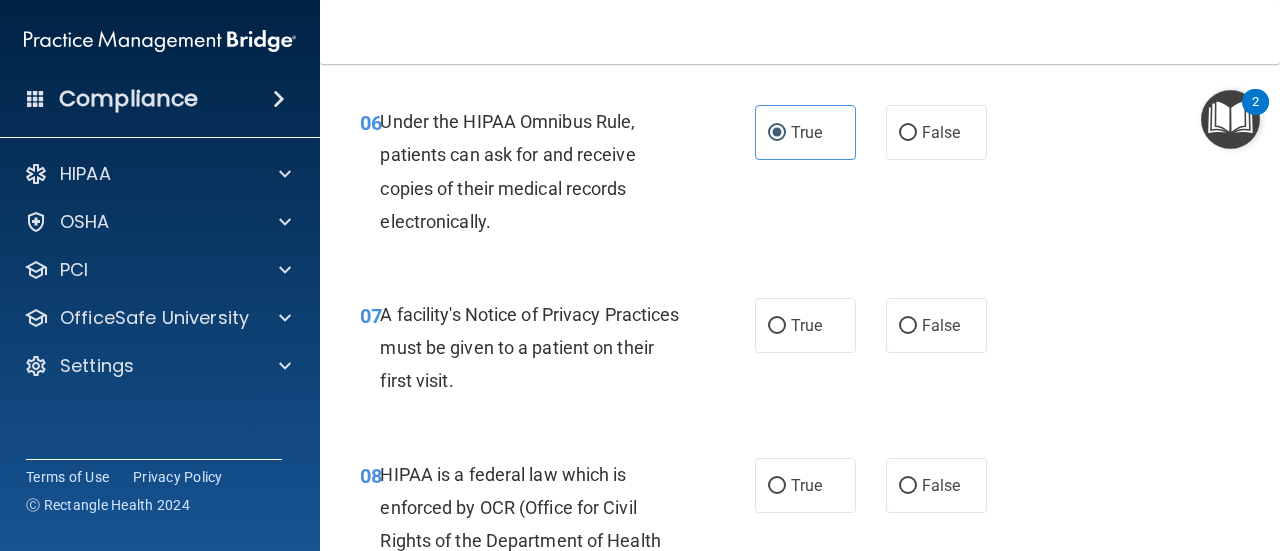 scroll, scrollTop: 1218, scrollLeft: 0, axis: vertical 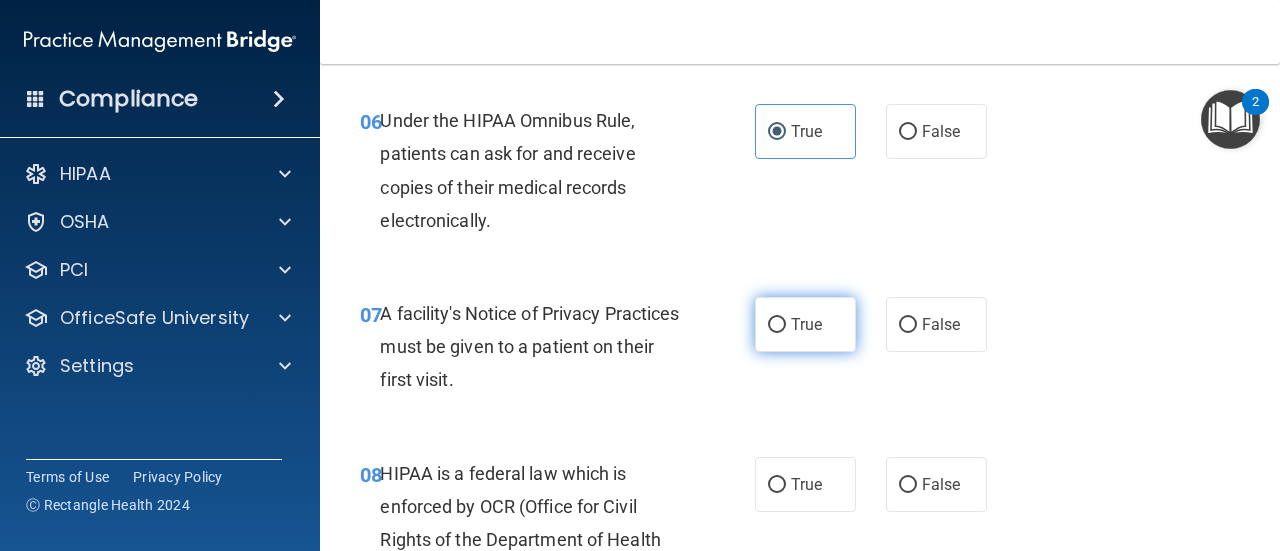 click on "True" at bounding box center (777, 325) 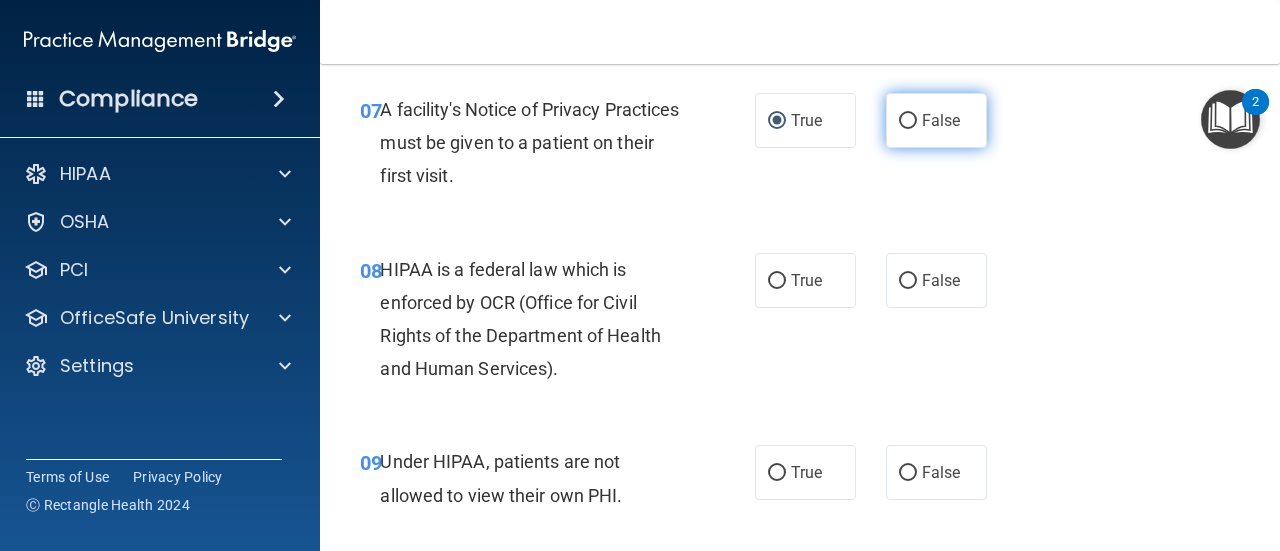 scroll, scrollTop: 1466, scrollLeft: 0, axis: vertical 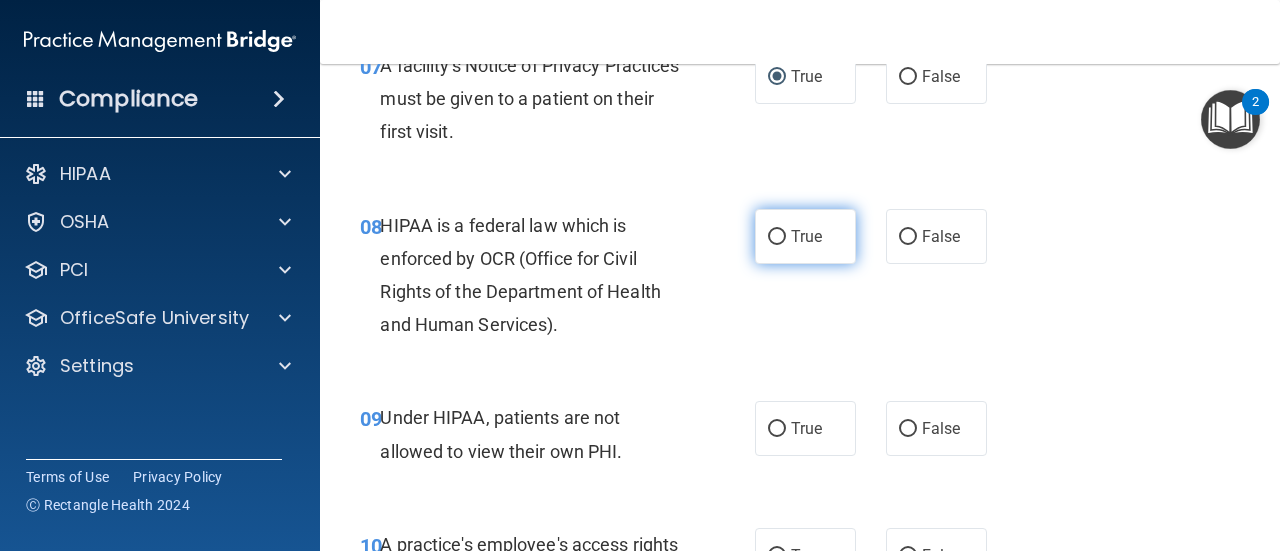 click on "True" at bounding box center (777, 237) 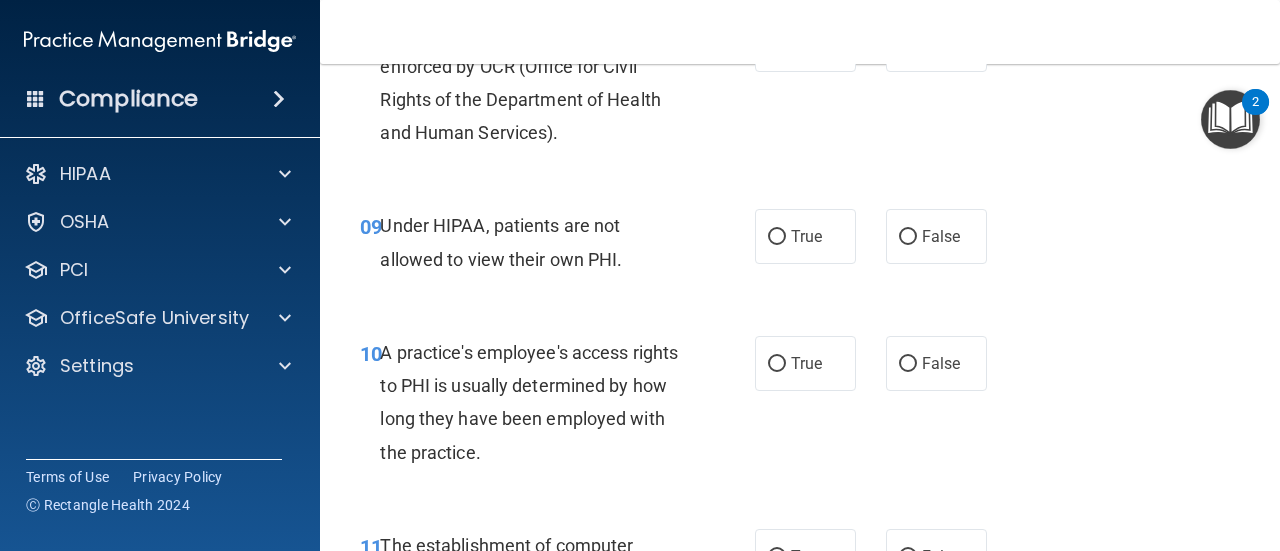 scroll, scrollTop: 1659, scrollLeft: 0, axis: vertical 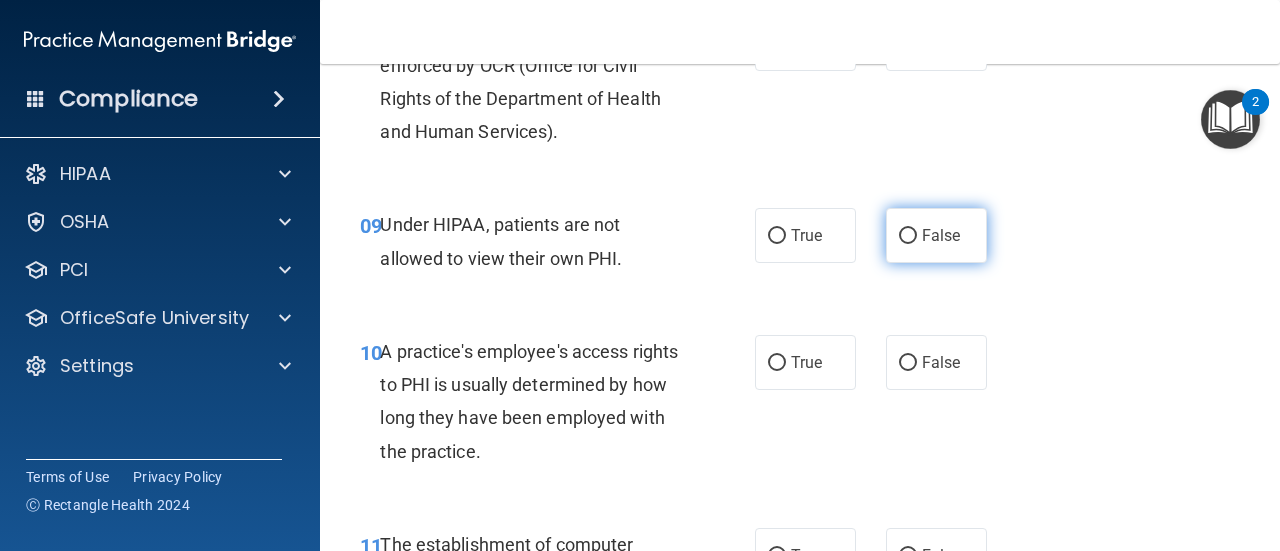 click on "False" at bounding box center [908, 236] 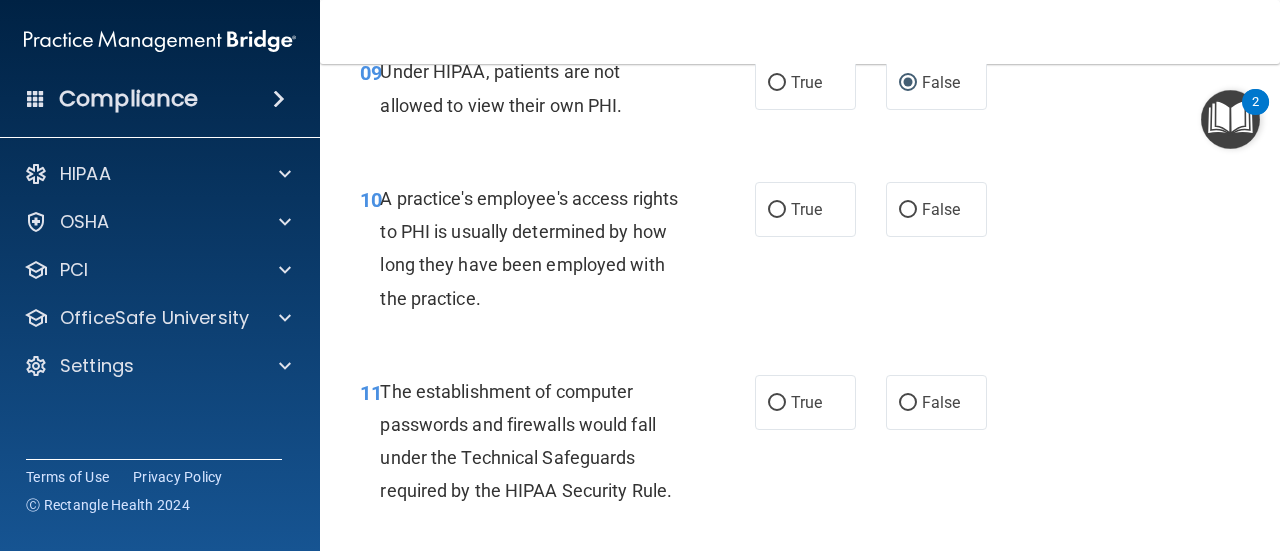 scroll, scrollTop: 1872, scrollLeft: 0, axis: vertical 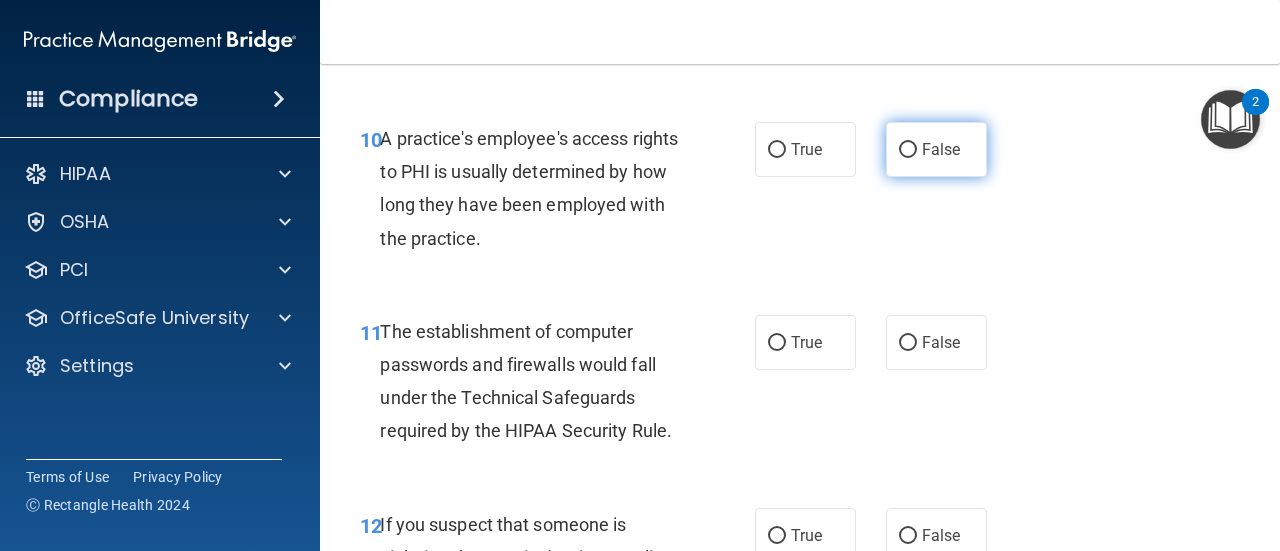 click on "False" at bounding box center [936, 149] 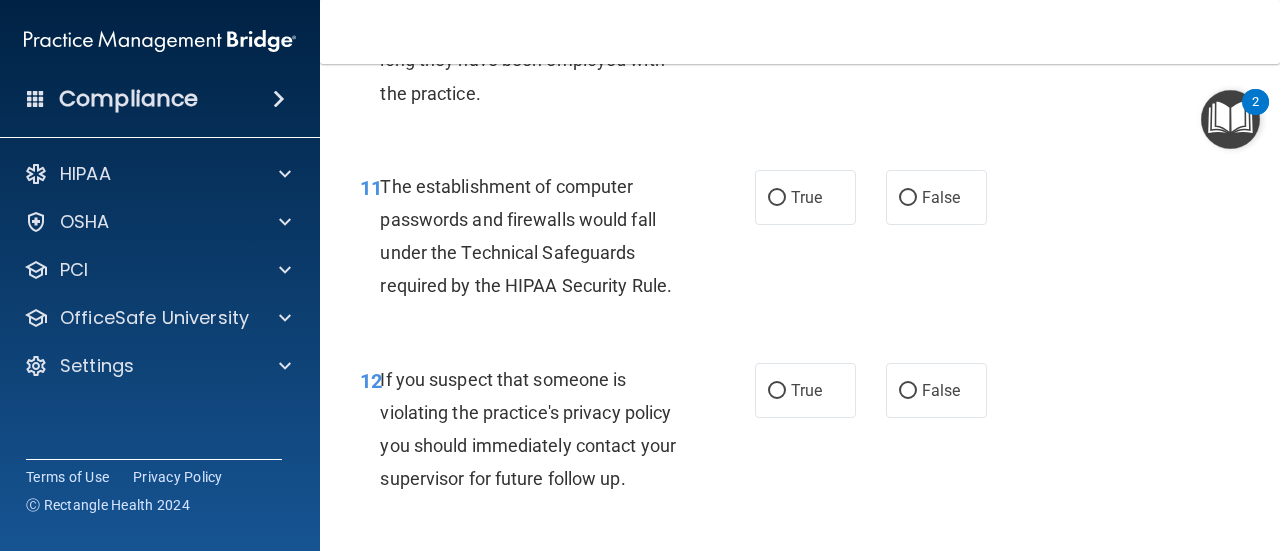 scroll, scrollTop: 2019, scrollLeft: 0, axis: vertical 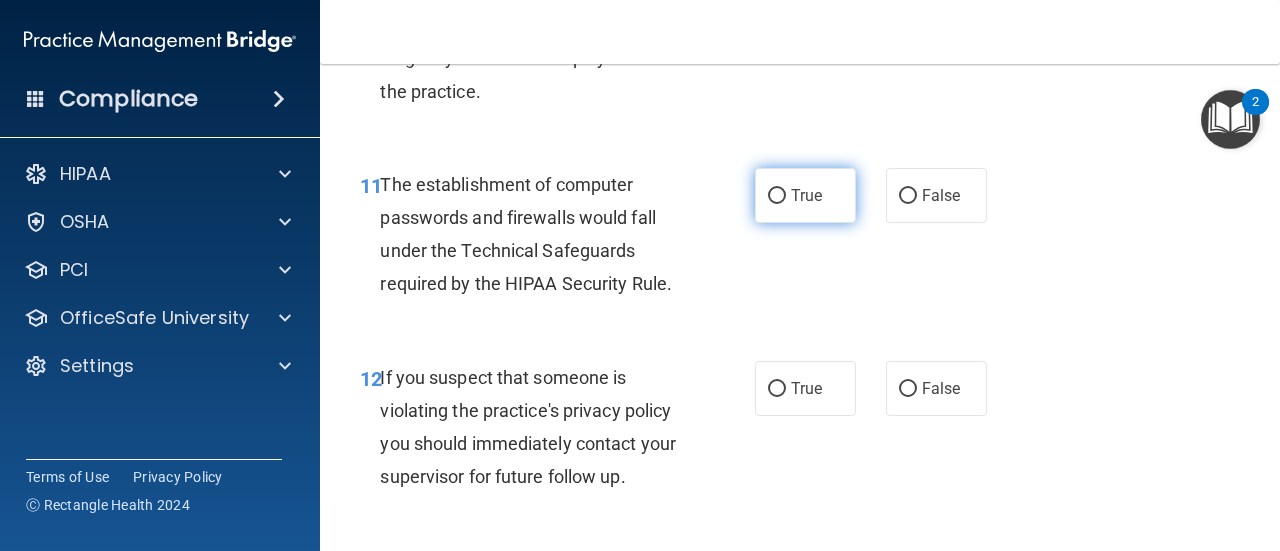click on "True" at bounding box center (777, 196) 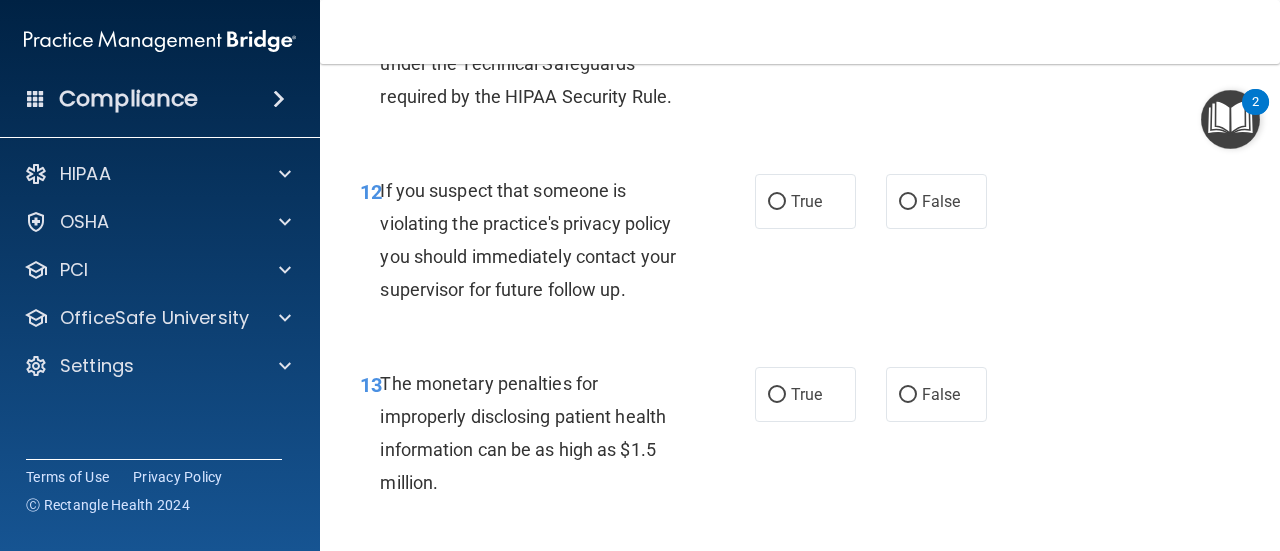 scroll, scrollTop: 2207, scrollLeft: 0, axis: vertical 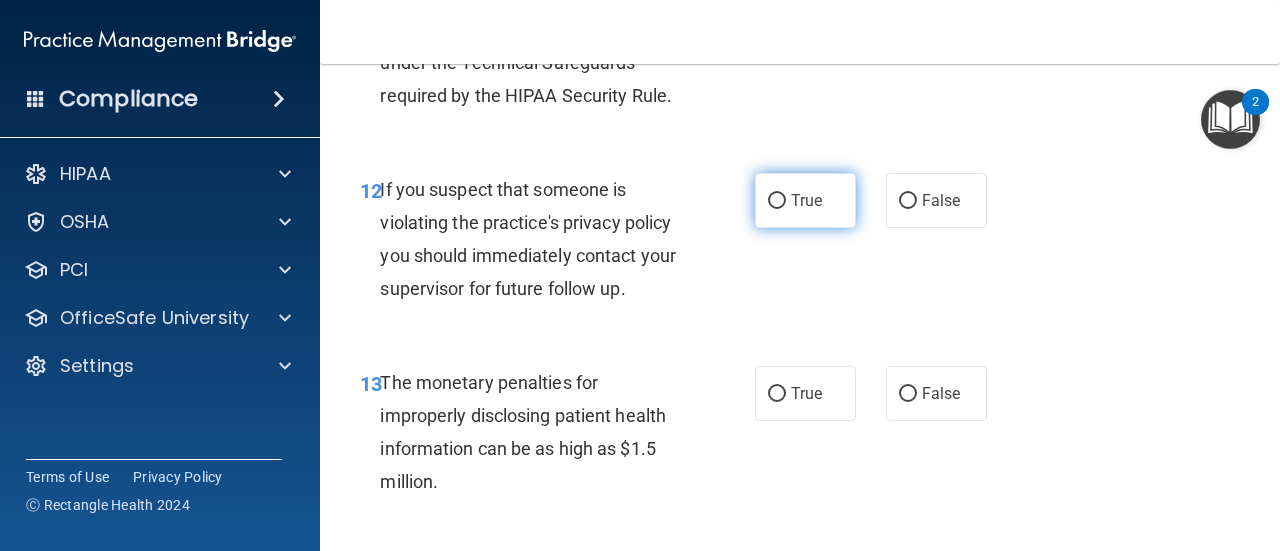 click on "True" at bounding box center [806, 200] 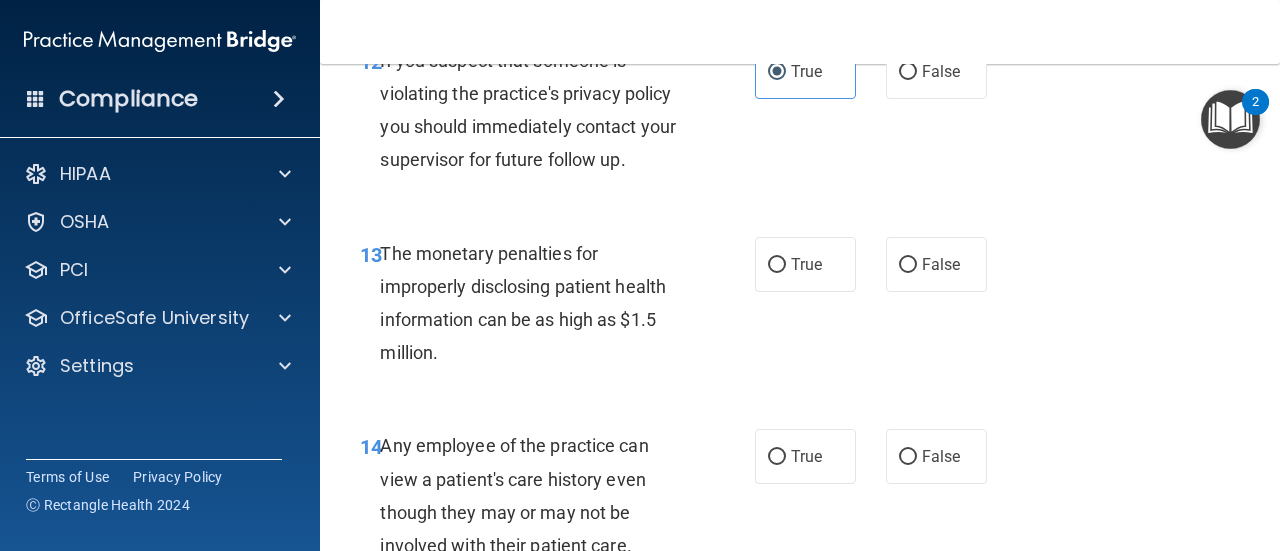scroll, scrollTop: 2380, scrollLeft: 0, axis: vertical 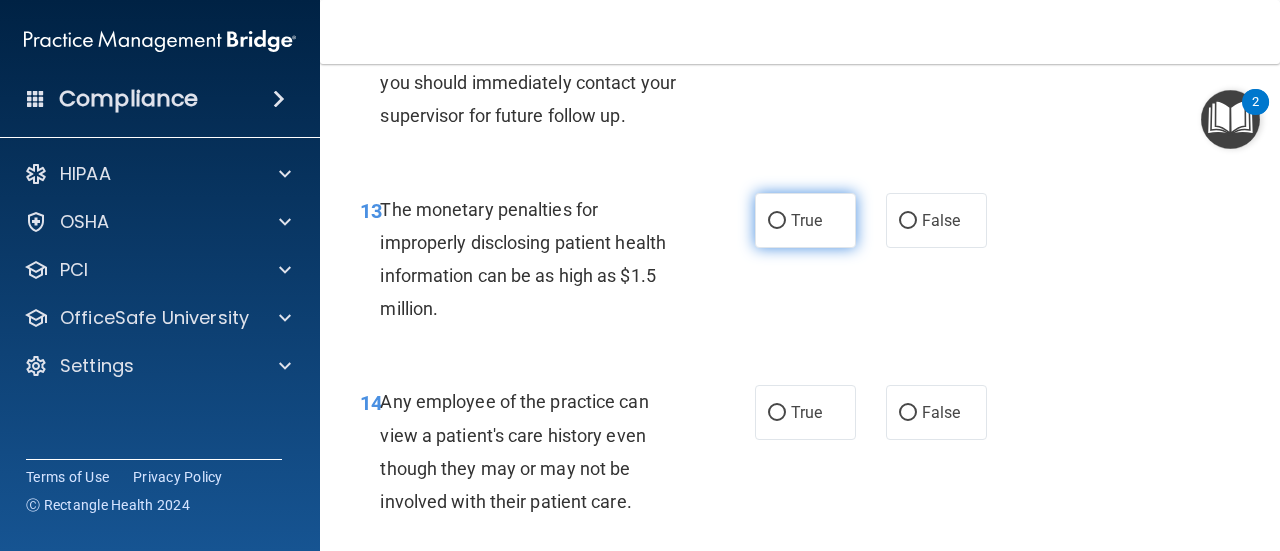 click on "True" at bounding box center [777, 221] 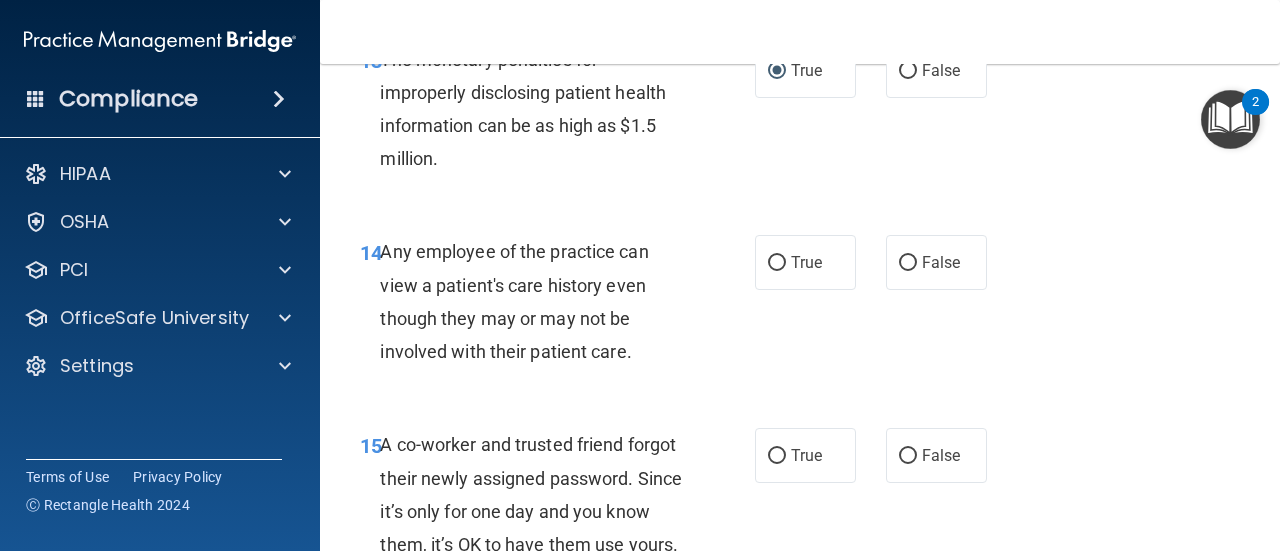 scroll, scrollTop: 2566, scrollLeft: 0, axis: vertical 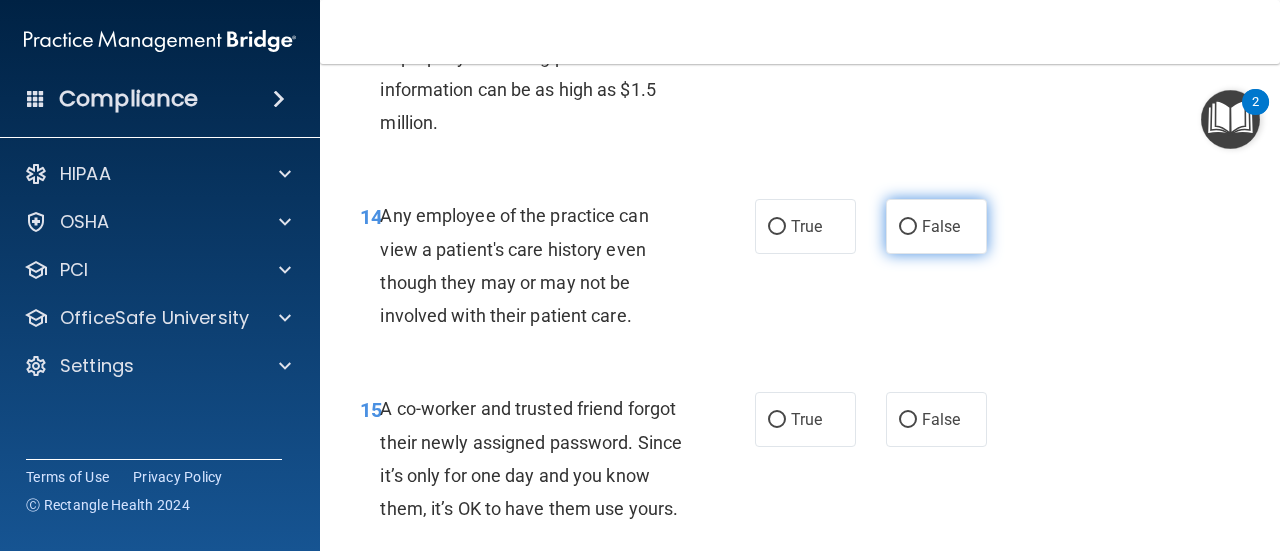 click on "False" at bounding box center [936, 226] 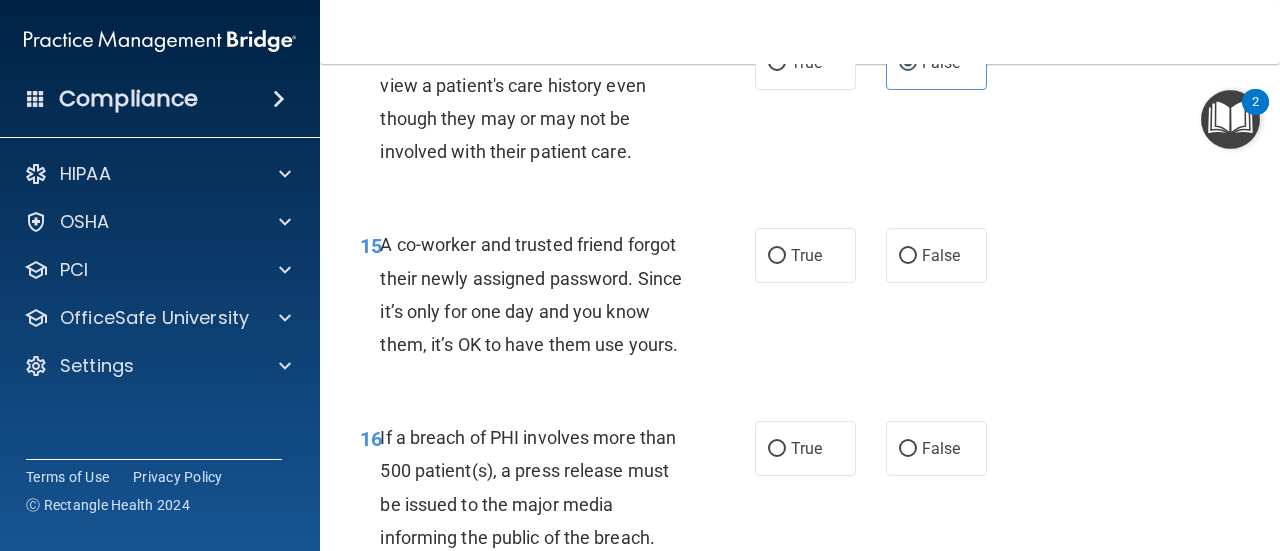 scroll, scrollTop: 2730, scrollLeft: 0, axis: vertical 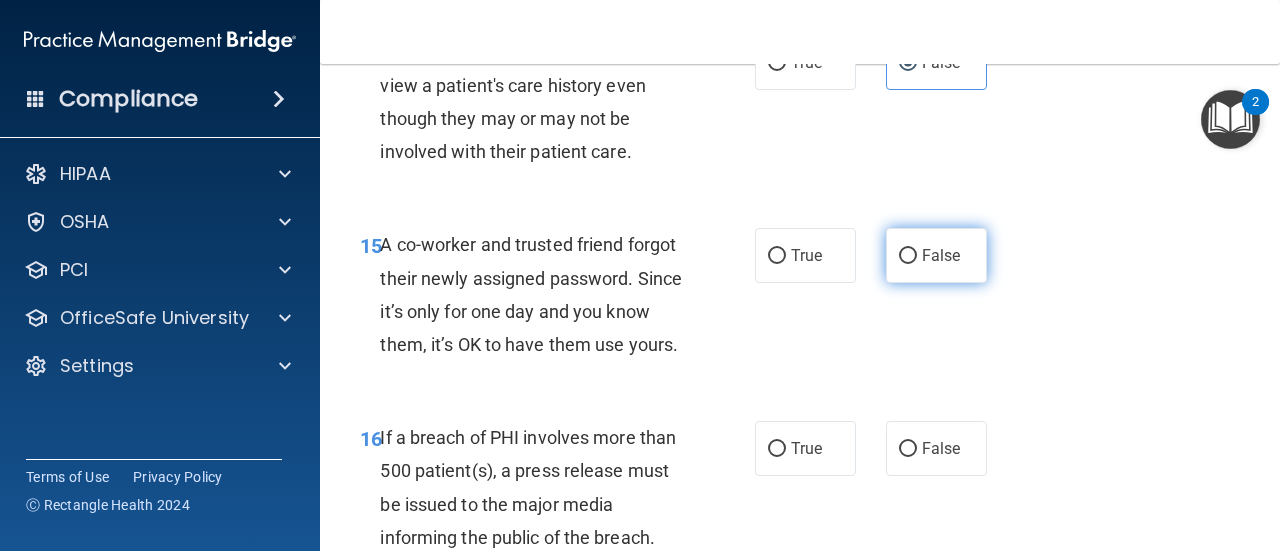 click on "False" at bounding box center (936, 255) 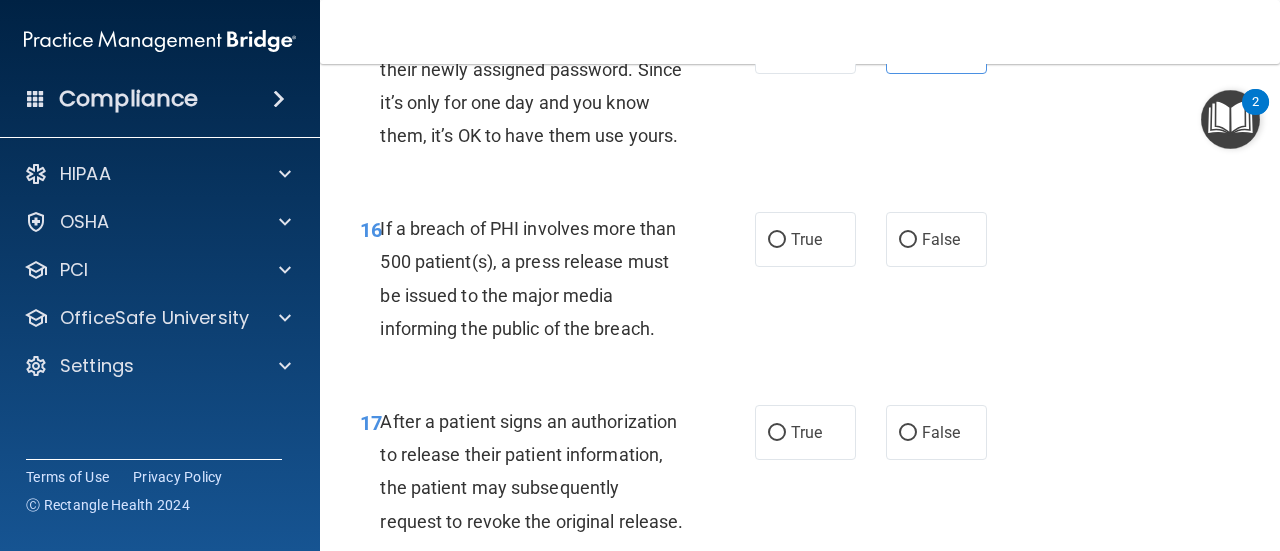 scroll, scrollTop: 2941, scrollLeft: 0, axis: vertical 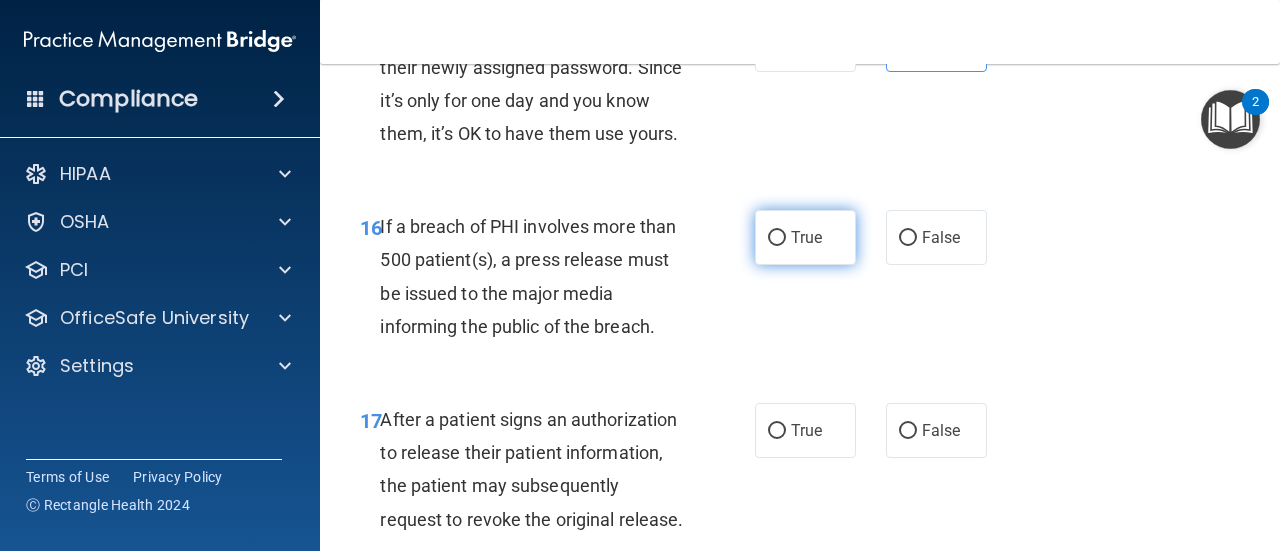click on "True" at bounding box center (806, 237) 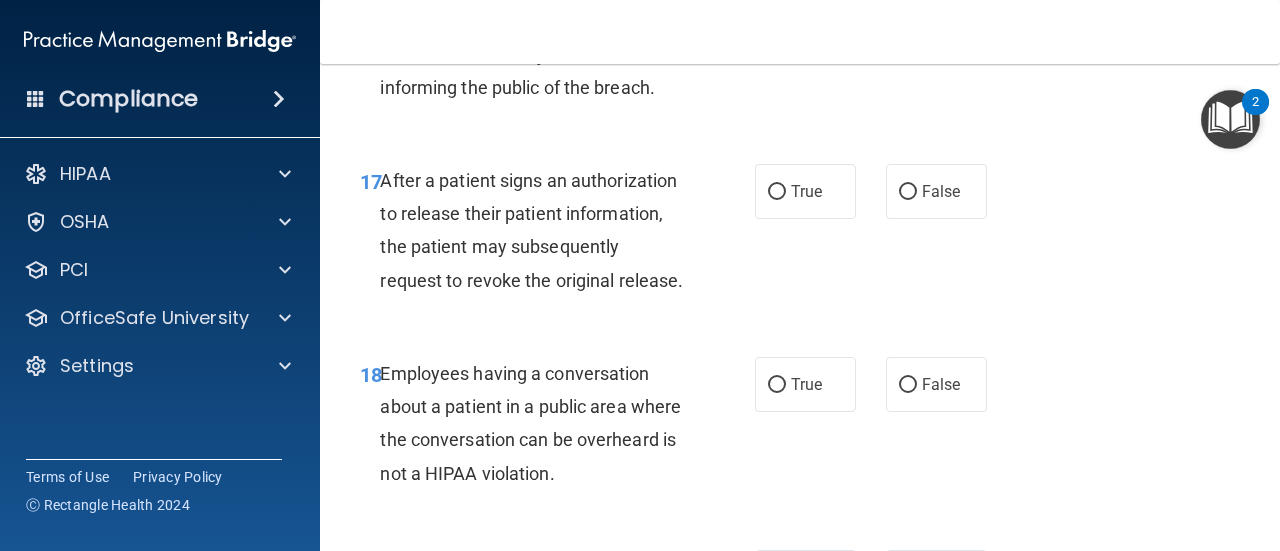 scroll, scrollTop: 3179, scrollLeft: 0, axis: vertical 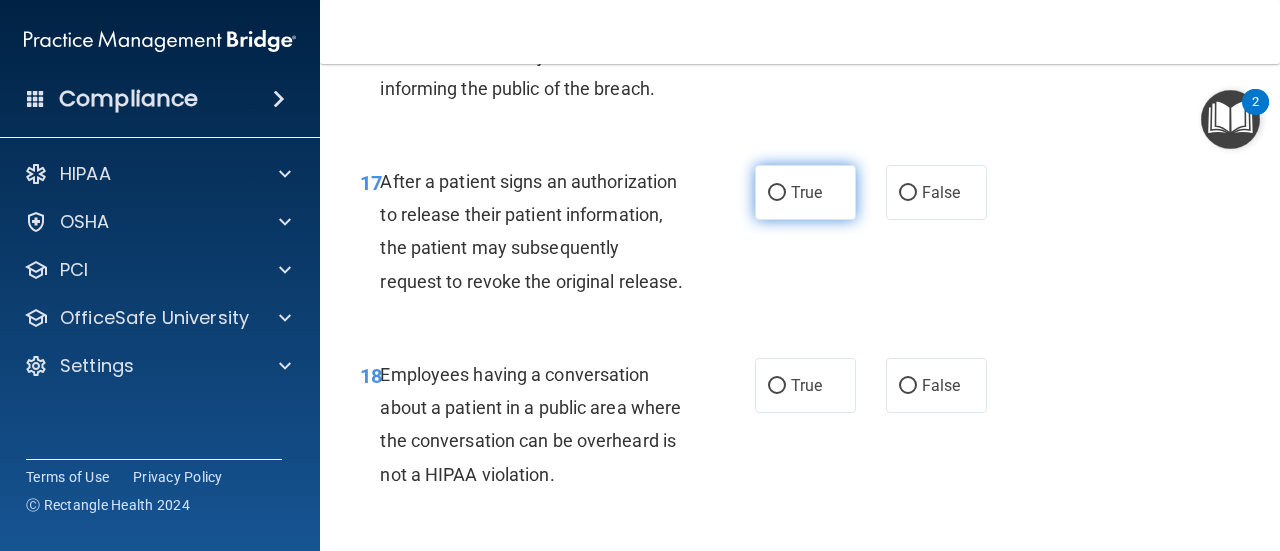 click on "True" at bounding box center [806, 192] 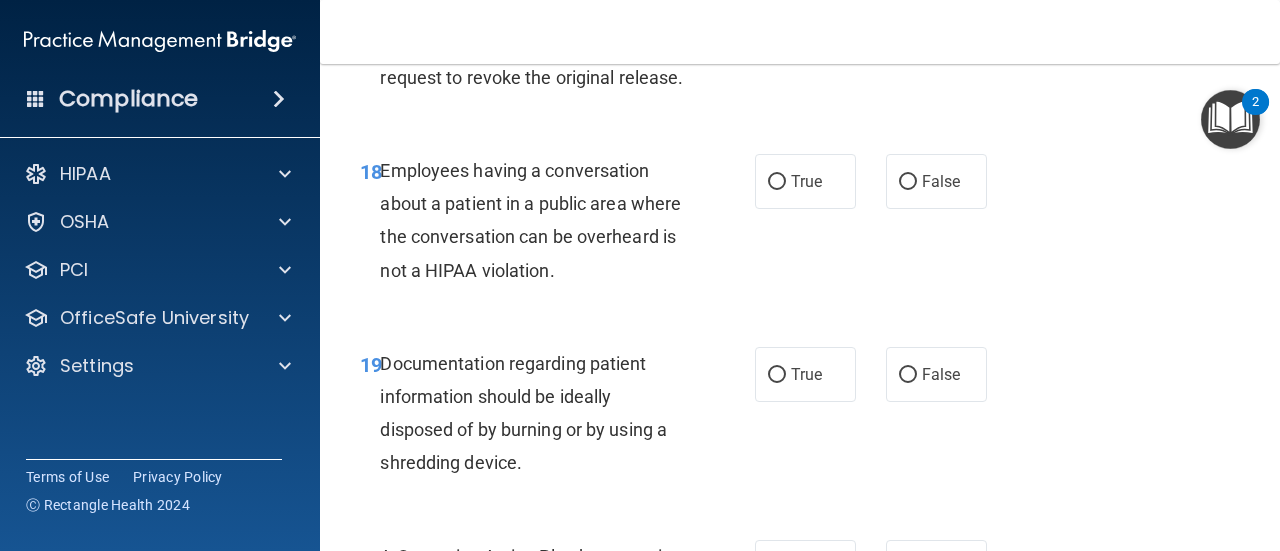 scroll, scrollTop: 3385, scrollLeft: 0, axis: vertical 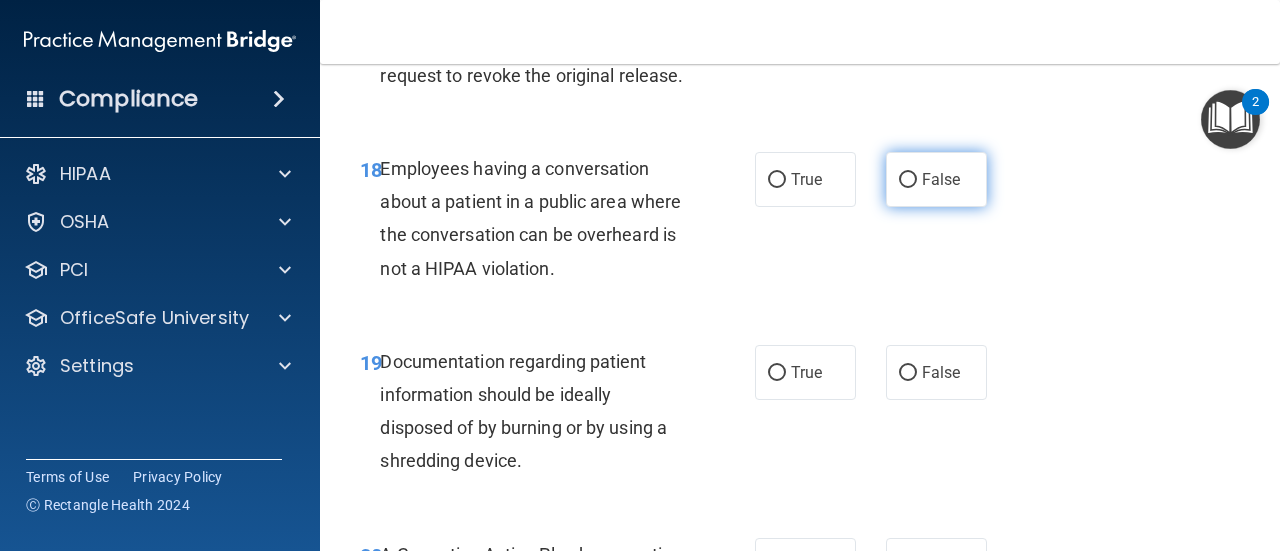 click on "False" at bounding box center [936, 179] 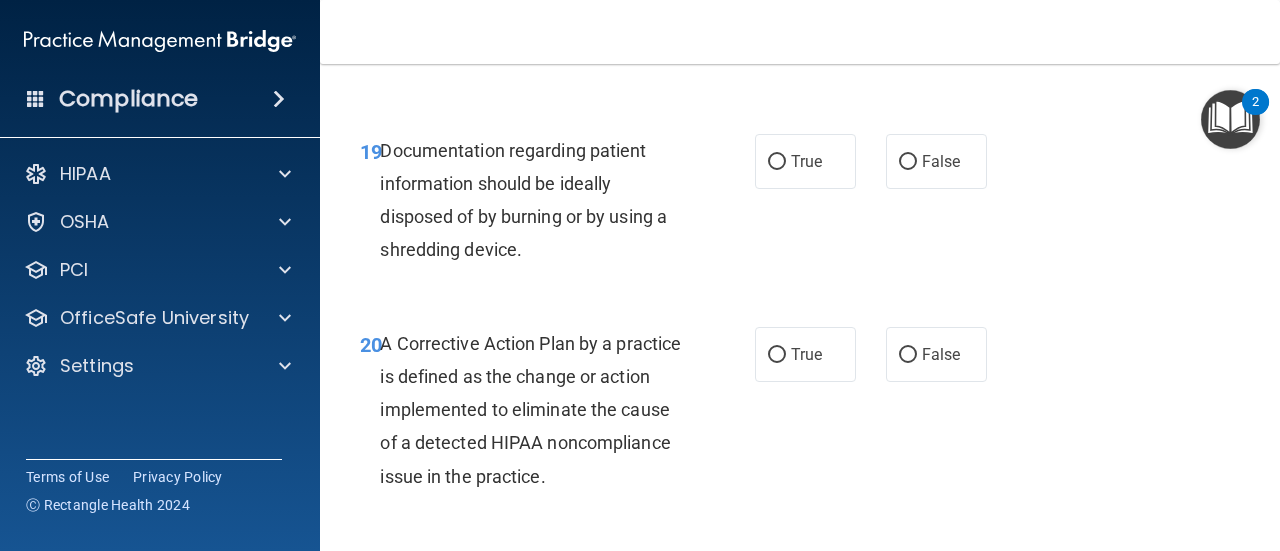 scroll, scrollTop: 3604, scrollLeft: 0, axis: vertical 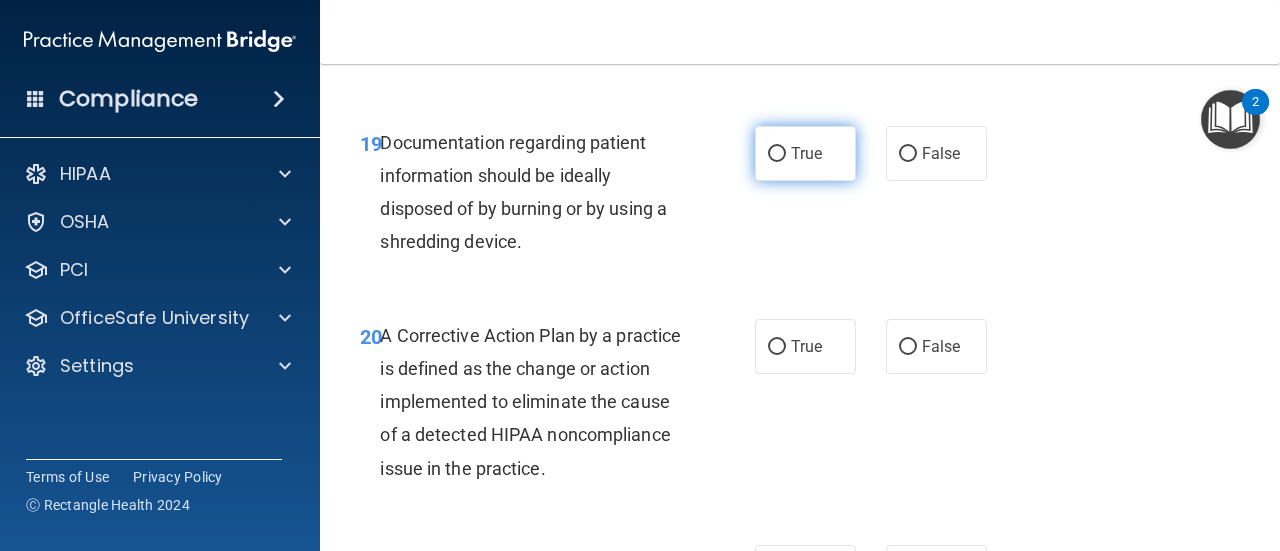 click on "True" at bounding box center (806, 153) 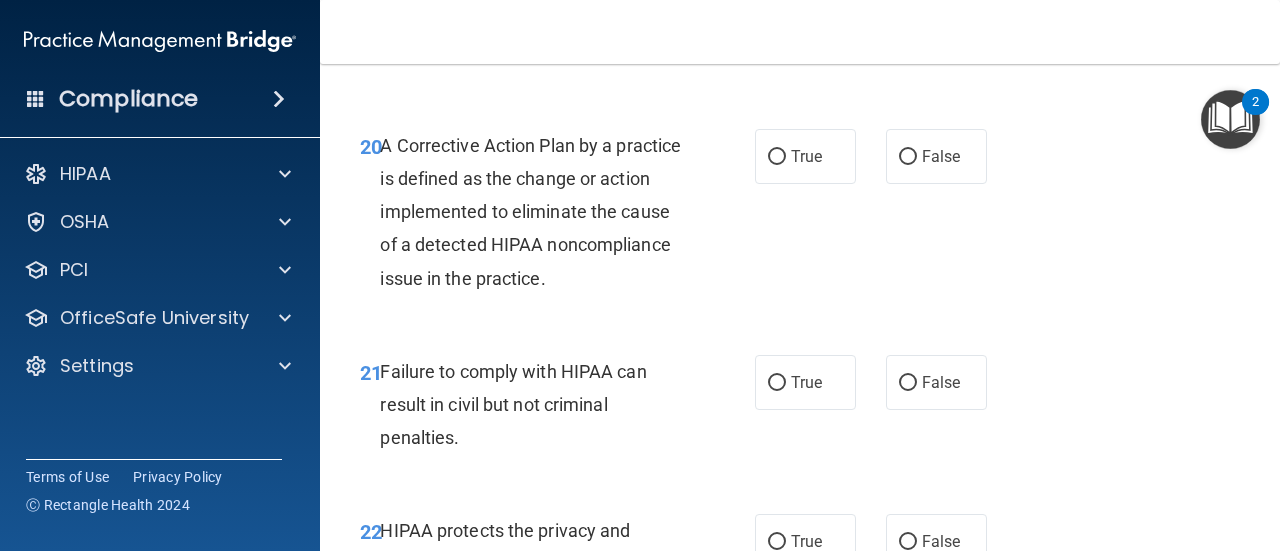 scroll, scrollTop: 3824, scrollLeft: 0, axis: vertical 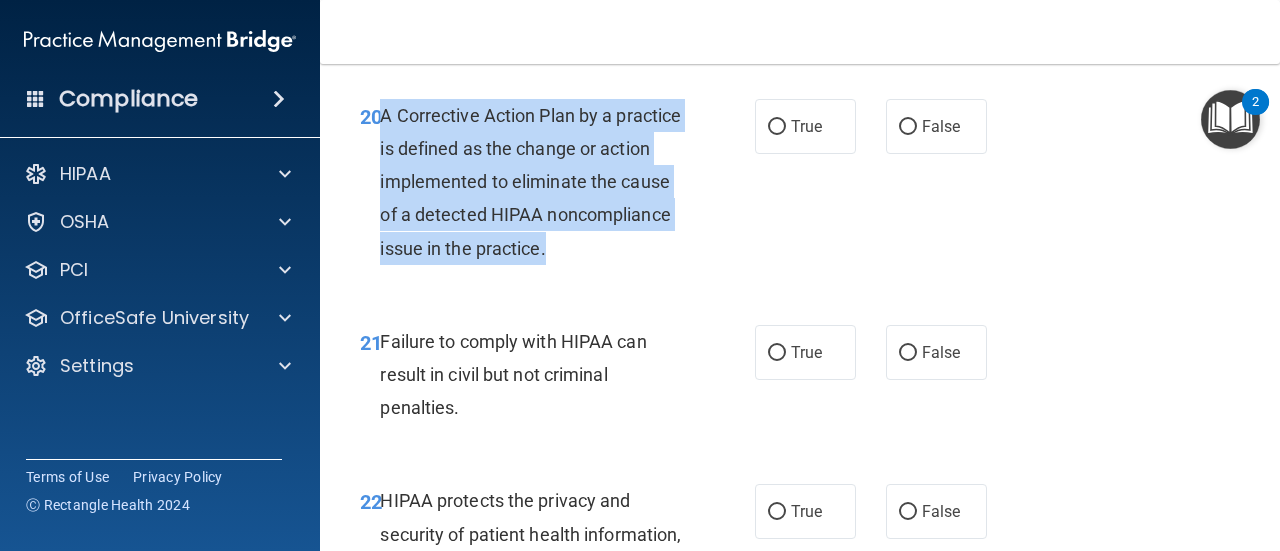 drag, startPoint x: 678, startPoint y: 321, endPoint x: 384, endPoint y: 185, distance: 323.9321 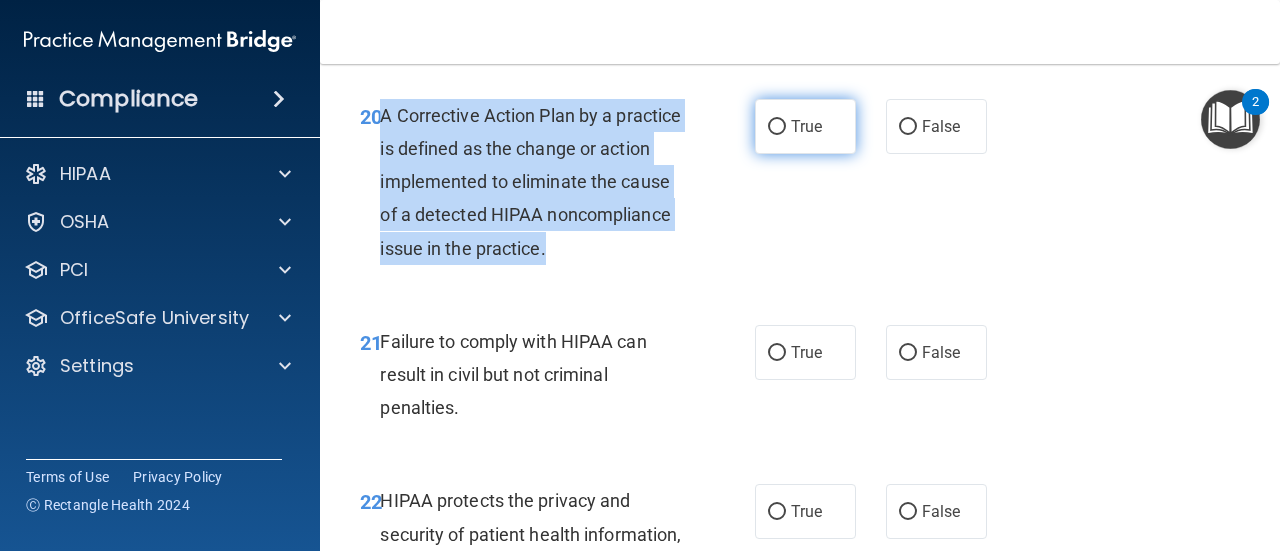 click on "True" at bounding box center [777, 127] 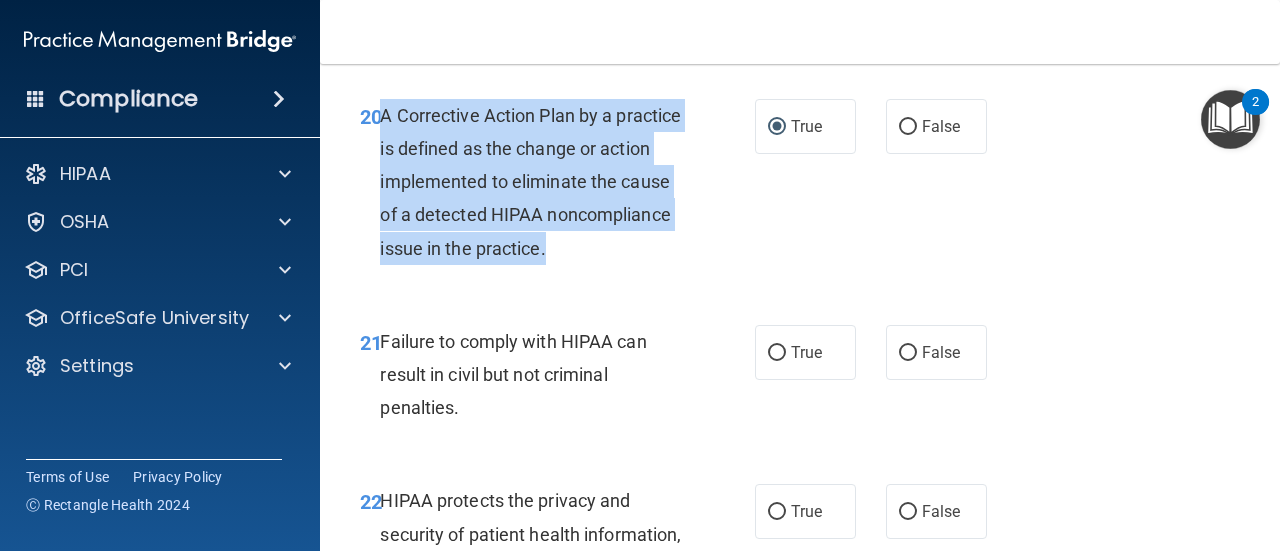 scroll, scrollTop: 3998, scrollLeft: 0, axis: vertical 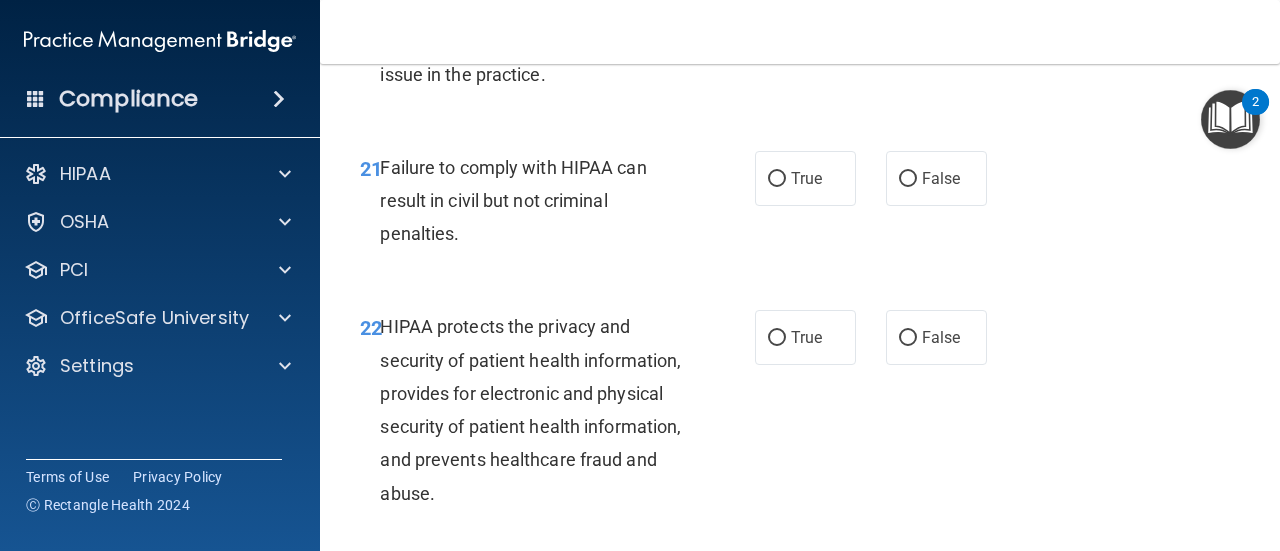 click on "21       Failure to comply with HIPAA can result in civil but not criminal penalties." at bounding box center [557, 206] 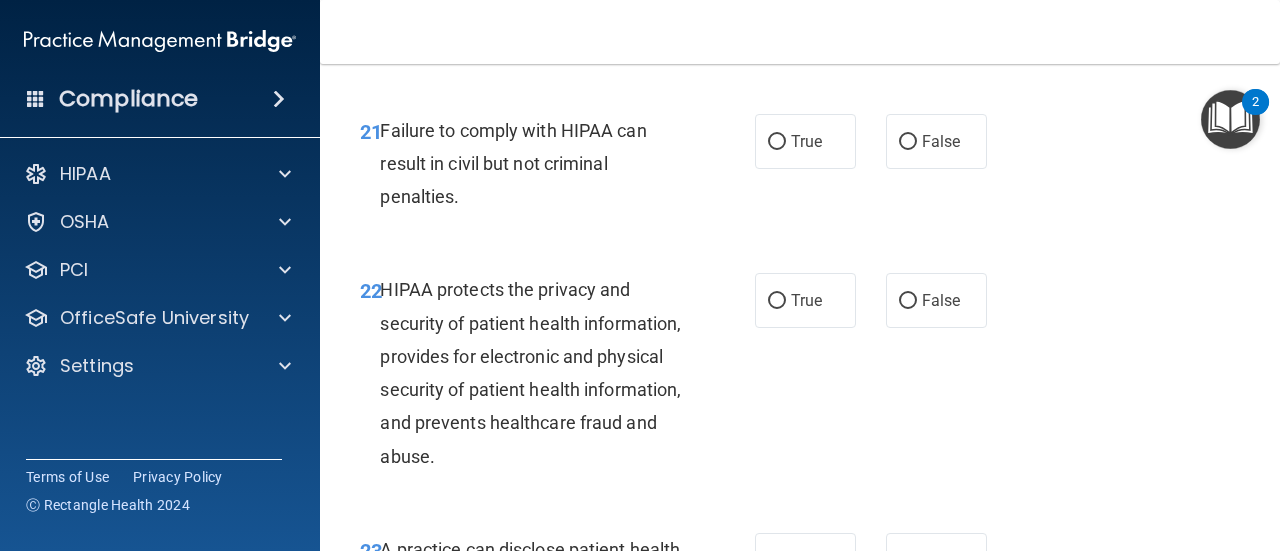 scroll, scrollTop: 4040, scrollLeft: 0, axis: vertical 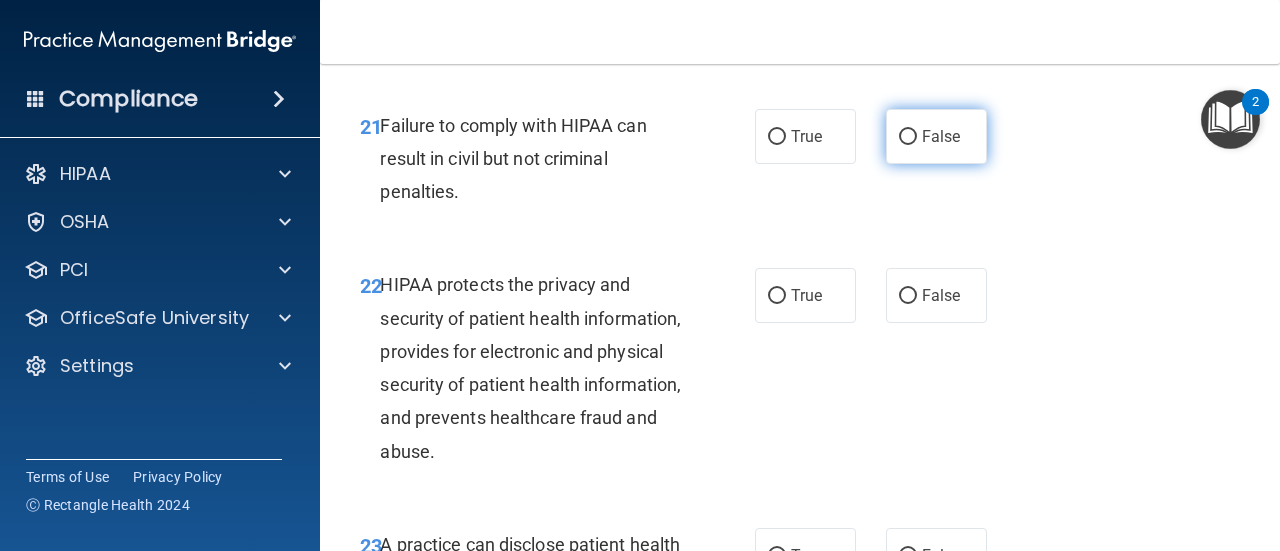 click on "False" at bounding box center [941, 136] 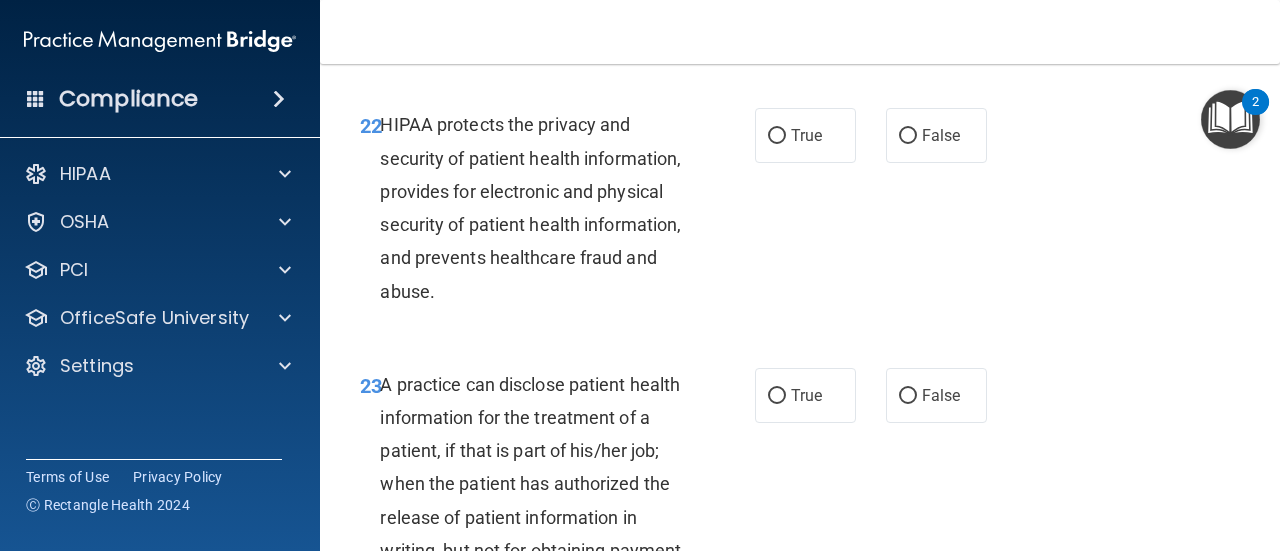scroll, scrollTop: 4214, scrollLeft: 0, axis: vertical 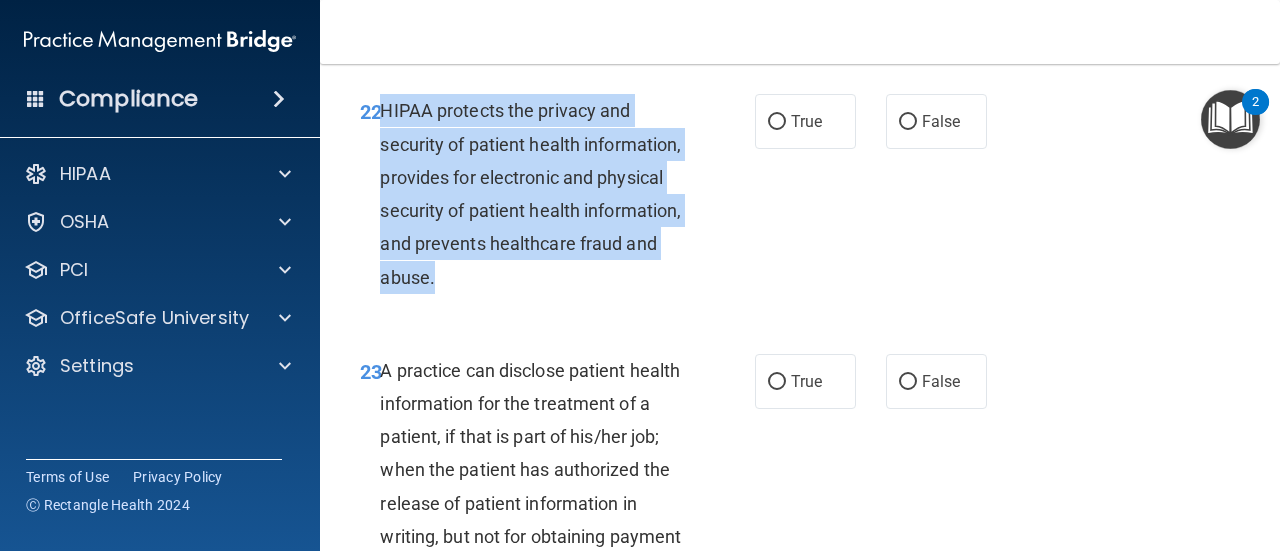 drag, startPoint x: 616, startPoint y: 331, endPoint x: 386, endPoint y: 183, distance: 273.5032 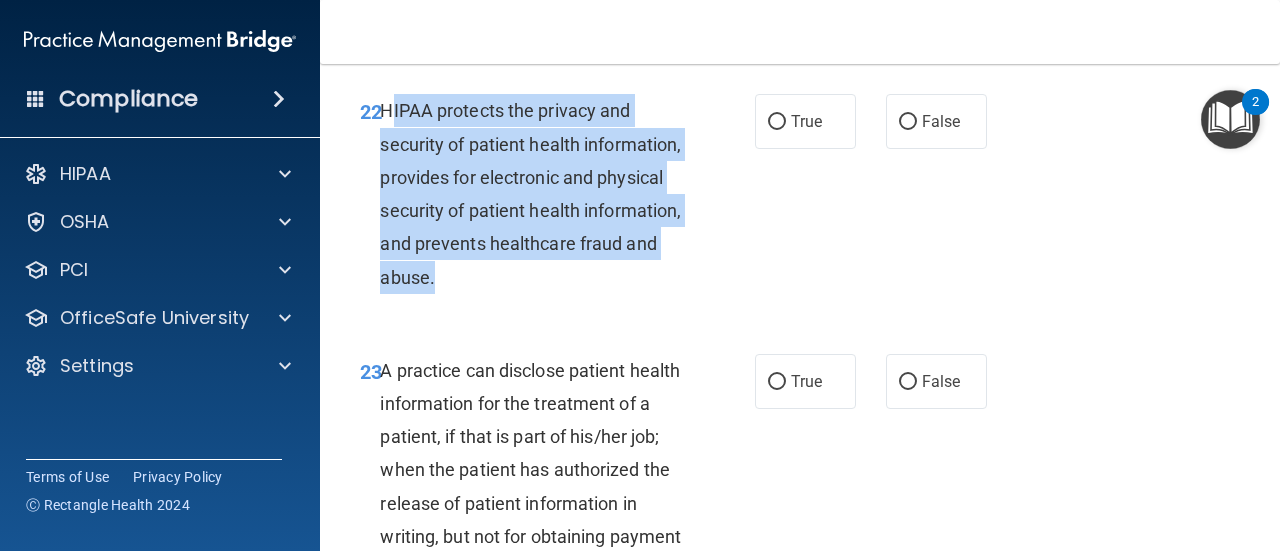 copy on "IPAA protects the privacy and security of patient health information, provides for electronic and physical security of patient health information, and prevents healthcare fraud and abuse." 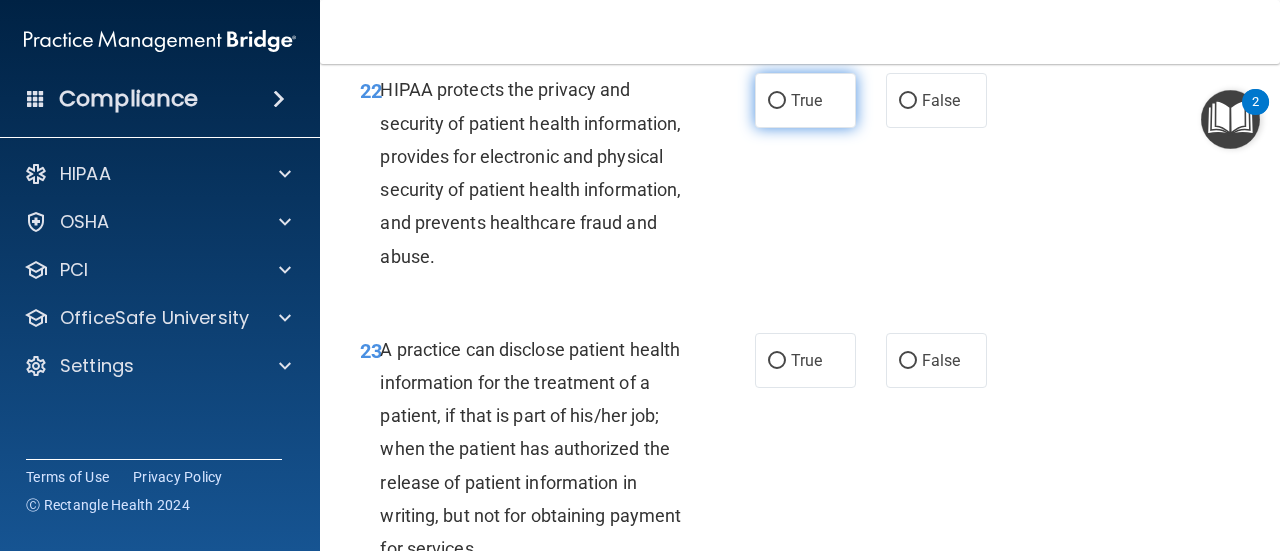 scroll, scrollTop: 4233, scrollLeft: 0, axis: vertical 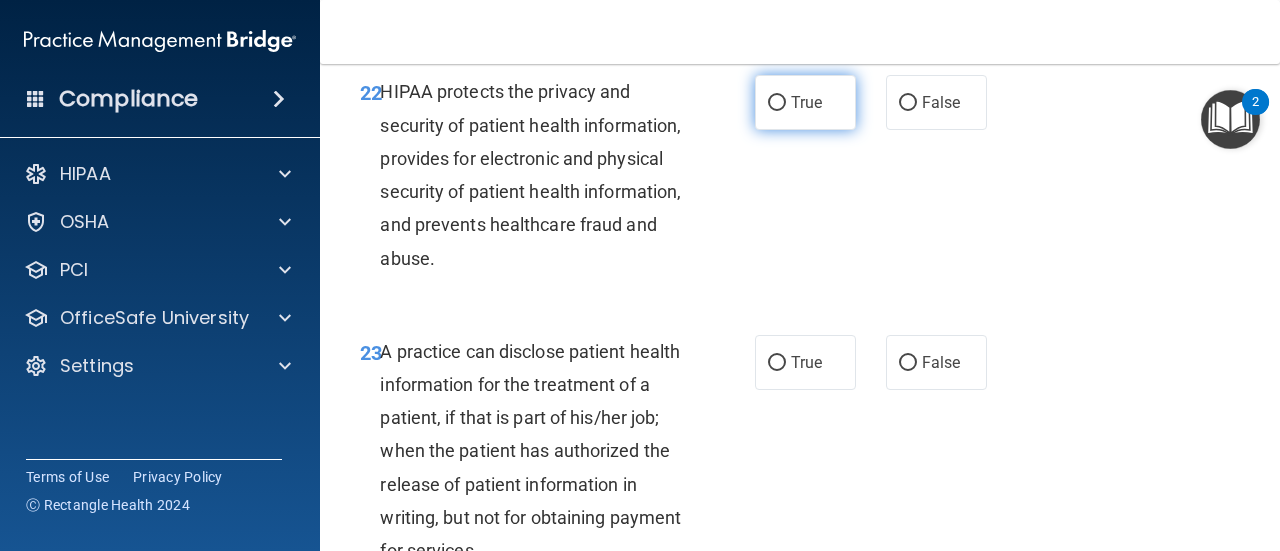 click on "True" at bounding box center [777, 103] 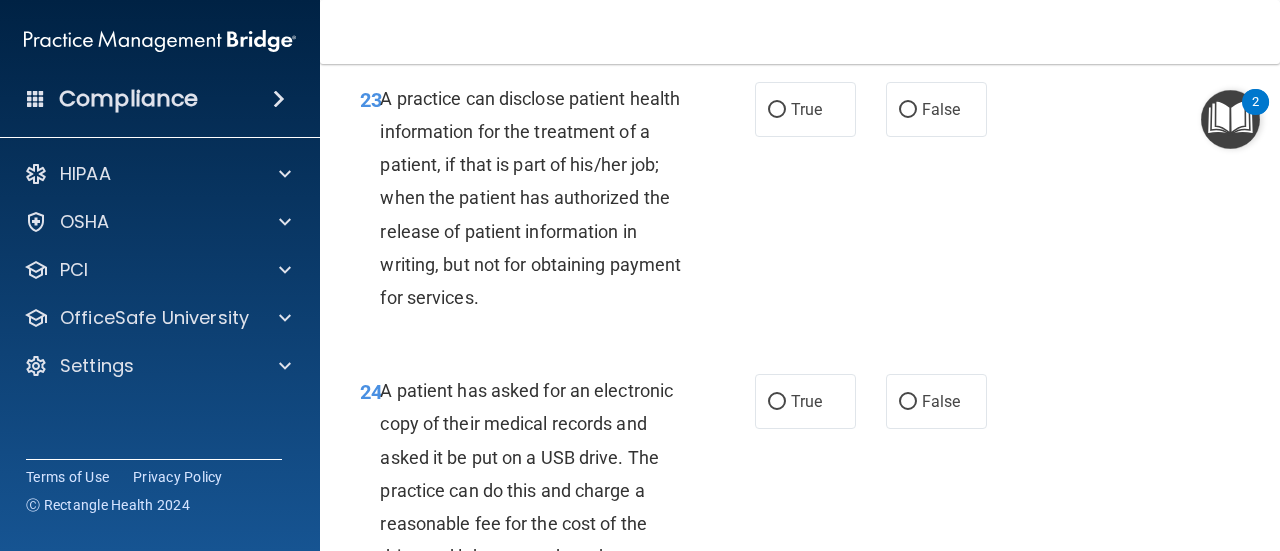 scroll, scrollTop: 4487, scrollLeft: 0, axis: vertical 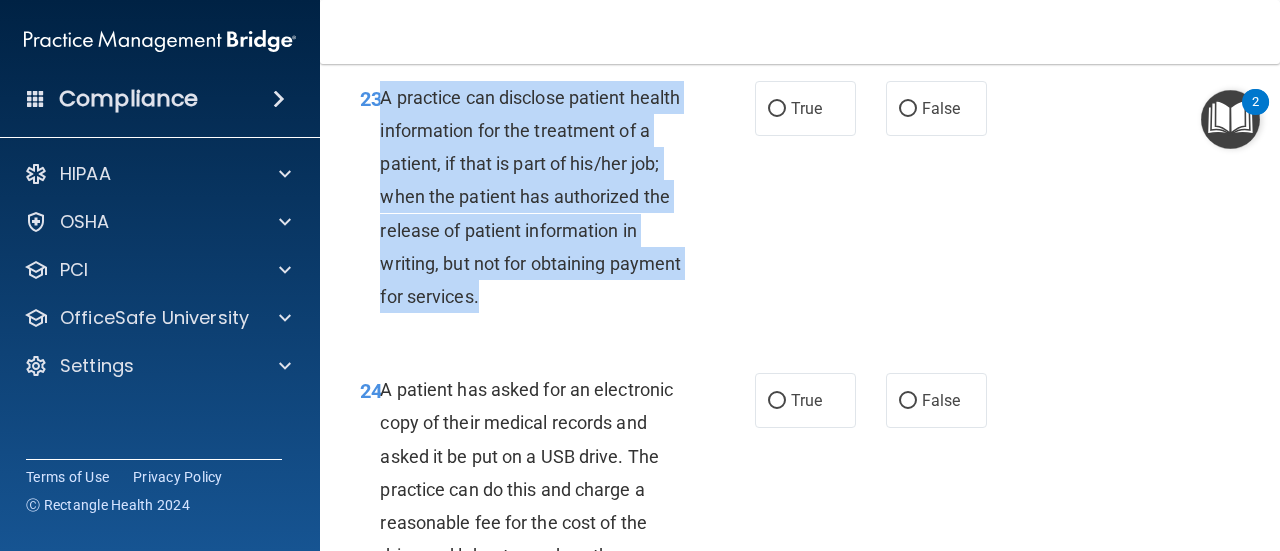 drag, startPoint x: 560, startPoint y: 363, endPoint x: 383, endPoint y: 161, distance: 268.57587 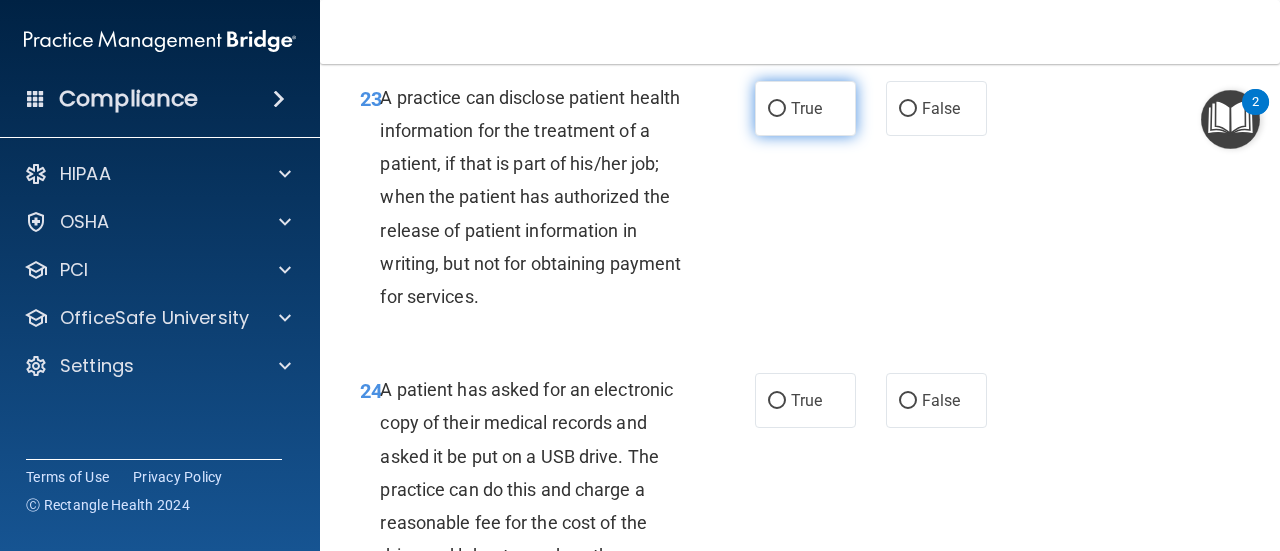 click on "True" at bounding box center [805, 108] 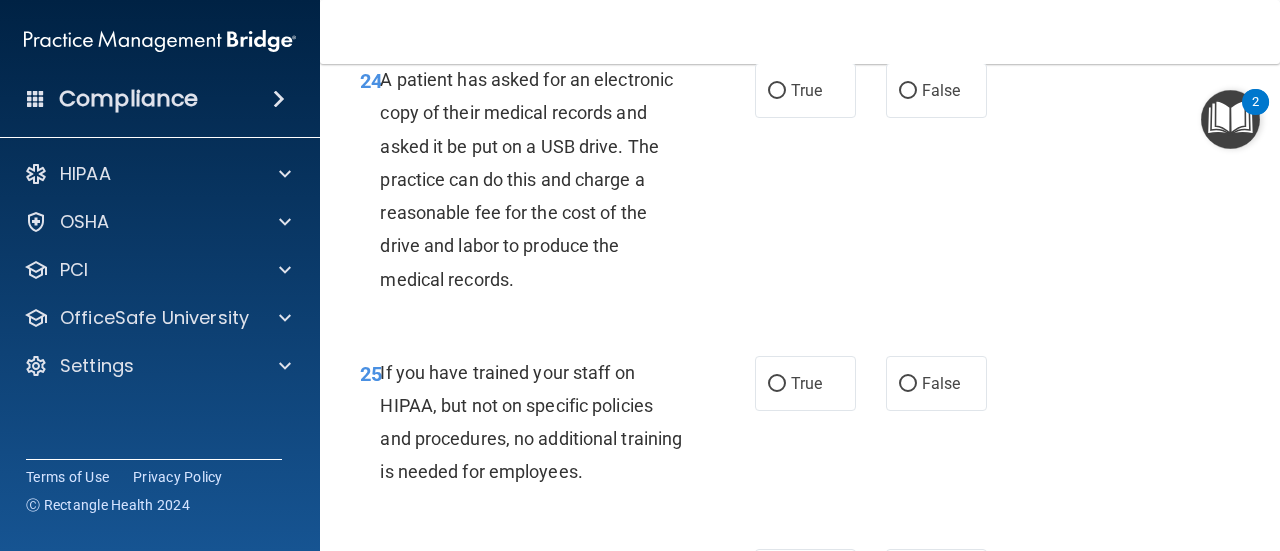 scroll, scrollTop: 4798, scrollLeft: 0, axis: vertical 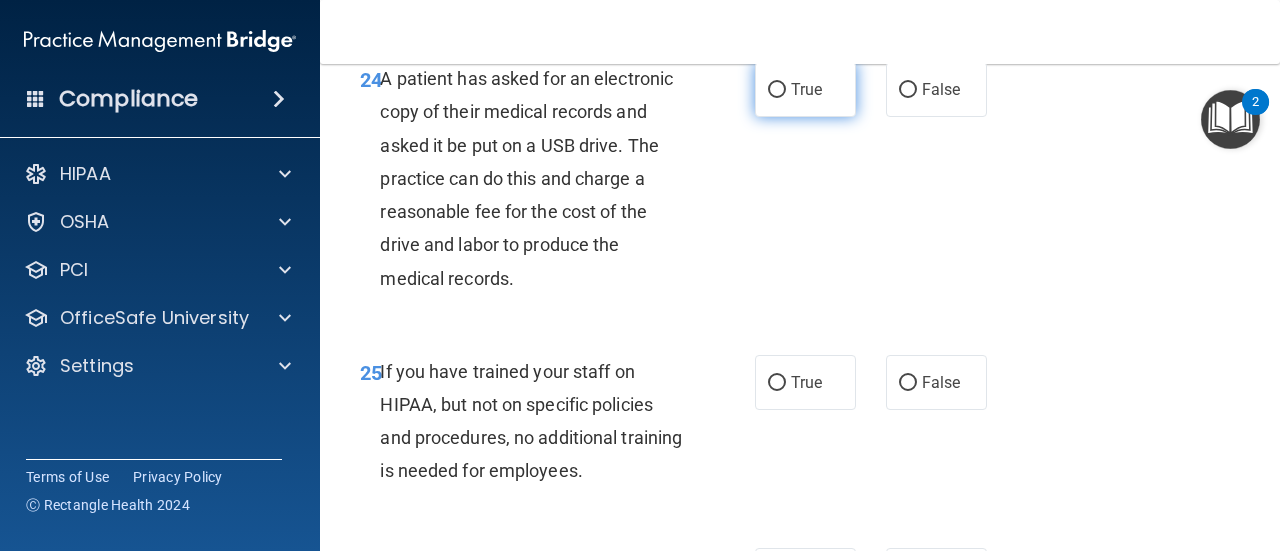click on "True" at bounding box center [777, 90] 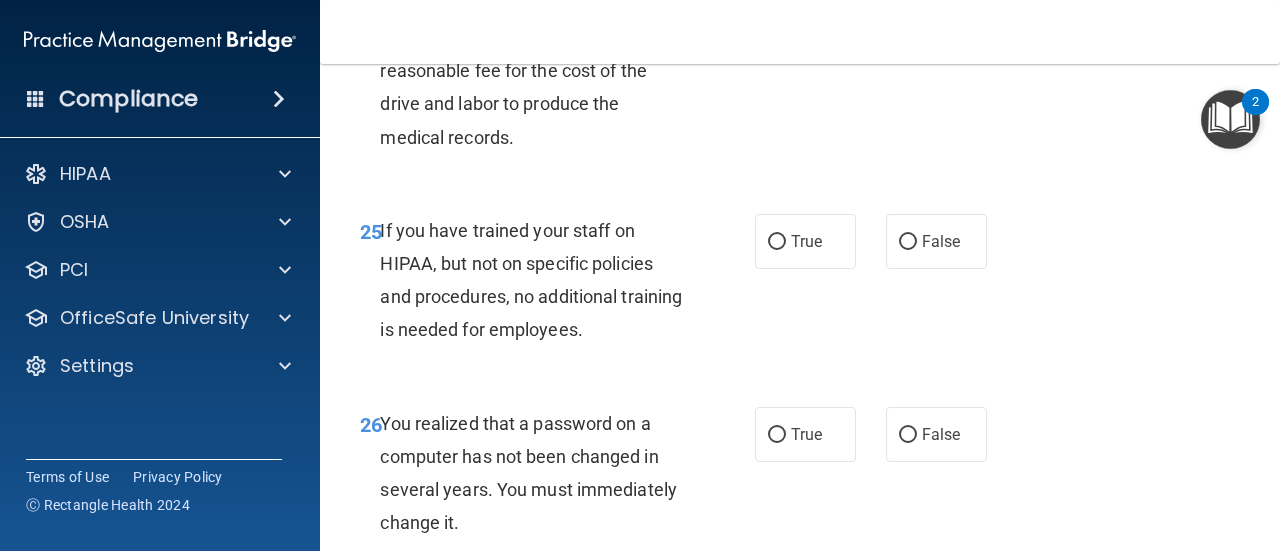 scroll, scrollTop: 5047, scrollLeft: 0, axis: vertical 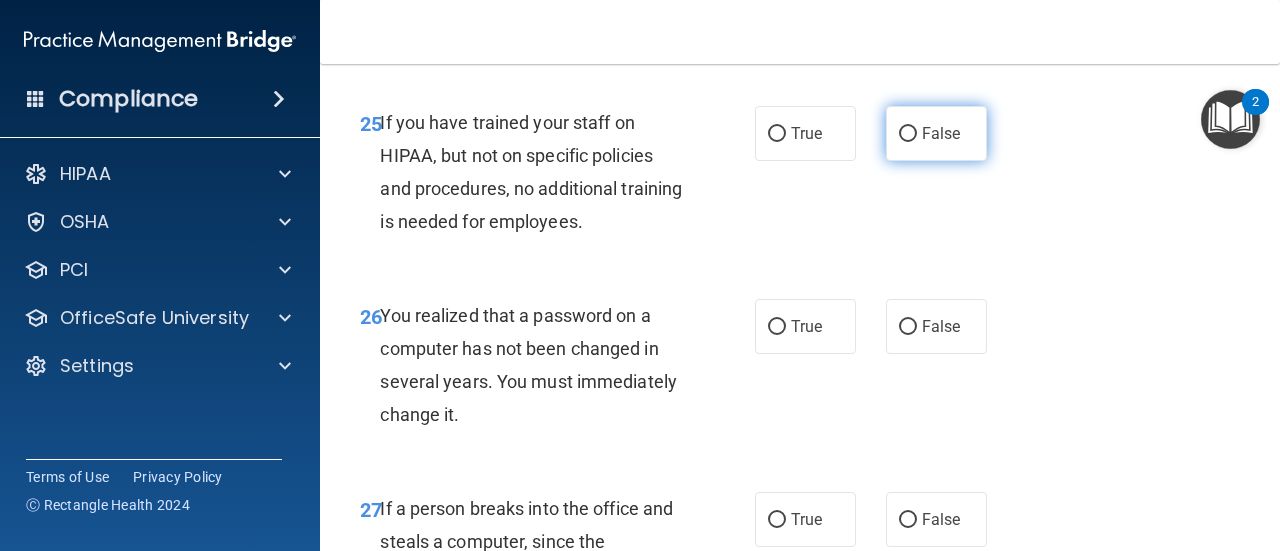 click on "False" at bounding box center (908, 134) 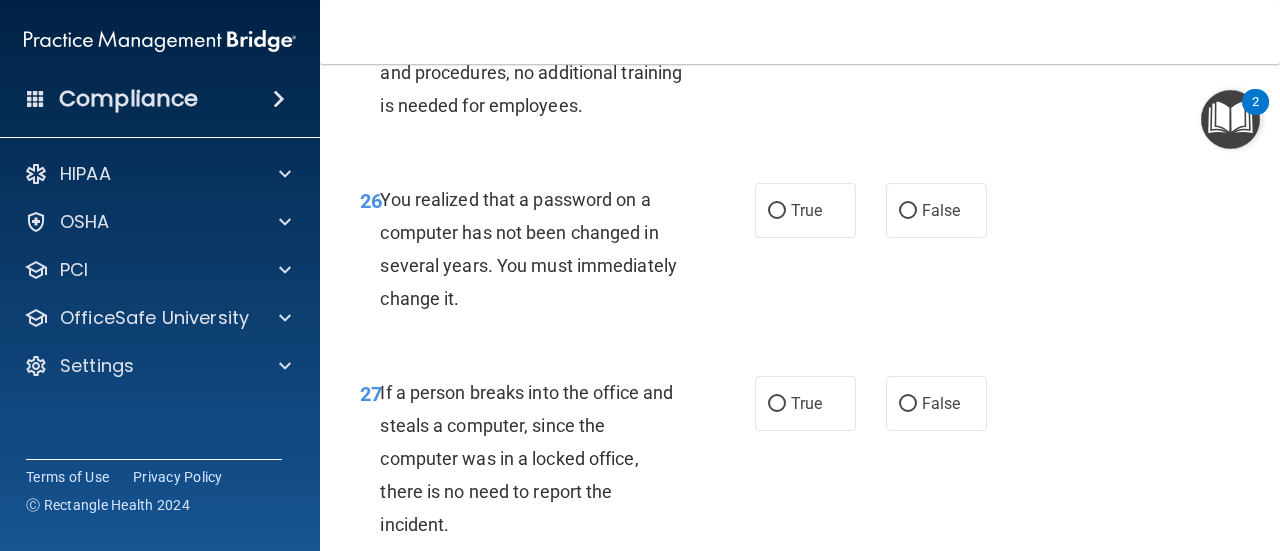 scroll, scrollTop: 5244, scrollLeft: 0, axis: vertical 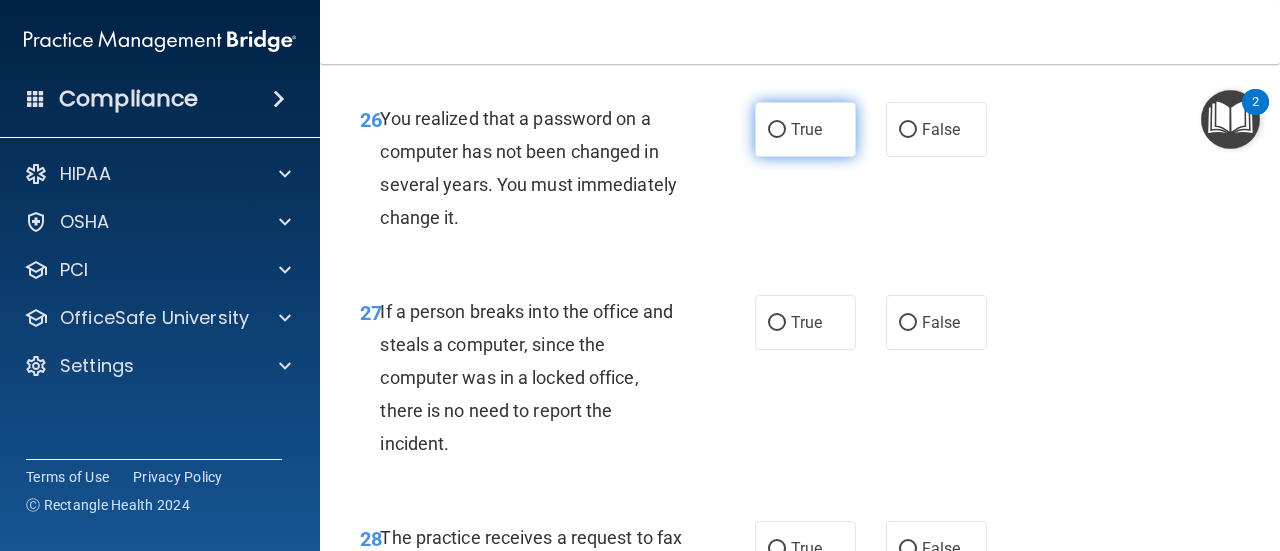 click on "True" at bounding box center [805, 129] 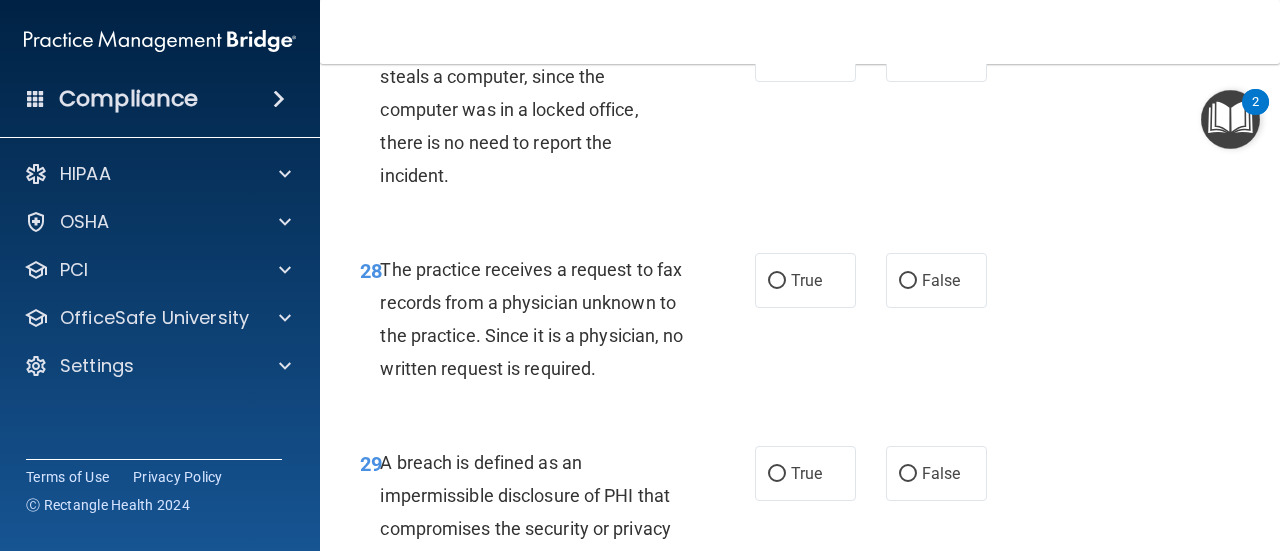 scroll, scrollTop: 5513, scrollLeft: 0, axis: vertical 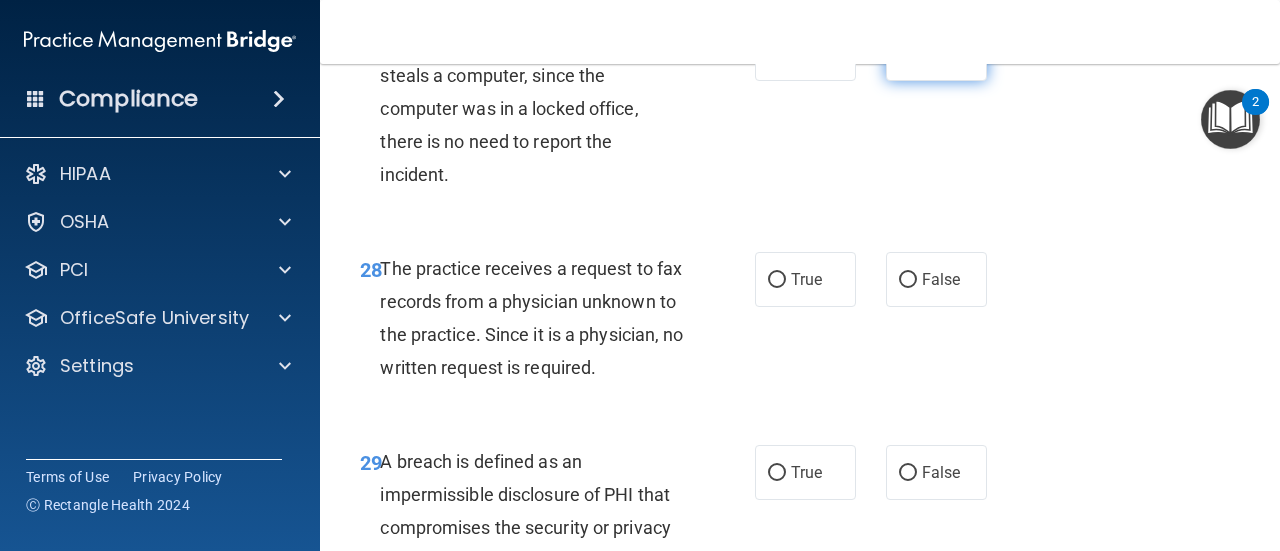 click on "False" at bounding box center (908, 54) 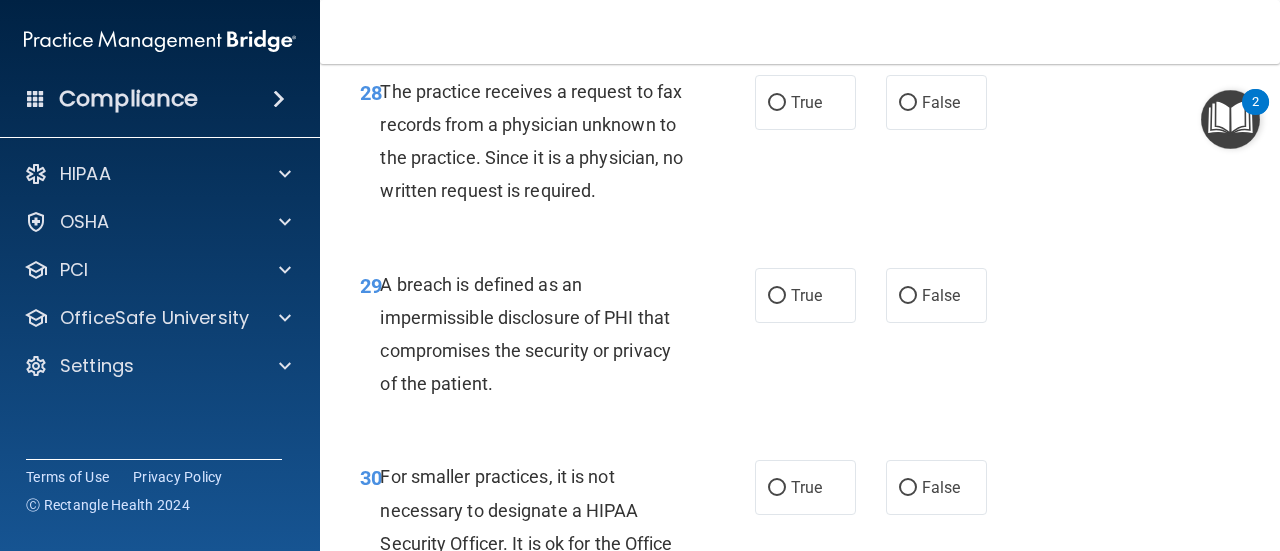 scroll, scrollTop: 5691, scrollLeft: 0, axis: vertical 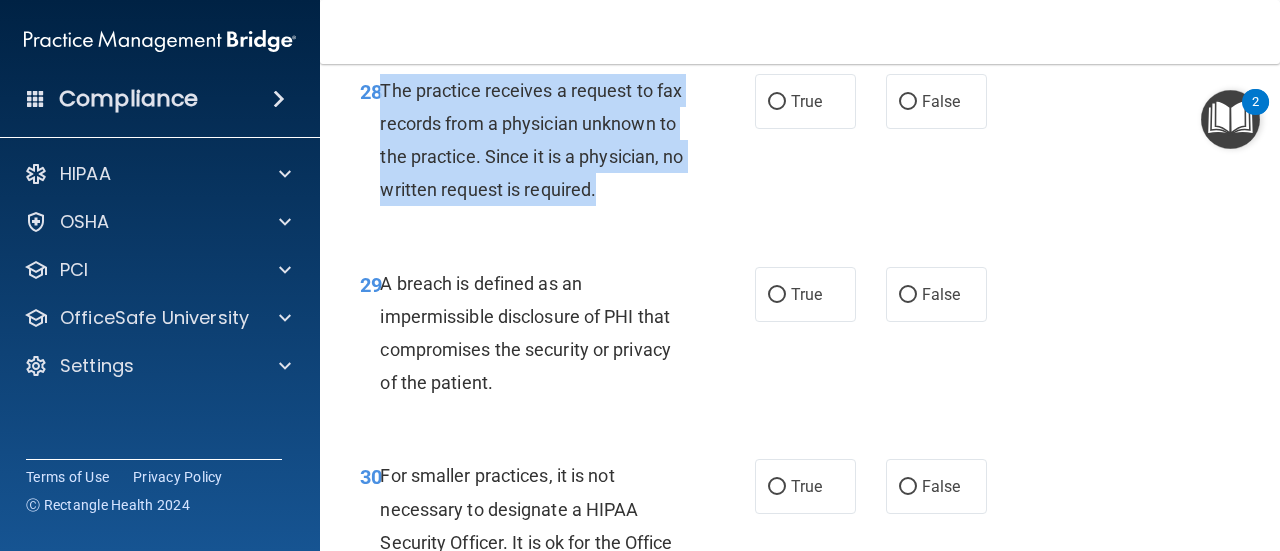 drag, startPoint x: 452, startPoint y: 293, endPoint x: 381, endPoint y: 150, distance: 159.65588 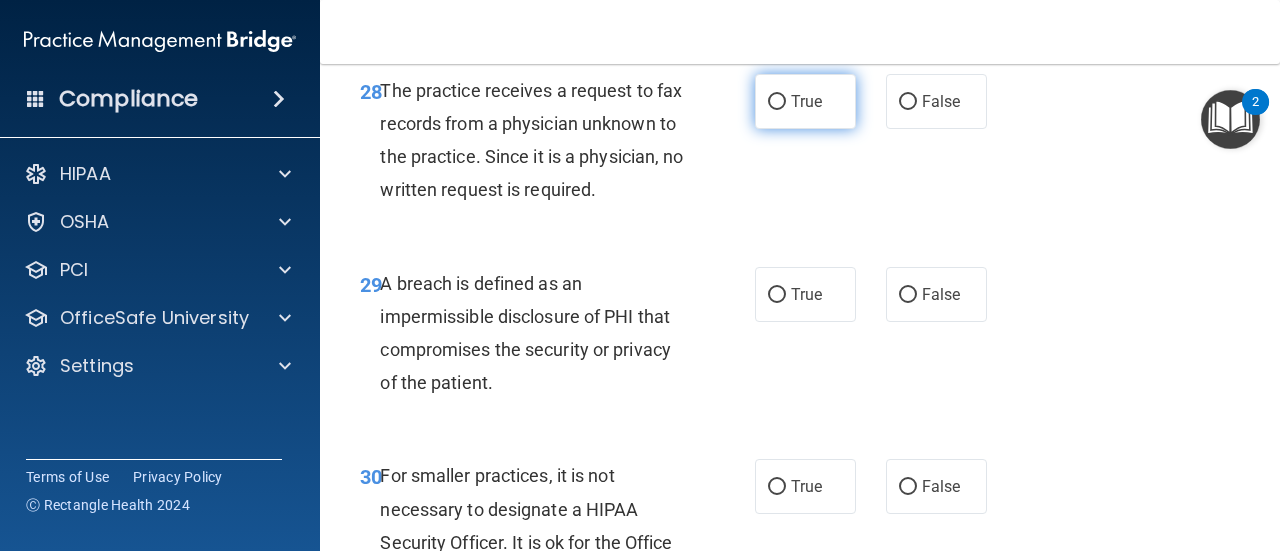 click on "True" at bounding box center [806, 101] 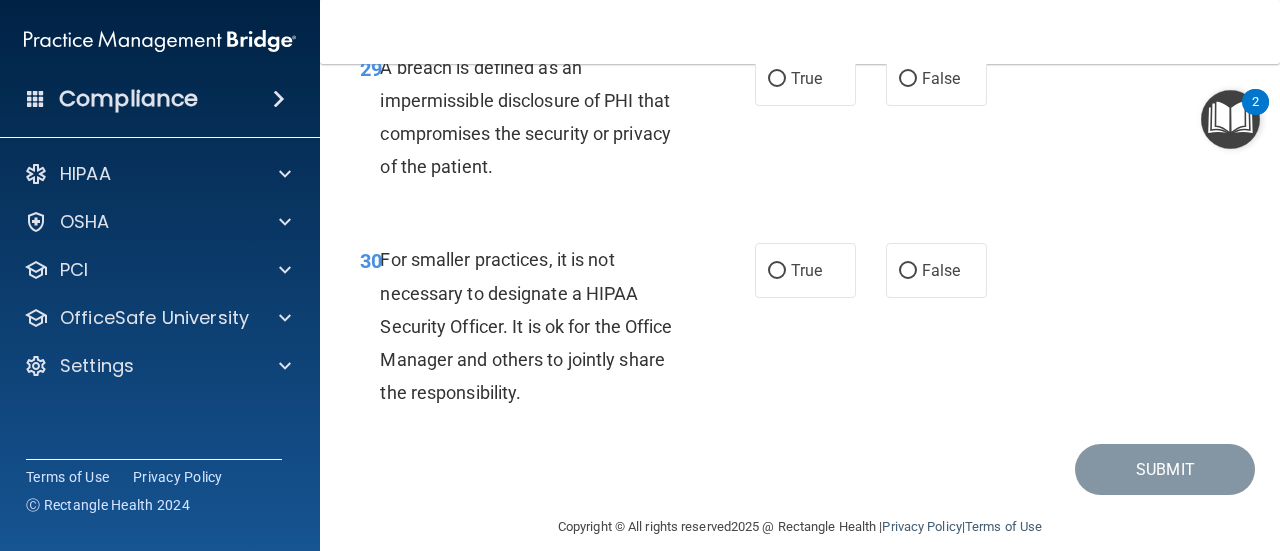 scroll, scrollTop: 5909, scrollLeft: 0, axis: vertical 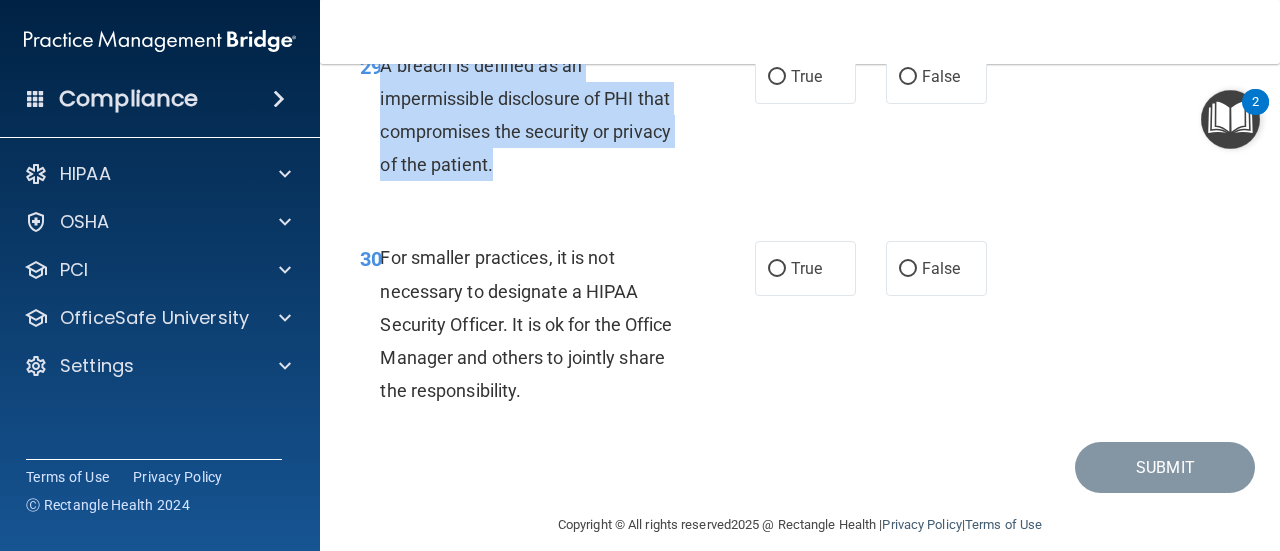drag, startPoint x: 501, startPoint y: 260, endPoint x: 382, endPoint y: 170, distance: 149.2012 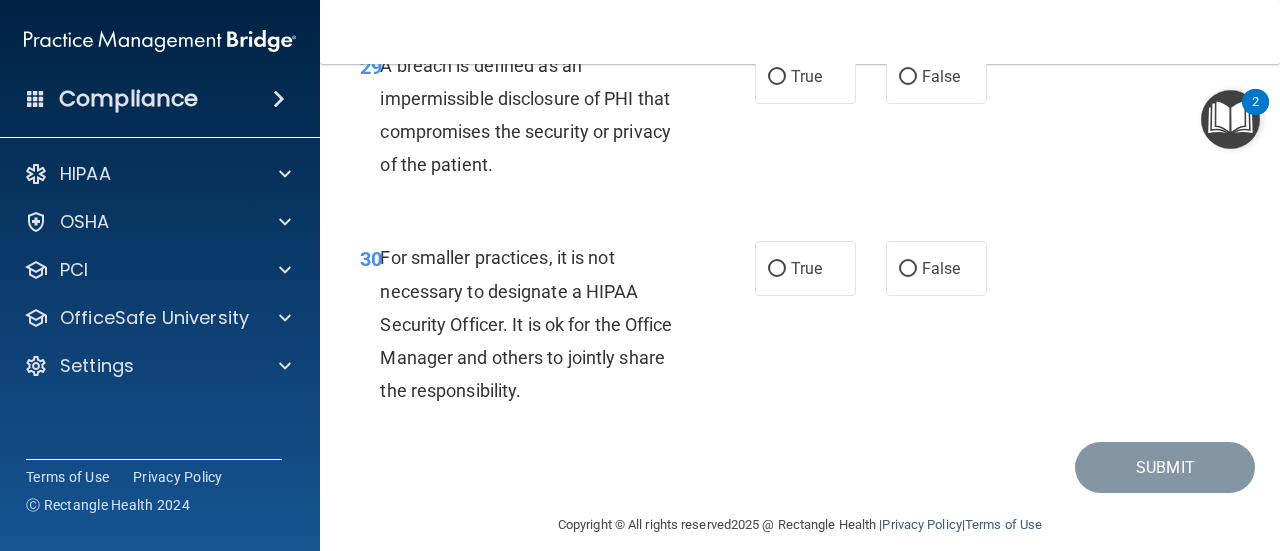 click on "30       For smaller practices, it is not necessary to designate a HIPAA Security Officer.  It is ok for the Office Manager and others to jointly share the responsibility.                 True           False" at bounding box center (800, 329) 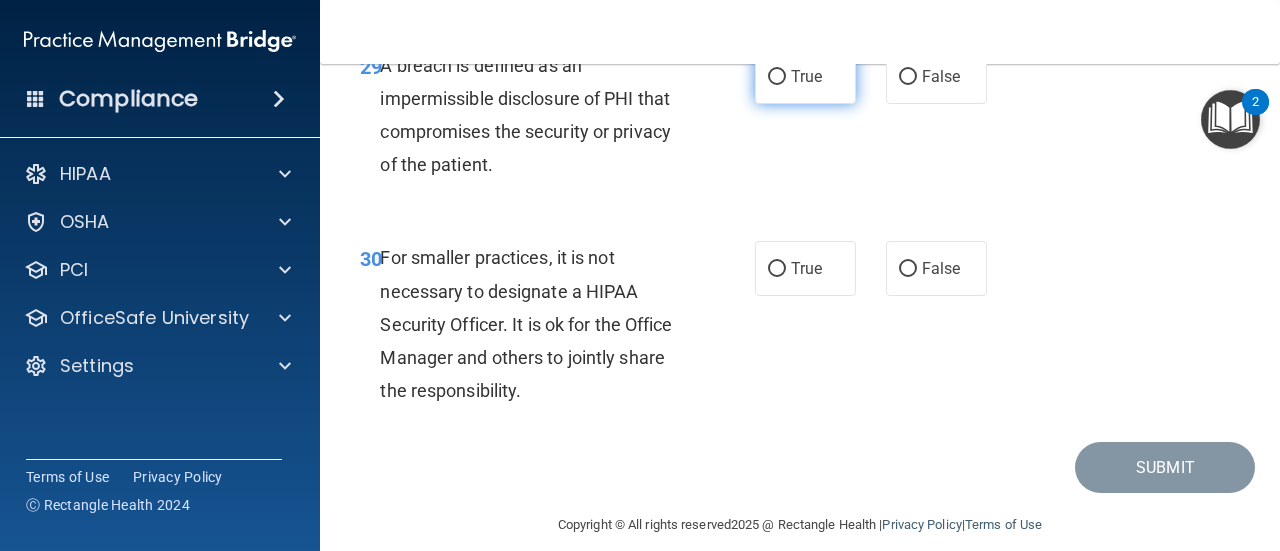 click on "True" at bounding box center (777, 77) 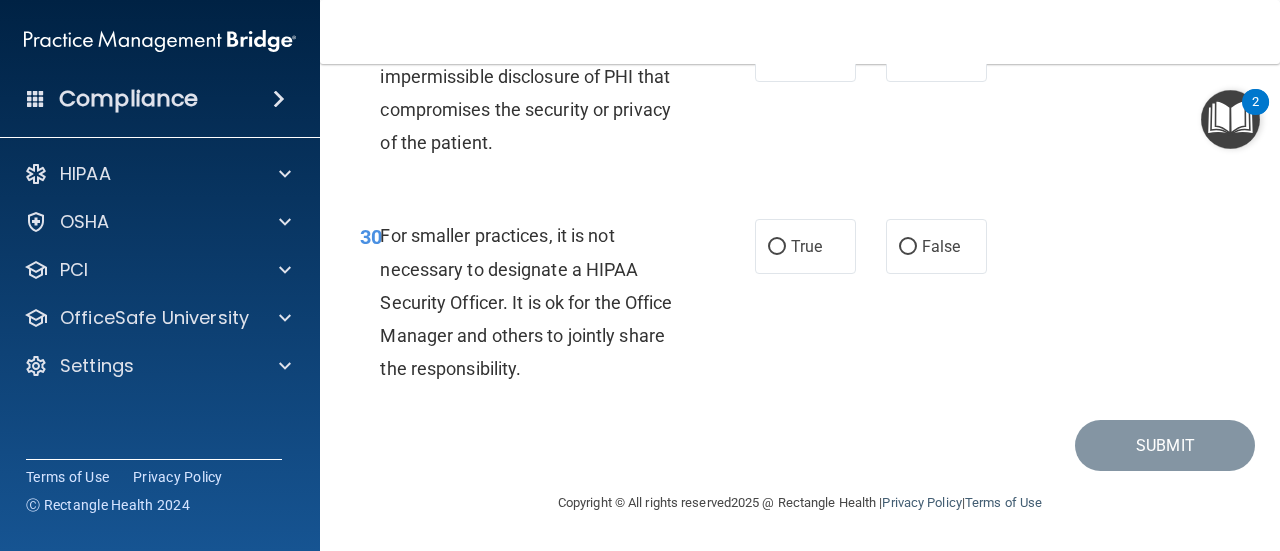 scroll, scrollTop: 6030, scrollLeft: 0, axis: vertical 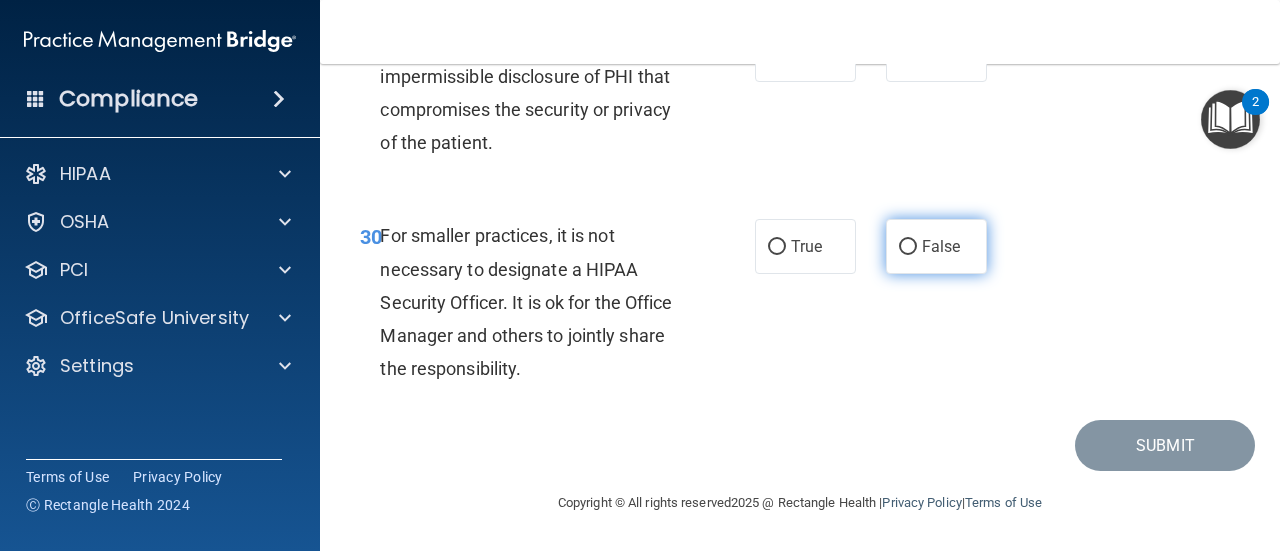 click on "False" at bounding box center (908, 247) 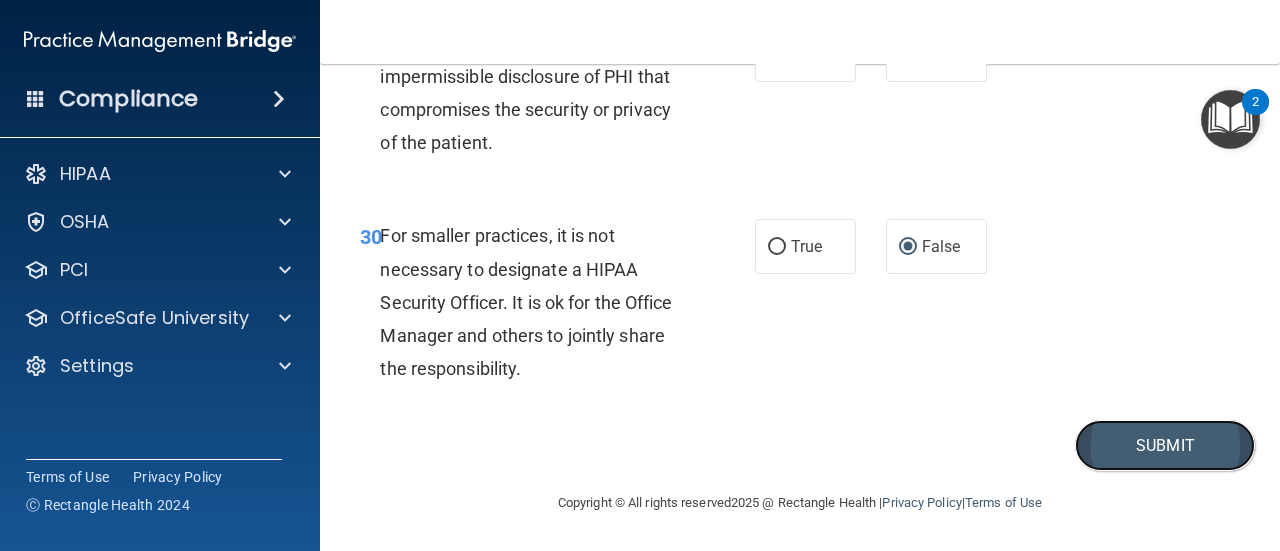 click on "Submit" at bounding box center (1165, 445) 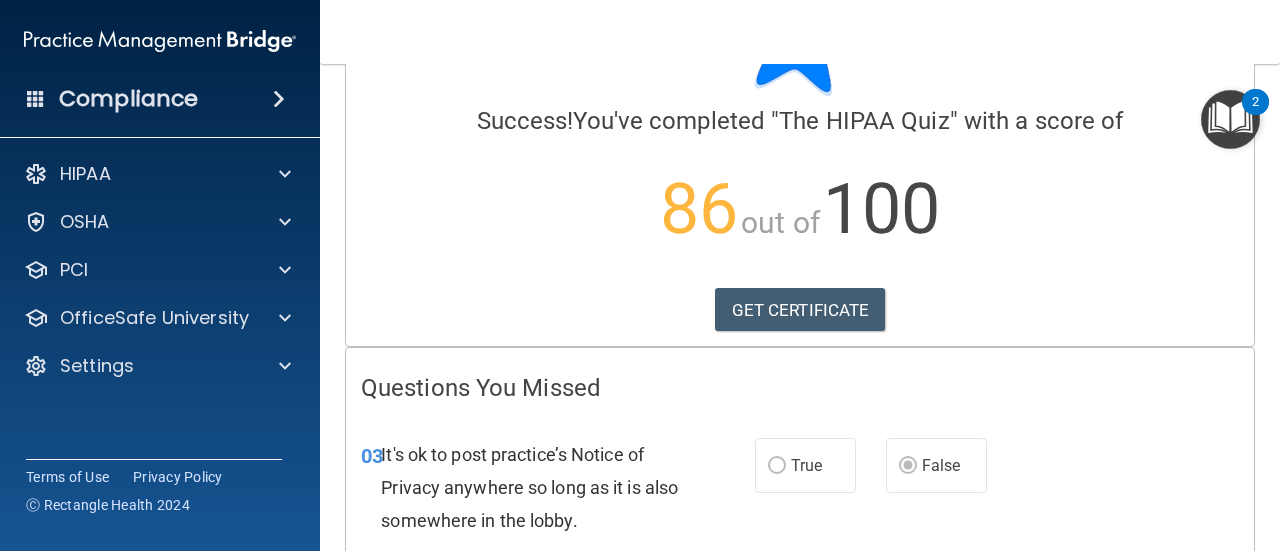 scroll, scrollTop: 0, scrollLeft: 0, axis: both 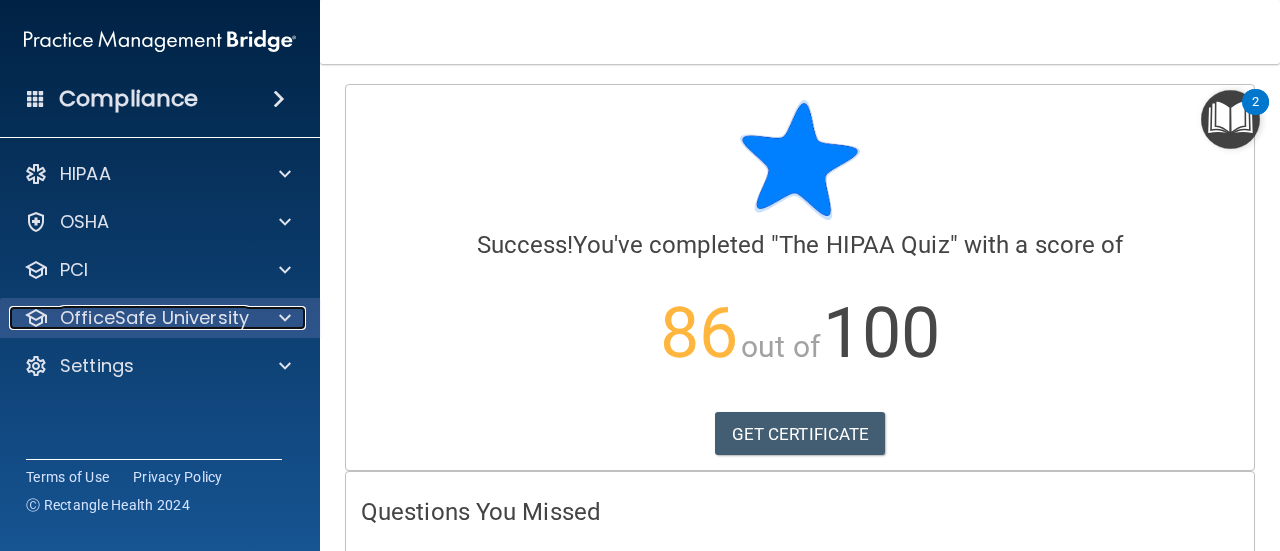click on "OfficeSafe University" at bounding box center [154, 318] 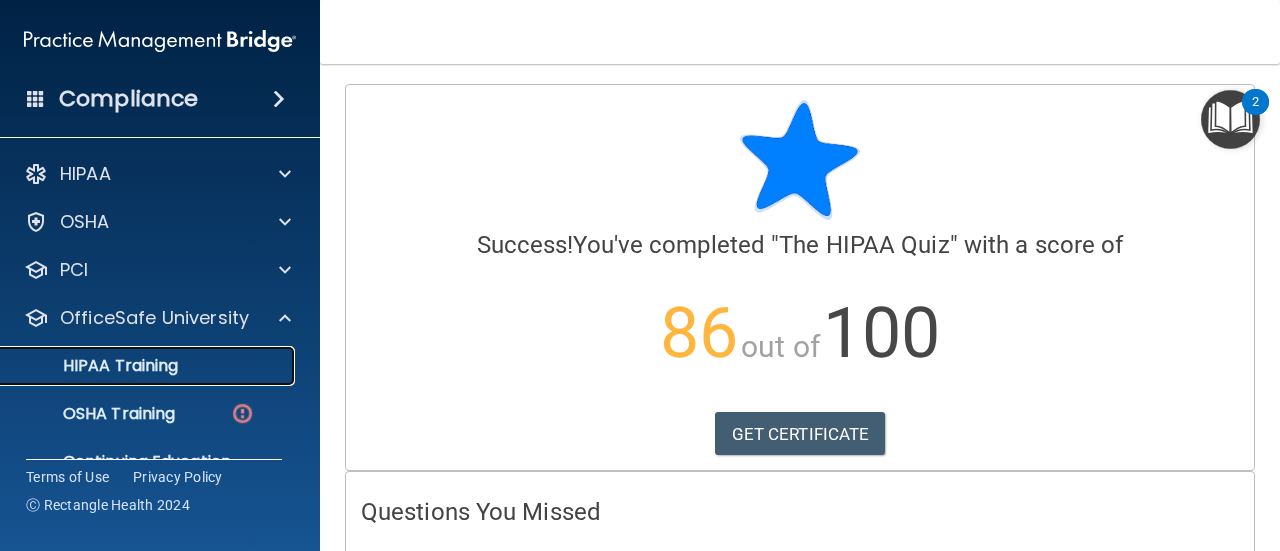 click on "HIPAA Training" at bounding box center (95, 366) 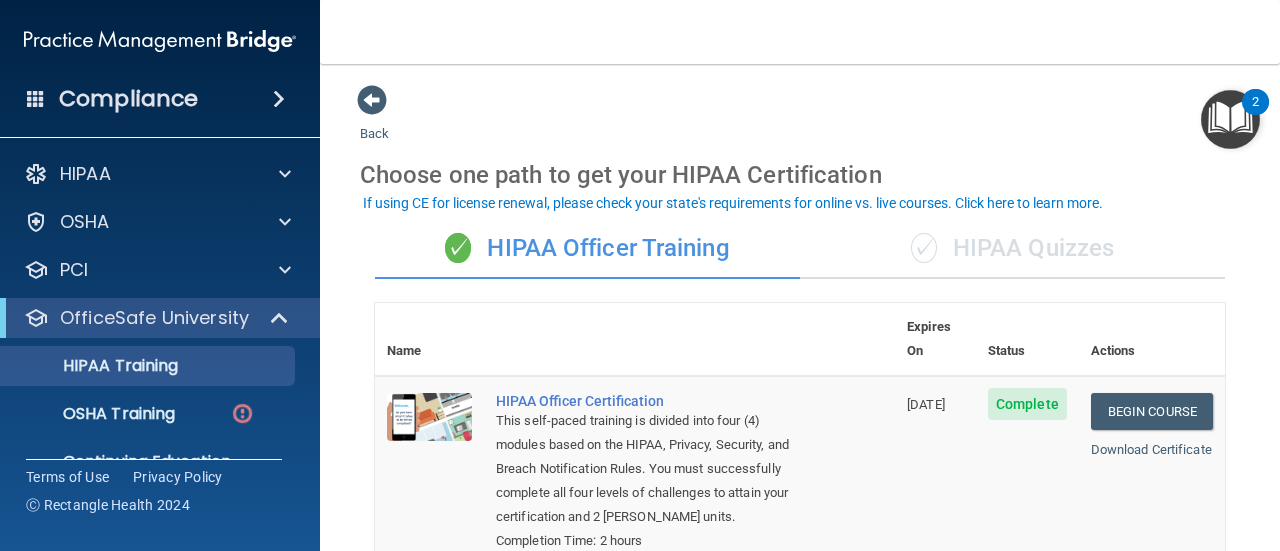 click on "✓   HIPAA Quizzes" at bounding box center [1012, 249] 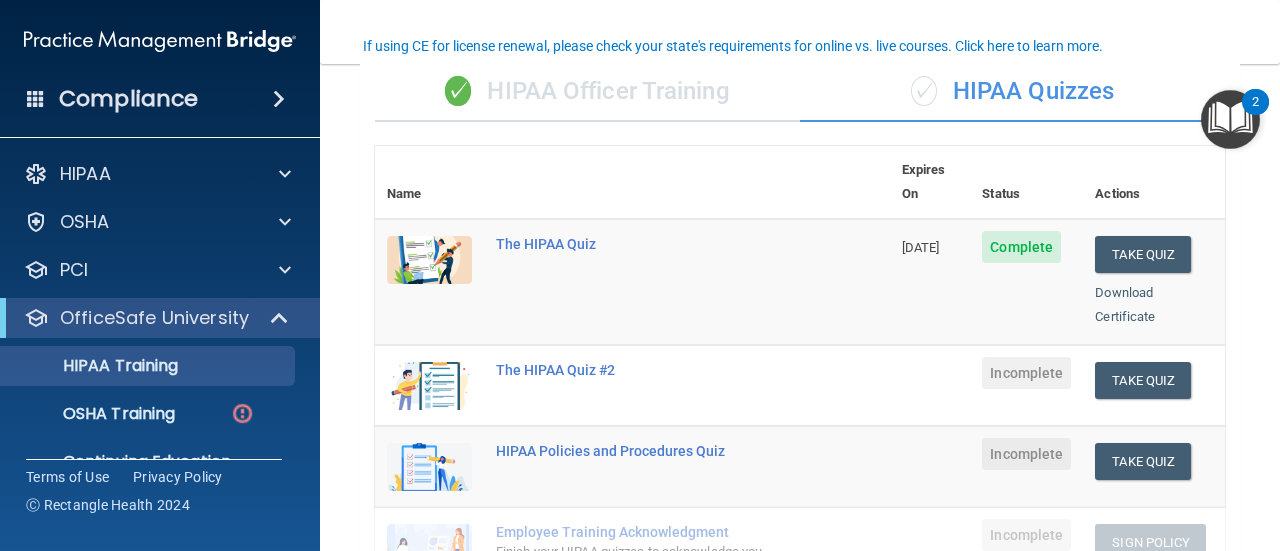 scroll, scrollTop: 225, scrollLeft: 0, axis: vertical 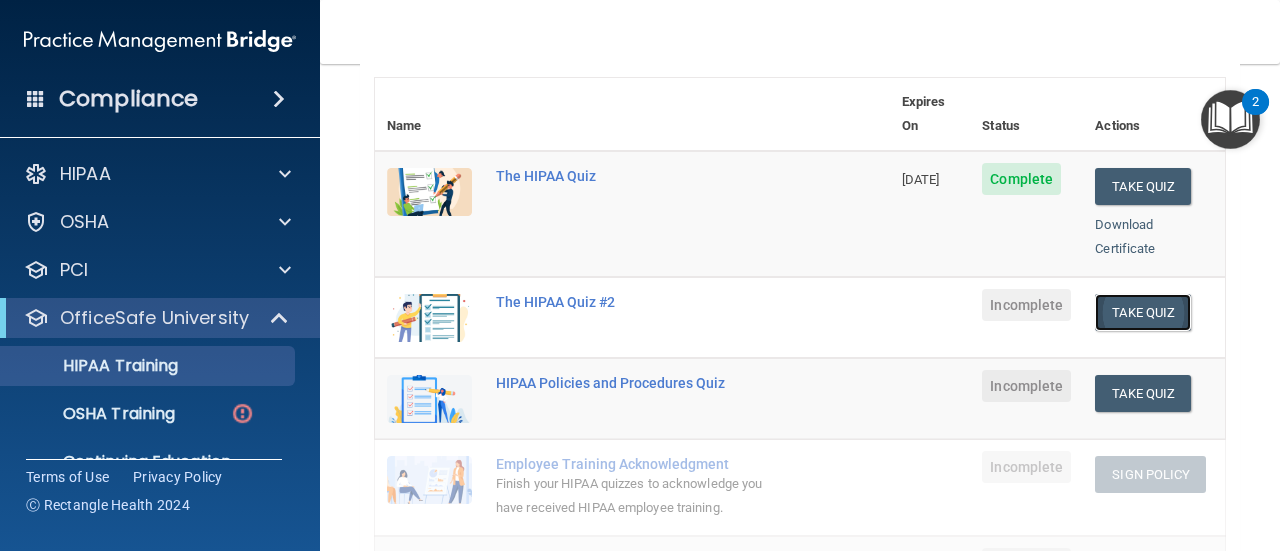 click on "Take Quiz" at bounding box center (1143, 312) 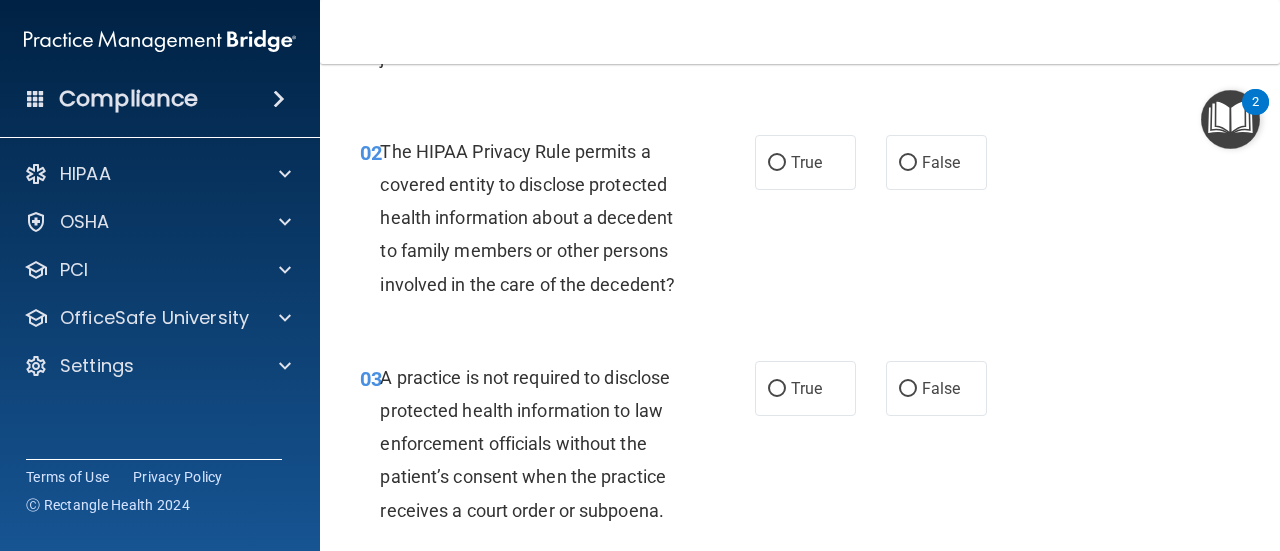 scroll, scrollTop: 284, scrollLeft: 0, axis: vertical 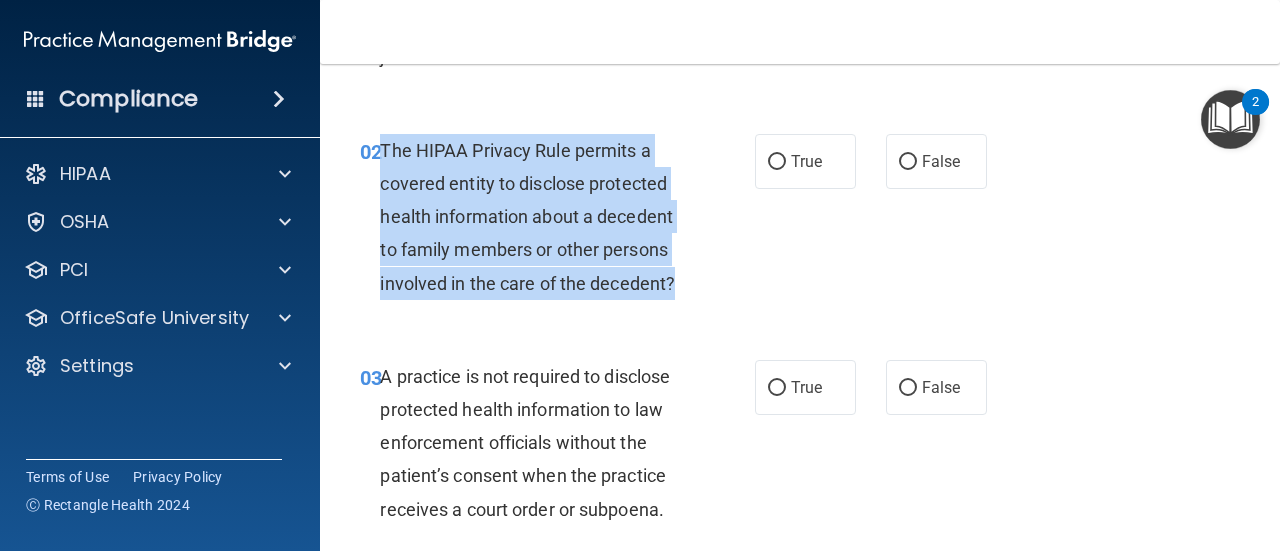 drag, startPoint x: 674, startPoint y: 285, endPoint x: 383, endPoint y: 151, distance: 320.3701 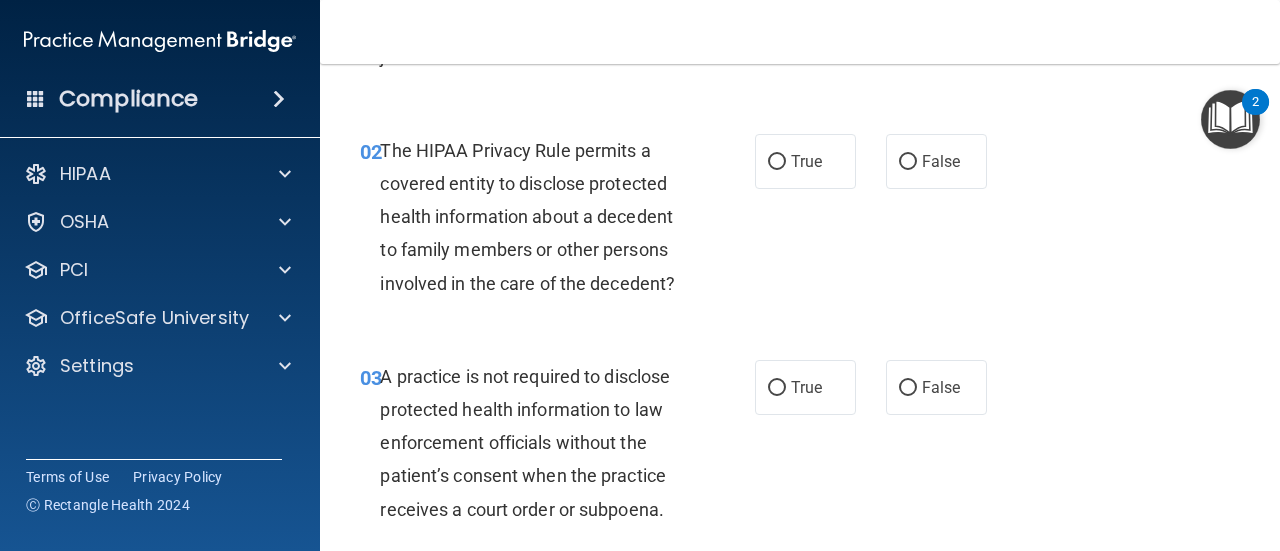 click on "02       The HIPAA Privacy Rule permits a covered entity to disclose protected health information about a decedent to family members or other persons involved in the care of the decedent?                 True           False" at bounding box center (800, 222) 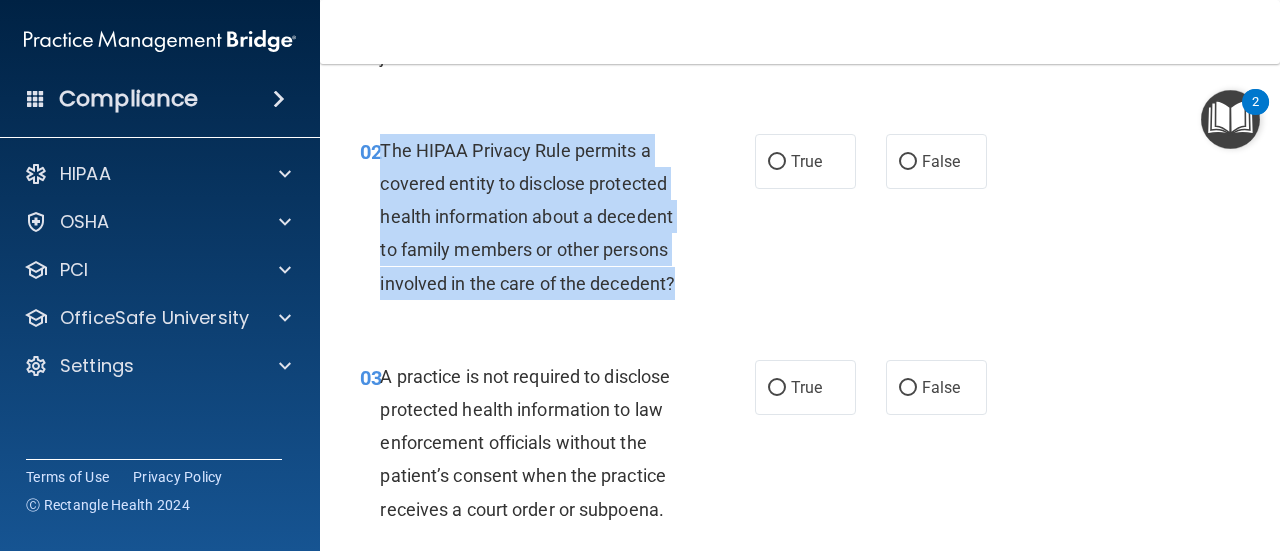 drag, startPoint x: 672, startPoint y: 284, endPoint x: 383, endPoint y: 162, distance: 313.6957 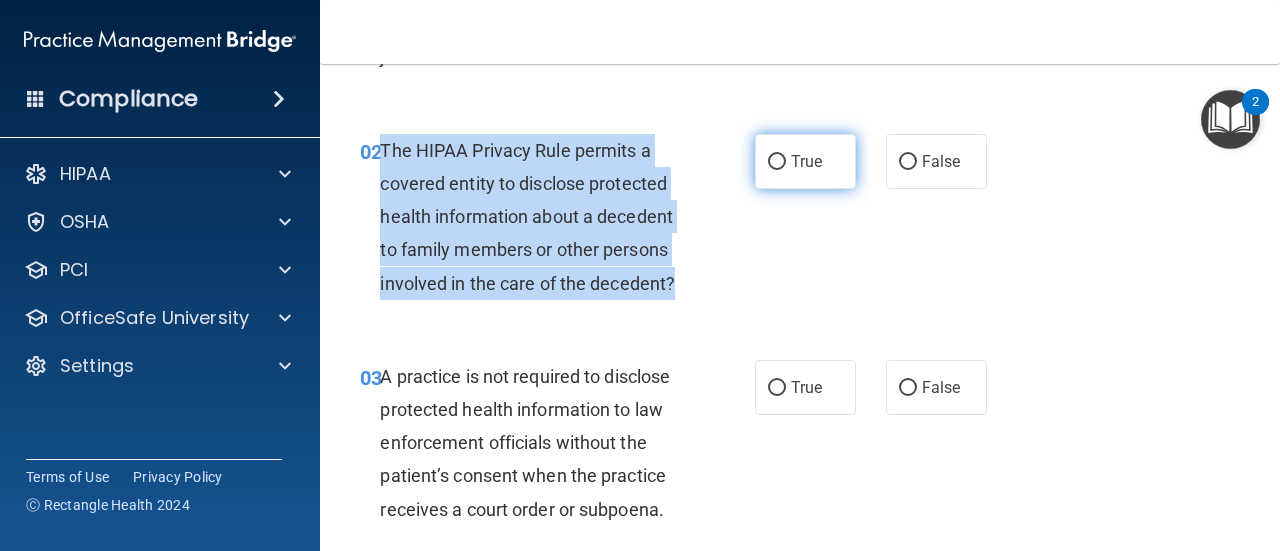 click on "True" at bounding box center (777, 162) 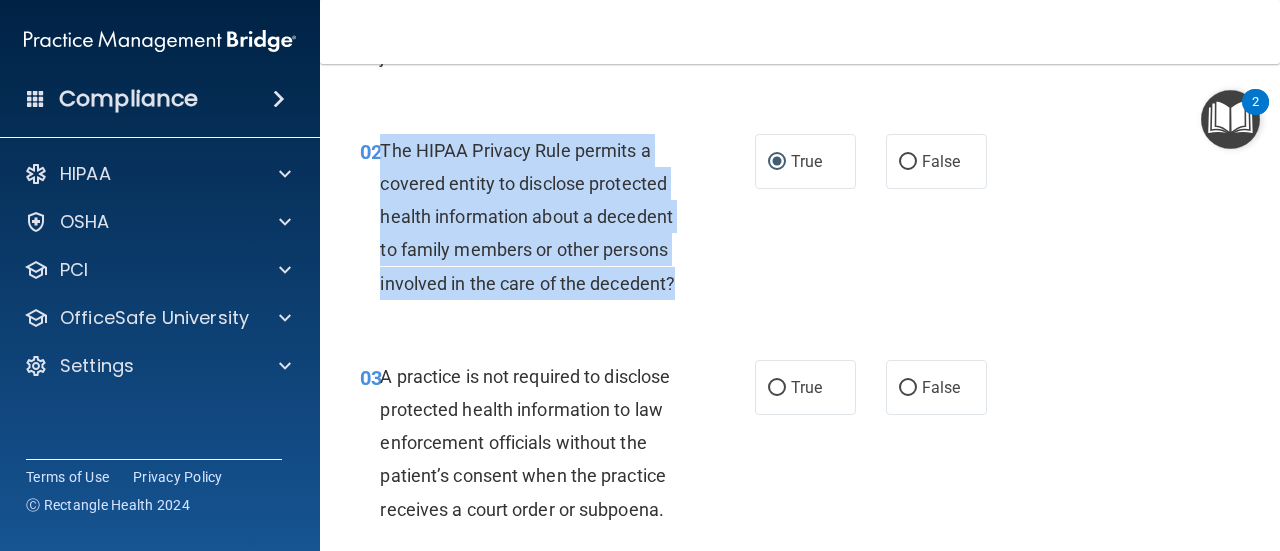 scroll, scrollTop: 448, scrollLeft: 0, axis: vertical 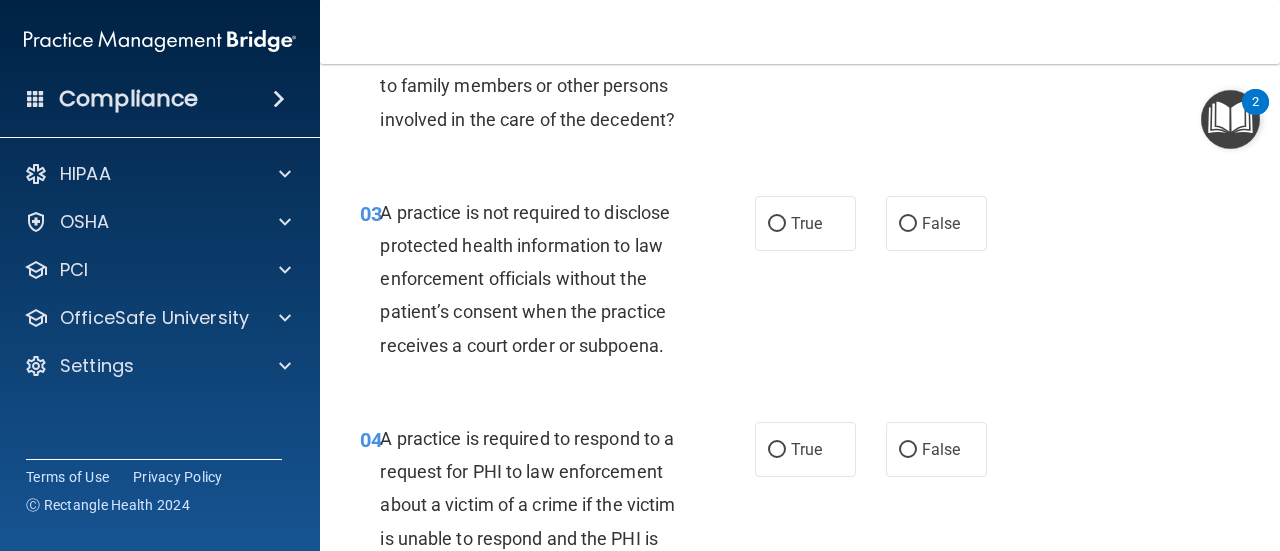 drag, startPoint x: 692, startPoint y: 290, endPoint x: 598, endPoint y: 319, distance: 98.37174 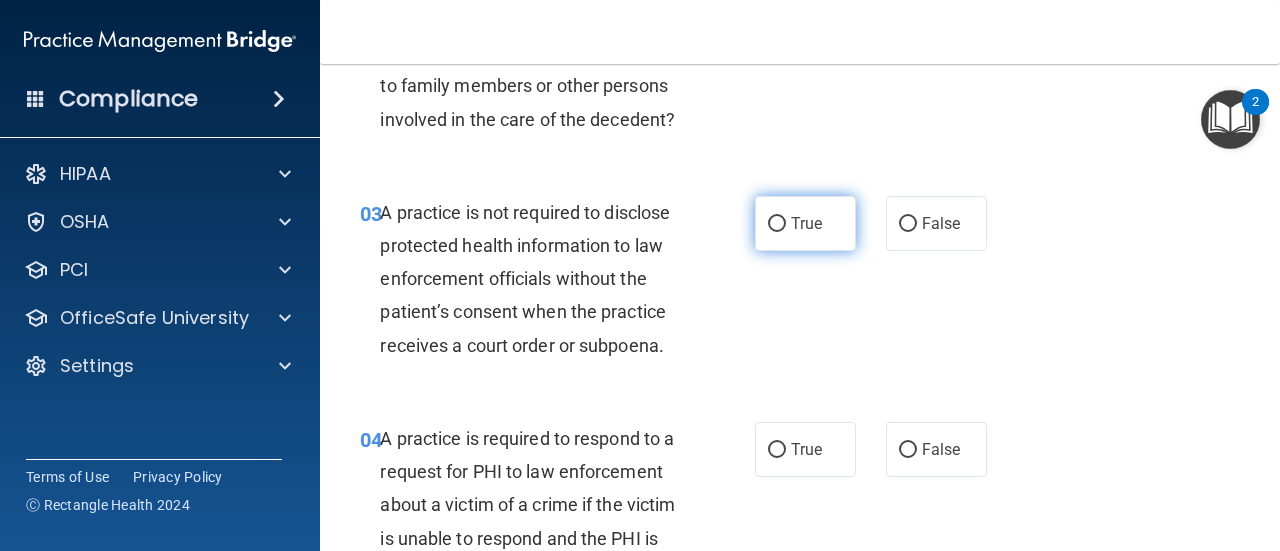click on "True" at bounding box center (805, 223) 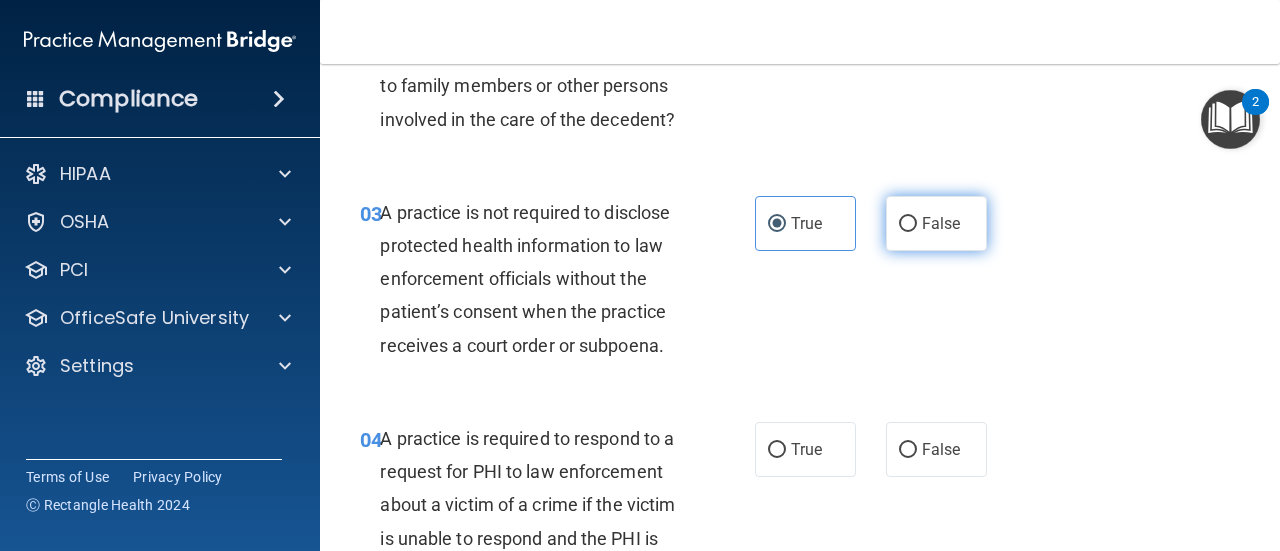 click on "False" at bounding box center [908, 224] 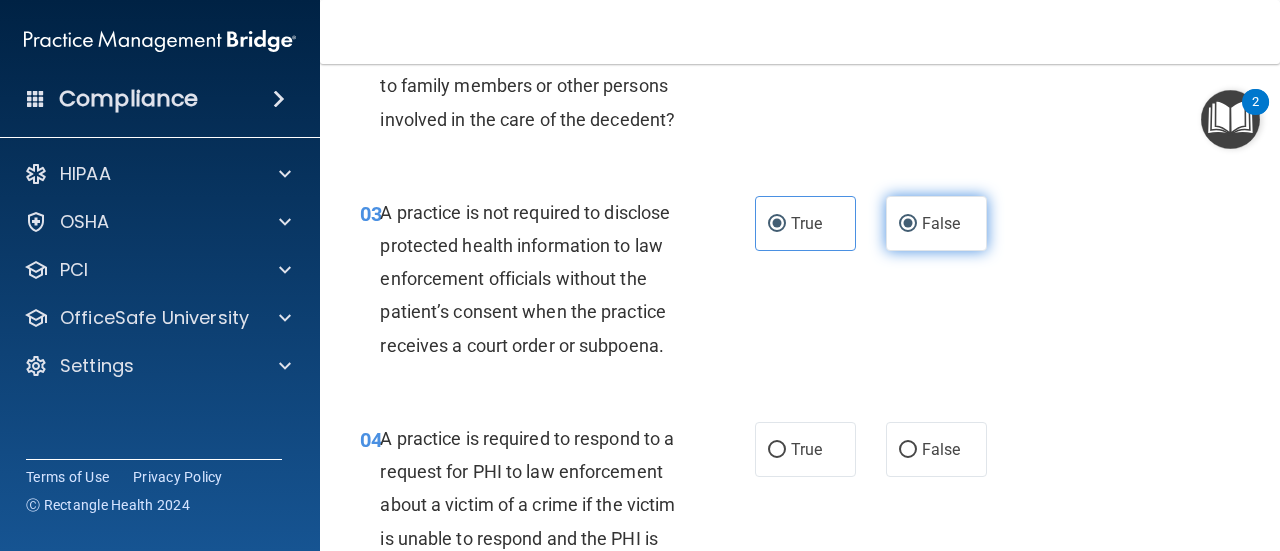 radio on "false" 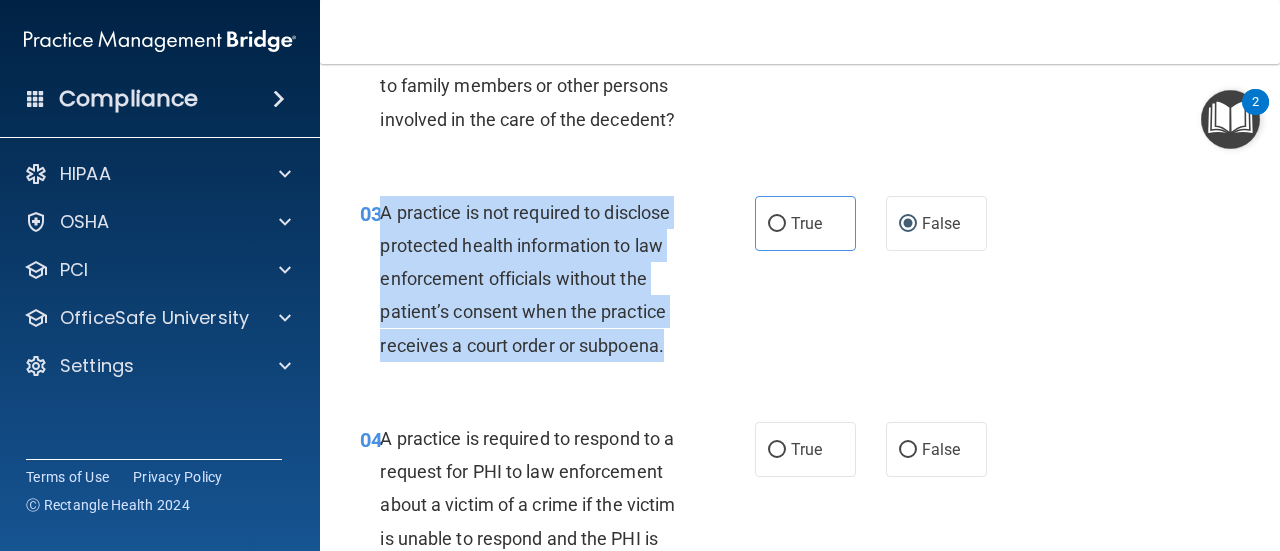drag, startPoint x: 666, startPoint y: 339, endPoint x: 385, endPoint y: 207, distance: 310.45935 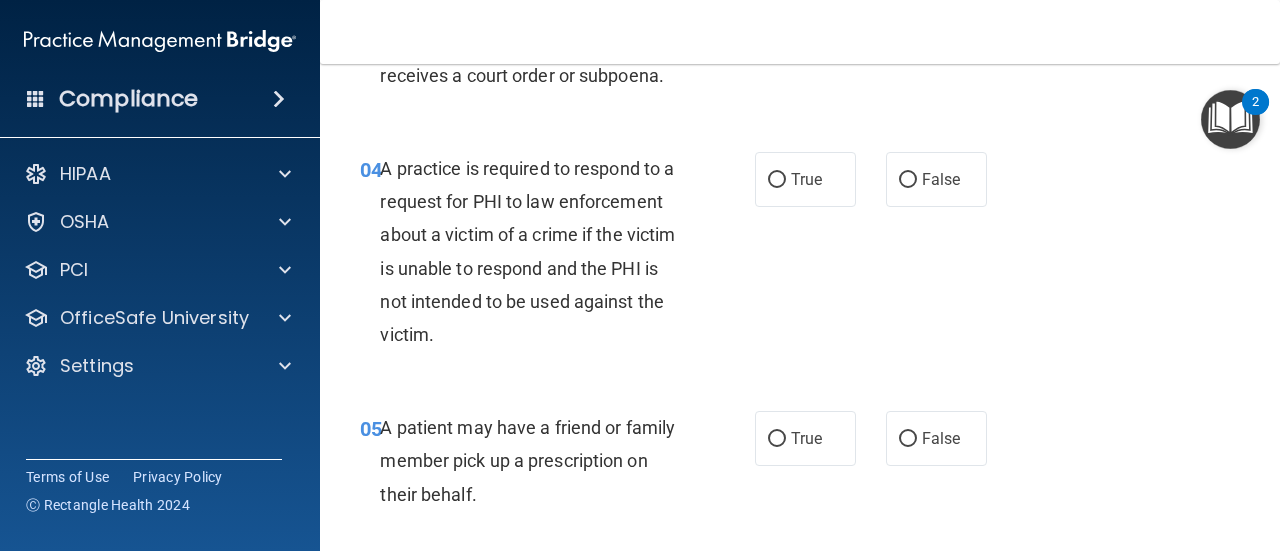 scroll, scrollTop: 719, scrollLeft: 0, axis: vertical 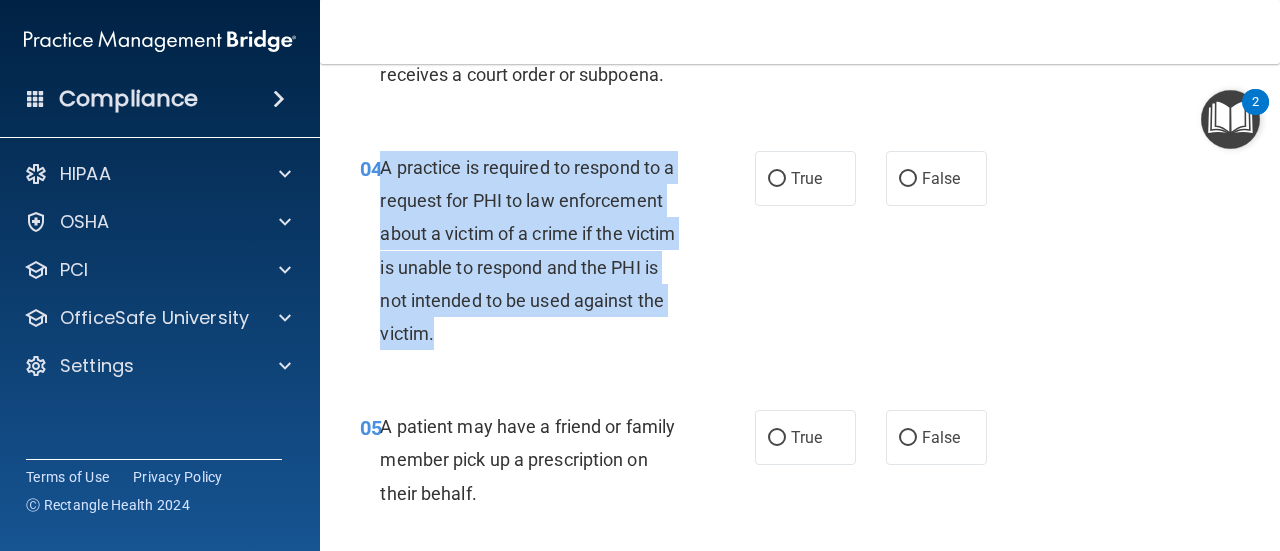 drag, startPoint x: 531, startPoint y: 331, endPoint x: 384, endPoint y: 171, distance: 217.27632 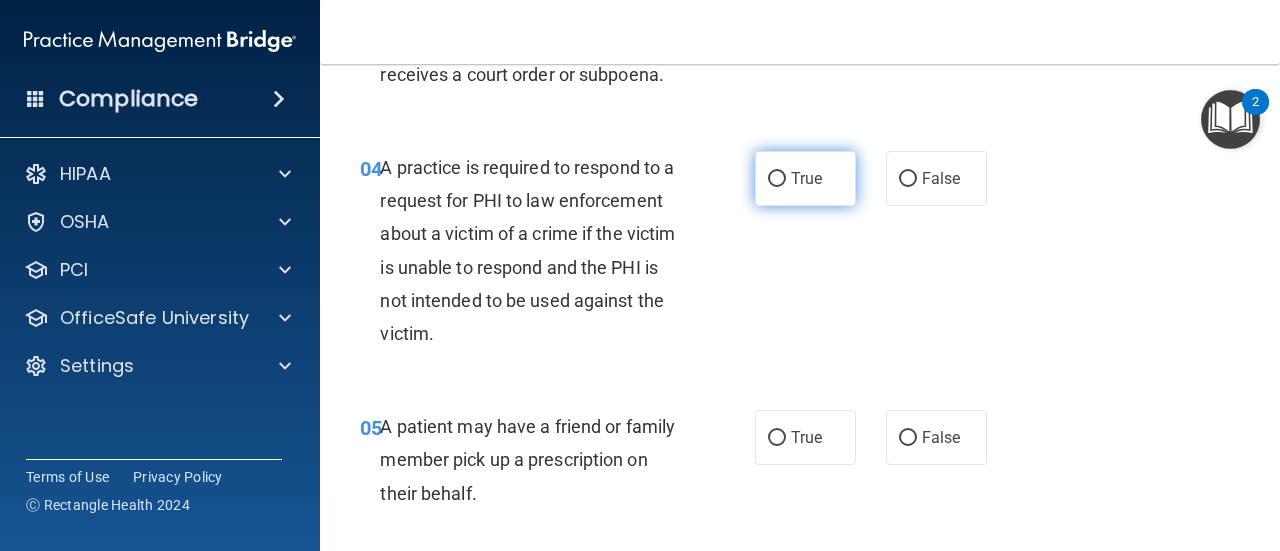click on "True" at bounding box center (805, 178) 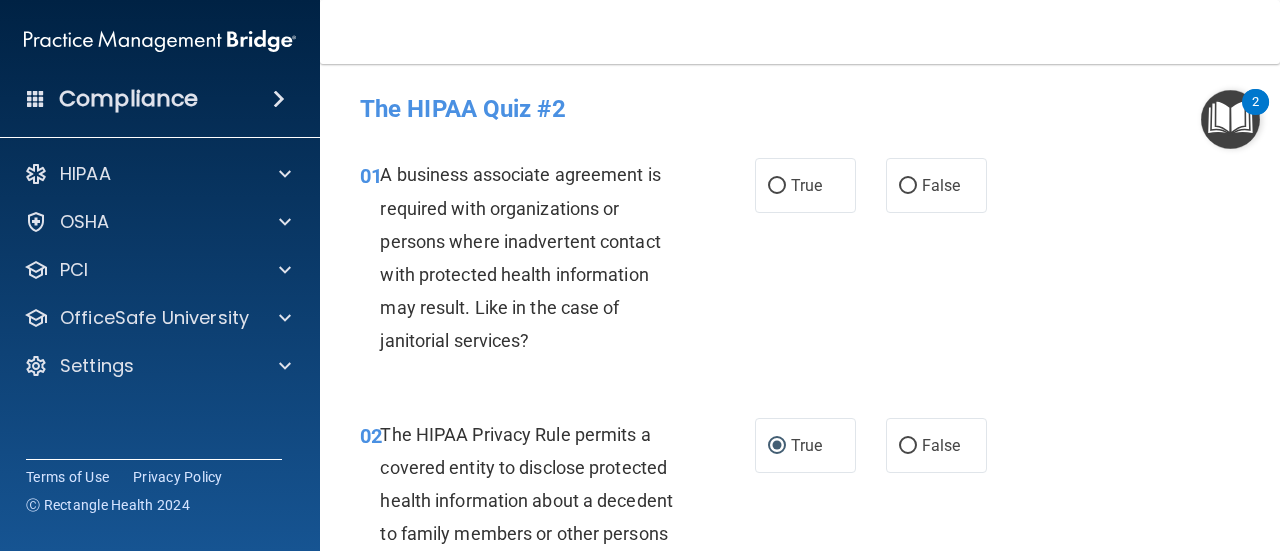 scroll, scrollTop: 53, scrollLeft: 0, axis: vertical 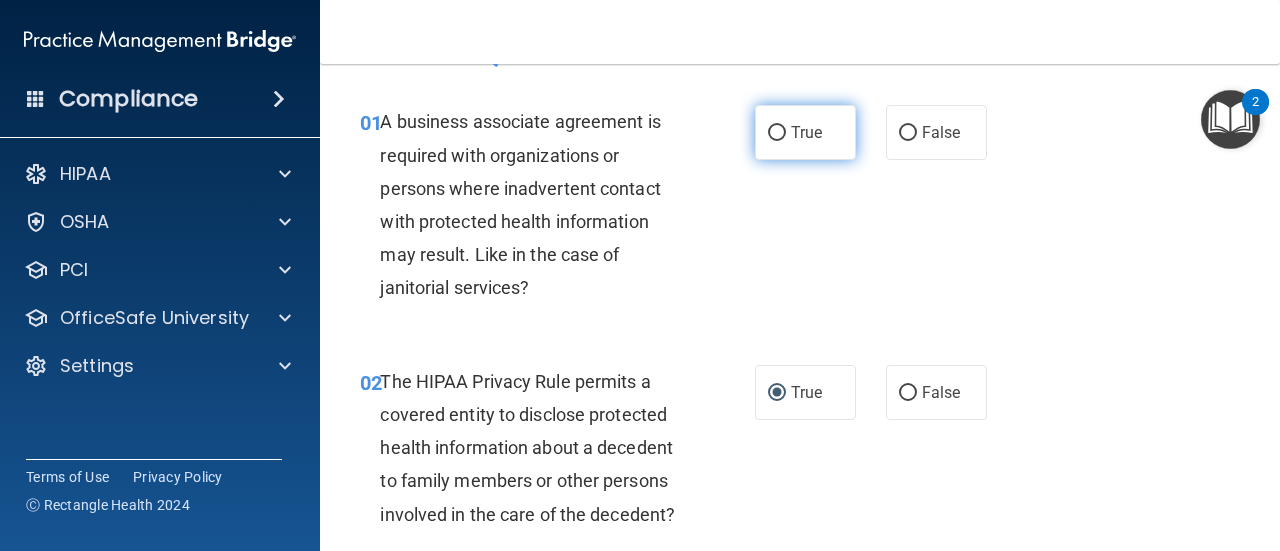 click on "True" at bounding box center [777, 133] 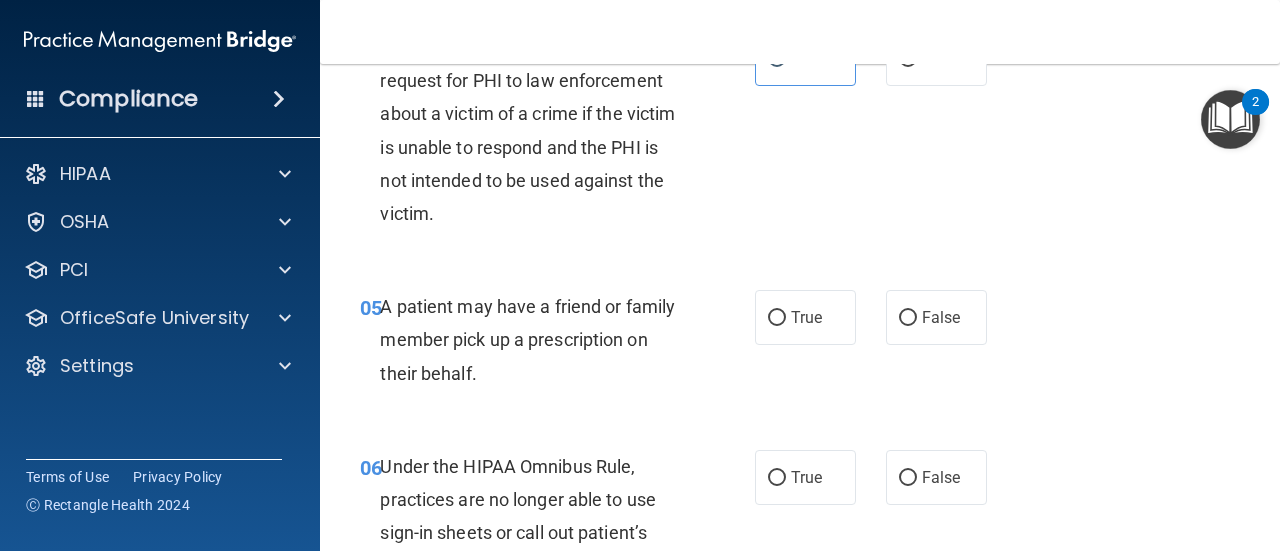 scroll, scrollTop: 915, scrollLeft: 0, axis: vertical 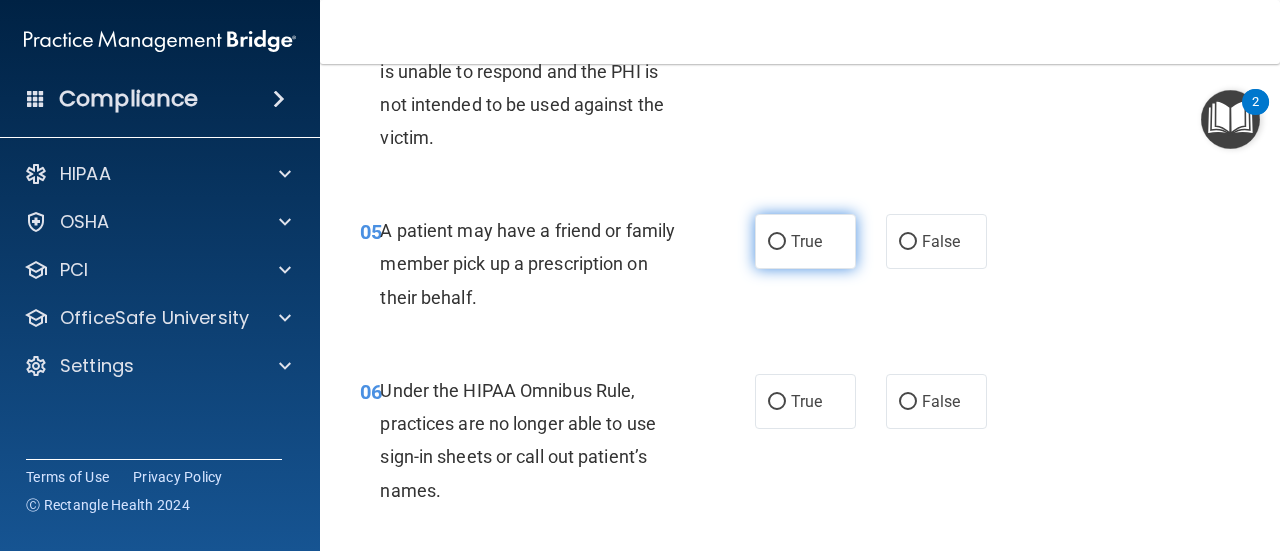 click on "True" at bounding box center [777, 242] 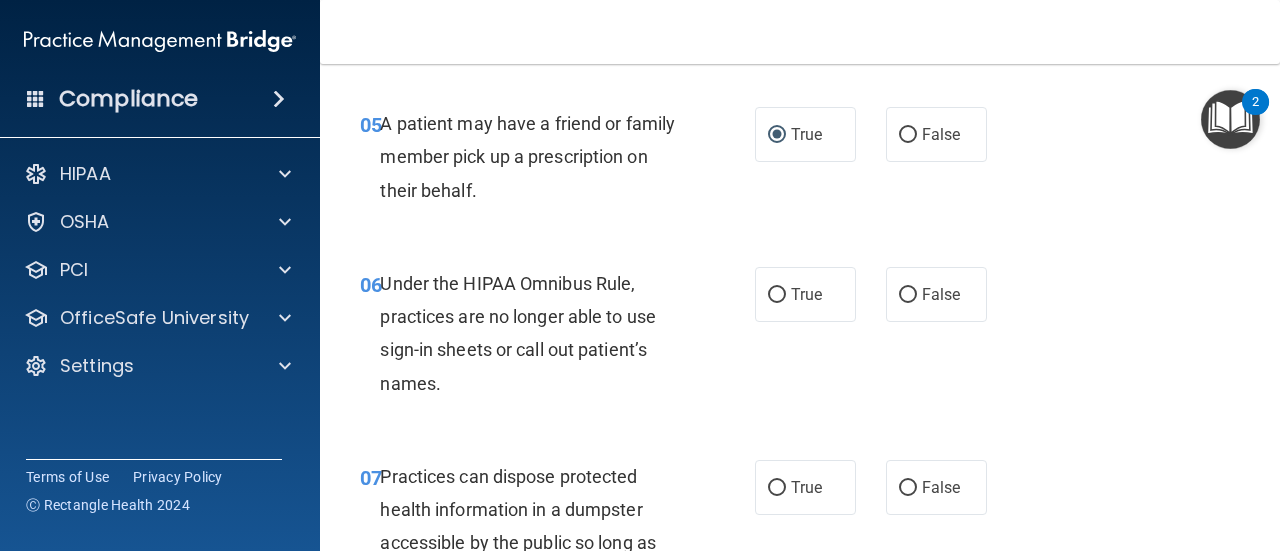 scroll, scrollTop: 1063, scrollLeft: 0, axis: vertical 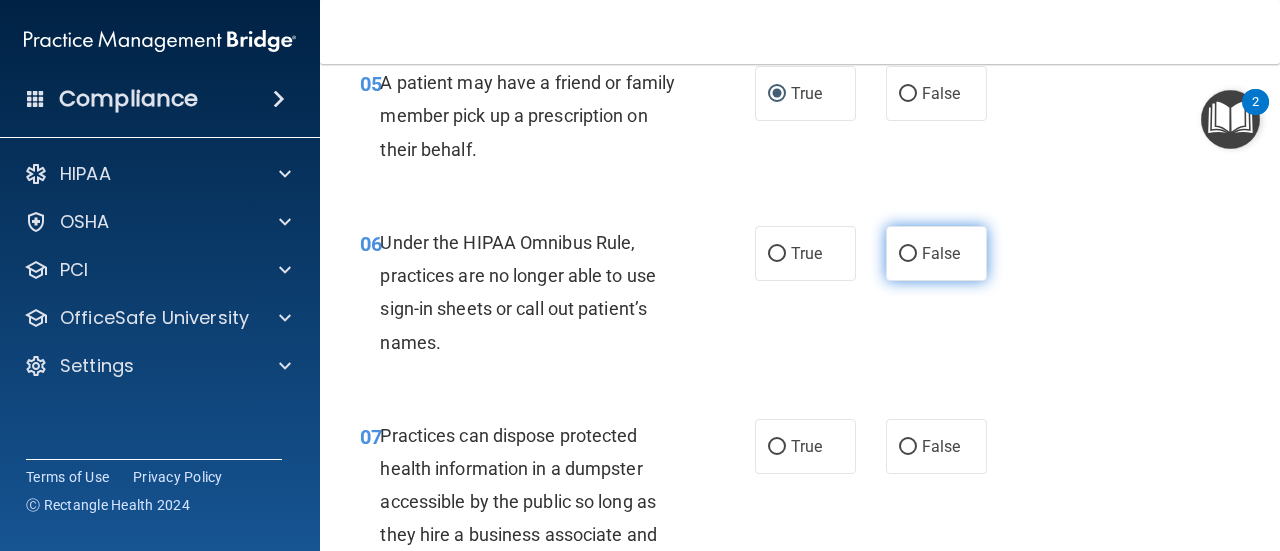 click on "False" at bounding box center (936, 253) 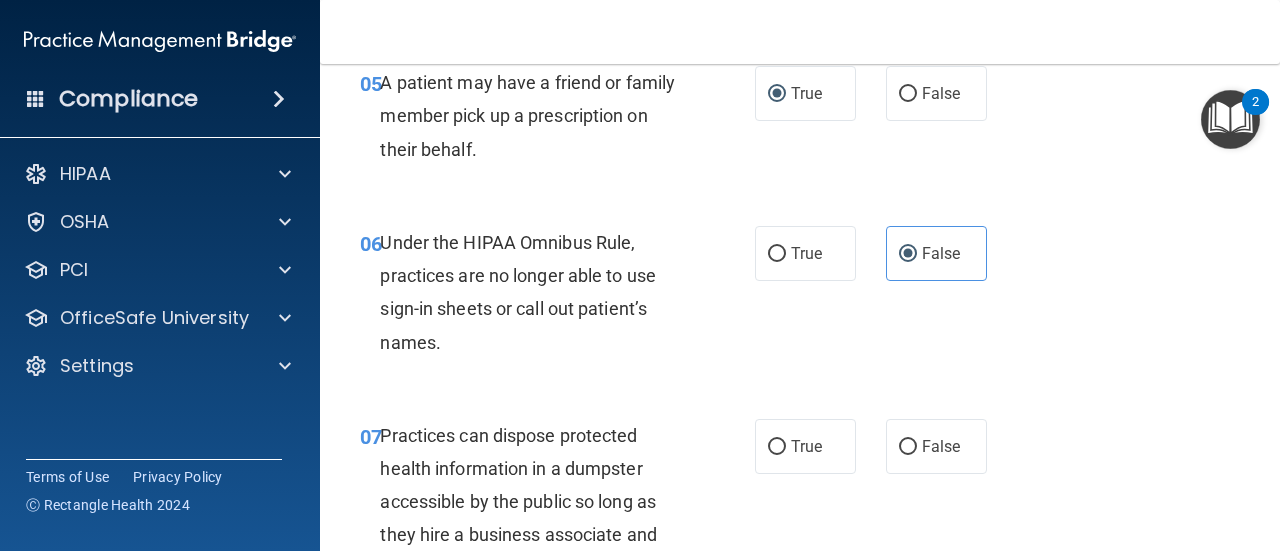 scroll, scrollTop: 1255, scrollLeft: 0, axis: vertical 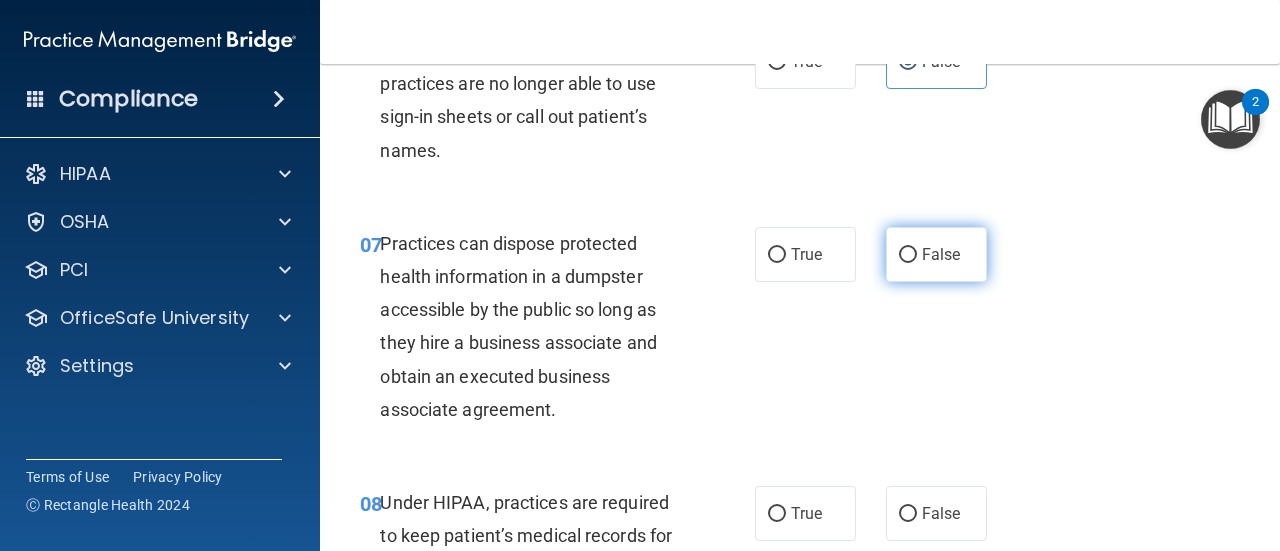 click on "False" at bounding box center [908, 255] 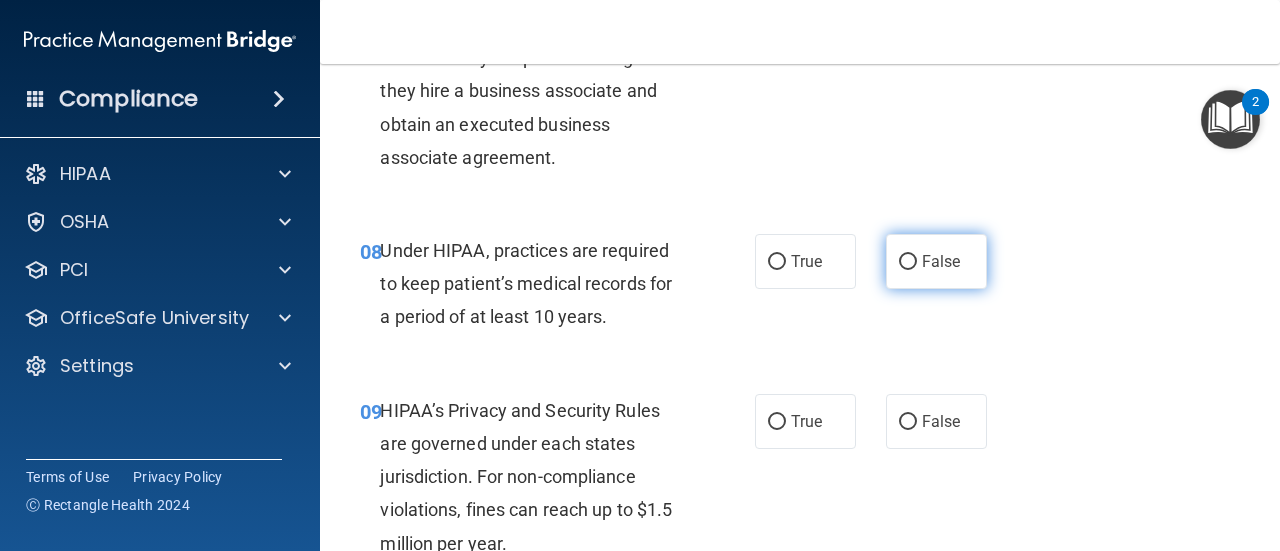 scroll, scrollTop: 1526, scrollLeft: 0, axis: vertical 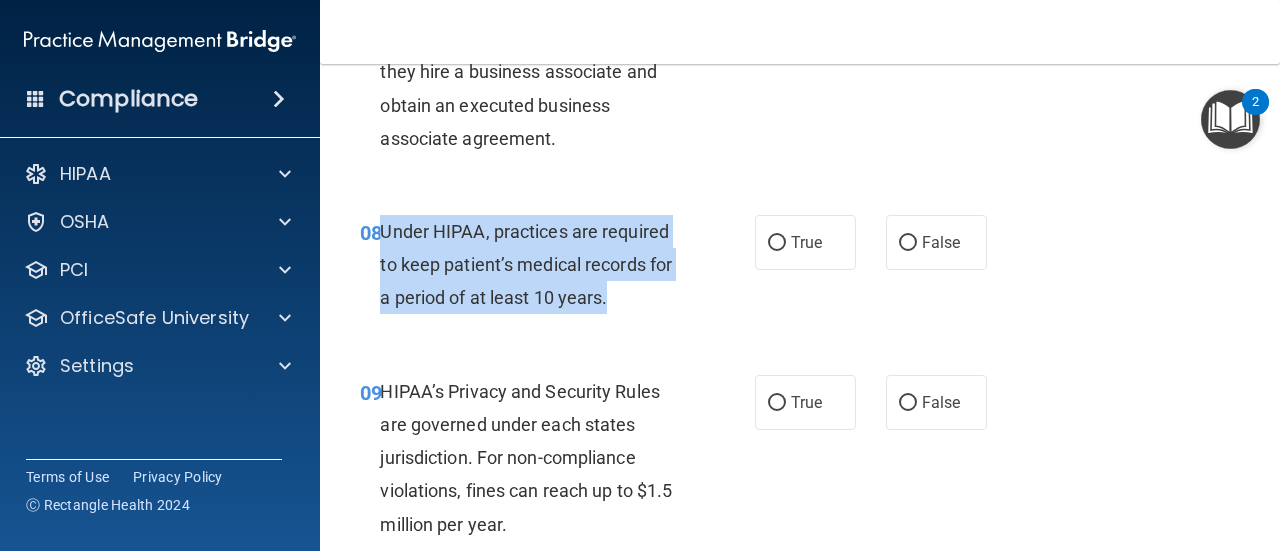 drag, startPoint x: 609, startPoint y: 291, endPoint x: 388, endPoint y: 229, distance: 229.53214 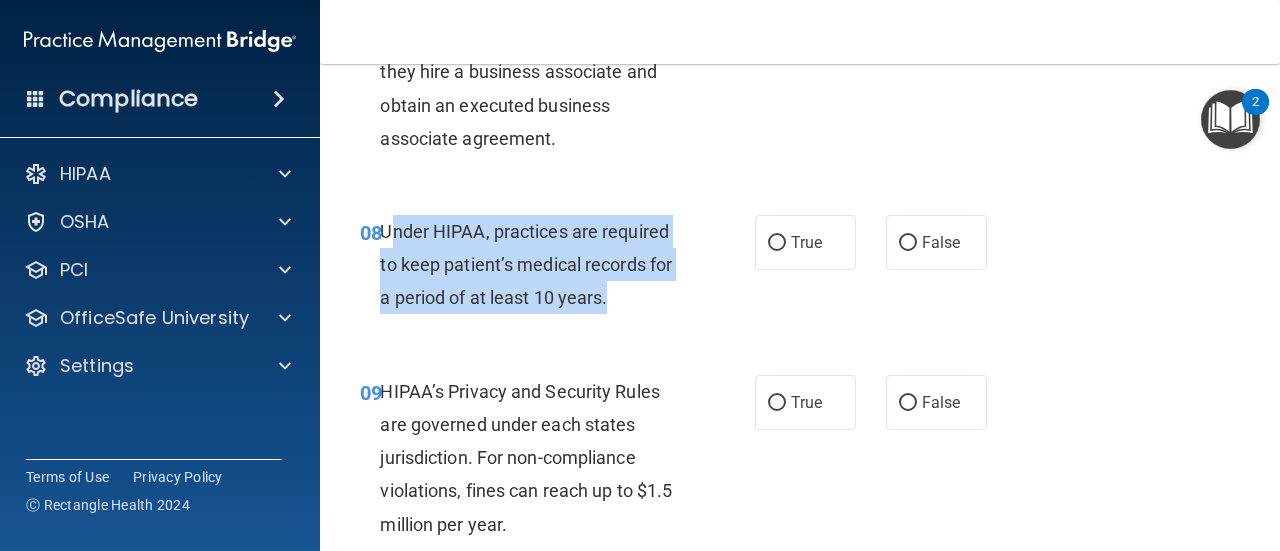 copy on "nder HIPAA, practices are required to keep patient’s medical records for a period of at least 10 years." 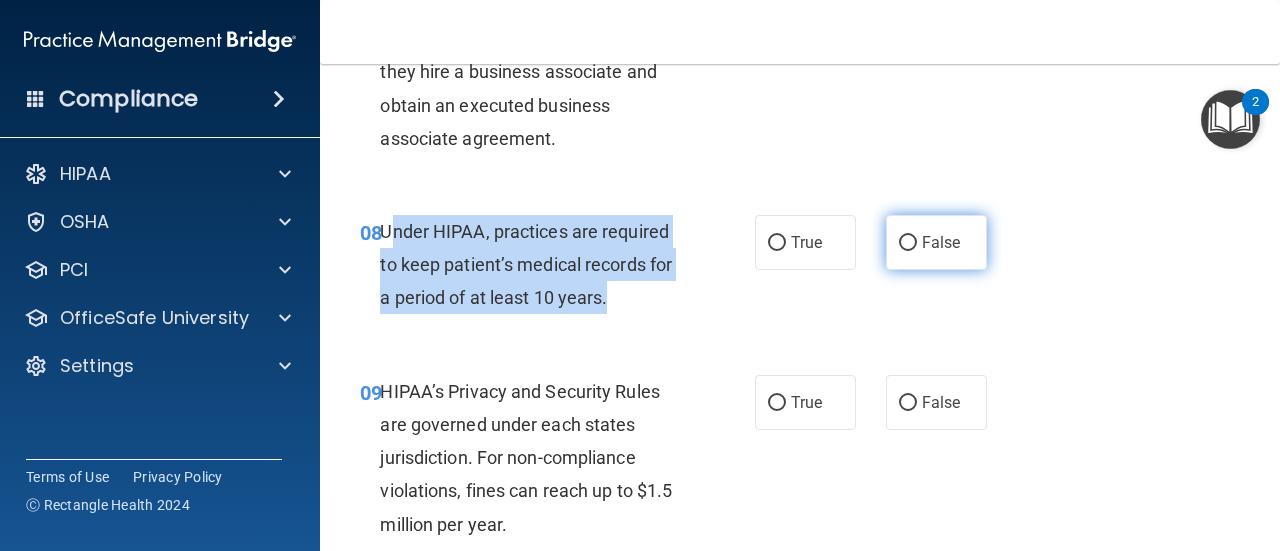 click on "False" at bounding box center (908, 243) 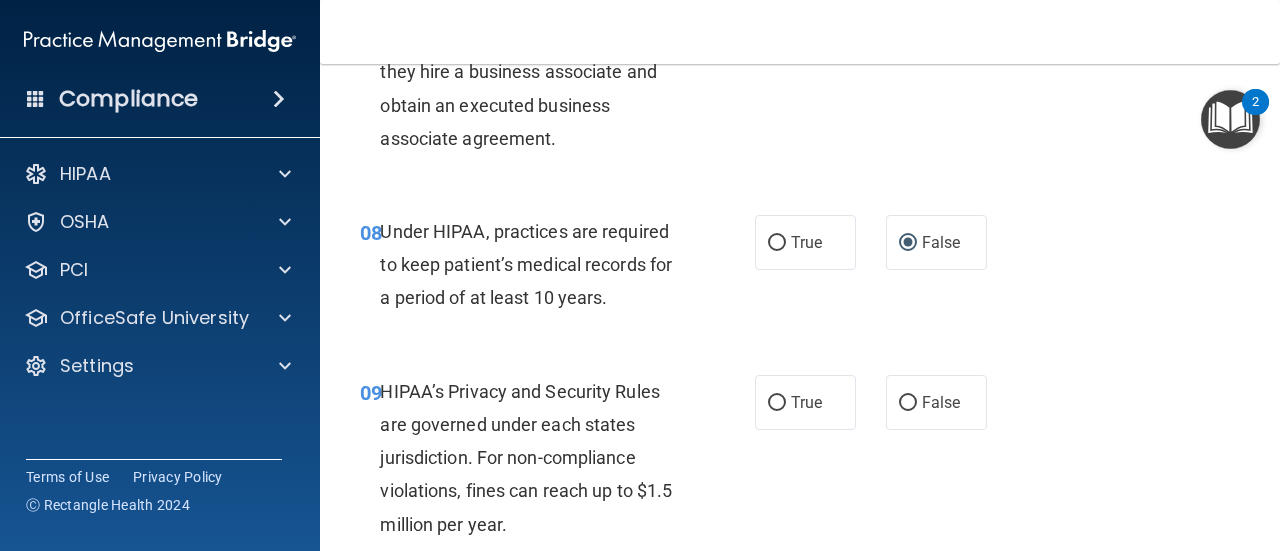 click on "08       Under HIPAA, practices are required to keep patient’s medical records for a period of at least 10 years.                 True           False" at bounding box center [800, 270] 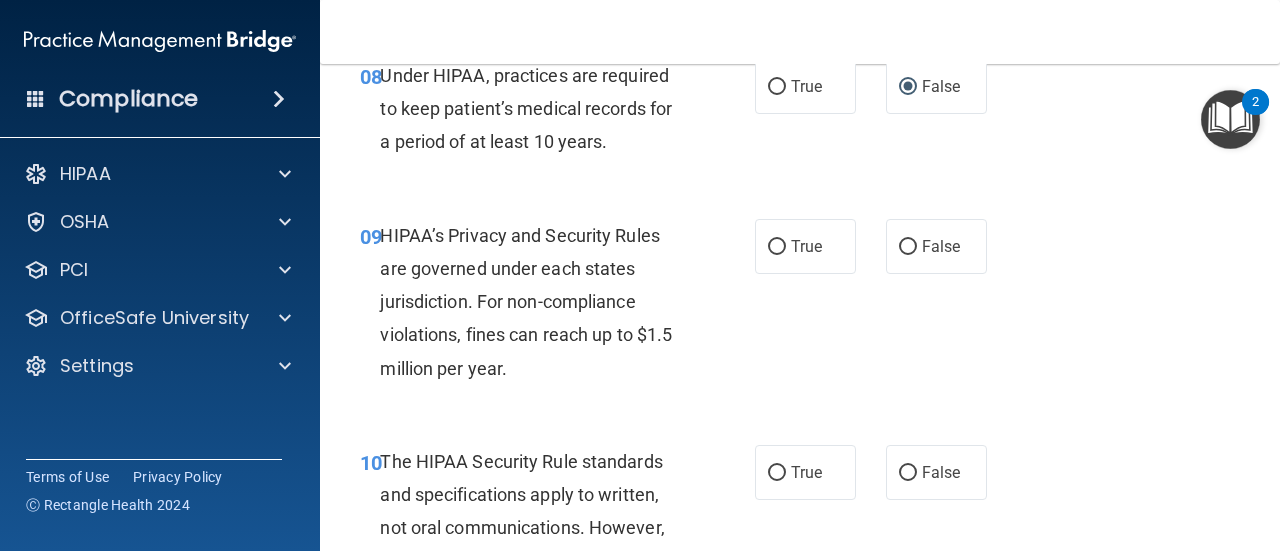 scroll, scrollTop: 1699, scrollLeft: 0, axis: vertical 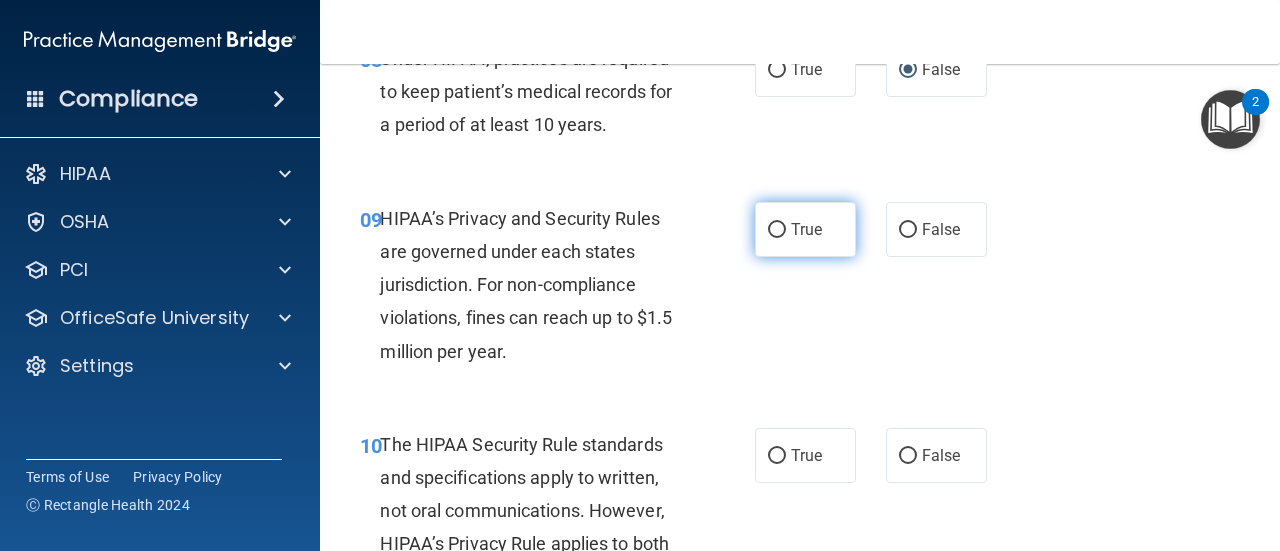 click on "True" at bounding box center [777, 230] 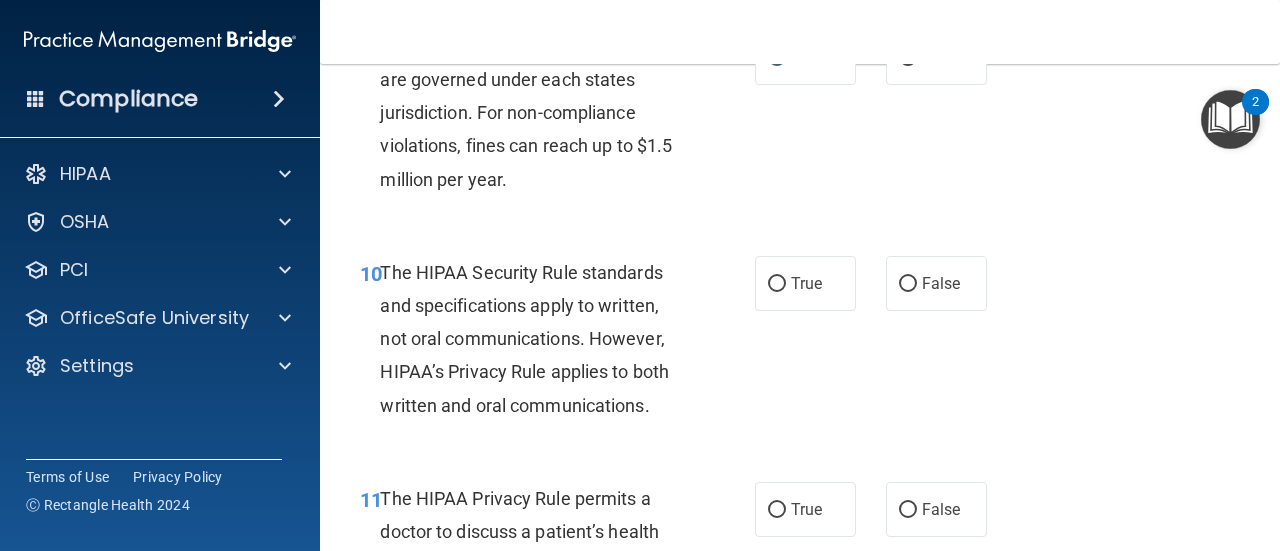 scroll, scrollTop: 1893, scrollLeft: 0, axis: vertical 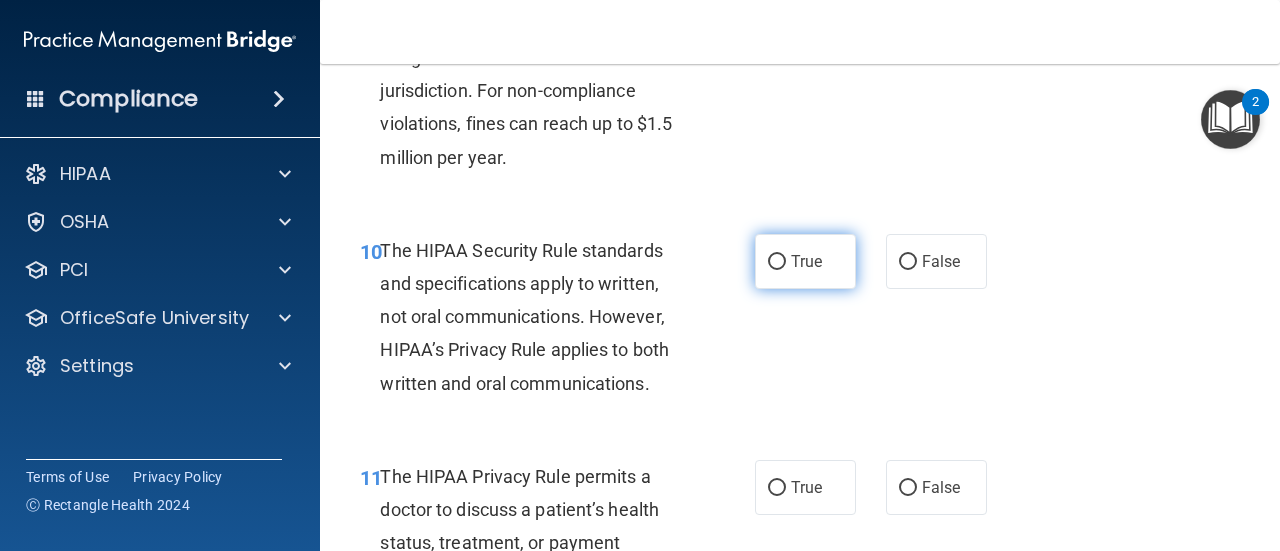 click on "True" at bounding box center (777, 262) 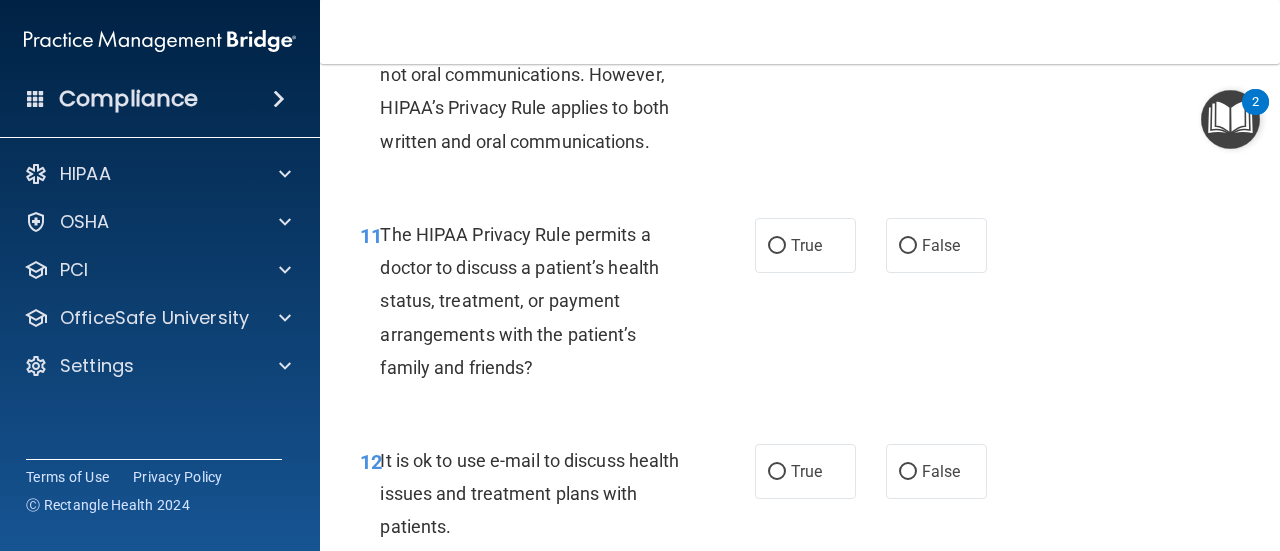 scroll, scrollTop: 2134, scrollLeft: 0, axis: vertical 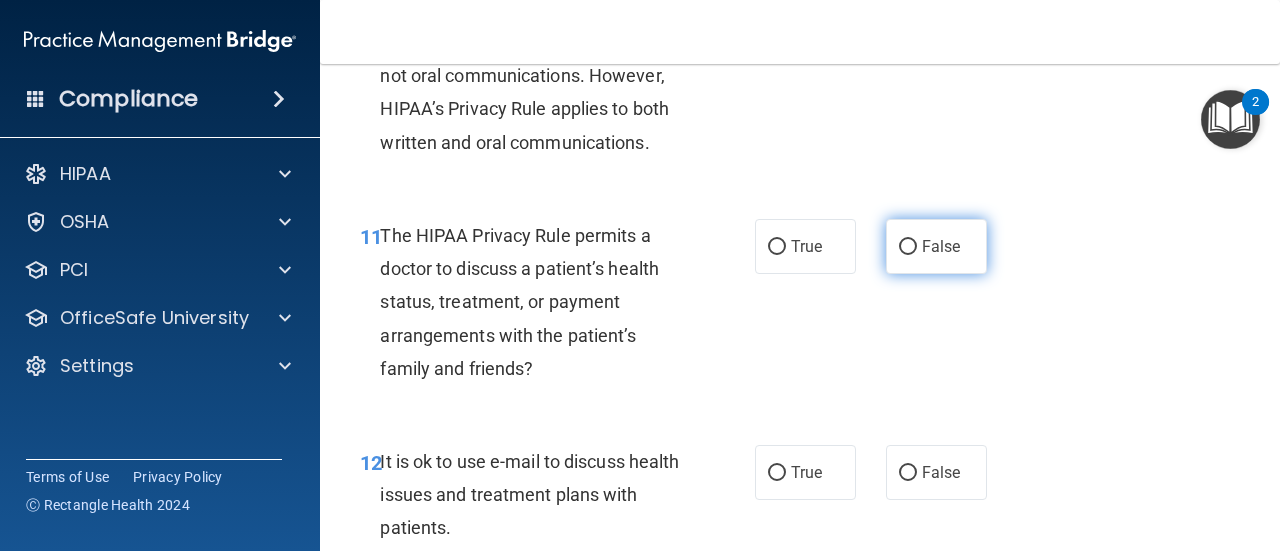 click on "False" at bounding box center [908, 247] 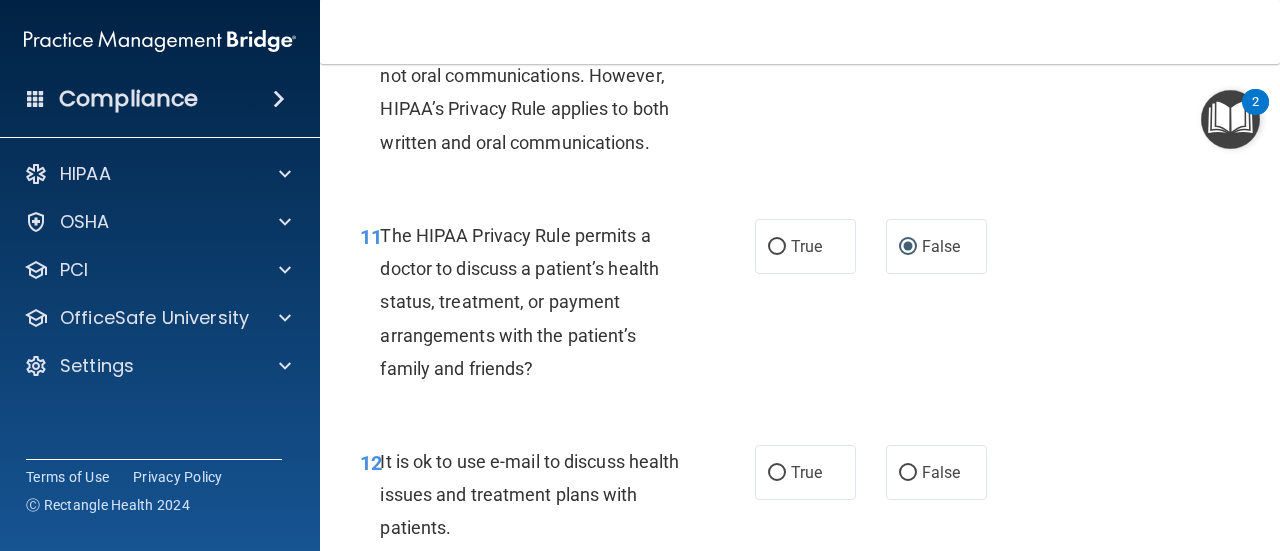 scroll, scrollTop: 2150, scrollLeft: 0, axis: vertical 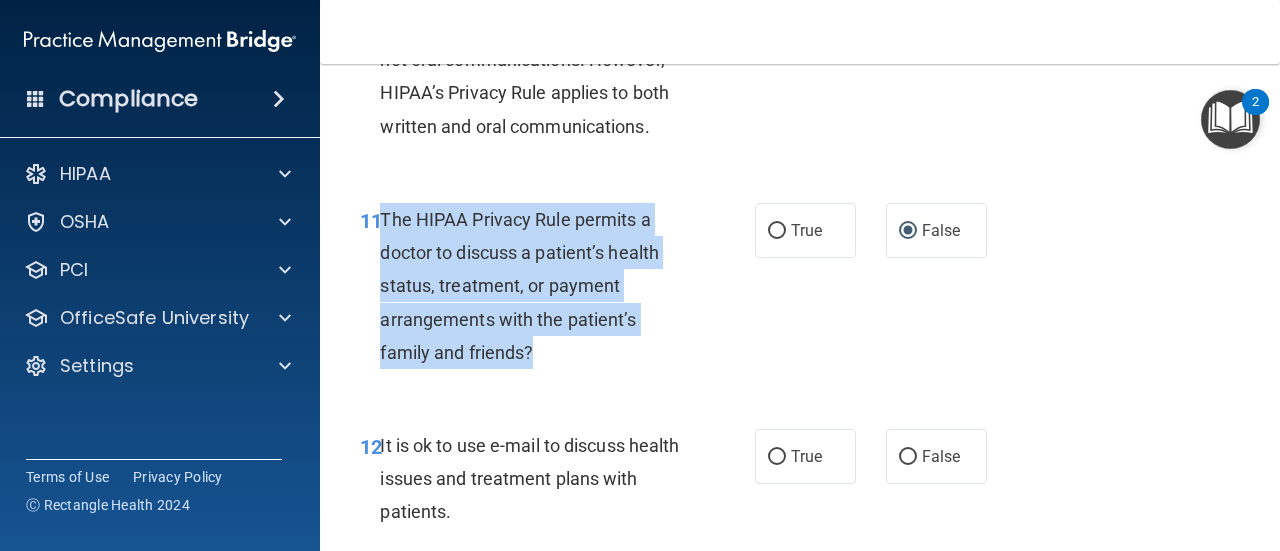 drag, startPoint x: 534, startPoint y: 350, endPoint x: 381, endPoint y: 229, distance: 195.06409 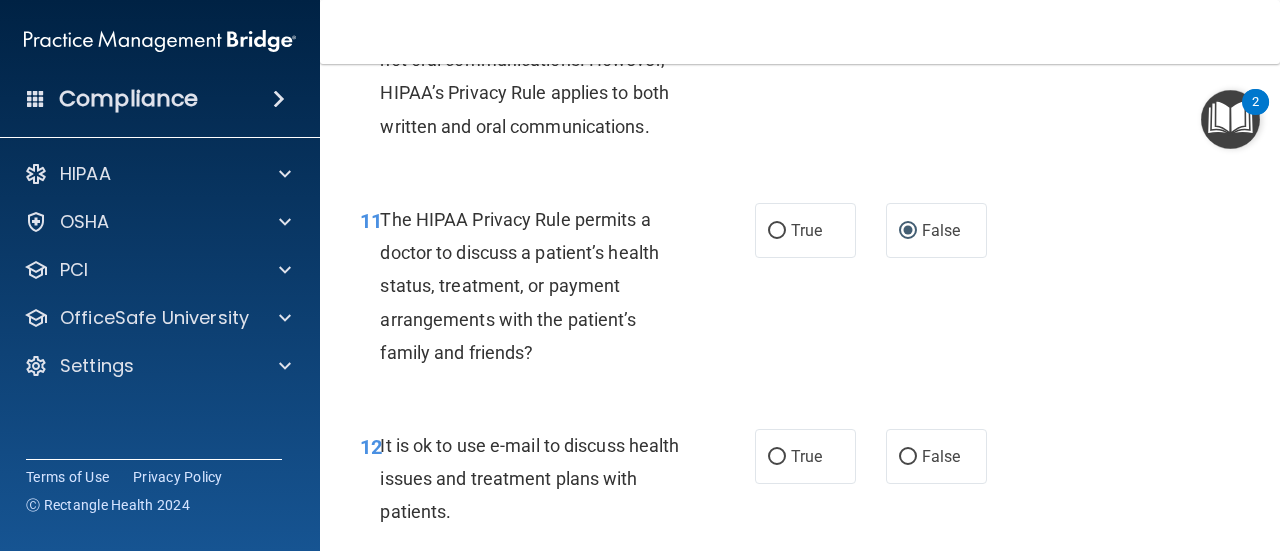 click on "12       It is ok to use e-mail to discuss health issues and treatment plans with patients.                 True           False" at bounding box center [800, 484] 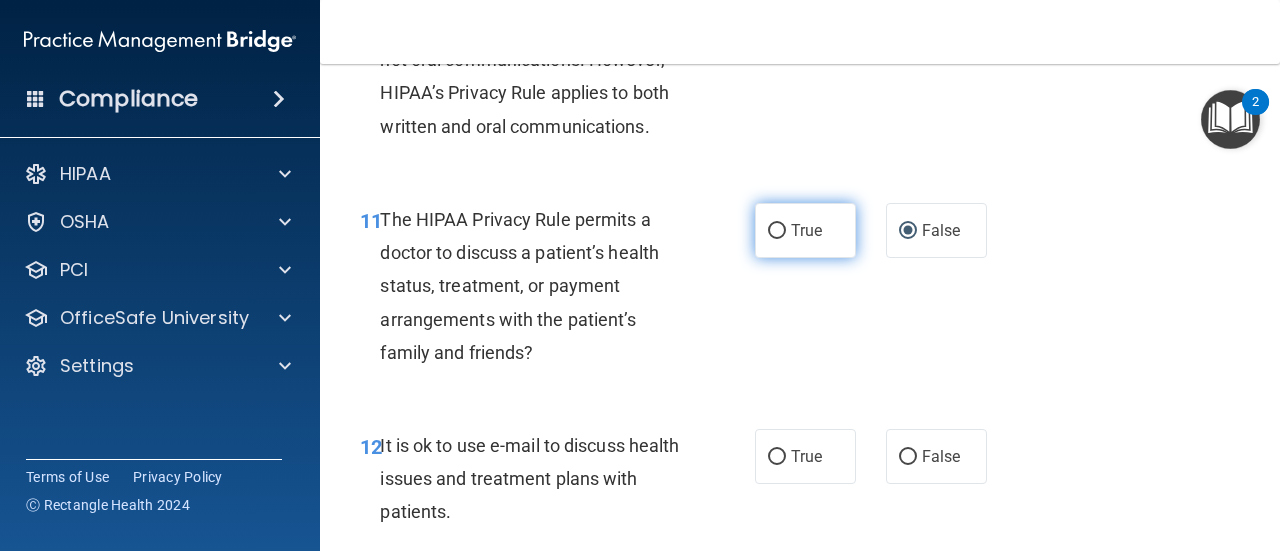 click on "True" at bounding box center [777, 231] 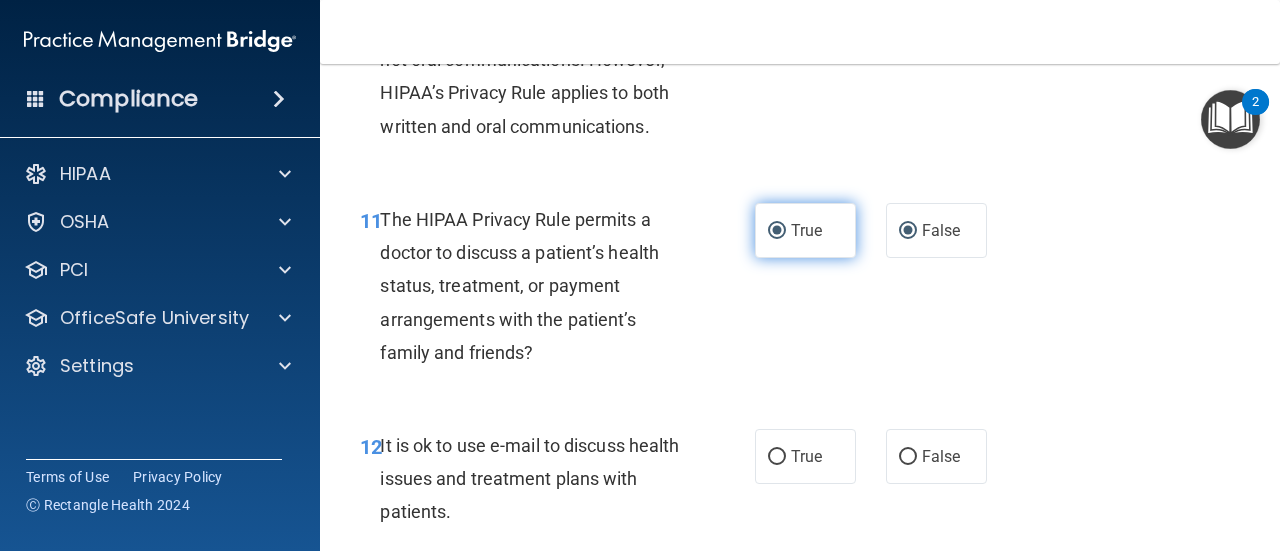 radio on "false" 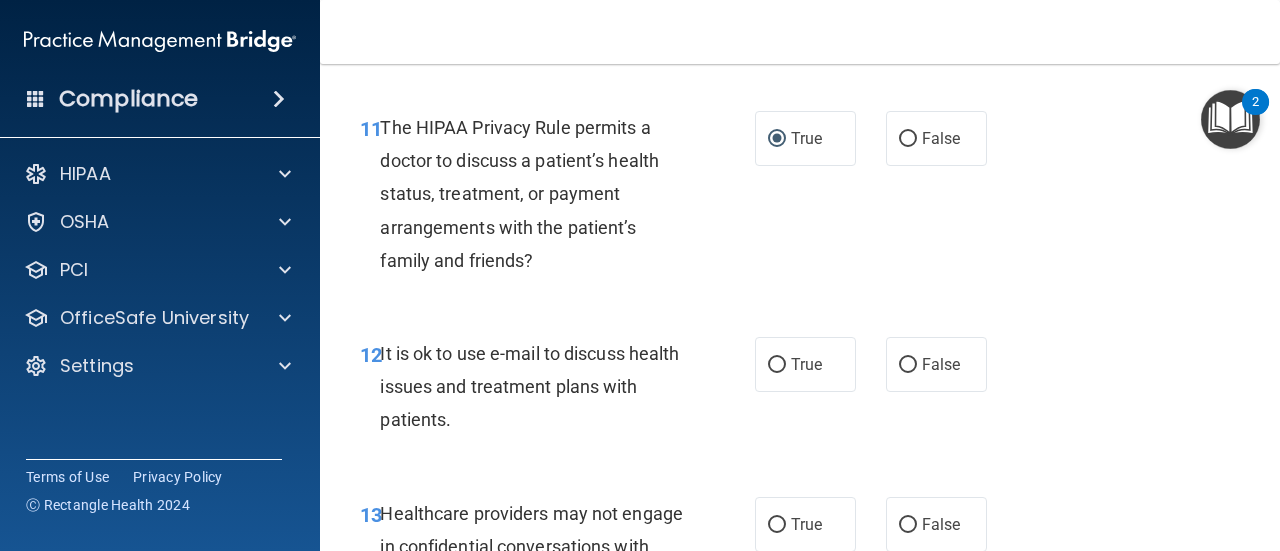 scroll, scrollTop: 2297, scrollLeft: 0, axis: vertical 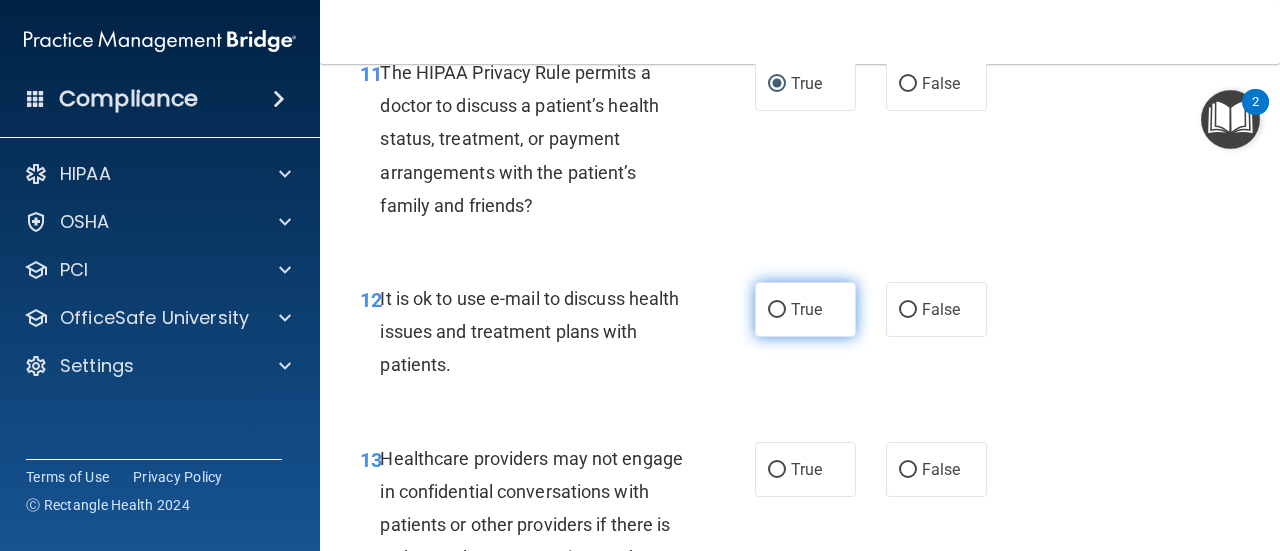 click on "True" at bounding box center [777, 310] 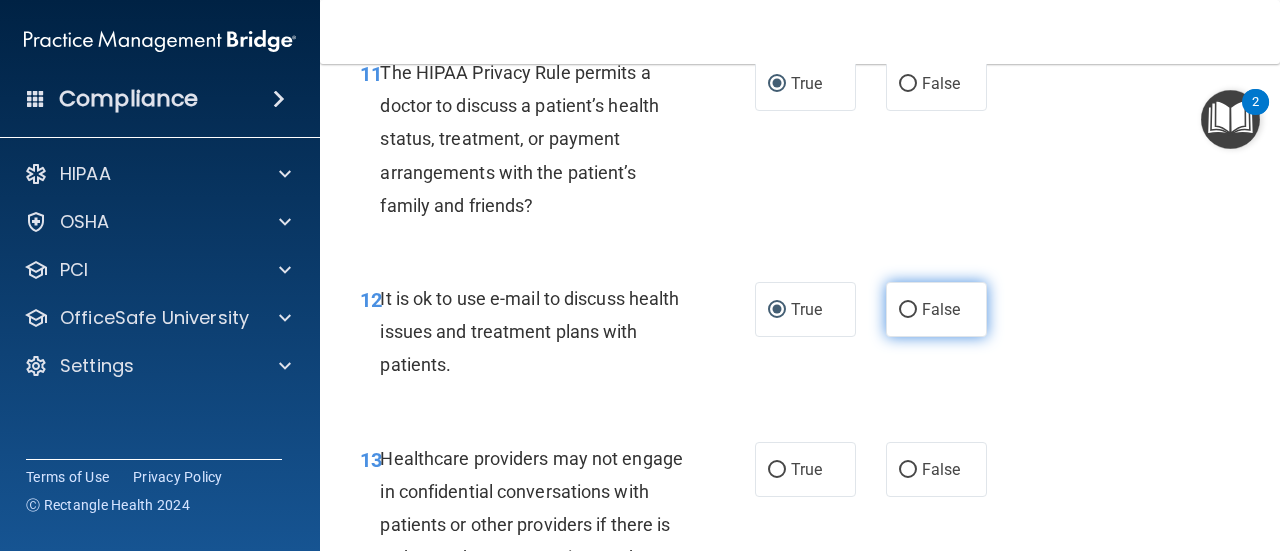 click on "False" at bounding box center [908, 310] 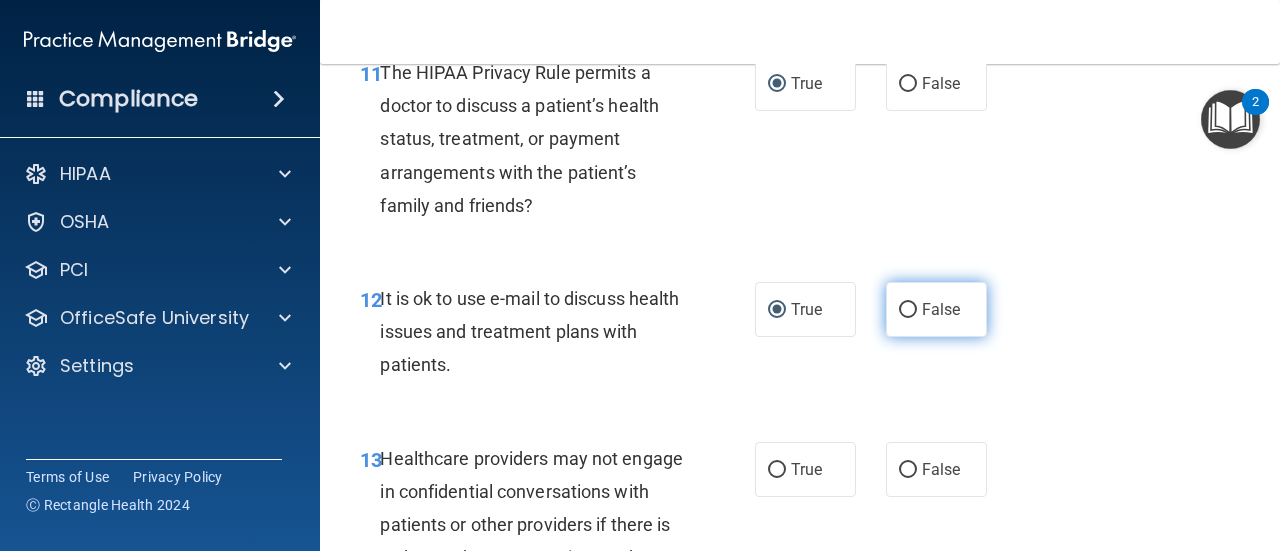 radio on "true" 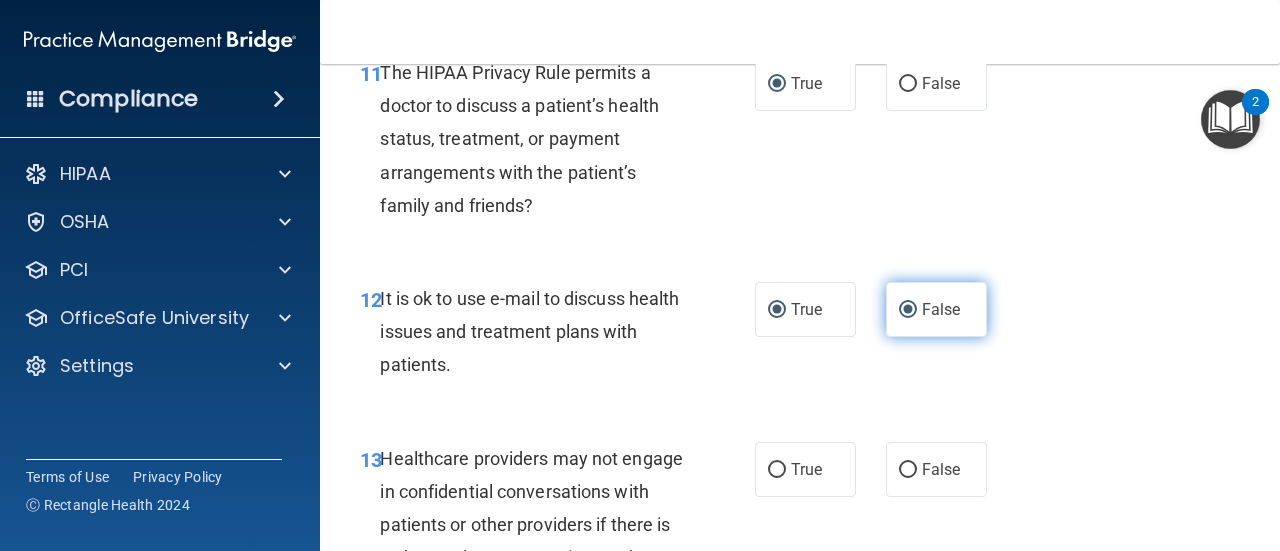 radio on "false" 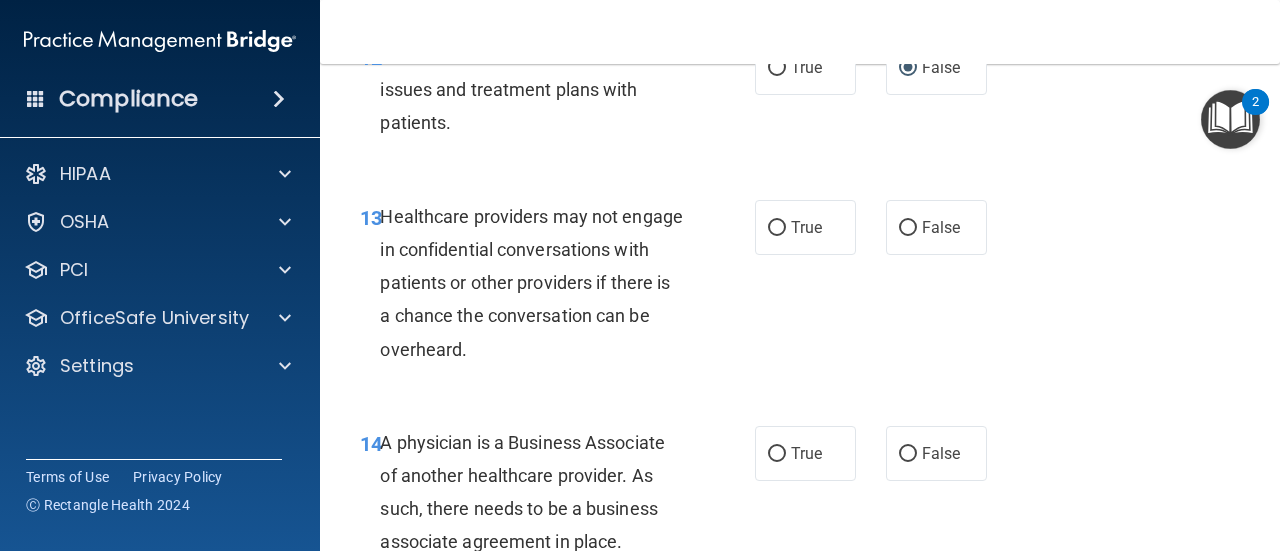 scroll, scrollTop: 2538, scrollLeft: 0, axis: vertical 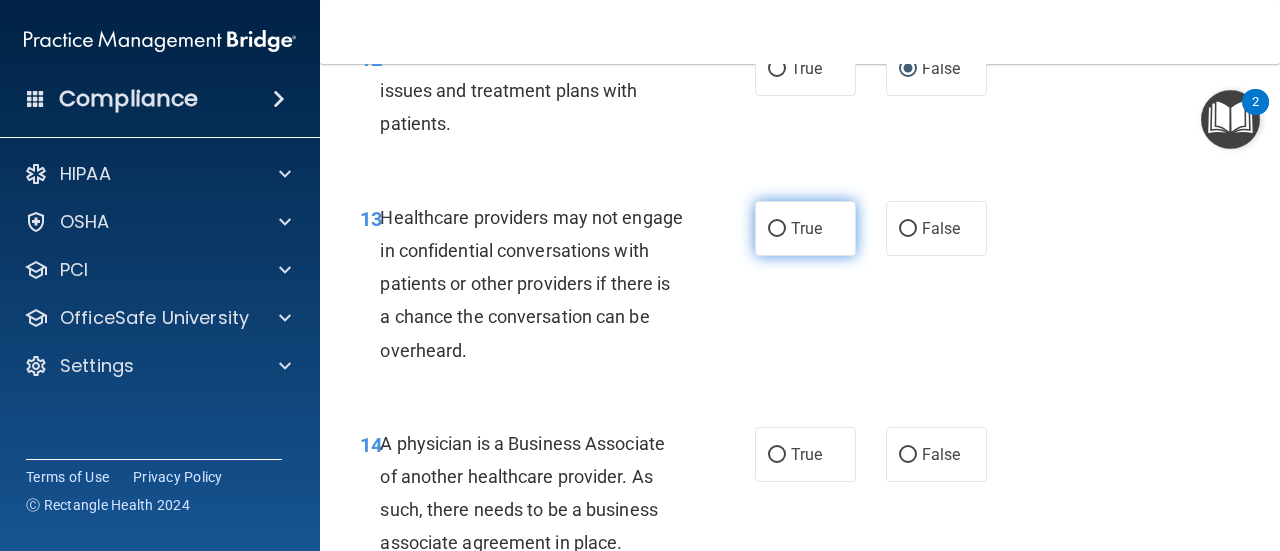 click on "True" at bounding box center (777, 229) 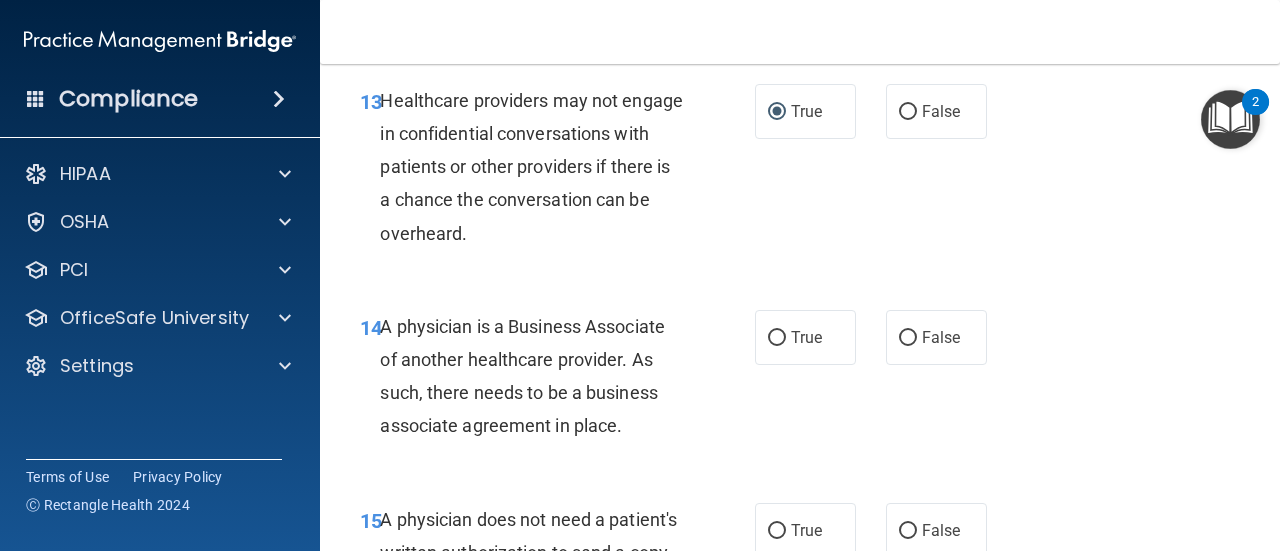 scroll, scrollTop: 2706, scrollLeft: 0, axis: vertical 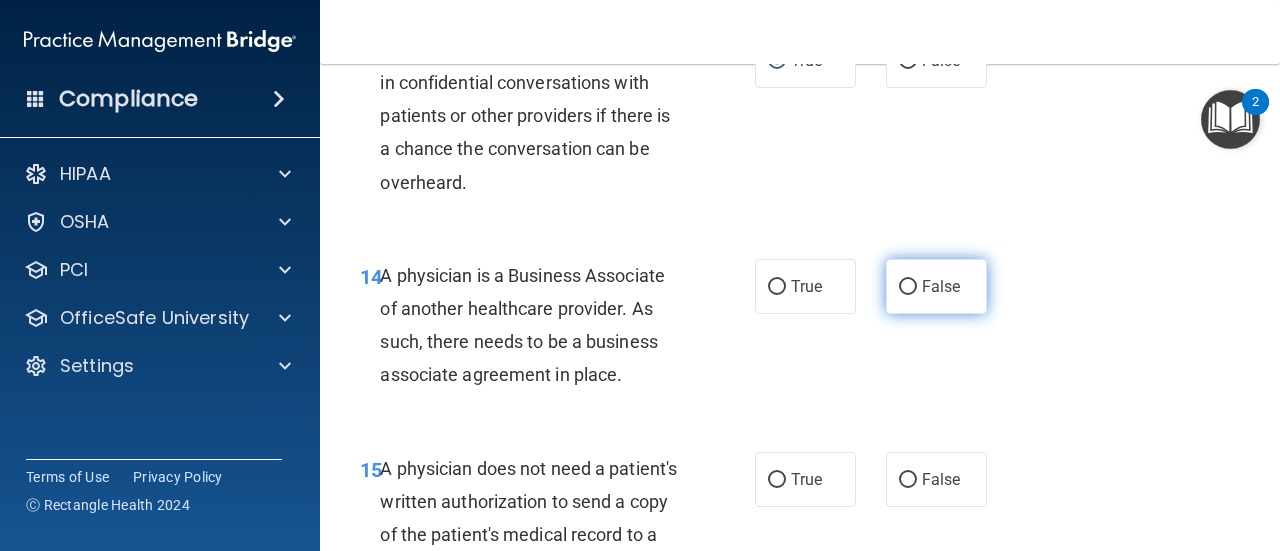 click on "False" at bounding box center [941, 286] 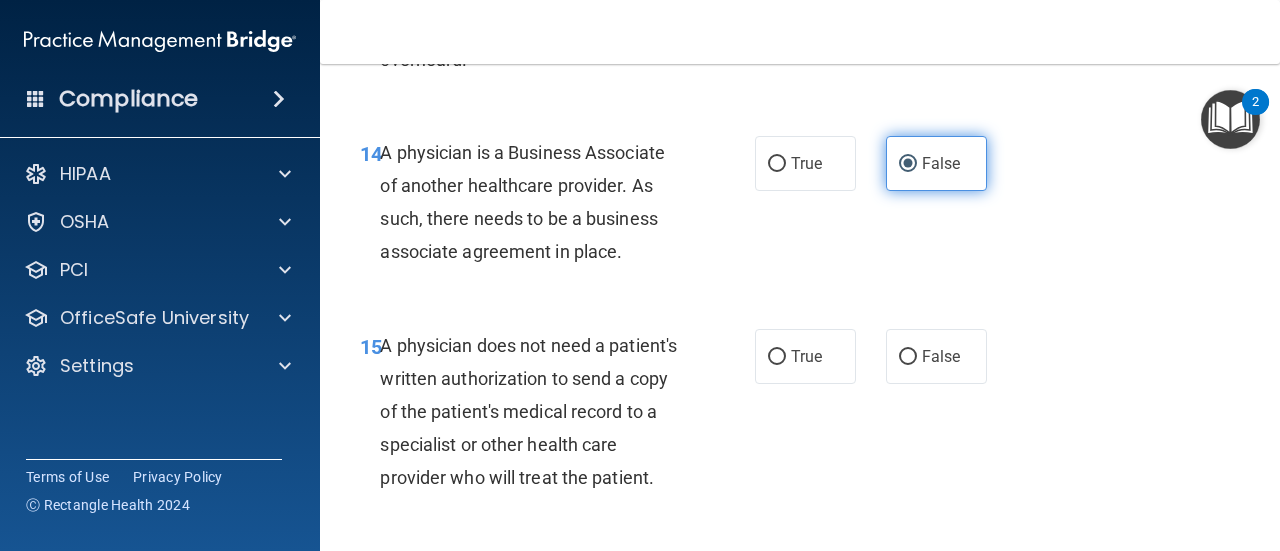 scroll, scrollTop: 2977, scrollLeft: 0, axis: vertical 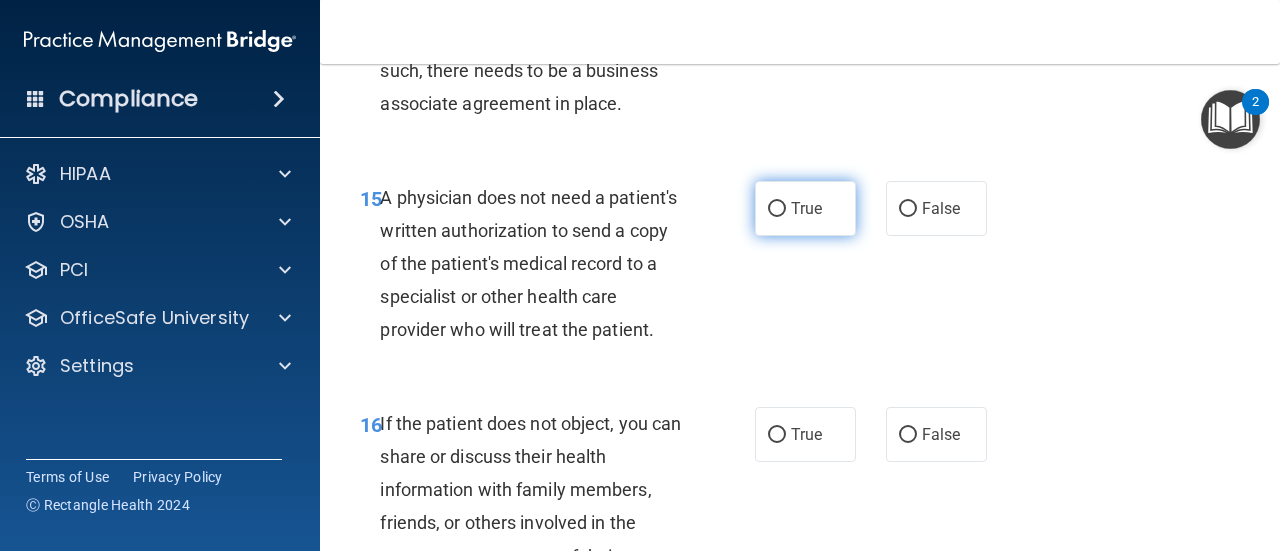 click on "True" at bounding box center [777, 209] 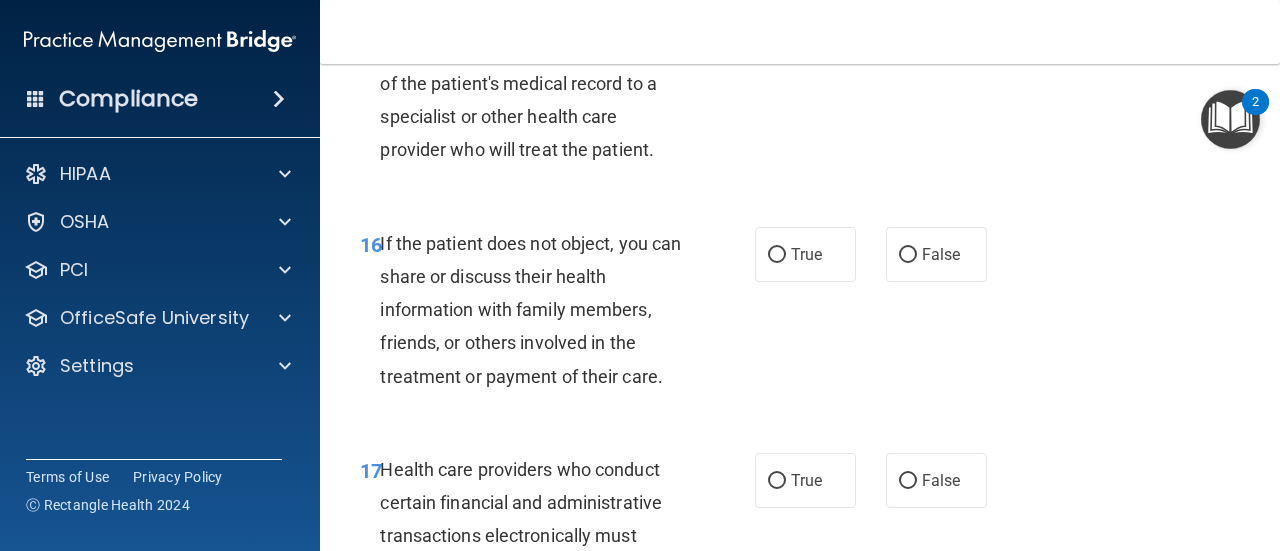 scroll, scrollTop: 3212, scrollLeft: 0, axis: vertical 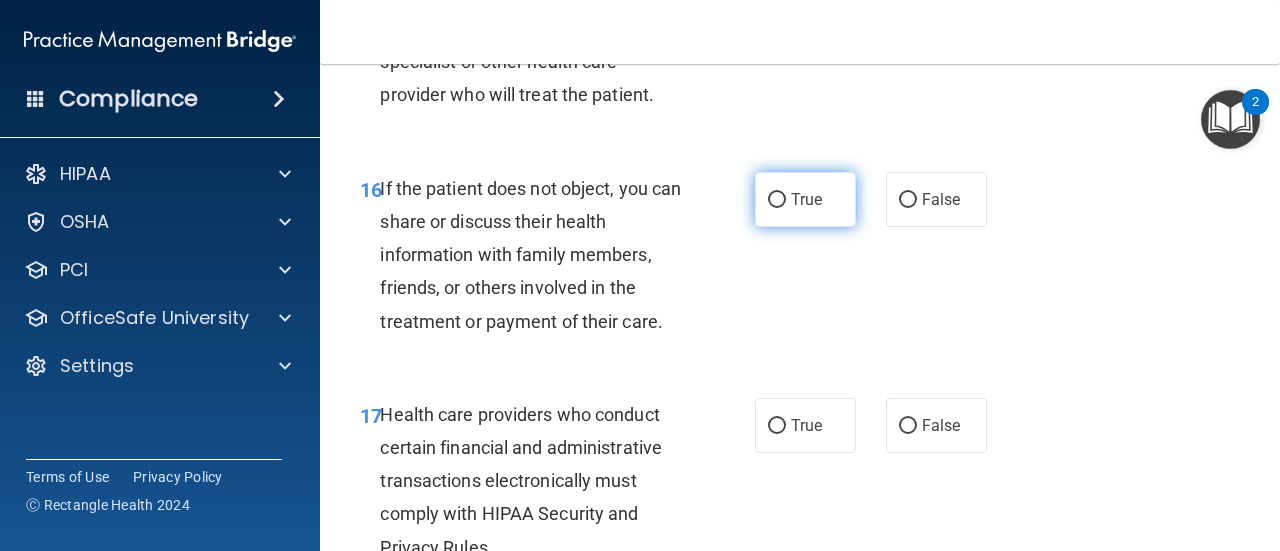 click on "True" at bounding box center (805, 199) 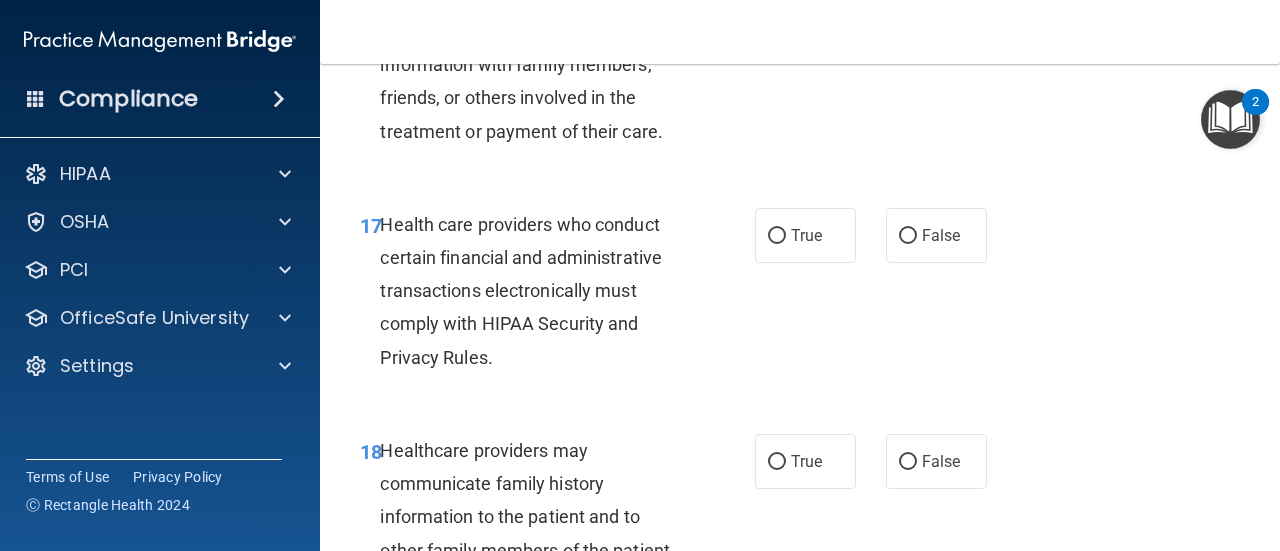 scroll, scrollTop: 3466, scrollLeft: 0, axis: vertical 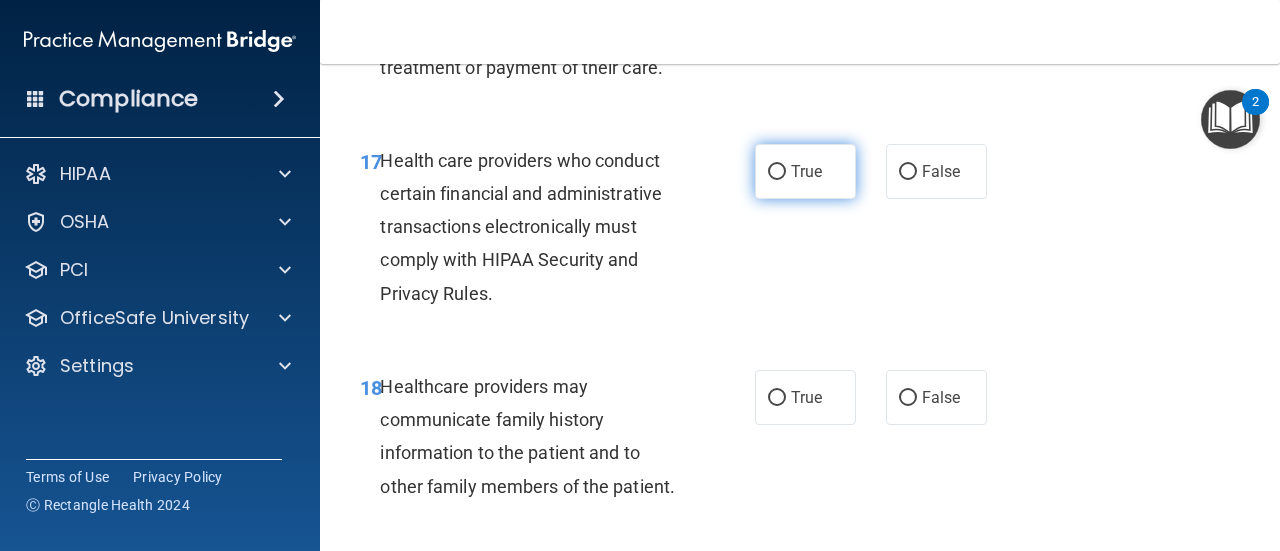 click on "True" at bounding box center [777, 172] 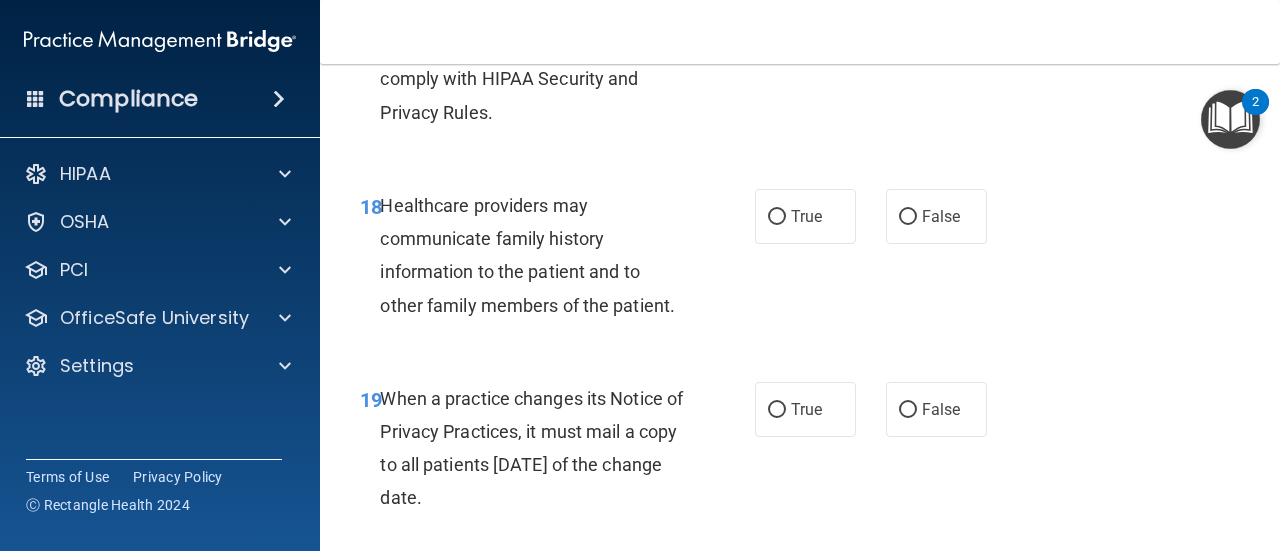 scroll, scrollTop: 3663, scrollLeft: 0, axis: vertical 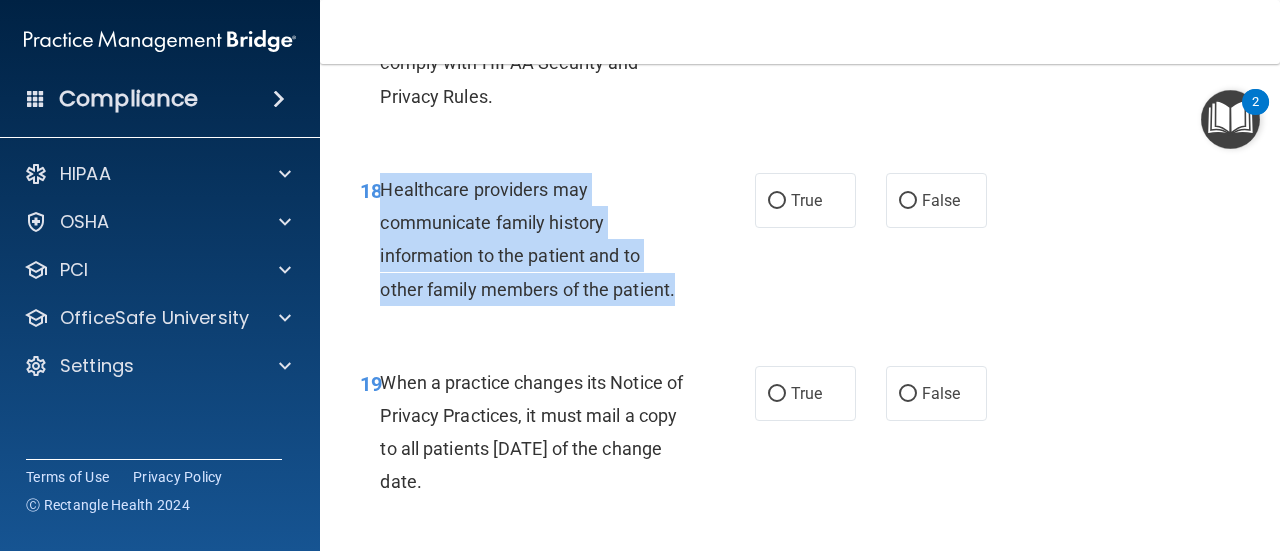 drag, startPoint x: 672, startPoint y: 322, endPoint x: 384, endPoint y: 217, distance: 306.54364 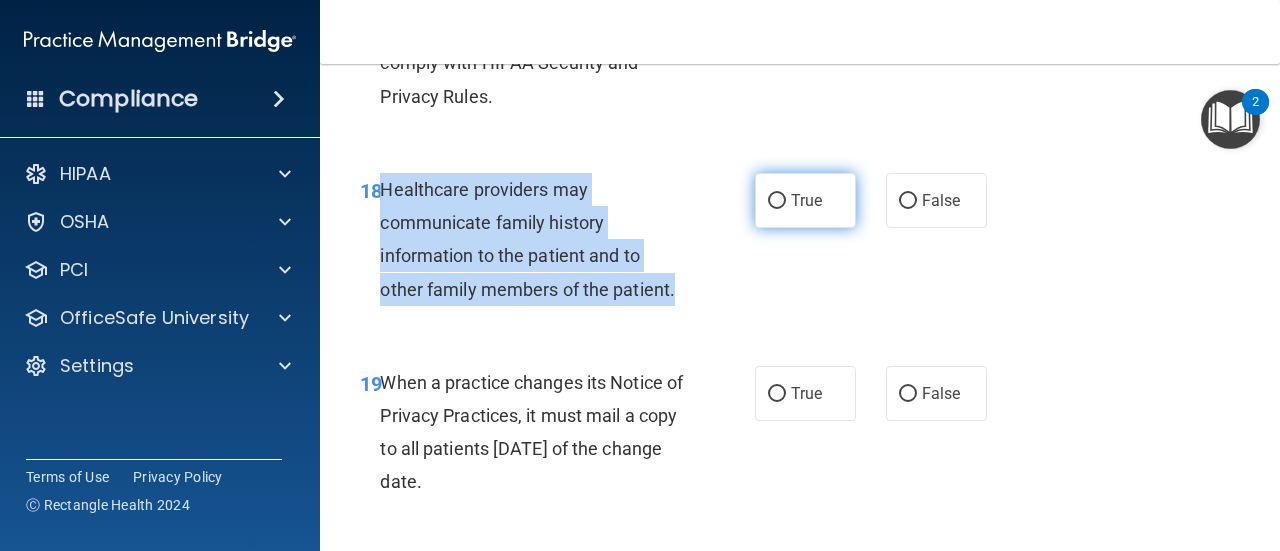 click on "True" at bounding box center (777, 201) 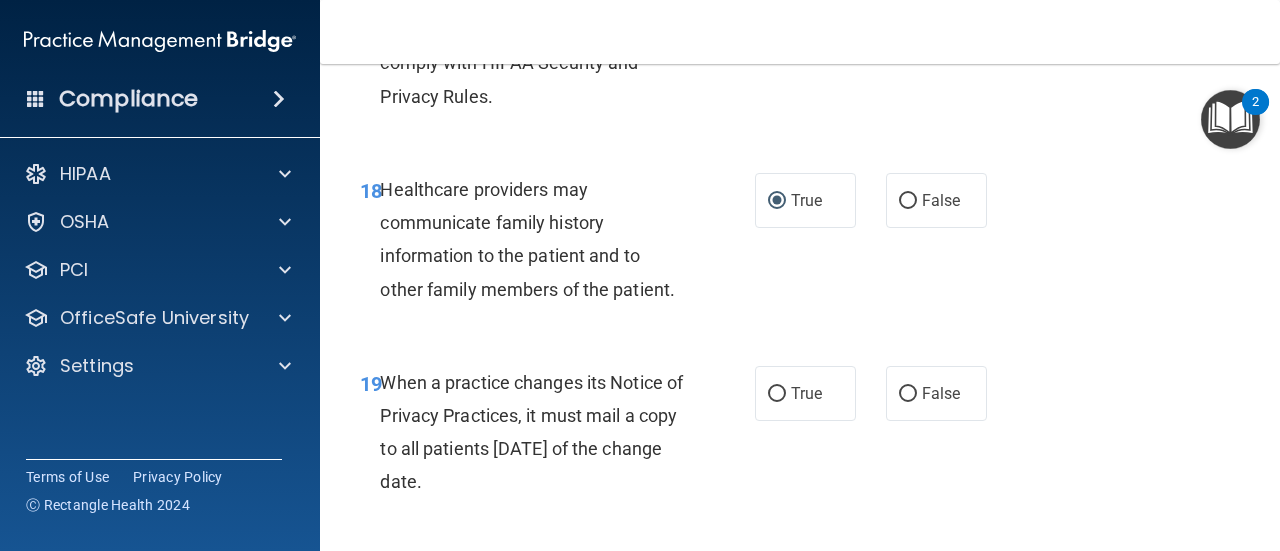 click on "18       Healthcare providers may communicate family history information to the patient and to other family members of the patient.                 True           False" at bounding box center [800, 244] 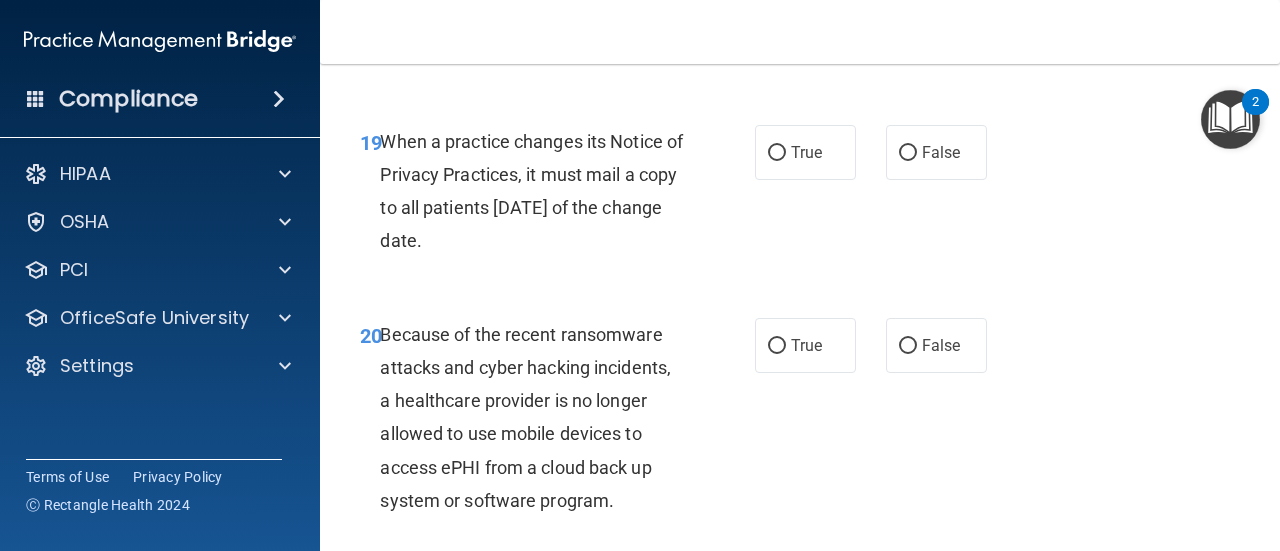 scroll, scrollTop: 3905, scrollLeft: 0, axis: vertical 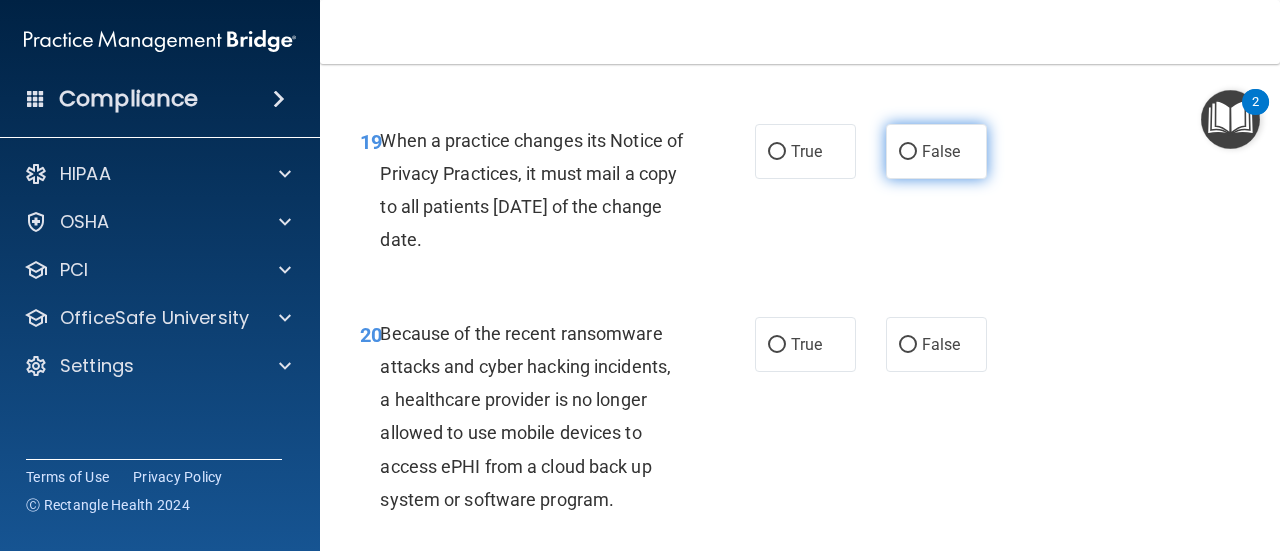 click on "False" at bounding box center (908, 152) 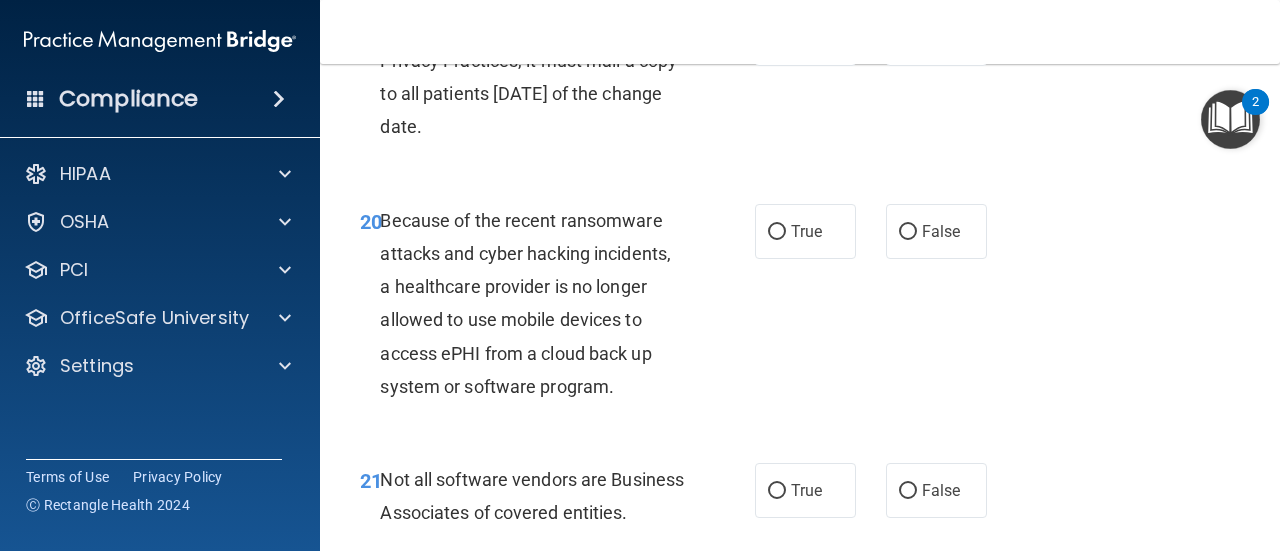 scroll, scrollTop: 4078, scrollLeft: 0, axis: vertical 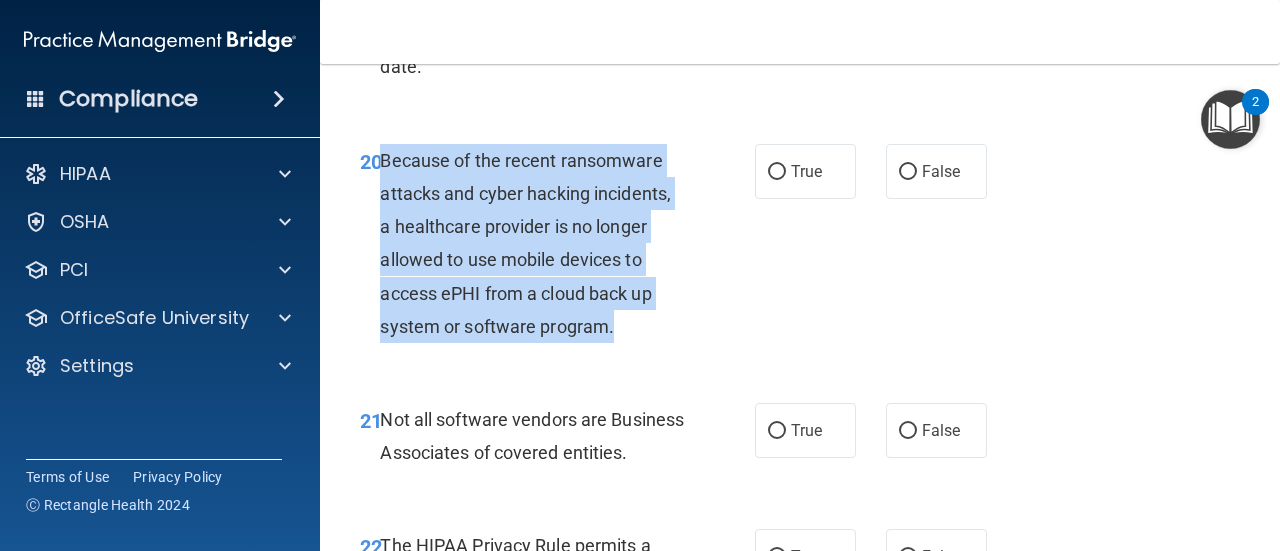 drag, startPoint x: 621, startPoint y: 358, endPoint x: 384, endPoint y: 190, distance: 290.50473 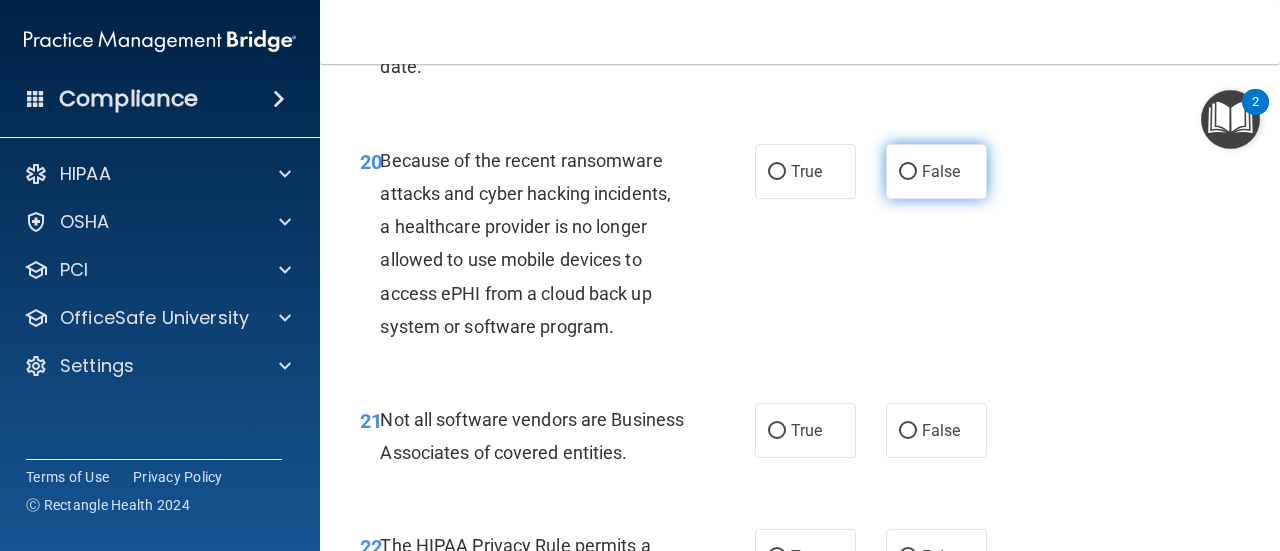 click on "False" at bounding box center [908, 172] 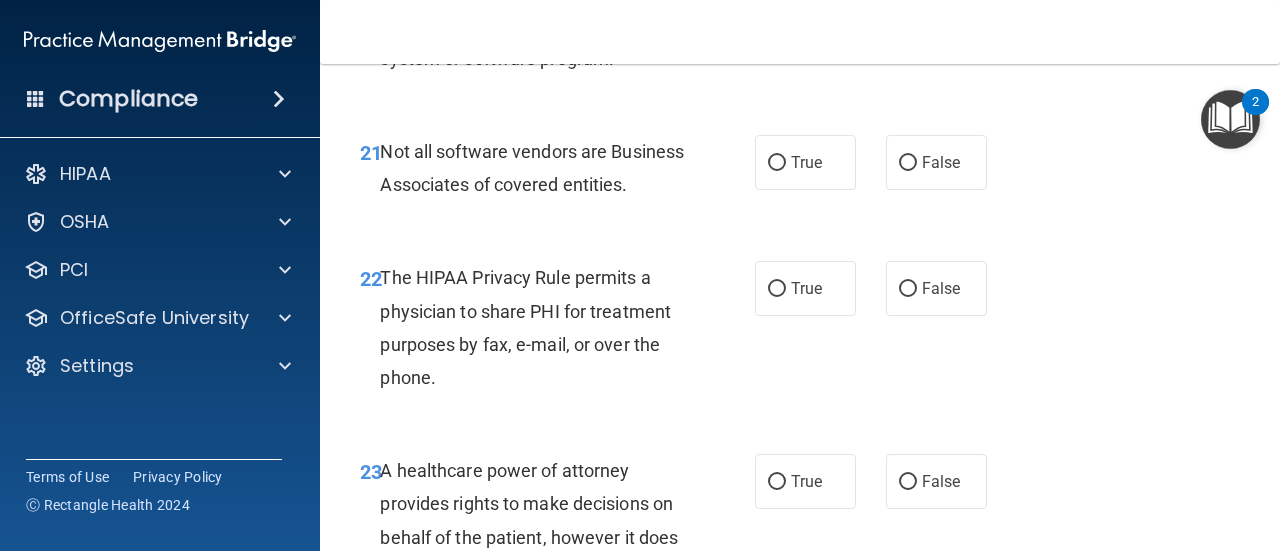 scroll, scrollTop: 4357, scrollLeft: 0, axis: vertical 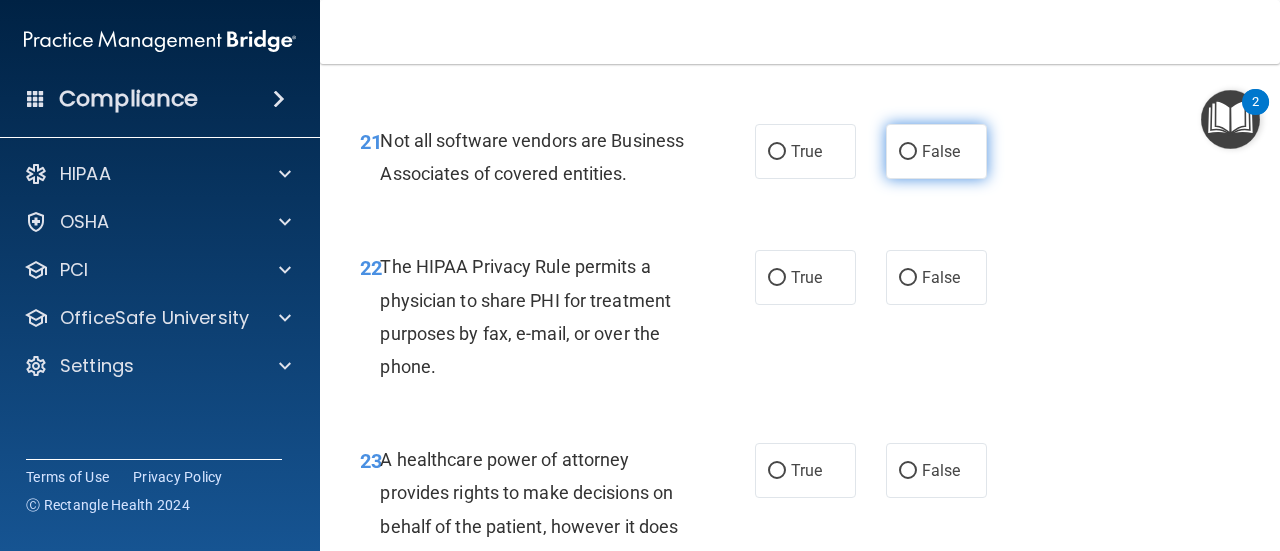 click on "False" at bounding box center [908, 152] 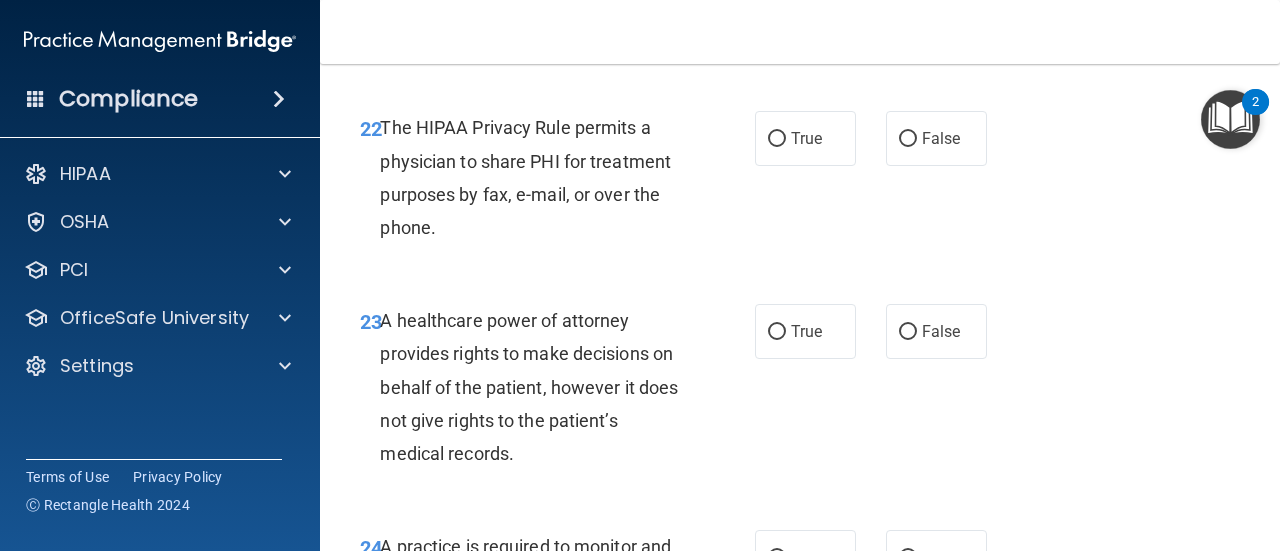 scroll, scrollTop: 4497, scrollLeft: 0, axis: vertical 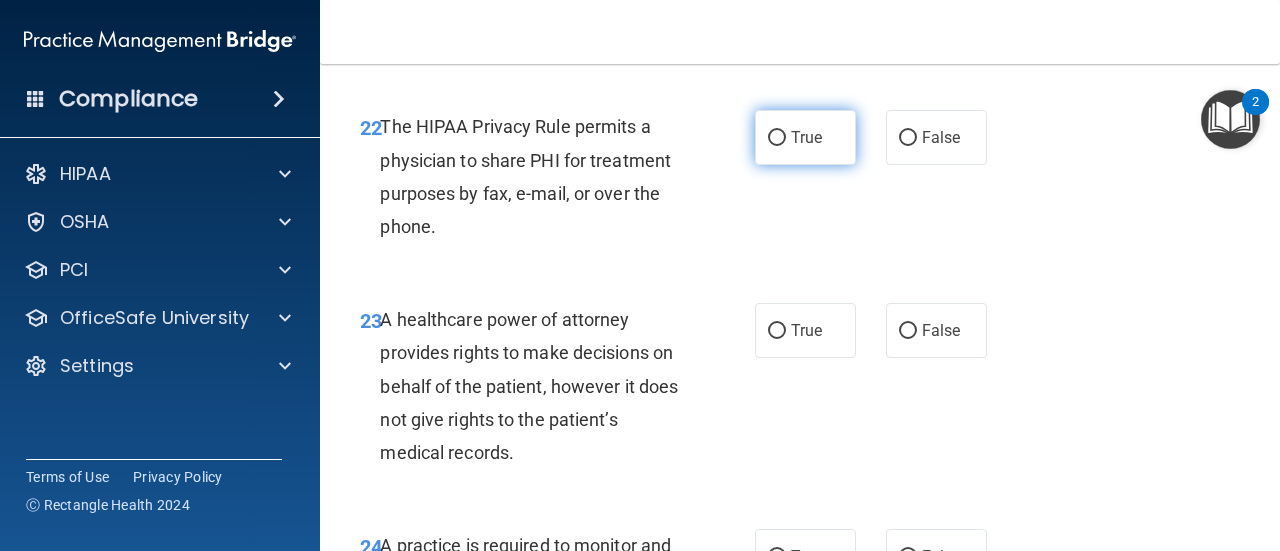 click on "True" at bounding box center [777, 138] 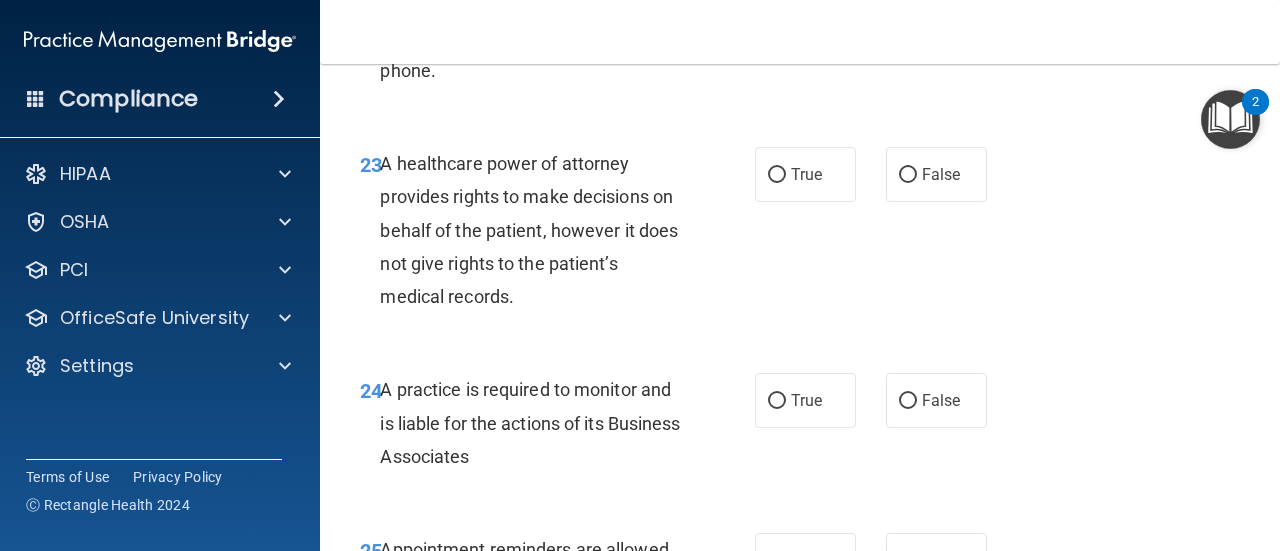 scroll, scrollTop: 4654, scrollLeft: 0, axis: vertical 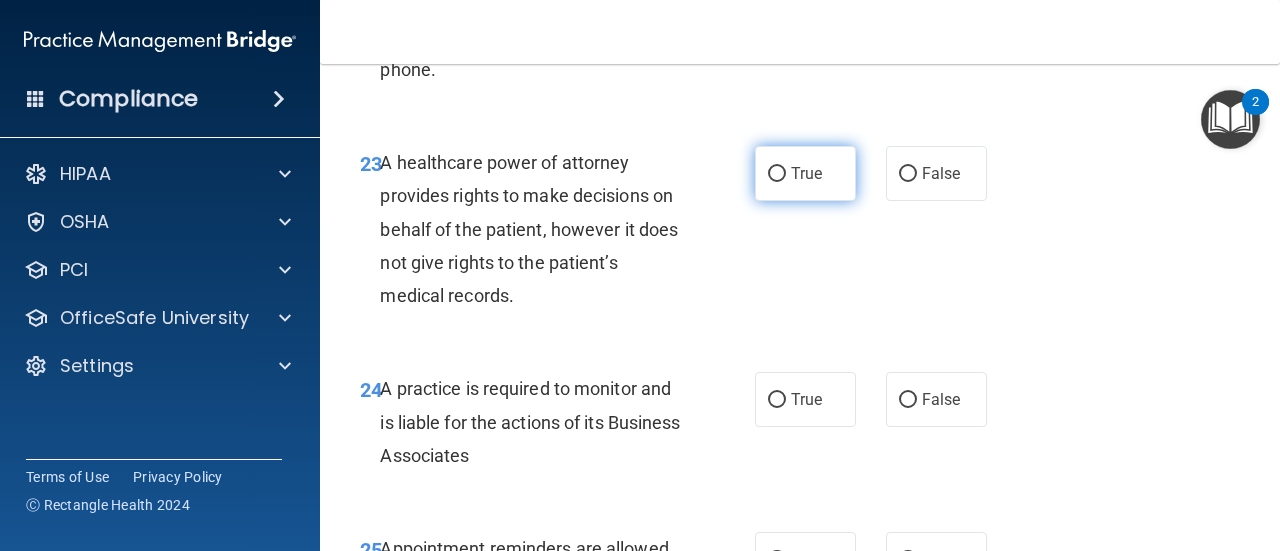 click on "True" at bounding box center (777, 174) 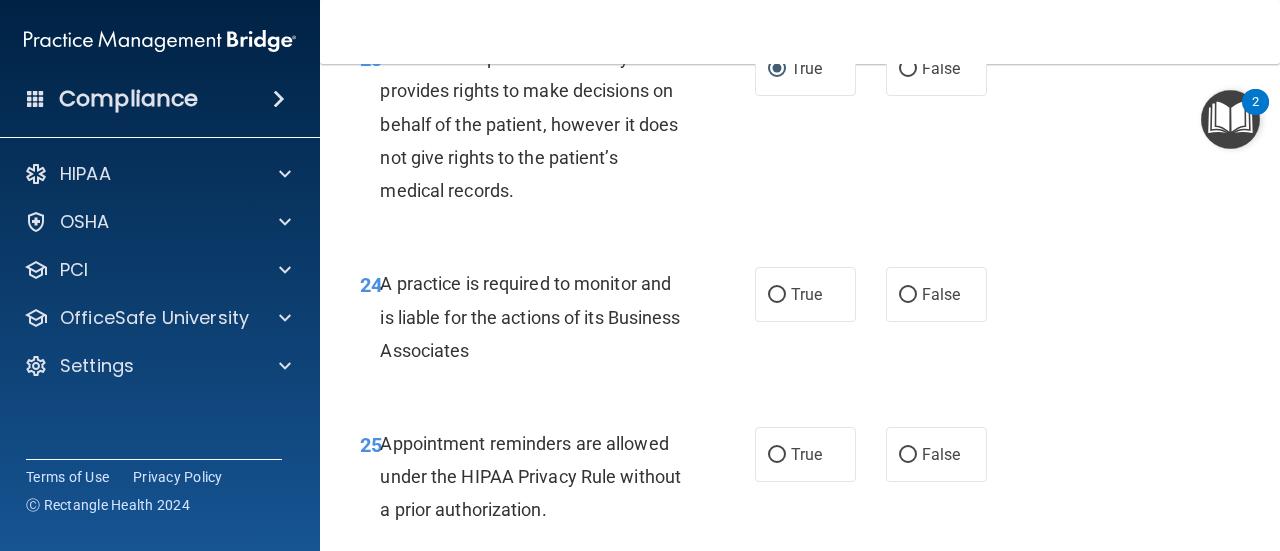 scroll, scrollTop: 4760, scrollLeft: 0, axis: vertical 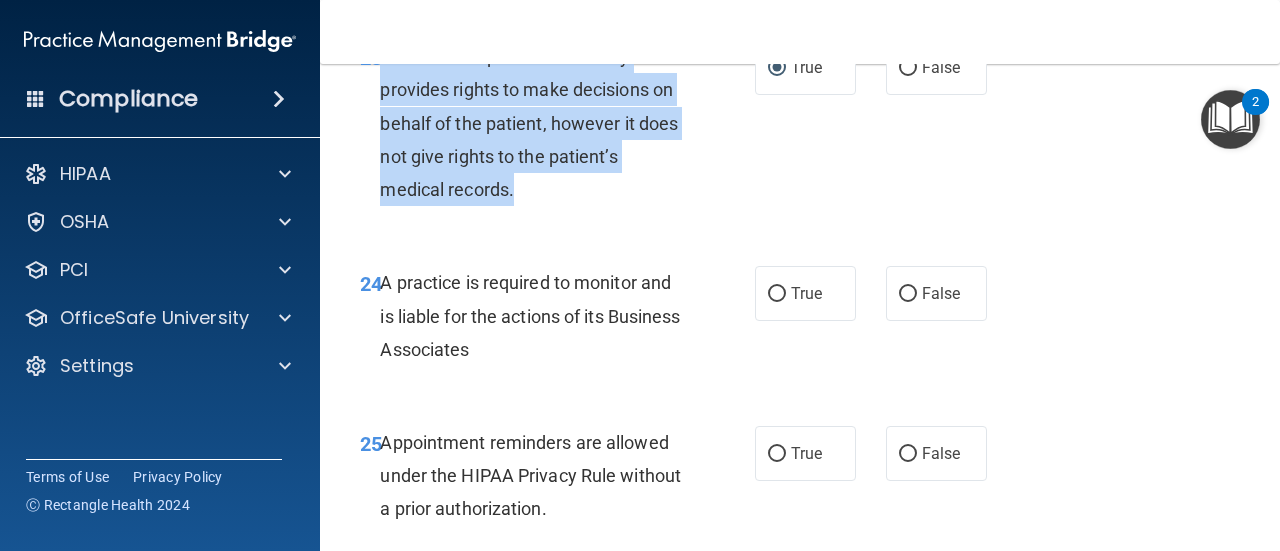 drag, startPoint x: 519, startPoint y: 248, endPoint x: 385, endPoint y: 125, distance: 181.89282 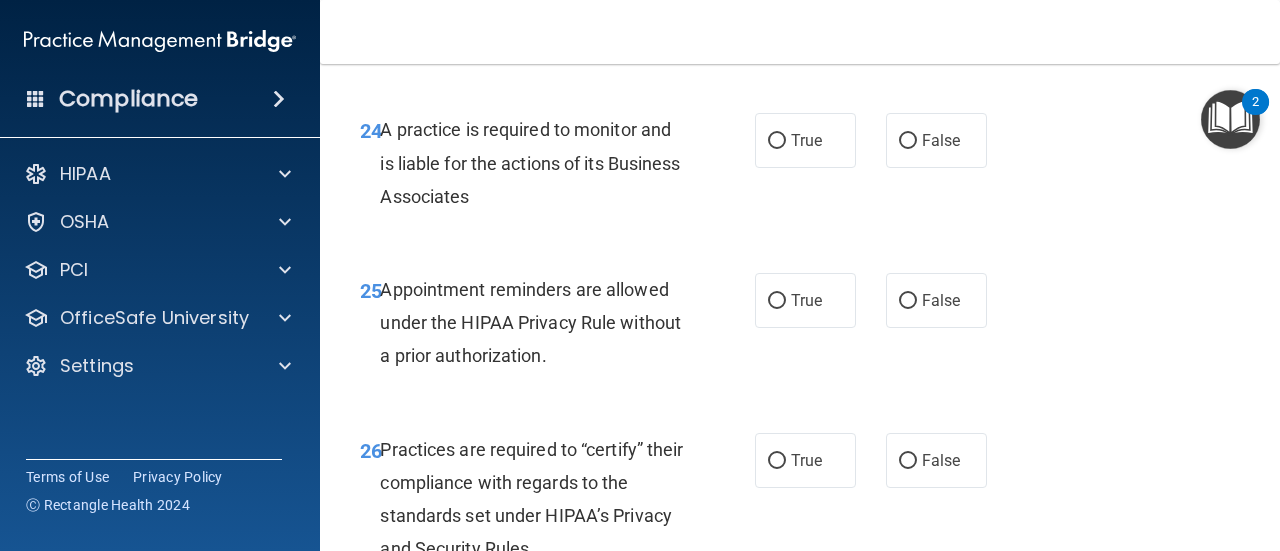 scroll, scrollTop: 4925, scrollLeft: 0, axis: vertical 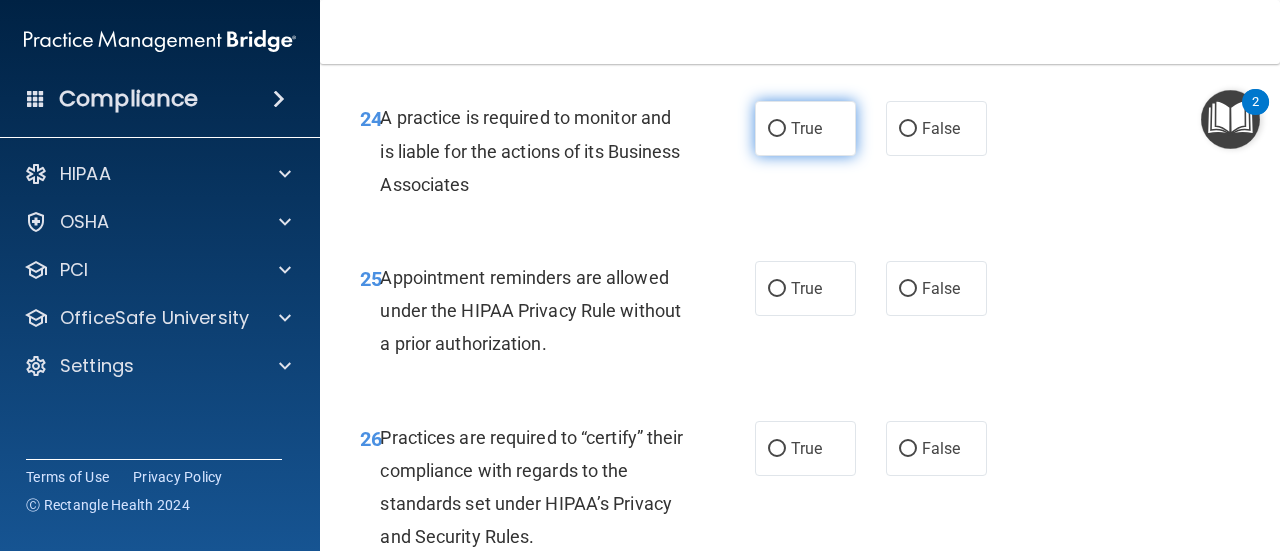 click on "True" at bounding box center (805, 128) 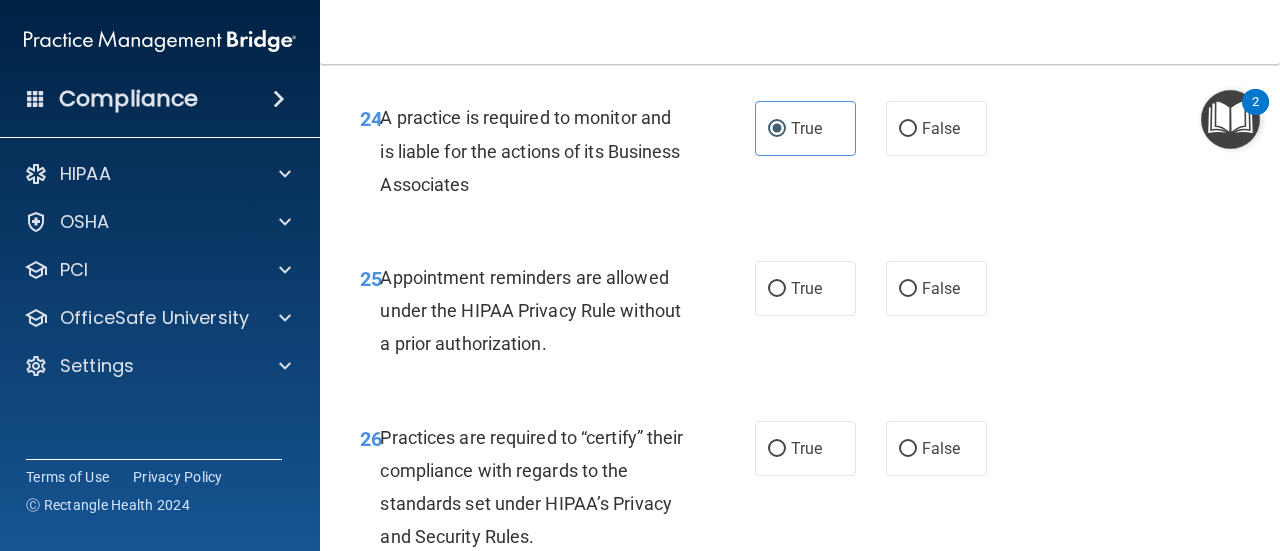 scroll, scrollTop: 5046, scrollLeft: 0, axis: vertical 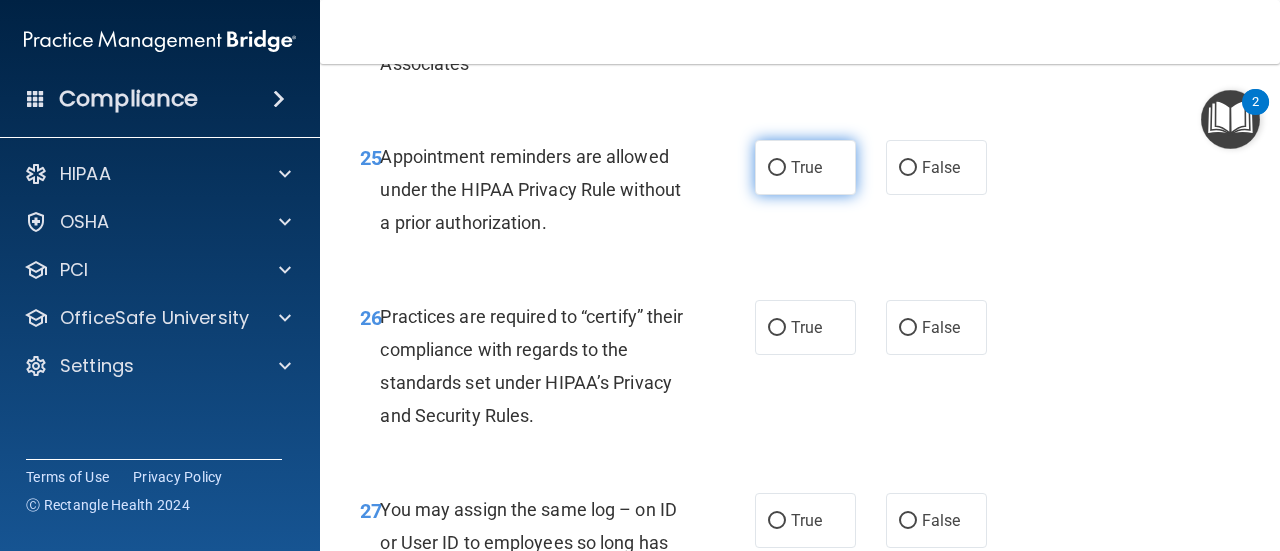 click on "True" at bounding box center (777, 168) 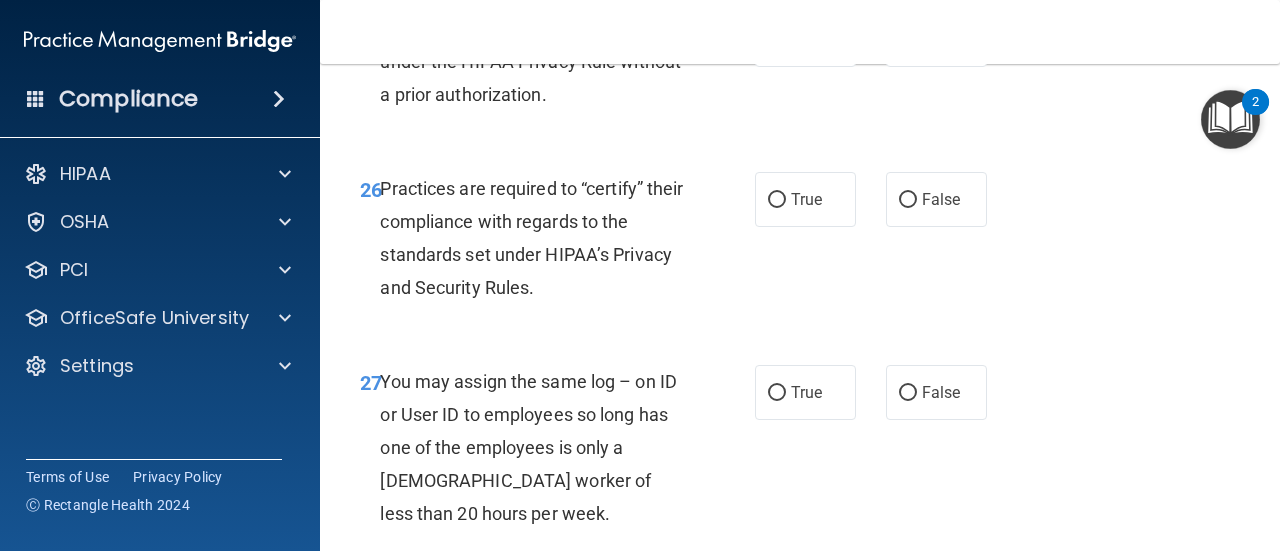 scroll, scrollTop: 5176, scrollLeft: 0, axis: vertical 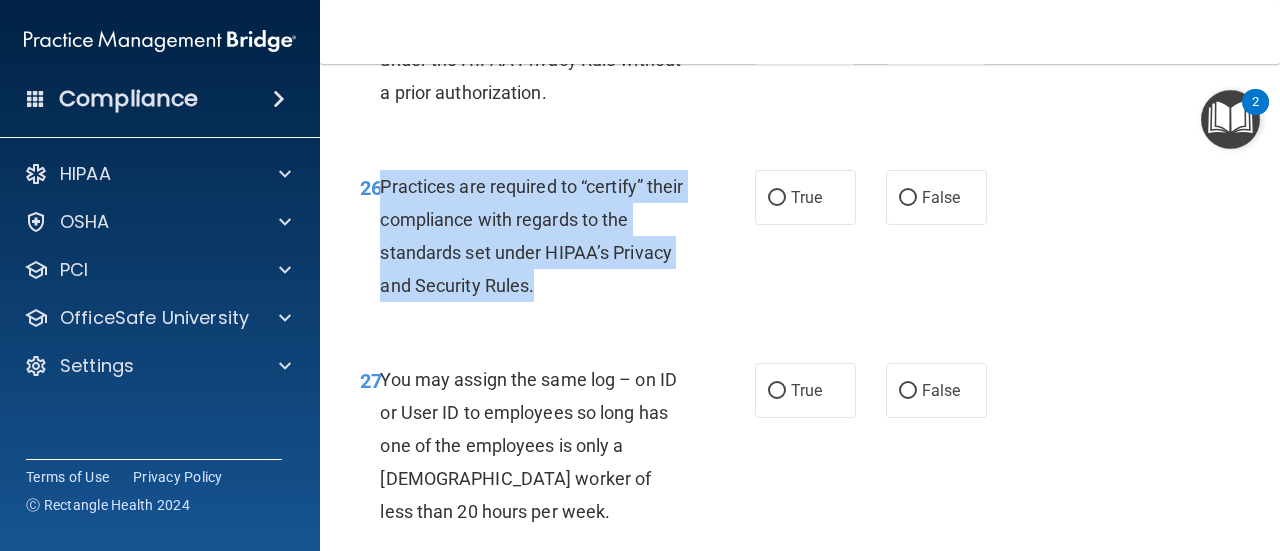 drag, startPoint x: 546, startPoint y: 347, endPoint x: 384, endPoint y: 255, distance: 186.30083 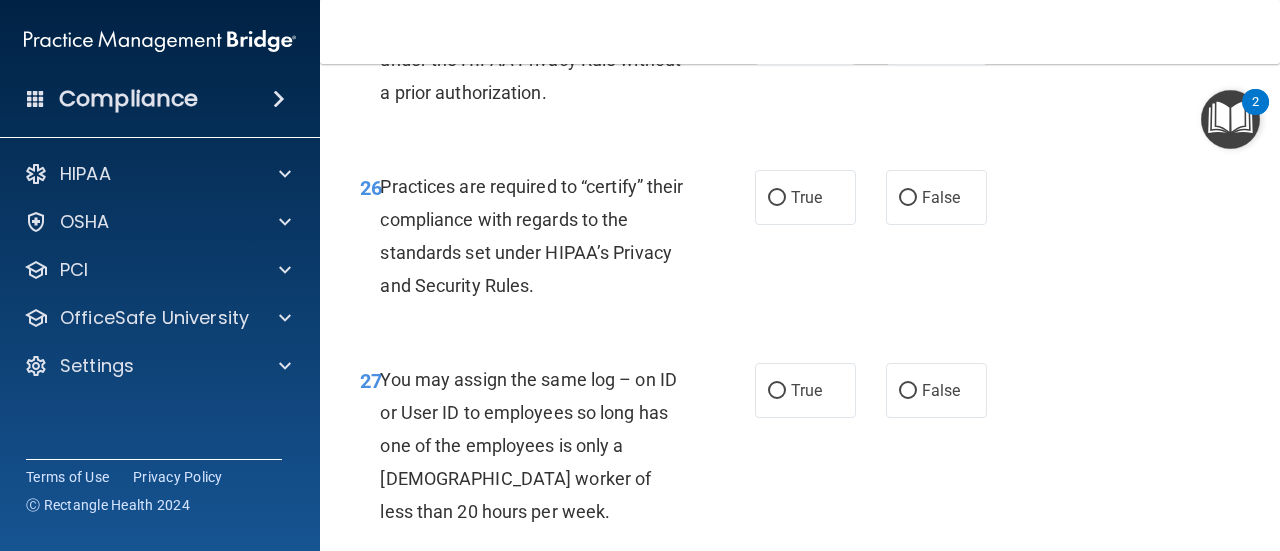 click on "26       Practices are required to “certify” their compliance with regards to the standards set under HIPAA’s Privacy and Security Rules.                 True           False" at bounding box center [800, 241] 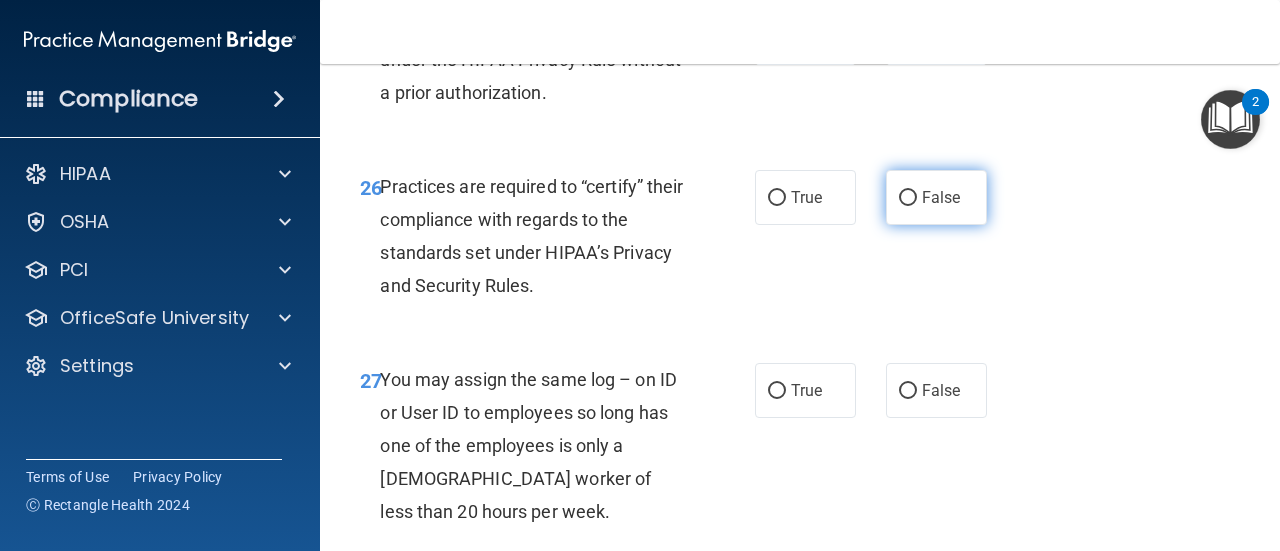 click on "False" at bounding box center [908, 198] 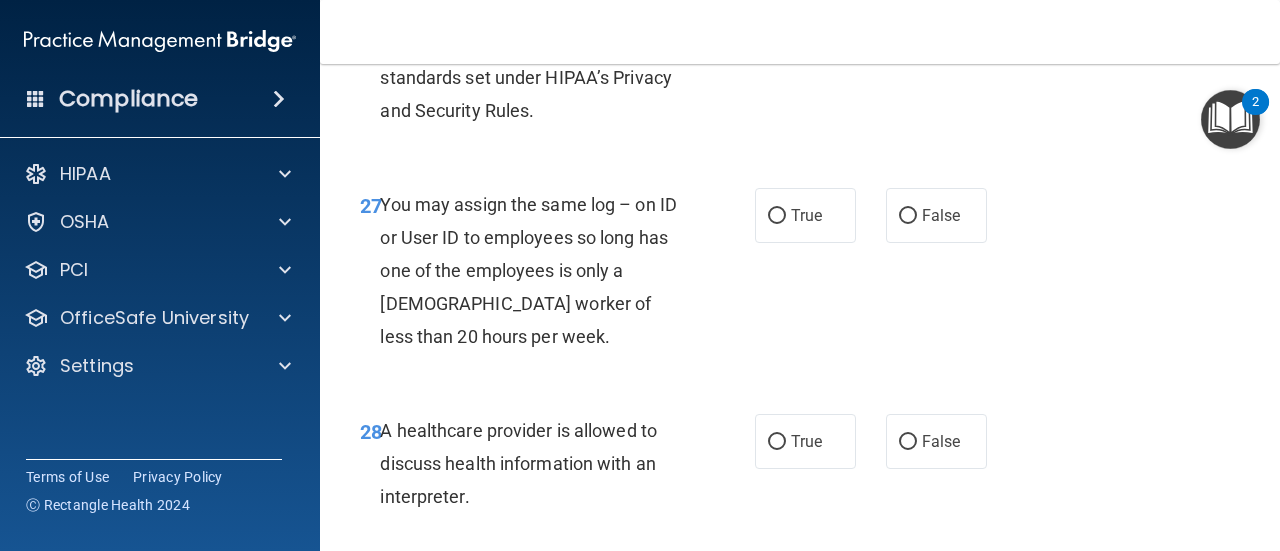 scroll, scrollTop: 5393, scrollLeft: 0, axis: vertical 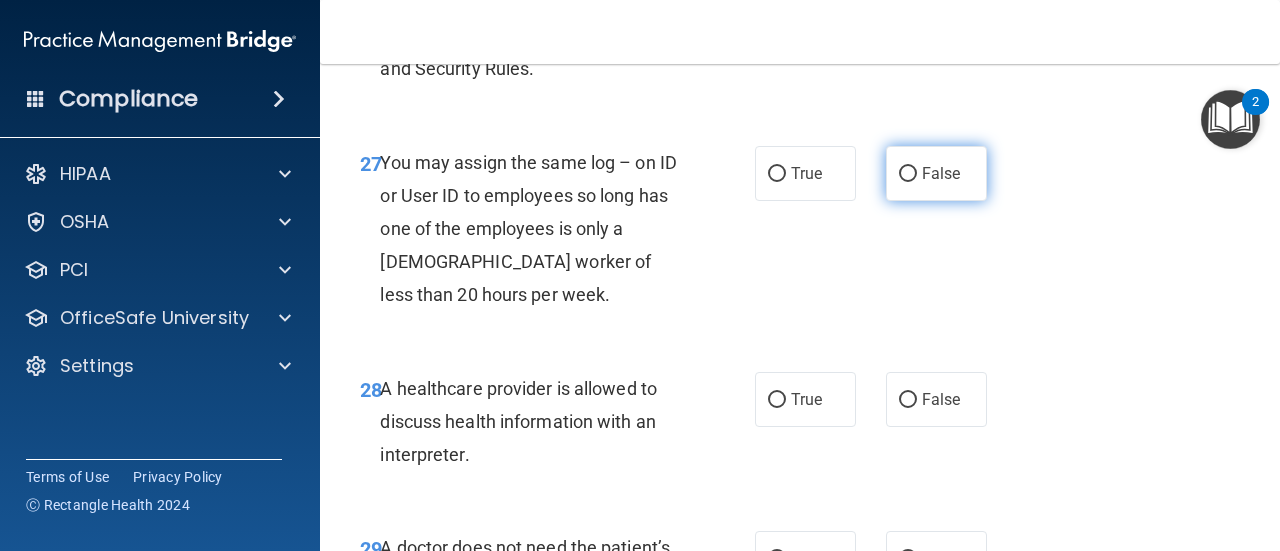 click on "False" at bounding box center (908, 174) 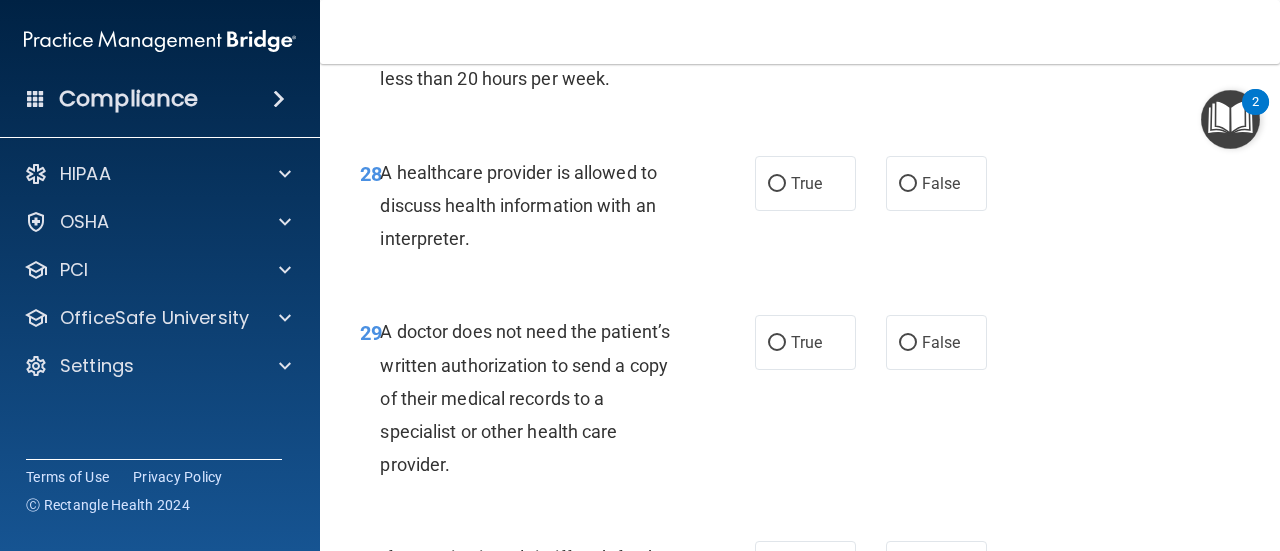 scroll, scrollTop: 5613, scrollLeft: 0, axis: vertical 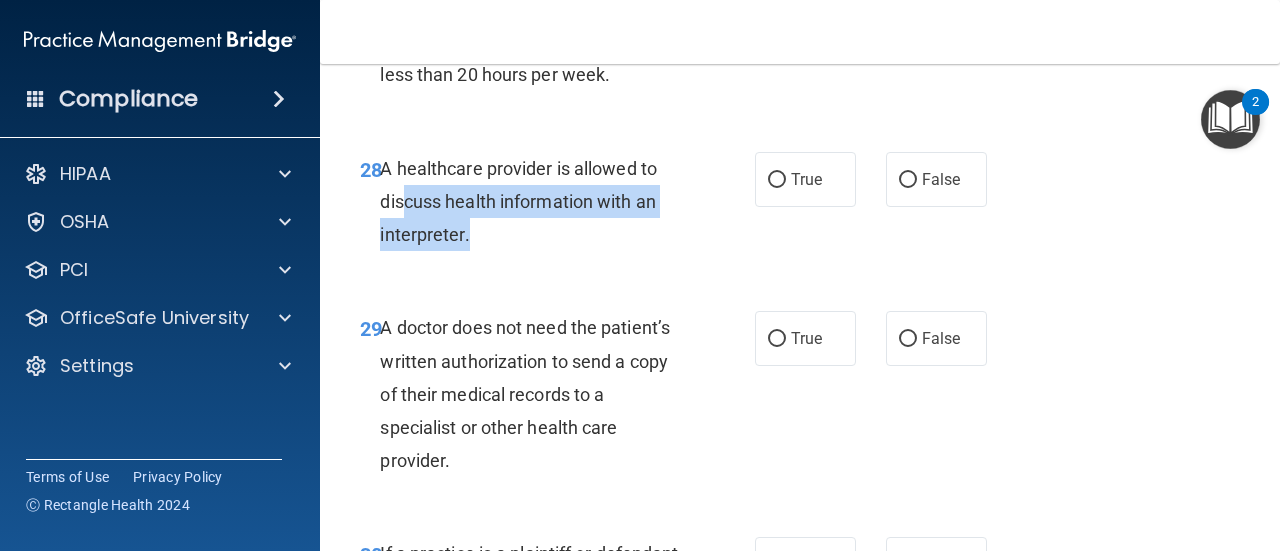 drag, startPoint x: 477, startPoint y: 302, endPoint x: 406, endPoint y: 257, distance: 84.0595 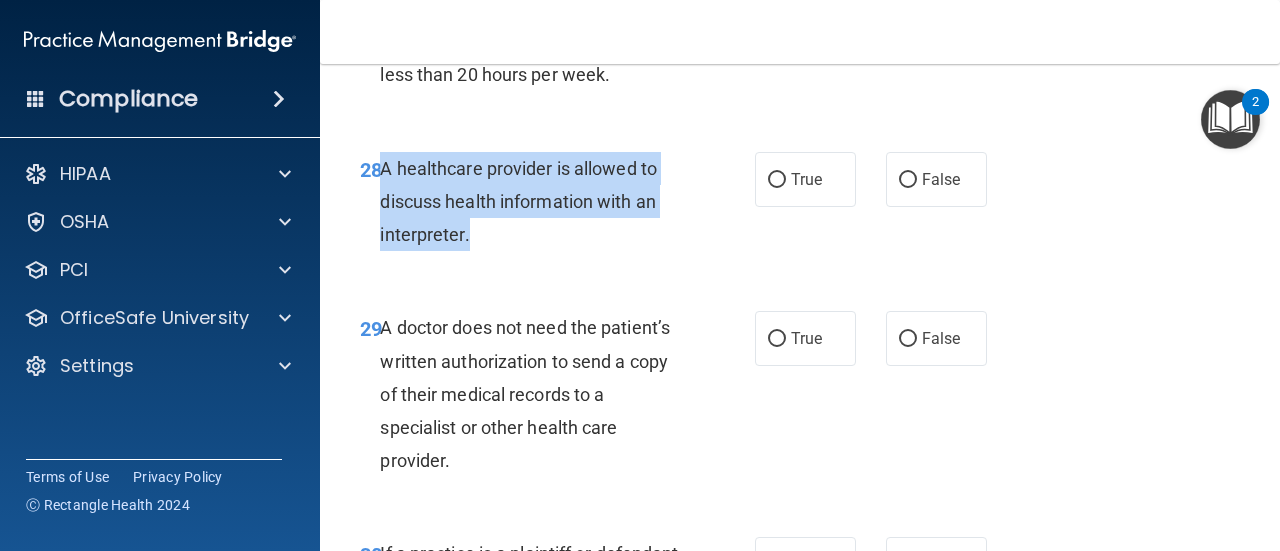 drag, startPoint x: 478, startPoint y: 300, endPoint x: 384, endPoint y: 232, distance: 116.01724 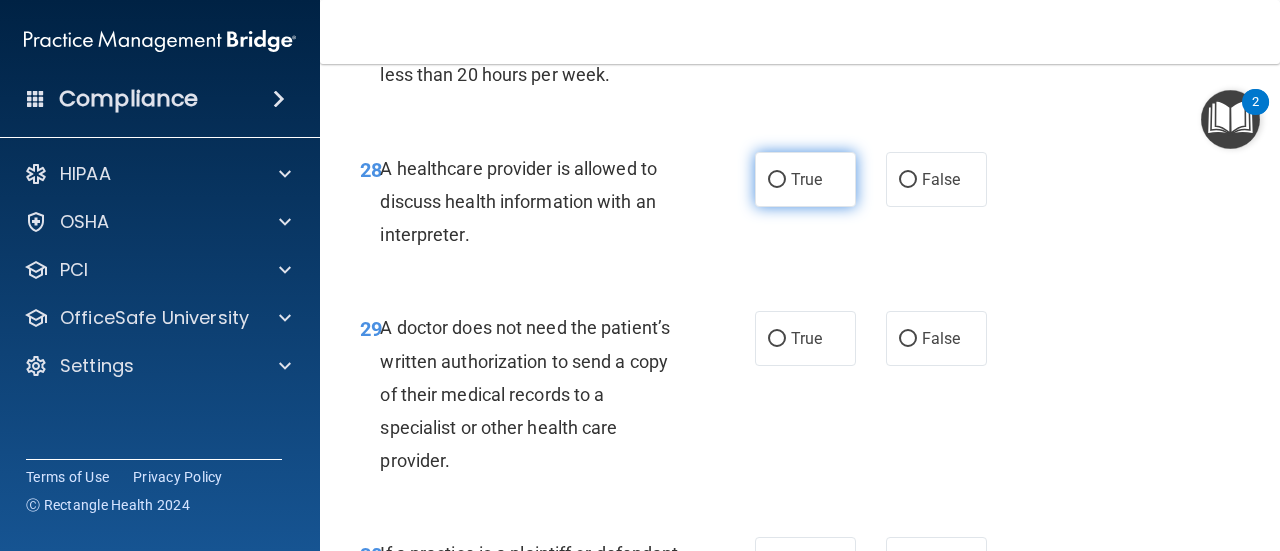 click on "True" at bounding box center [805, 179] 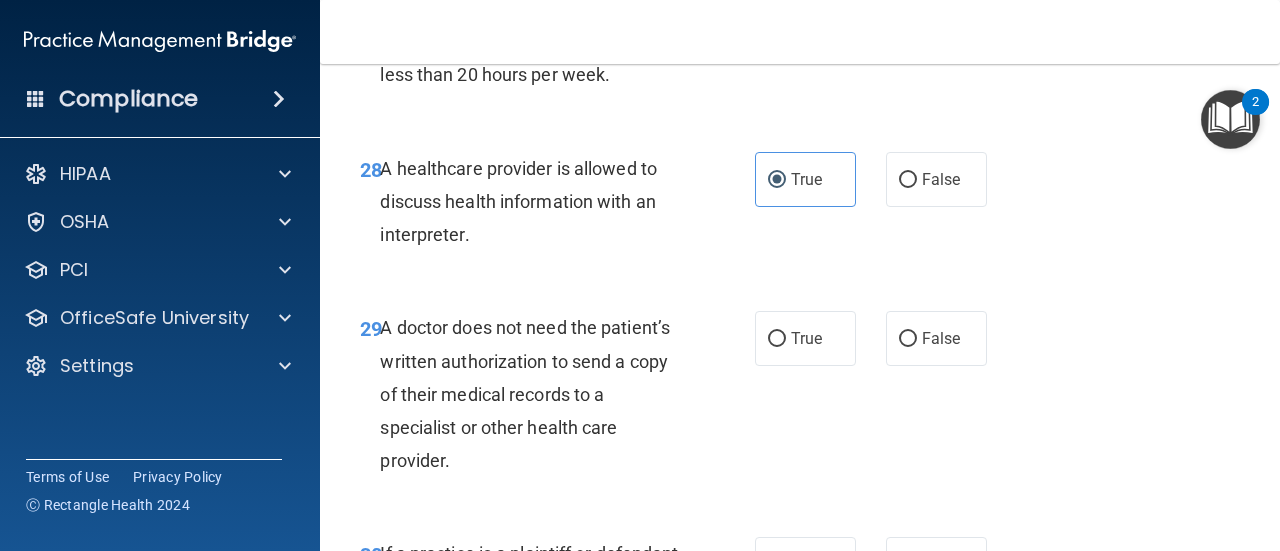 click on "A healthcare provider is allowed to discuss health information with an interpreter." at bounding box center [539, 202] 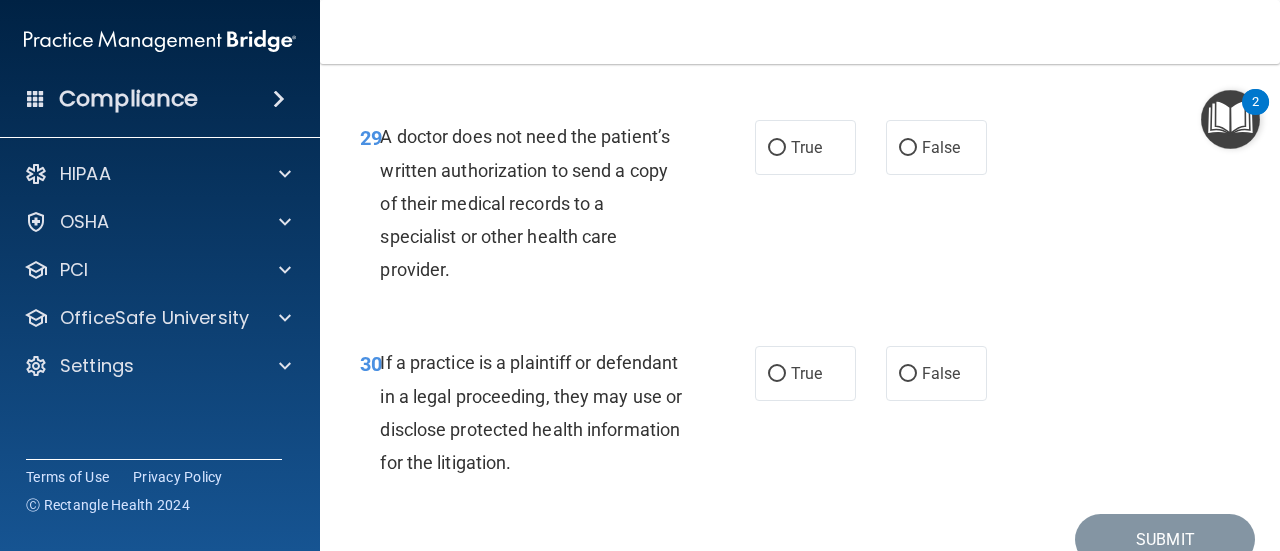 scroll, scrollTop: 5808, scrollLeft: 0, axis: vertical 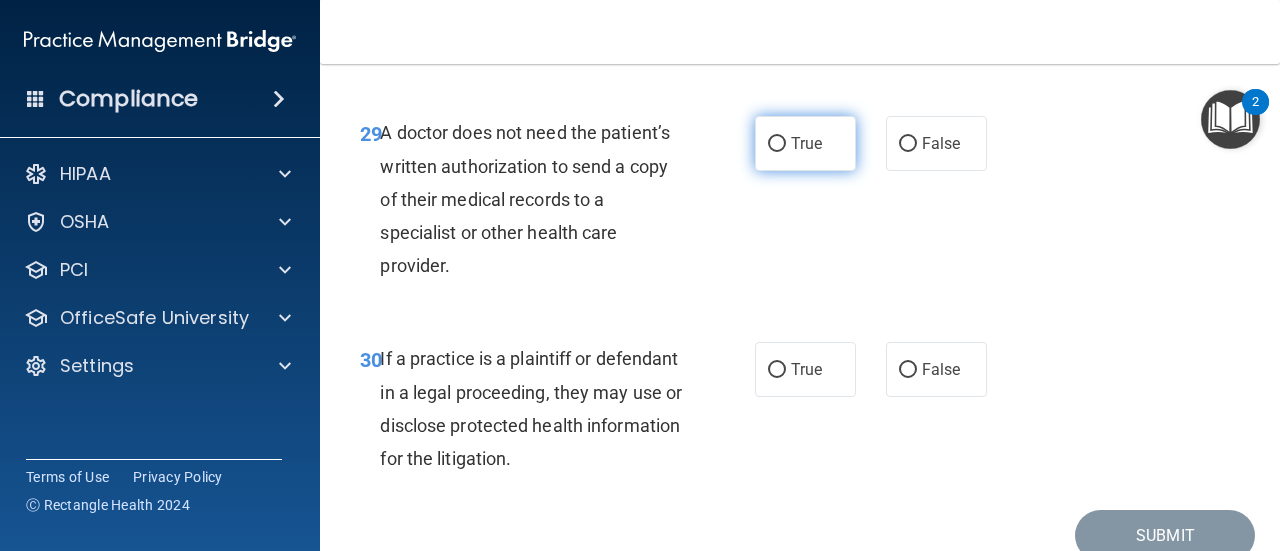 click on "True" at bounding box center (777, 144) 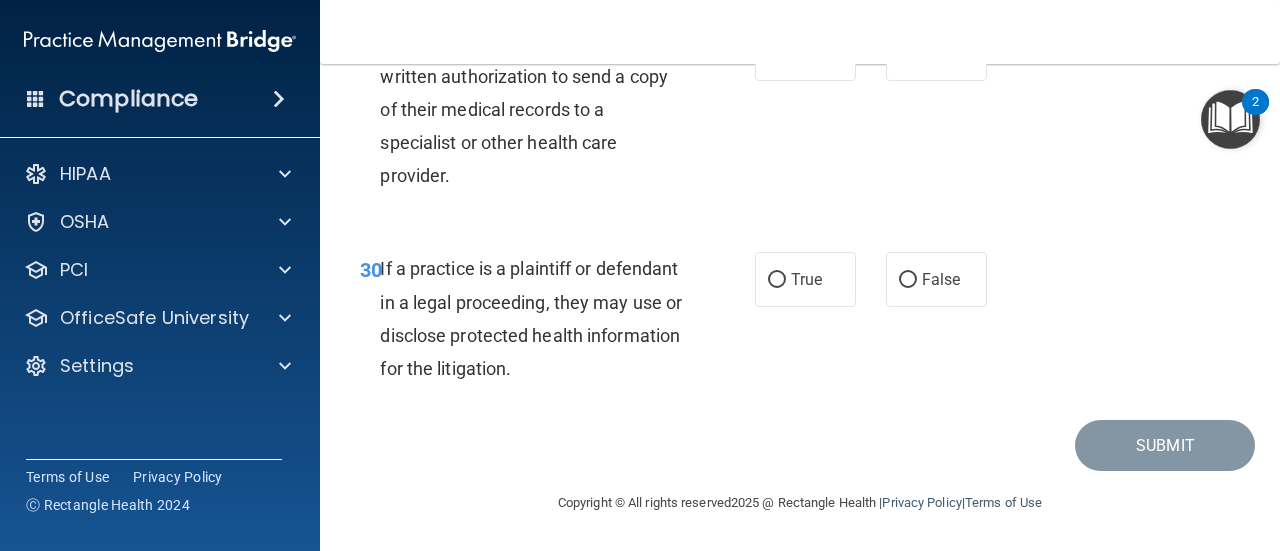 scroll, scrollTop: 5949, scrollLeft: 0, axis: vertical 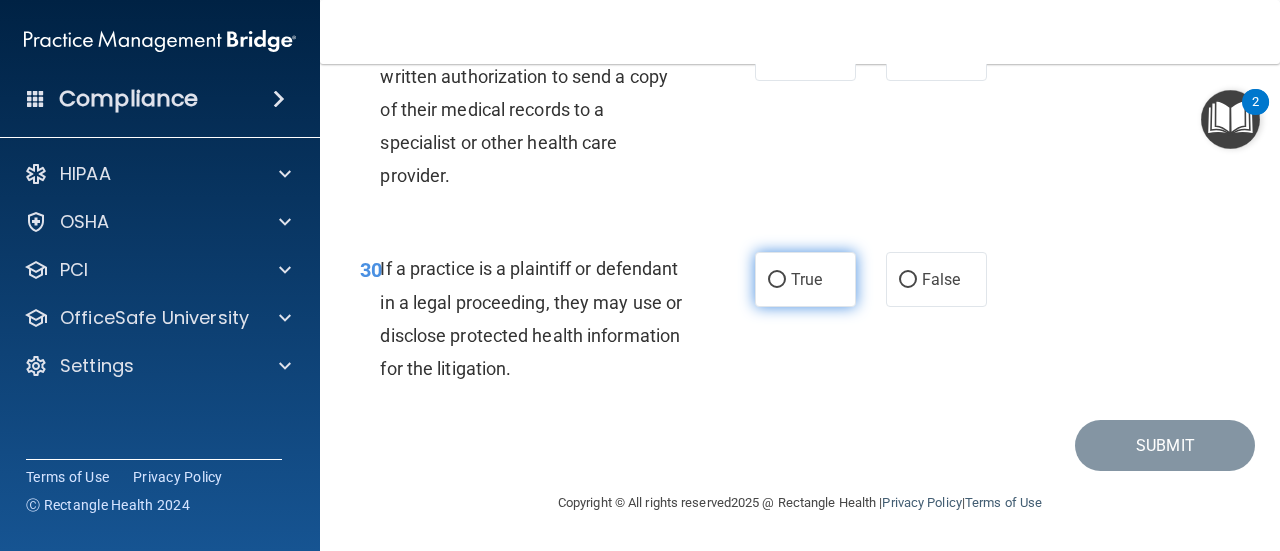 click on "True" at bounding box center [777, 280] 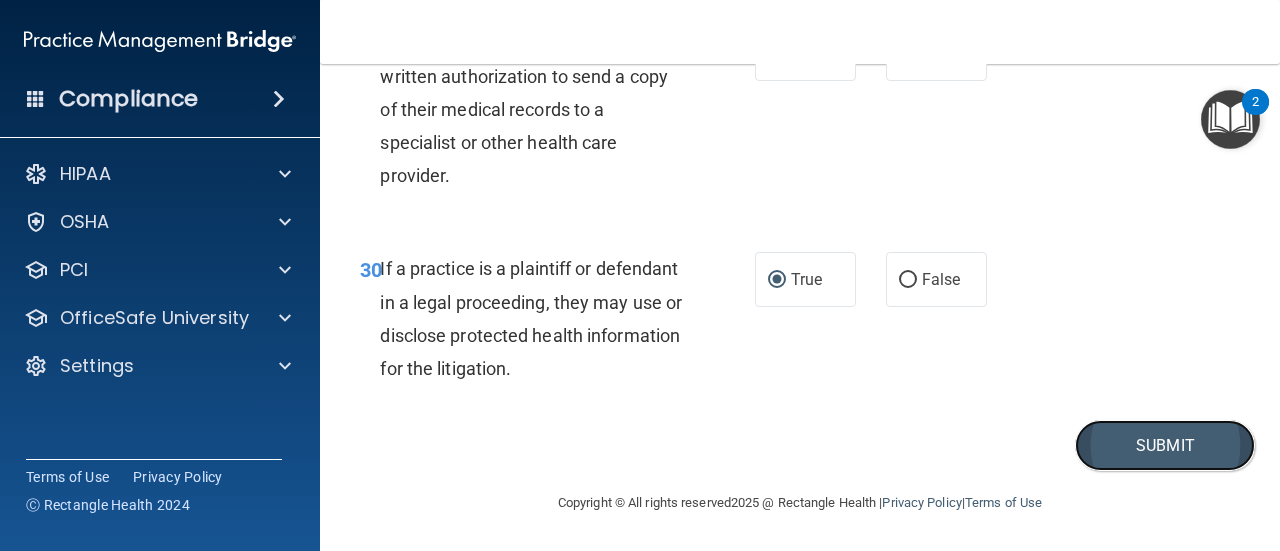 click on "Submit" at bounding box center [1165, 445] 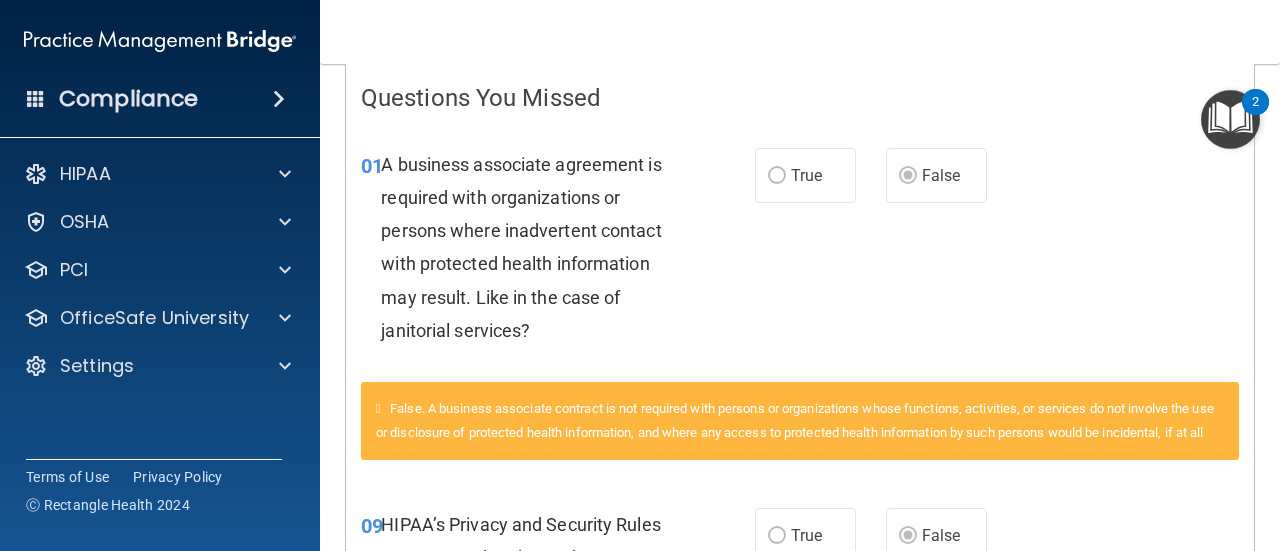 scroll, scrollTop: 0, scrollLeft: 0, axis: both 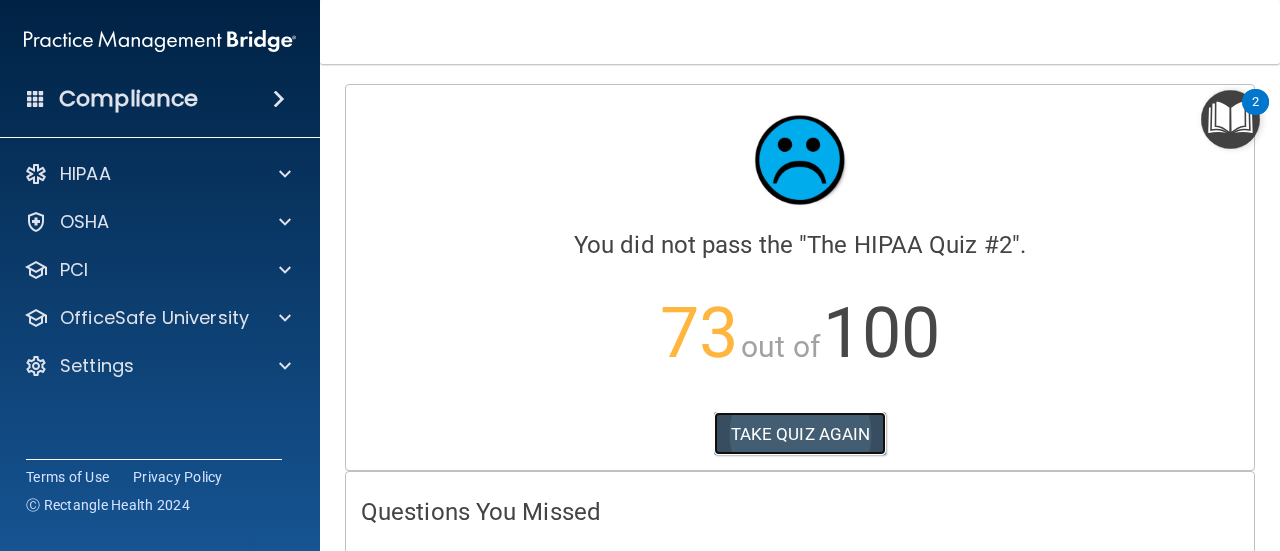 click on "TAKE QUIZ AGAIN" at bounding box center (800, 434) 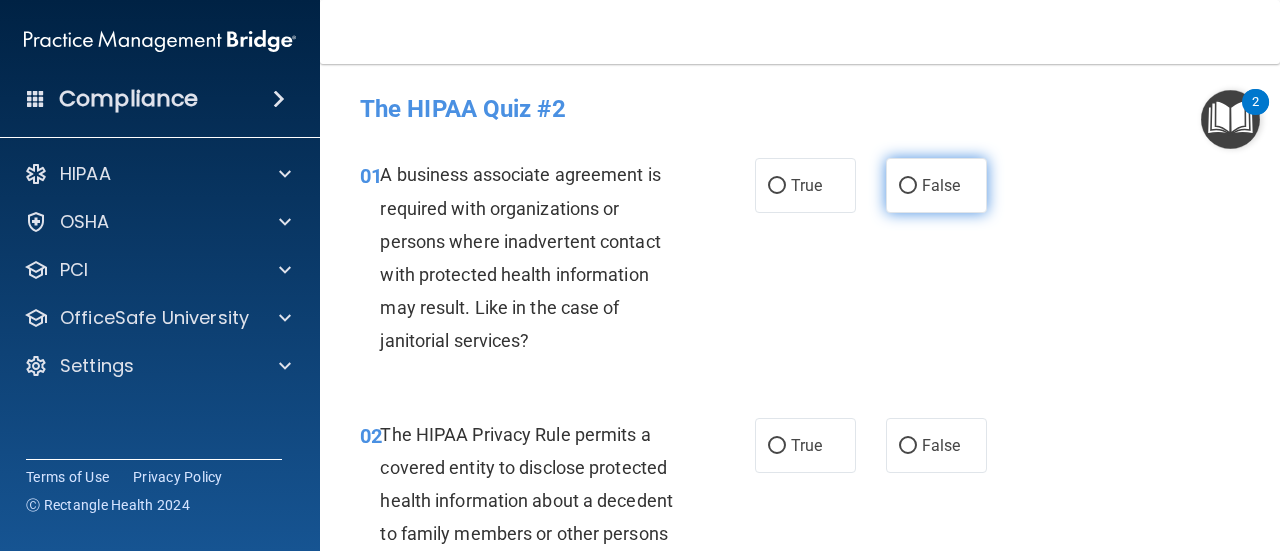 click on "False" at bounding box center [908, 186] 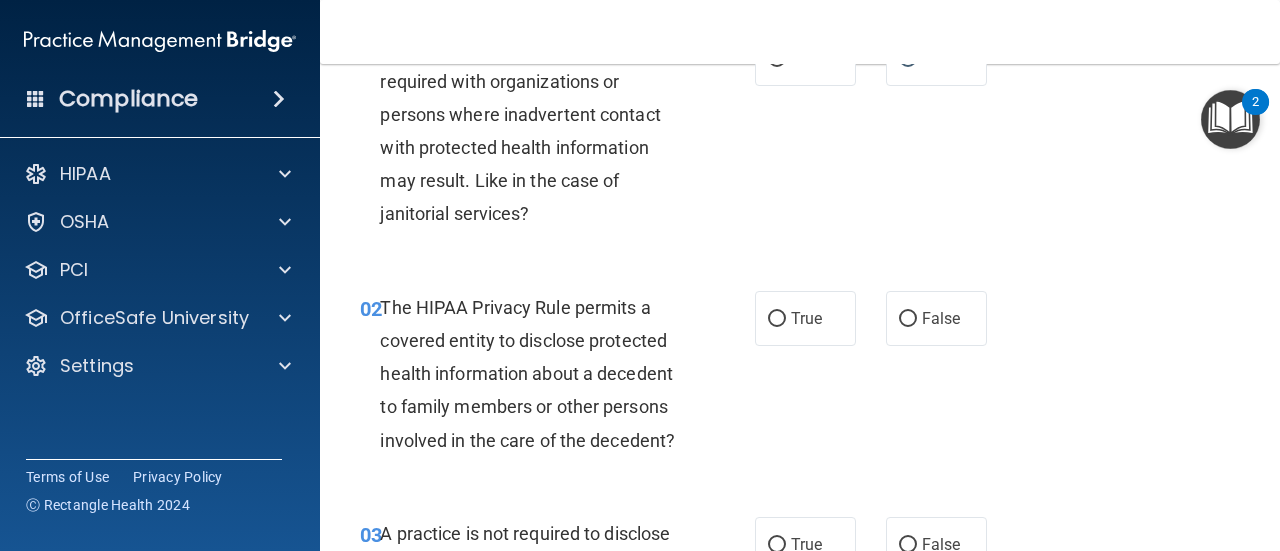 scroll, scrollTop: 128, scrollLeft: 0, axis: vertical 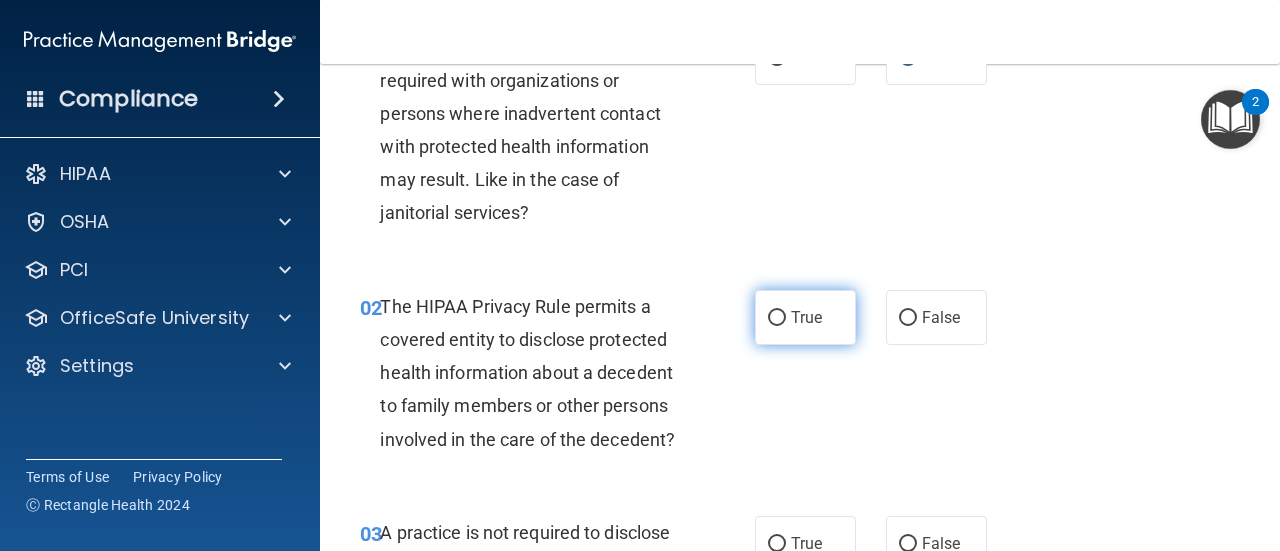 click on "True" at bounding box center [777, 318] 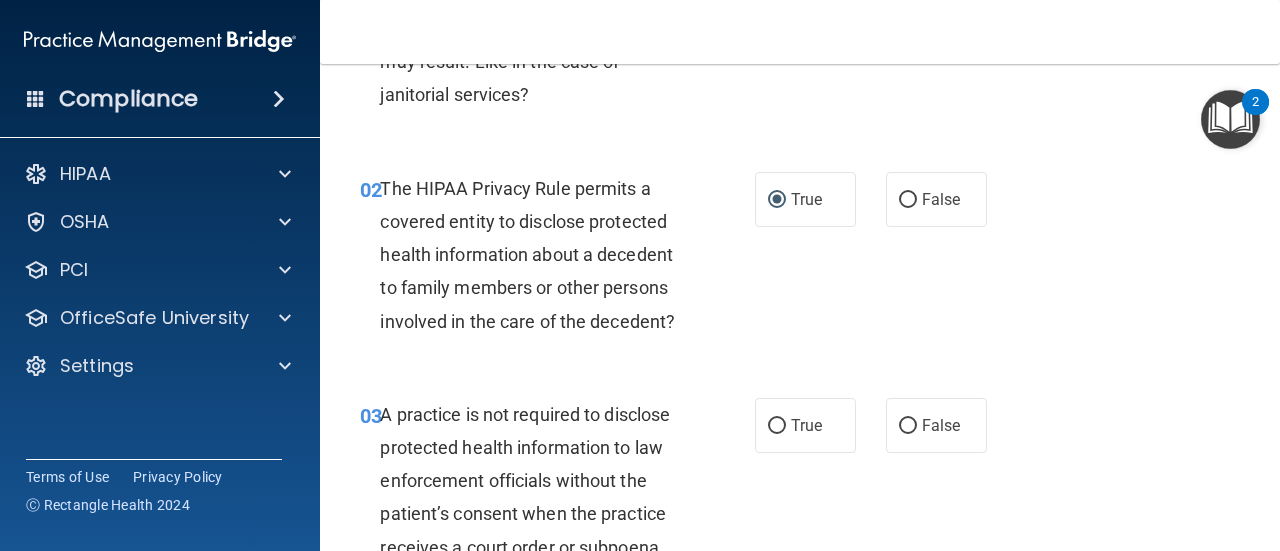 scroll, scrollTop: 271, scrollLeft: 0, axis: vertical 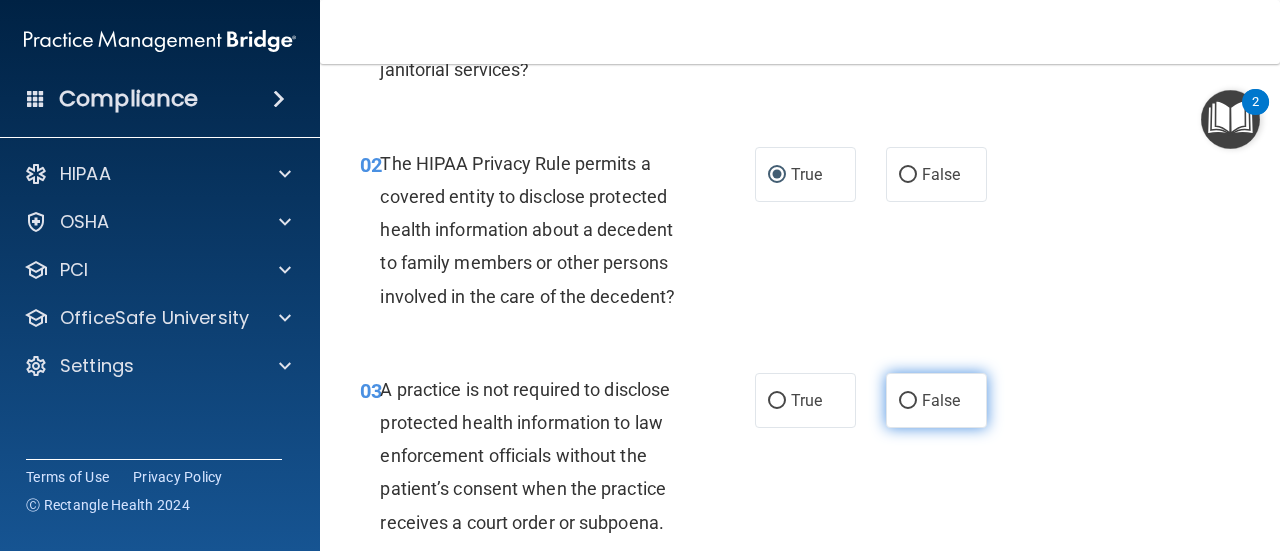 click on "False" at bounding box center [908, 401] 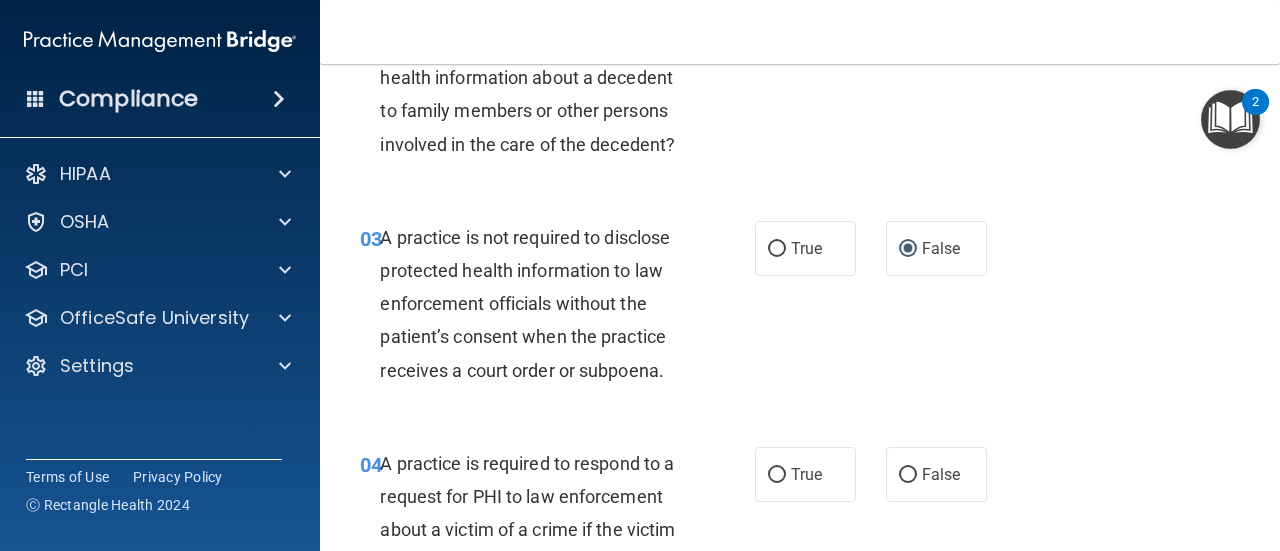 scroll, scrollTop: 424, scrollLeft: 0, axis: vertical 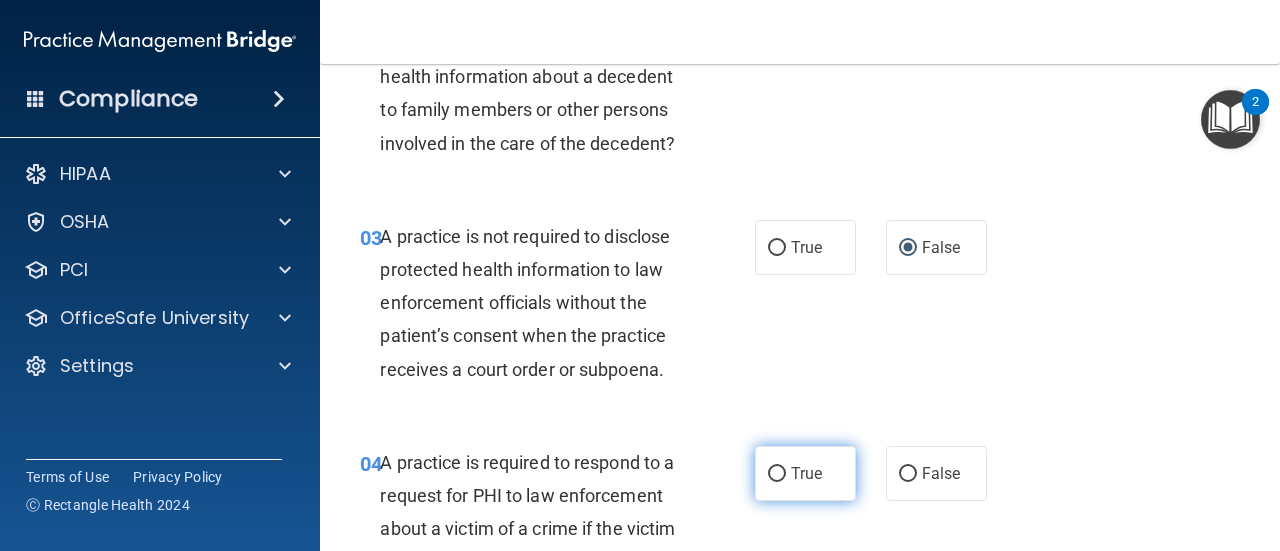 click on "True" at bounding box center (777, 474) 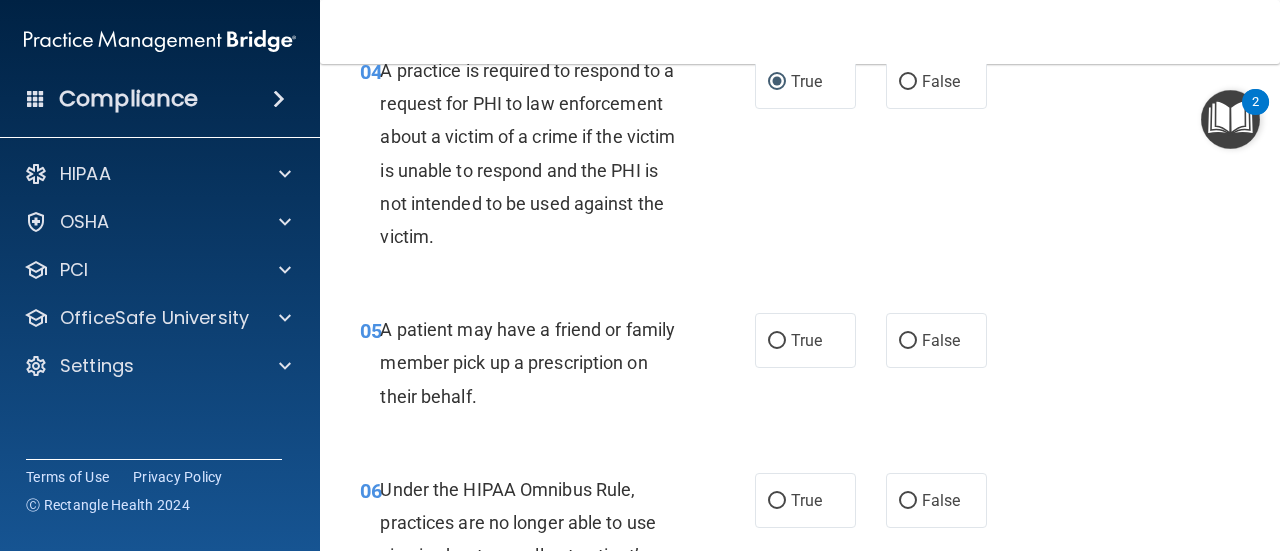 scroll, scrollTop: 817, scrollLeft: 0, axis: vertical 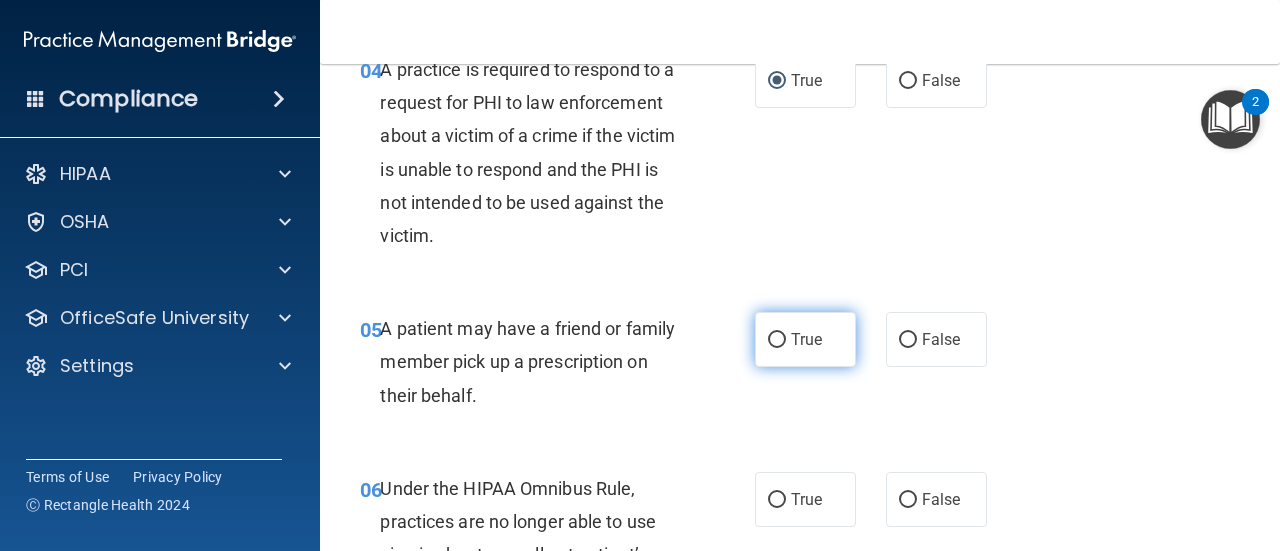click on "True" at bounding box center (777, 340) 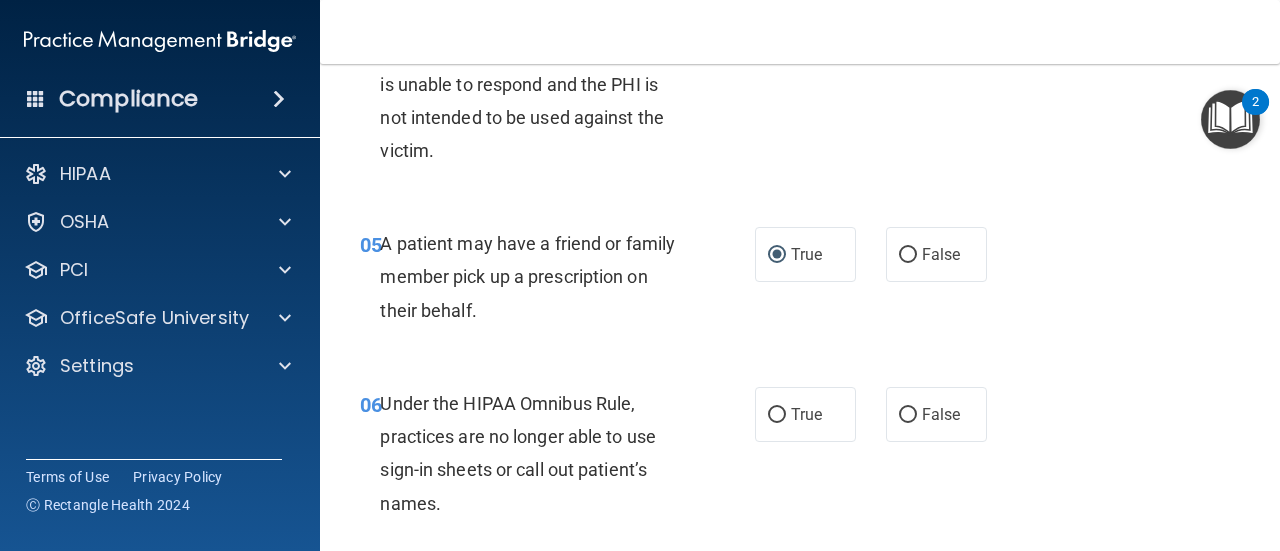 scroll, scrollTop: 903, scrollLeft: 0, axis: vertical 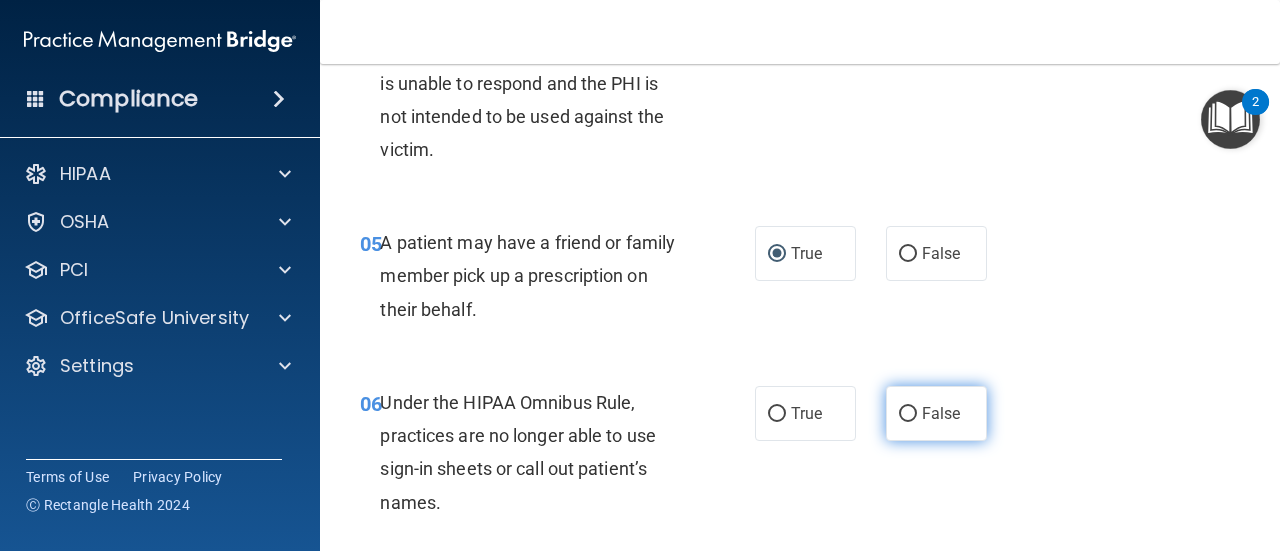 click on "False" at bounding box center (936, 413) 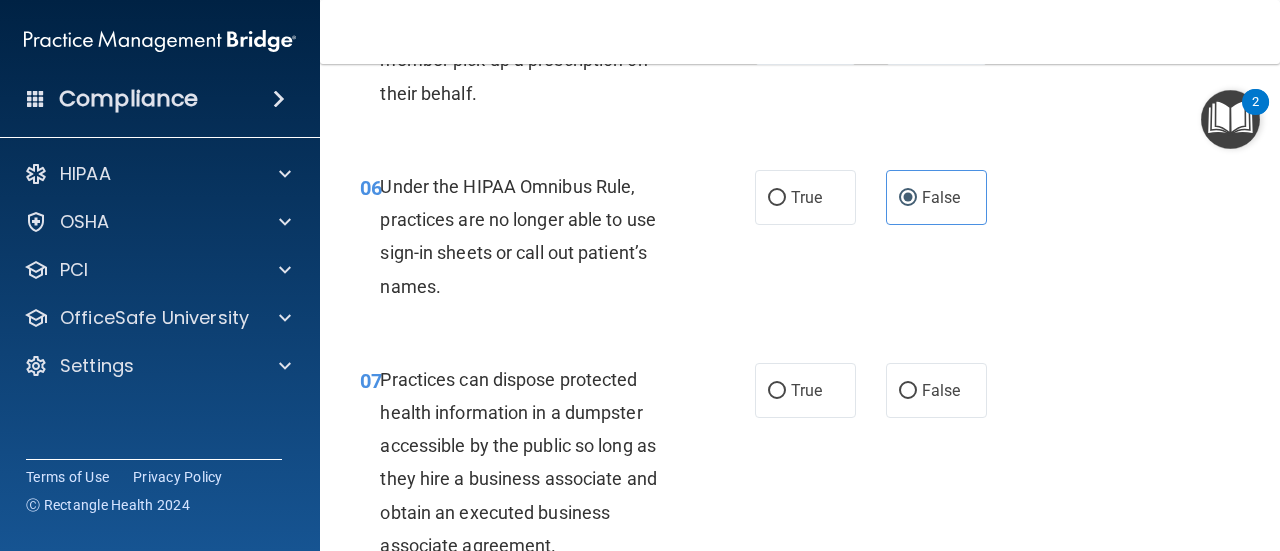 scroll, scrollTop: 1120, scrollLeft: 0, axis: vertical 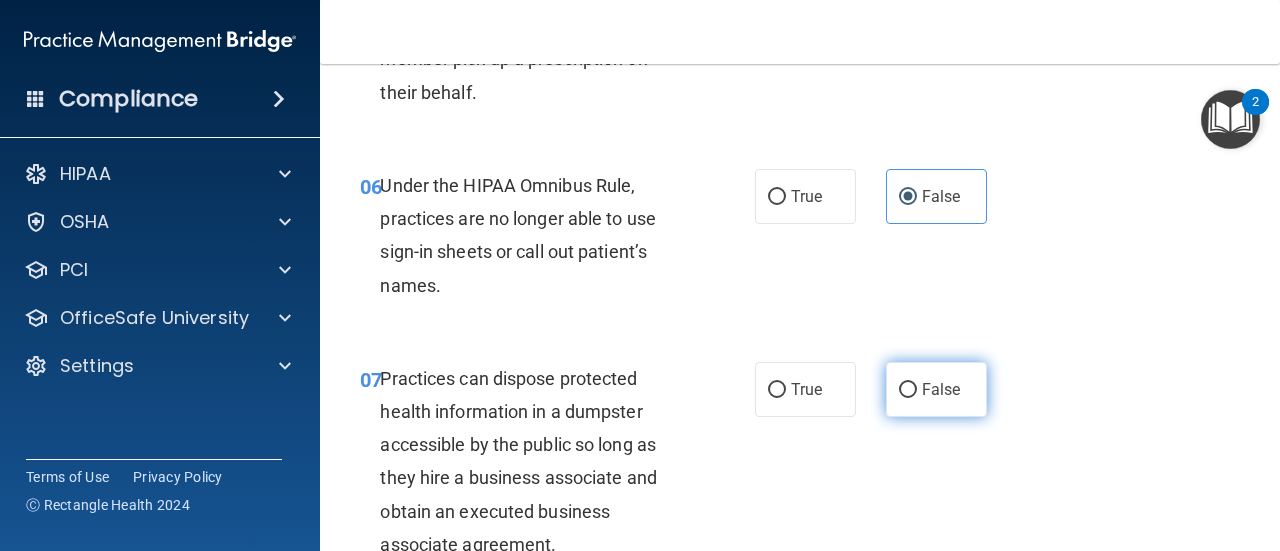 click on "False" at bounding box center (908, 390) 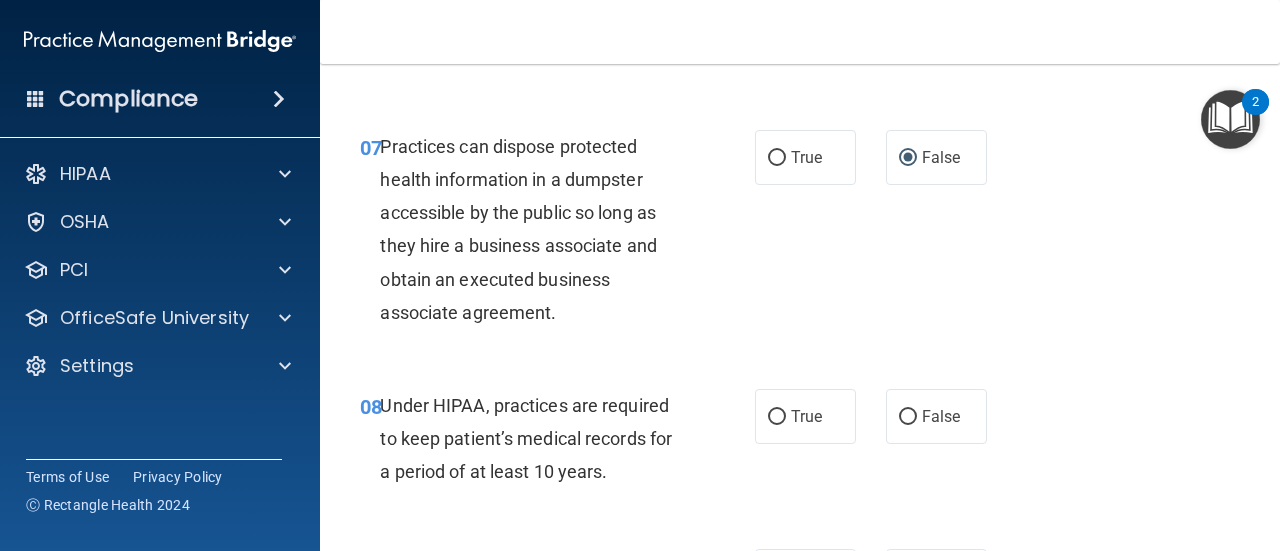 scroll, scrollTop: 1421, scrollLeft: 0, axis: vertical 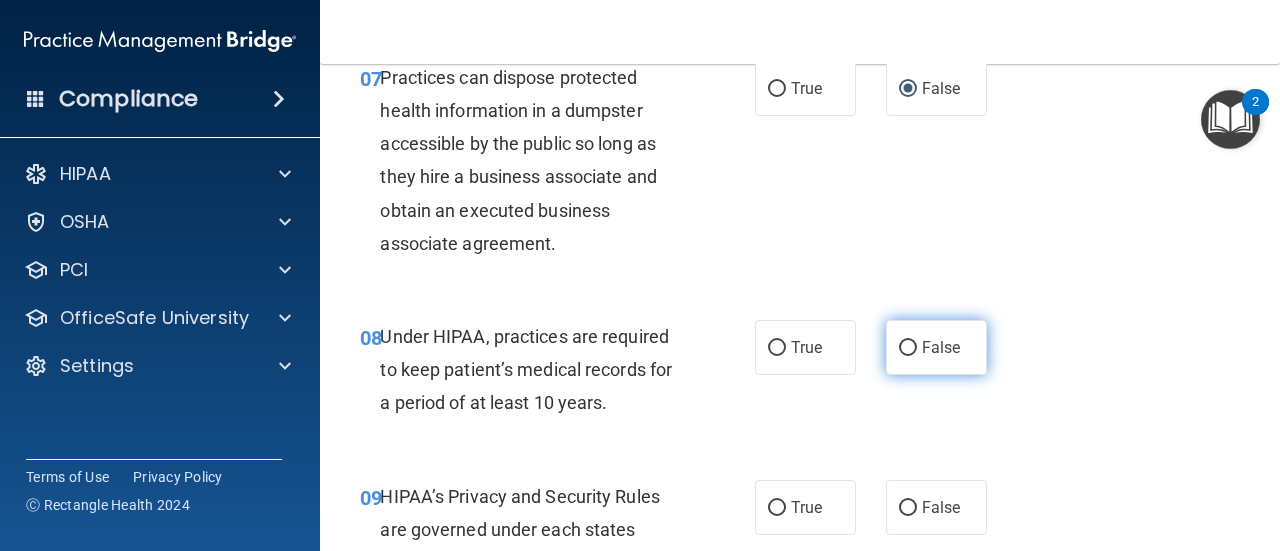 click on "False" at bounding box center (908, 348) 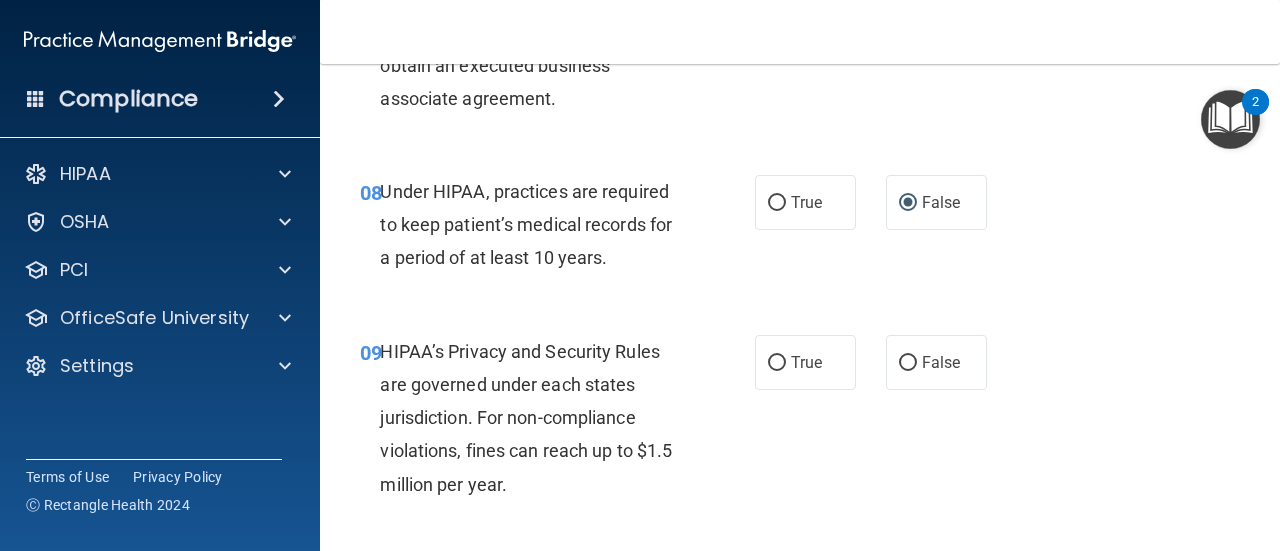 scroll, scrollTop: 1567, scrollLeft: 0, axis: vertical 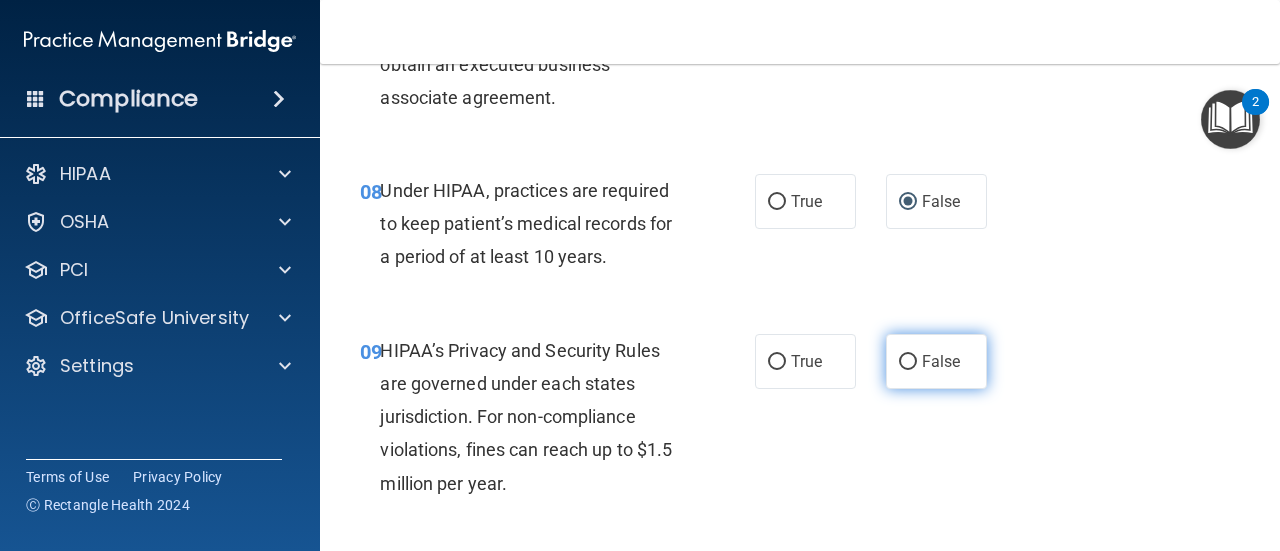 click on "False" at bounding box center (908, 362) 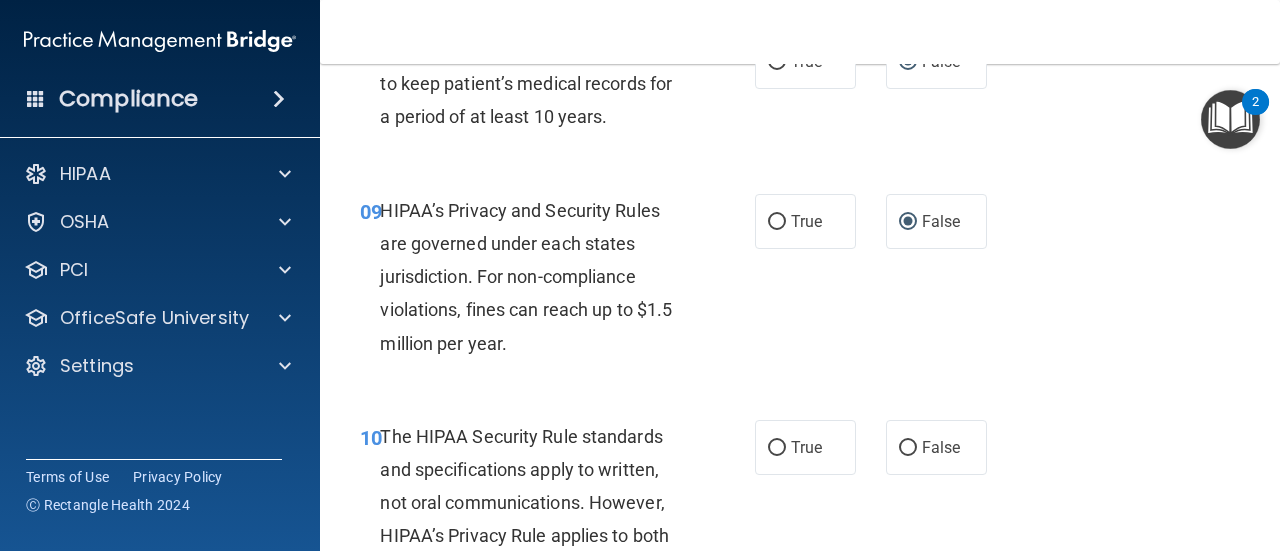 scroll, scrollTop: 1777, scrollLeft: 0, axis: vertical 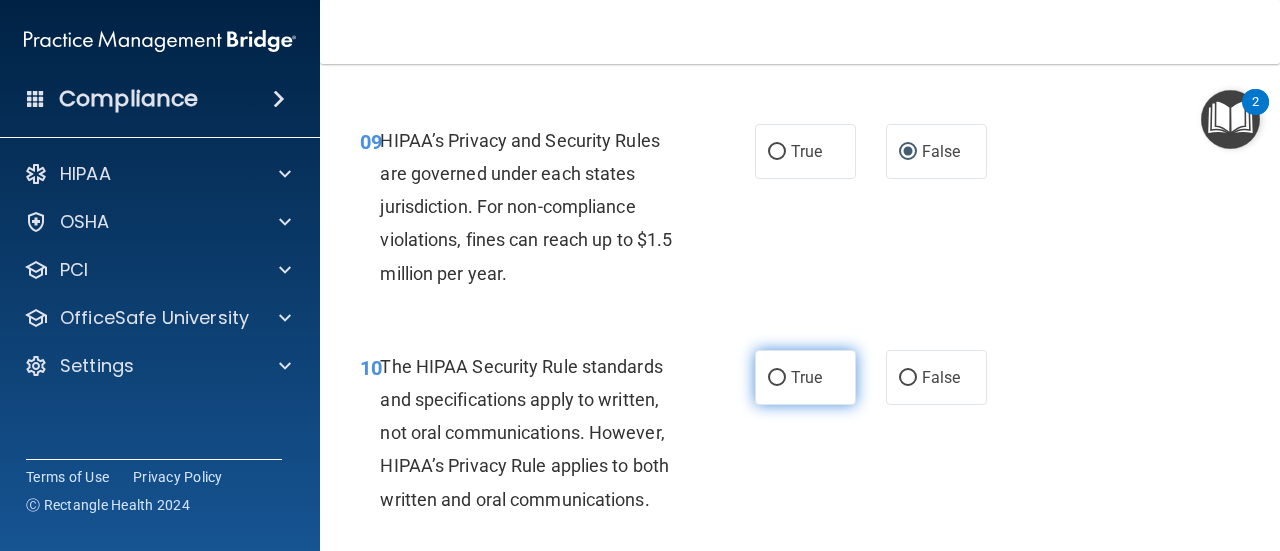 click on "True" at bounding box center (777, 378) 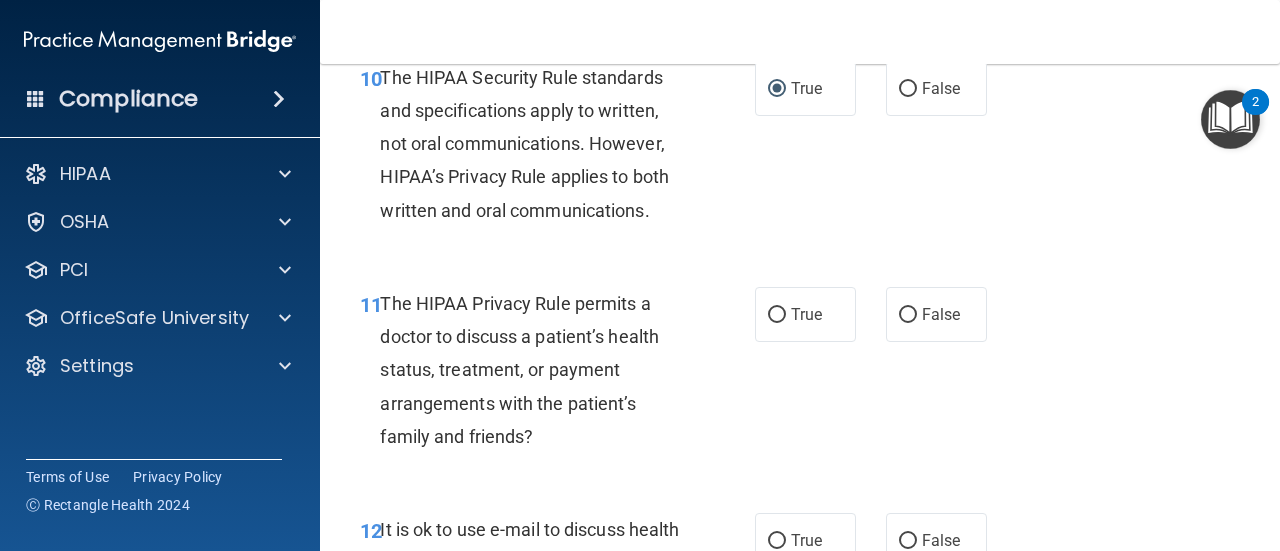 scroll, scrollTop: 2067, scrollLeft: 0, axis: vertical 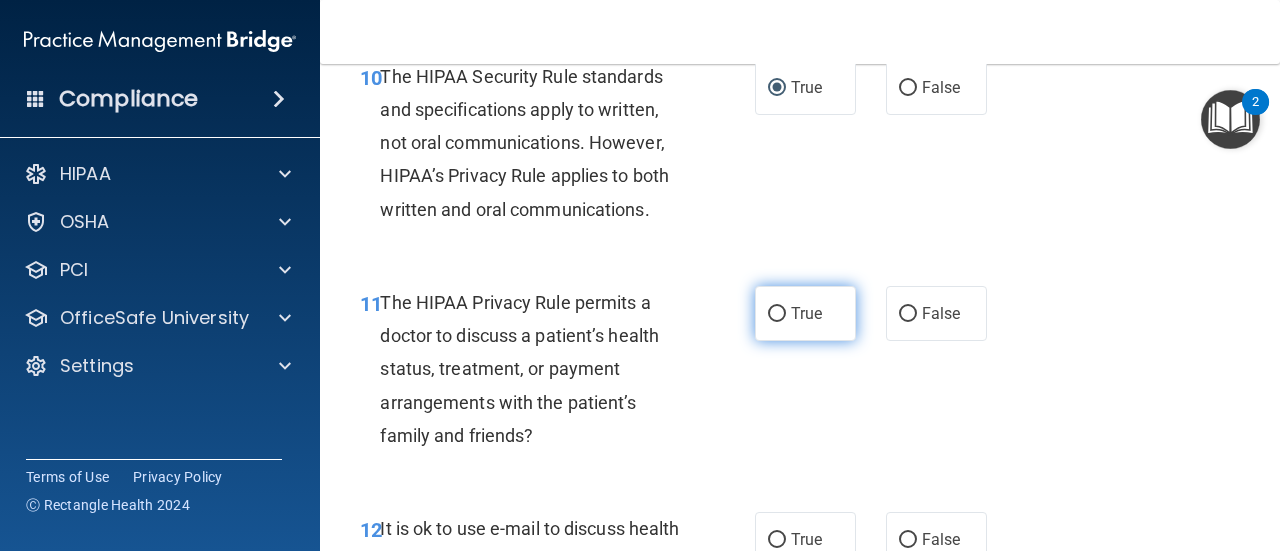 click on "True" at bounding box center [777, 314] 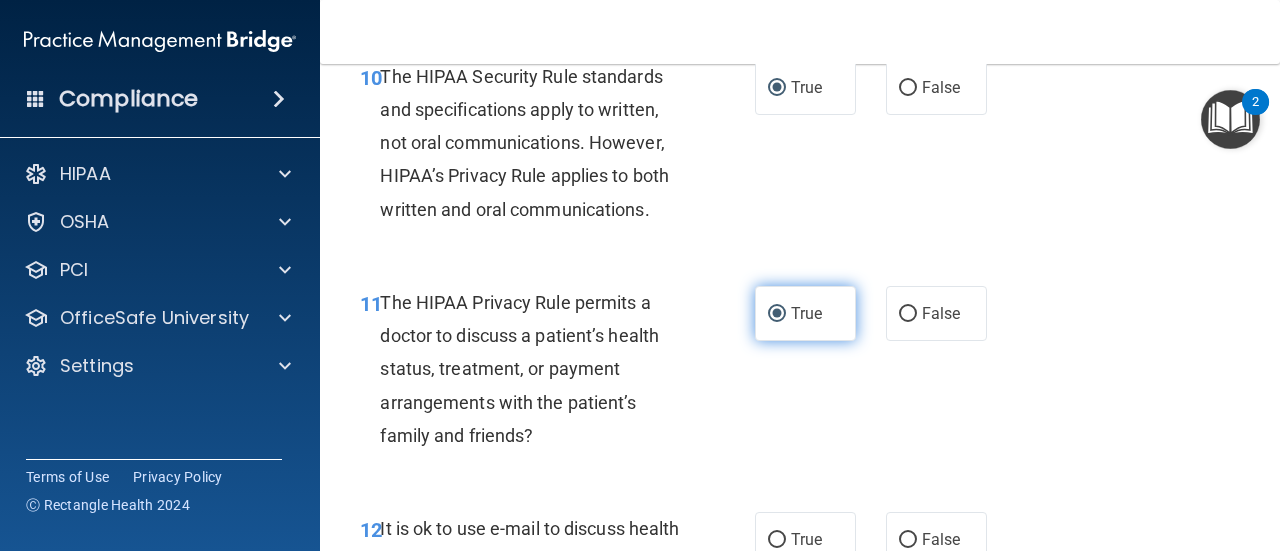 click on "True" at bounding box center (777, 314) 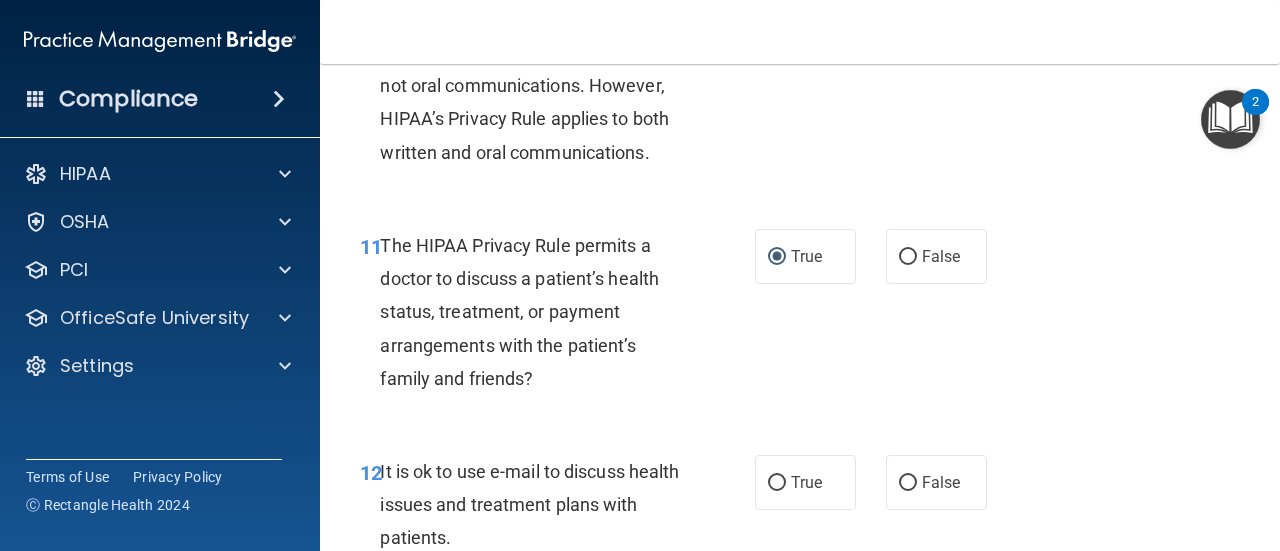 scroll, scrollTop: 2125, scrollLeft: 0, axis: vertical 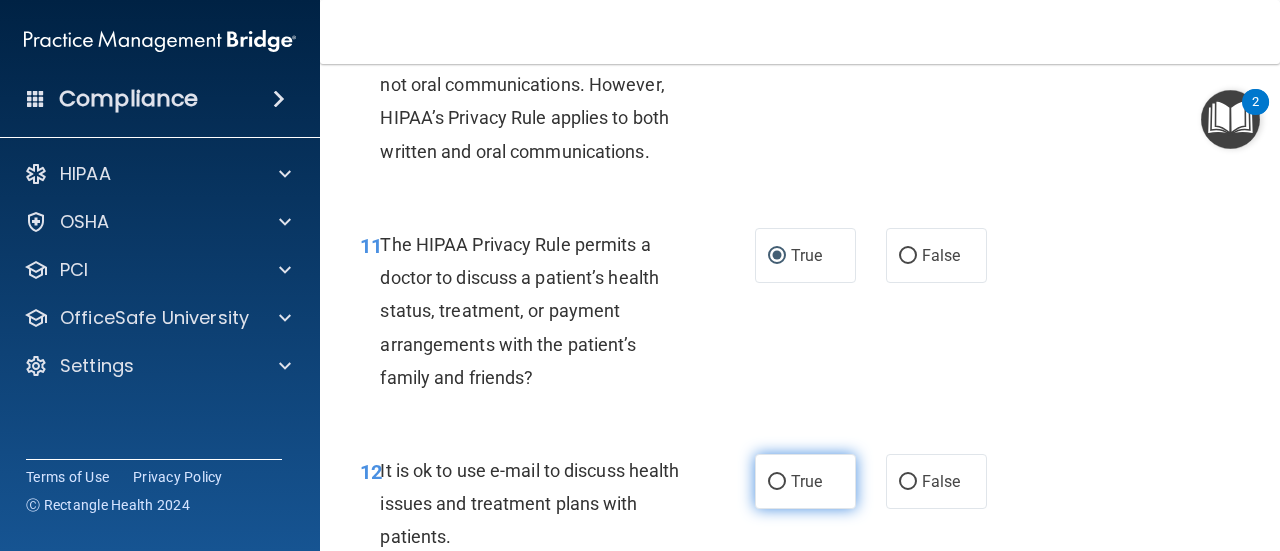 click on "True" at bounding box center [777, 482] 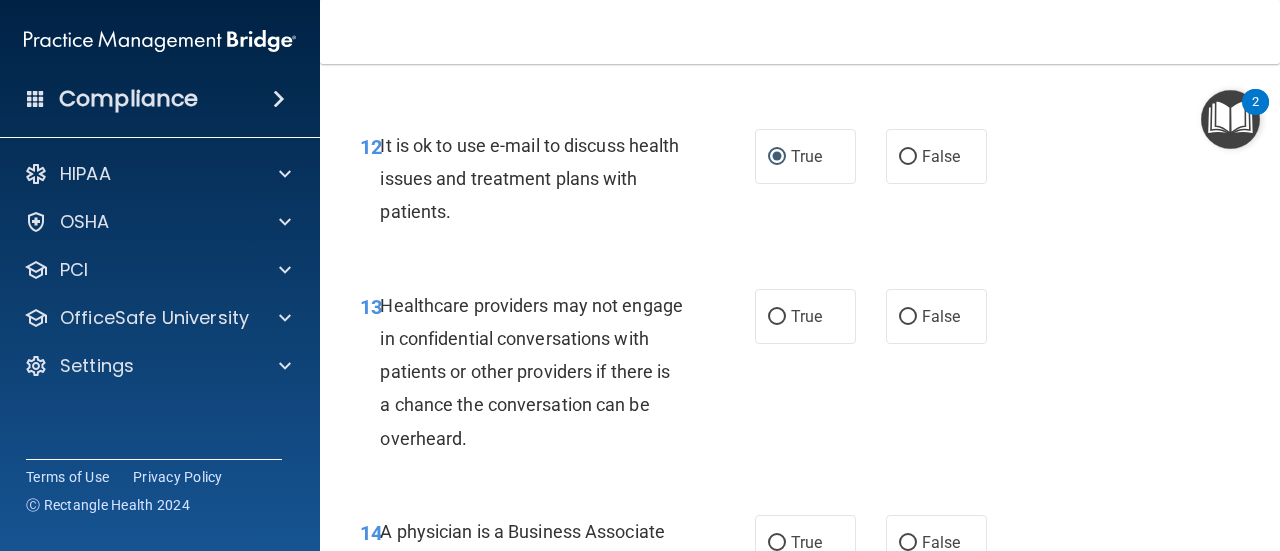 scroll, scrollTop: 2451, scrollLeft: 0, axis: vertical 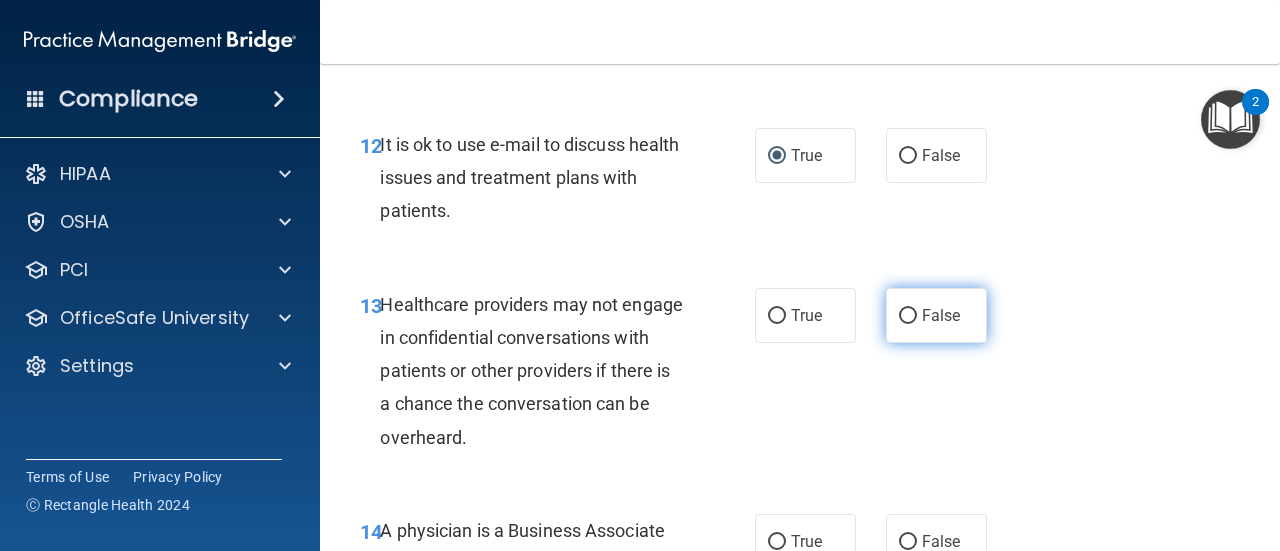 click on "False" at bounding box center (908, 316) 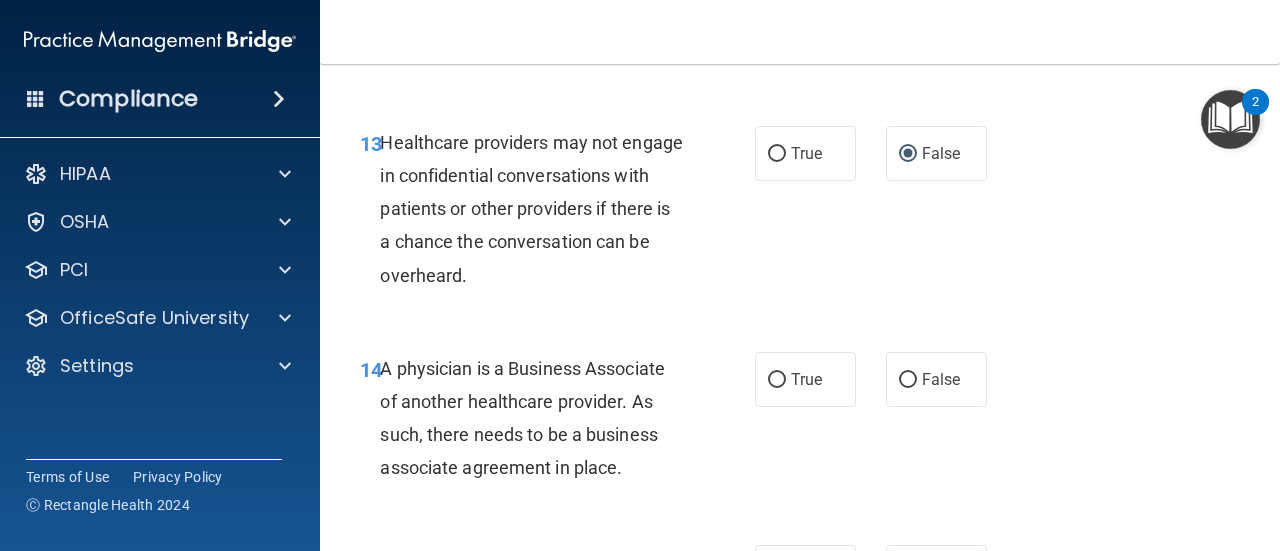 scroll, scrollTop: 2614, scrollLeft: 0, axis: vertical 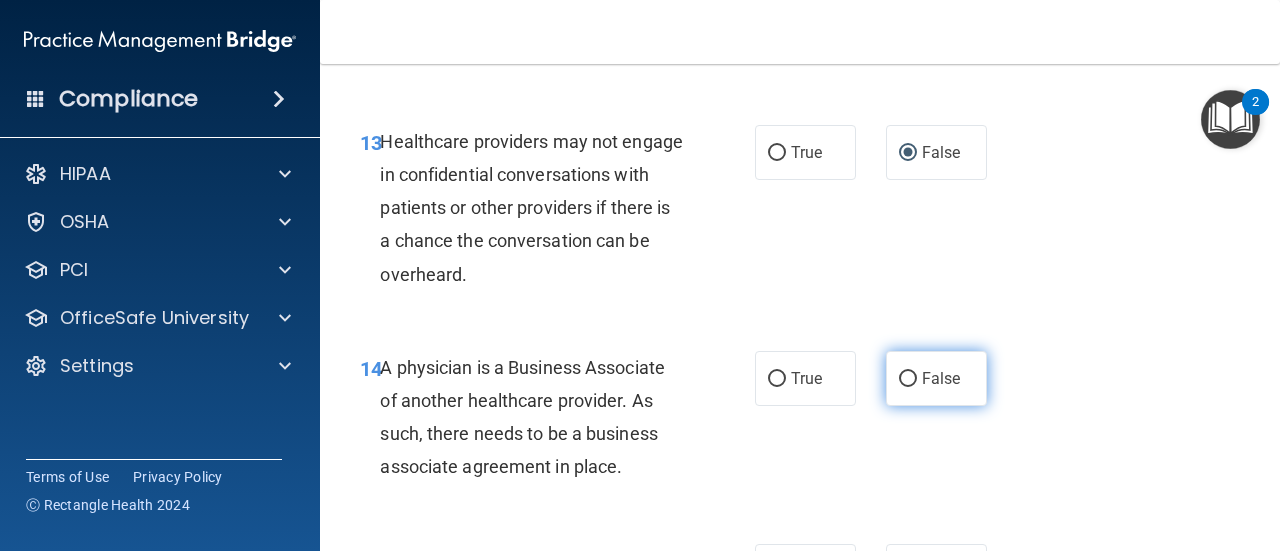 click on "False" at bounding box center (908, 379) 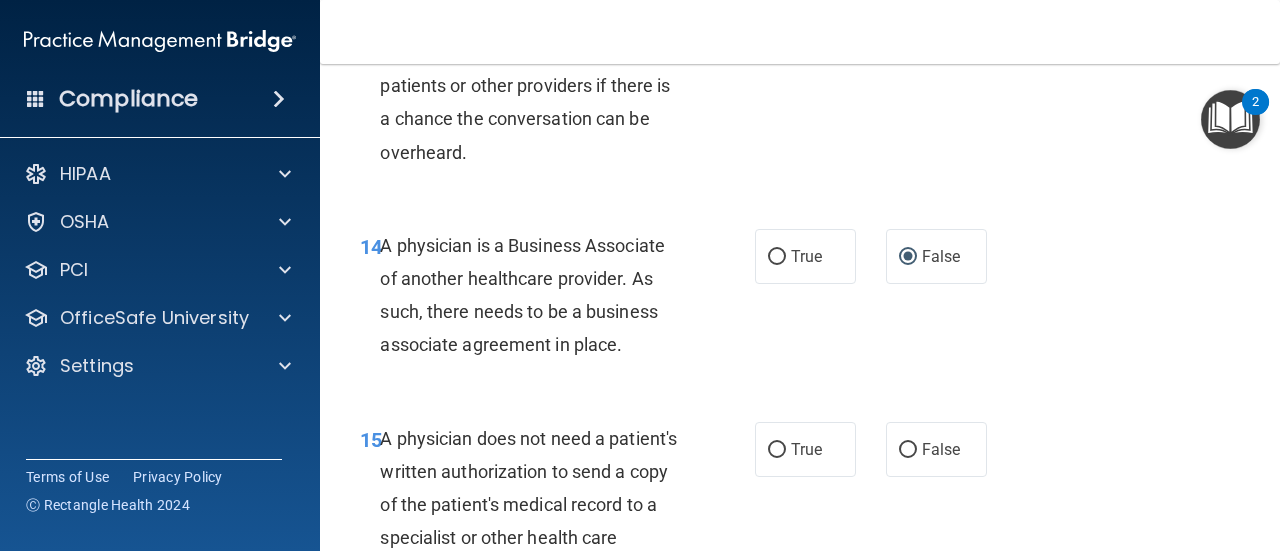 scroll, scrollTop: 2738, scrollLeft: 0, axis: vertical 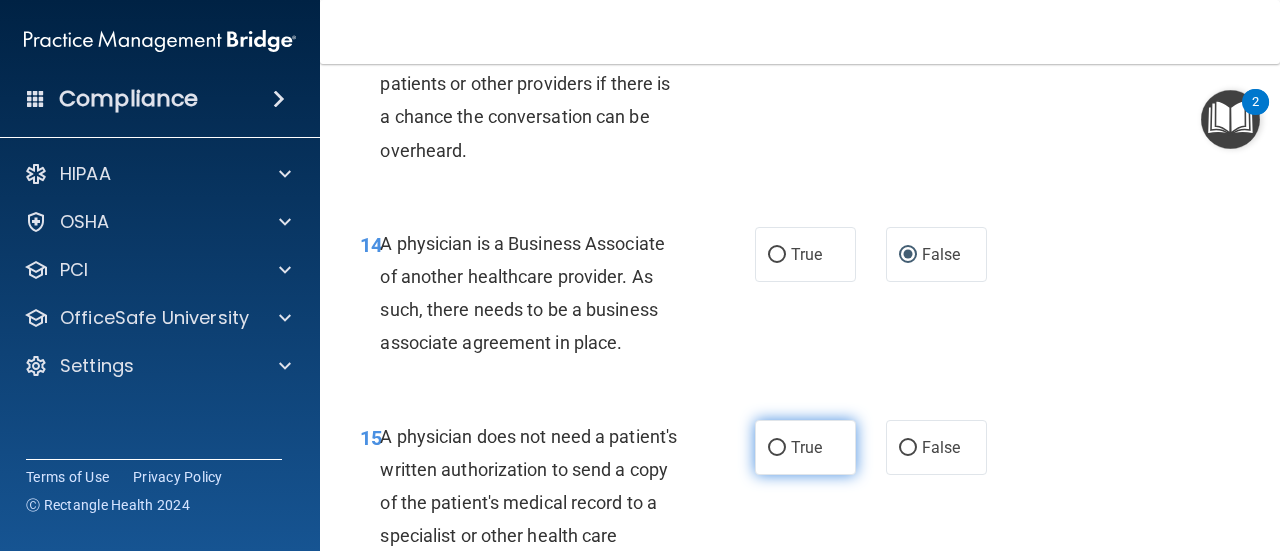 click on "True" at bounding box center (777, 448) 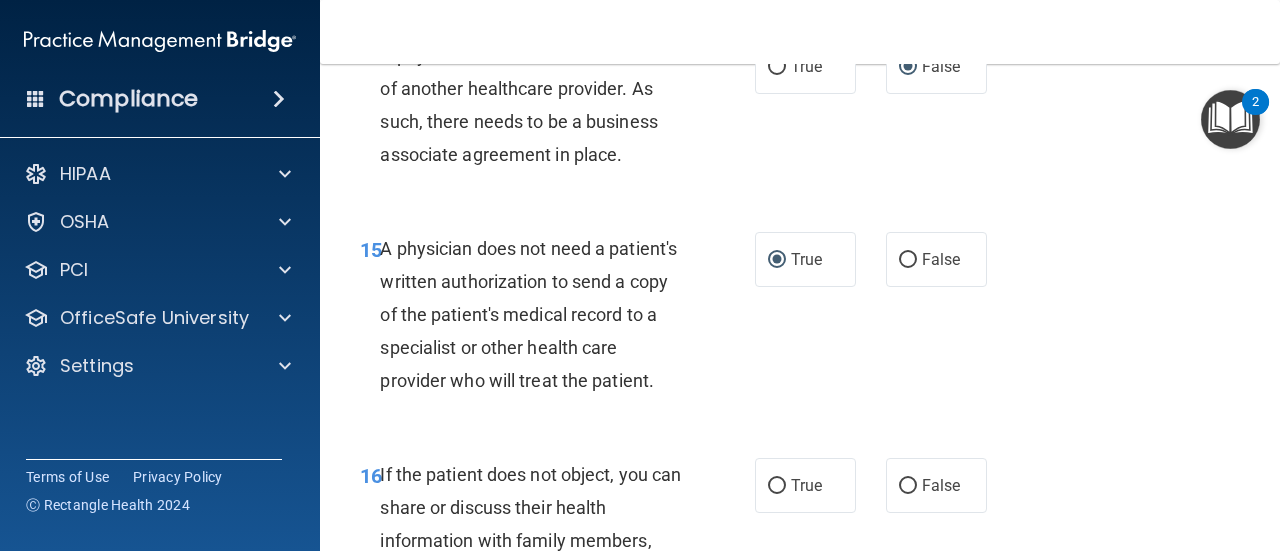 scroll, scrollTop: 3106, scrollLeft: 0, axis: vertical 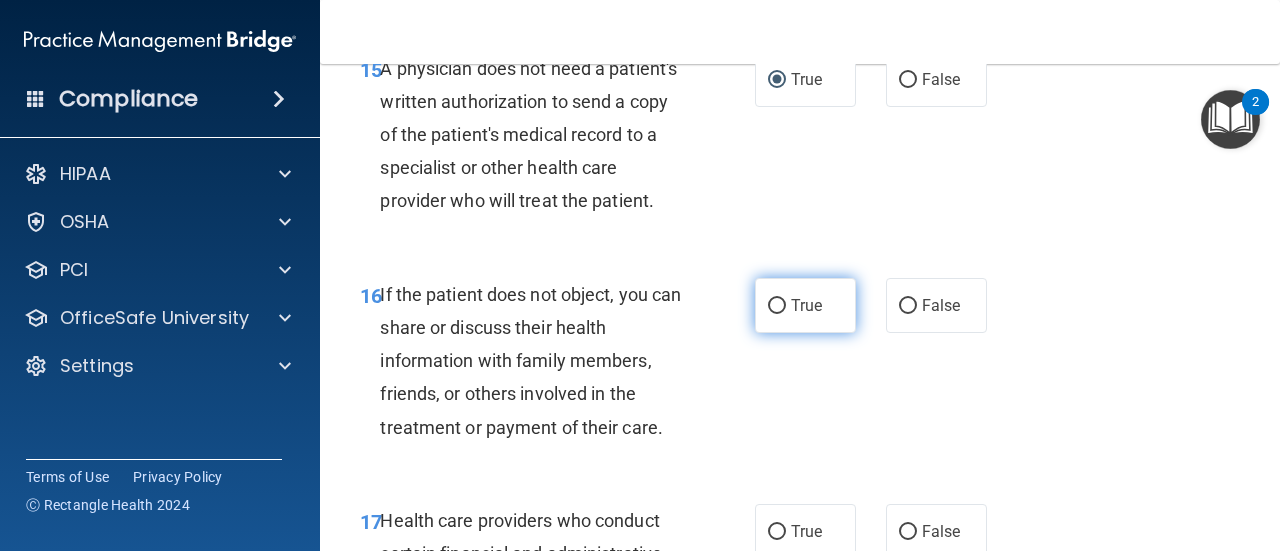 click on "True" at bounding box center [777, 306] 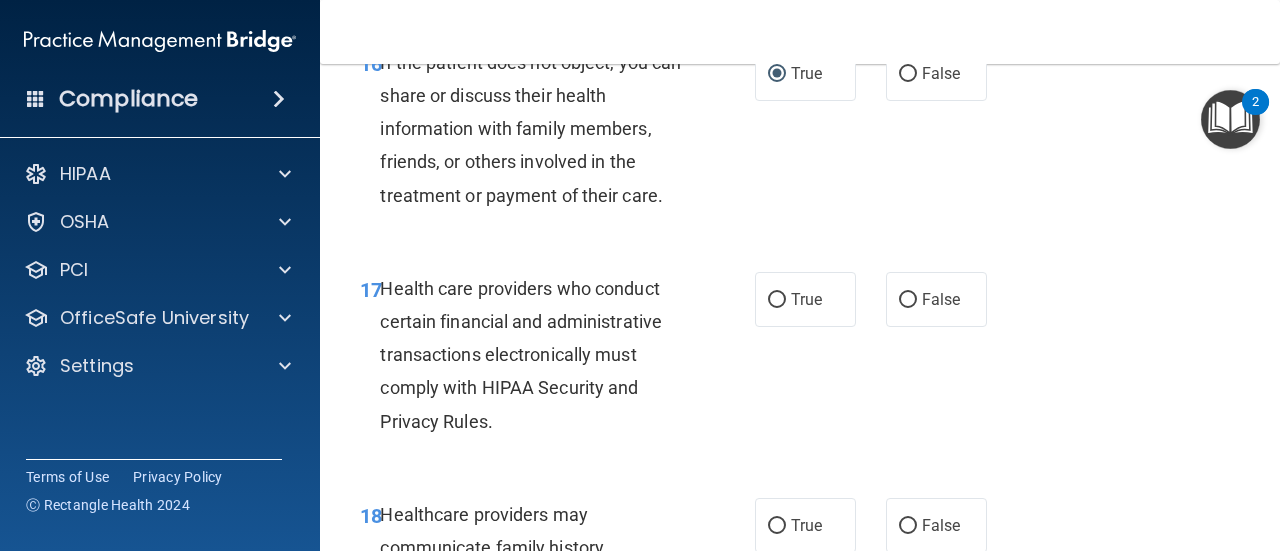 scroll, scrollTop: 3405, scrollLeft: 0, axis: vertical 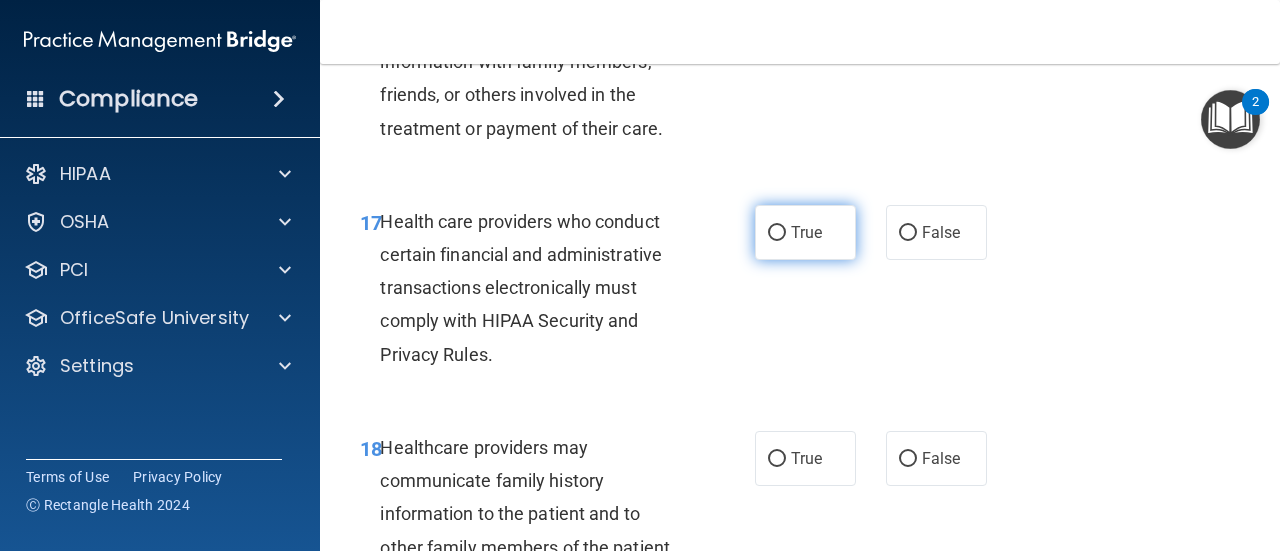click on "True" at bounding box center (777, 233) 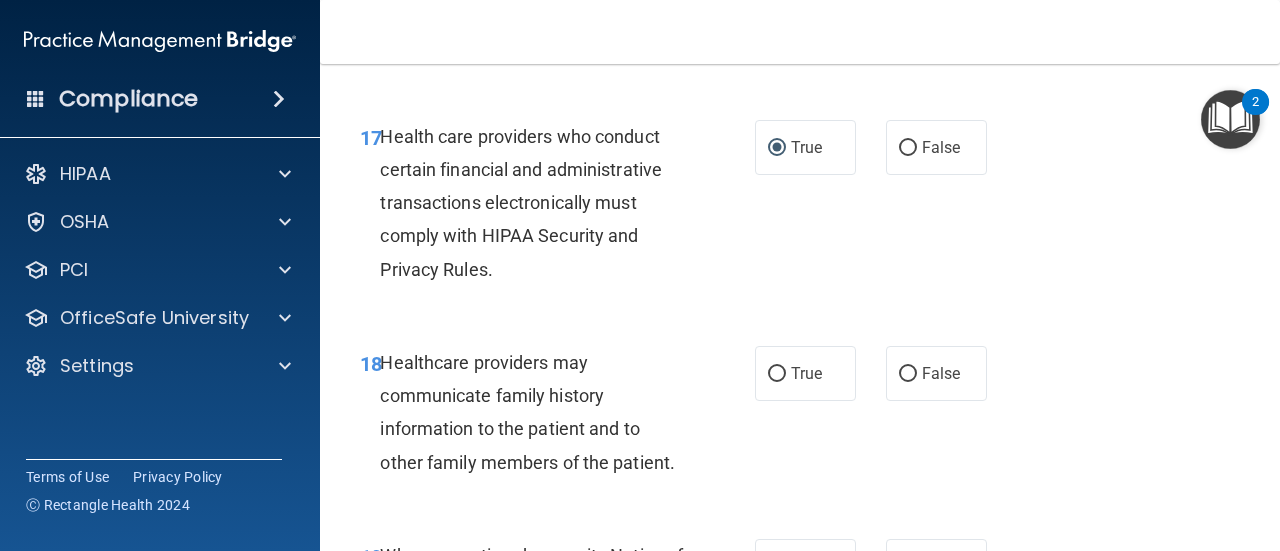 scroll, scrollTop: 3491, scrollLeft: 0, axis: vertical 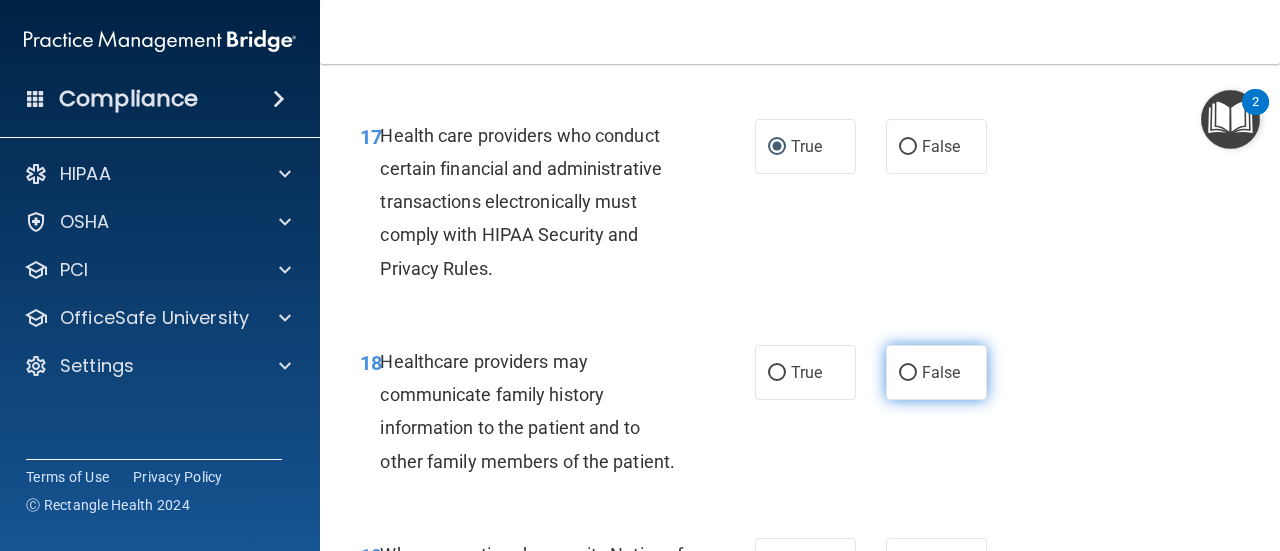 click on "False" at bounding box center (908, 373) 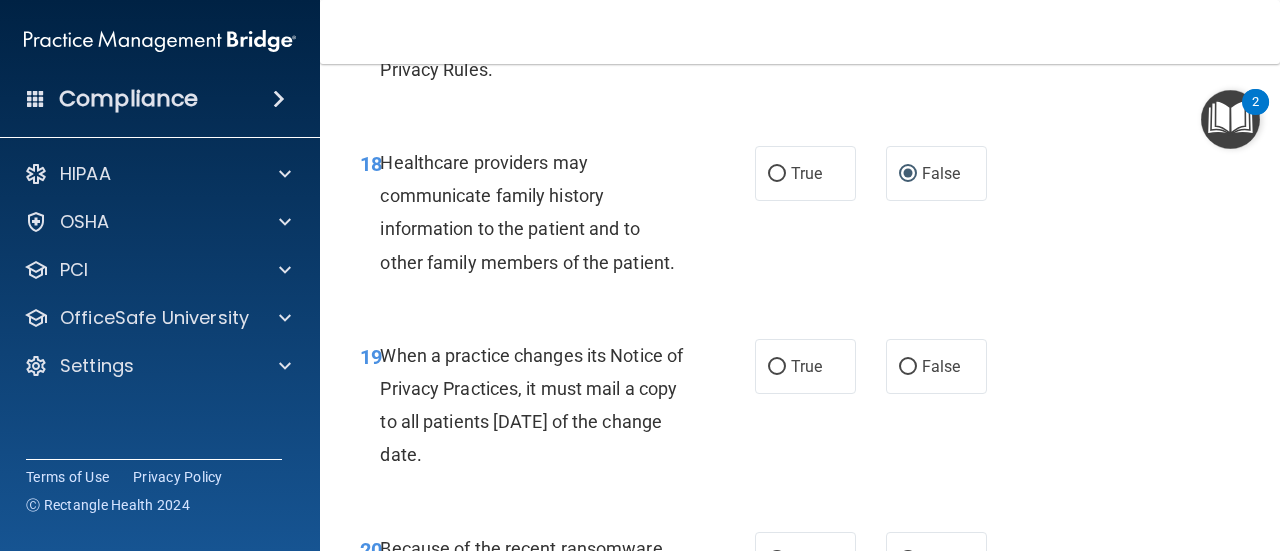 scroll, scrollTop: 3695, scrollLeft: 0, axis: vertical 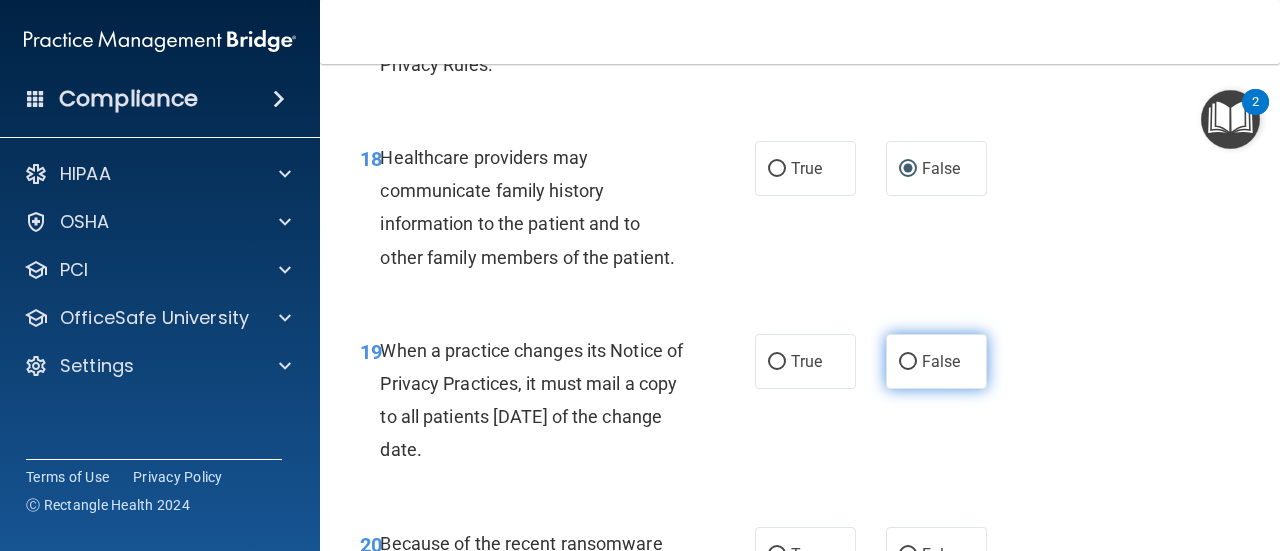 click on "False" at bounding box center (908, 362) 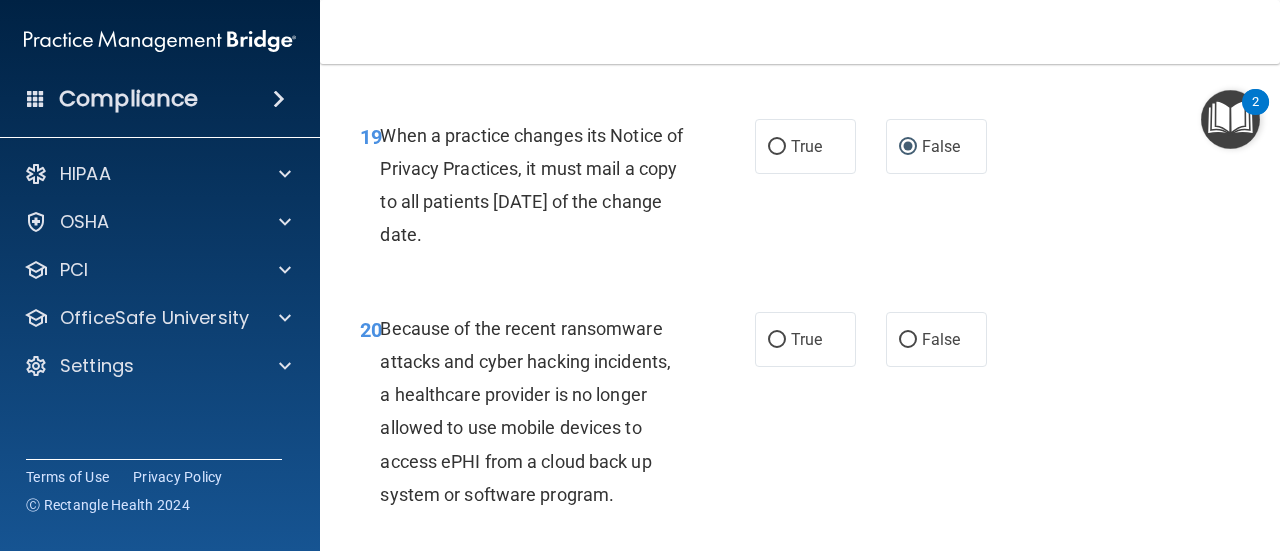 scroll, scrollTop: 3912, scrollLeft: 0, axis: vertical 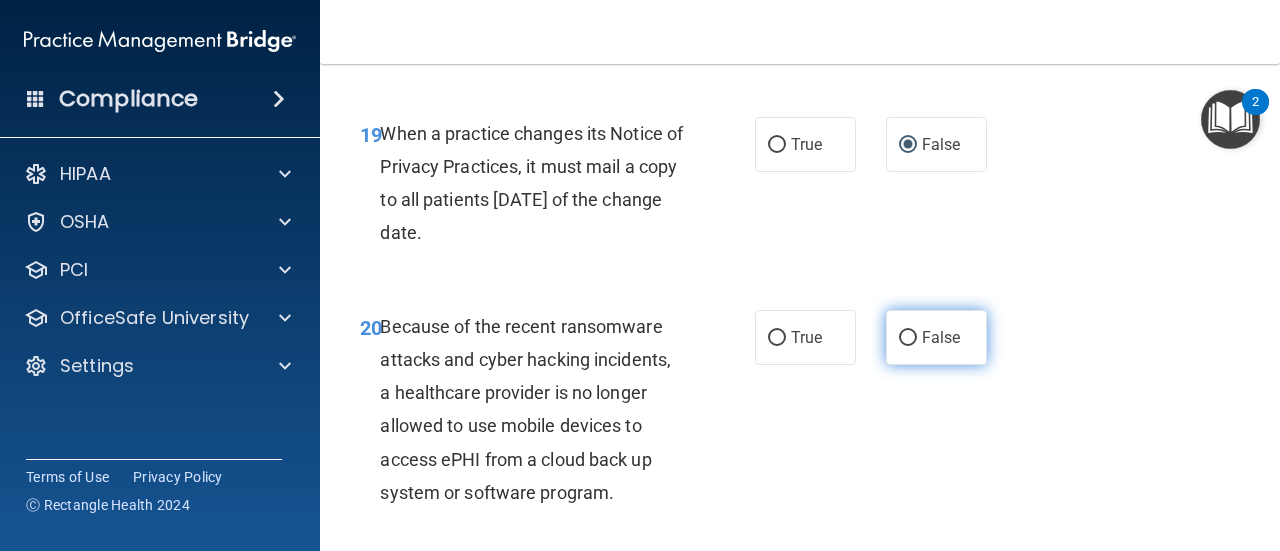 click on "False" at bounding box center (908, 338) 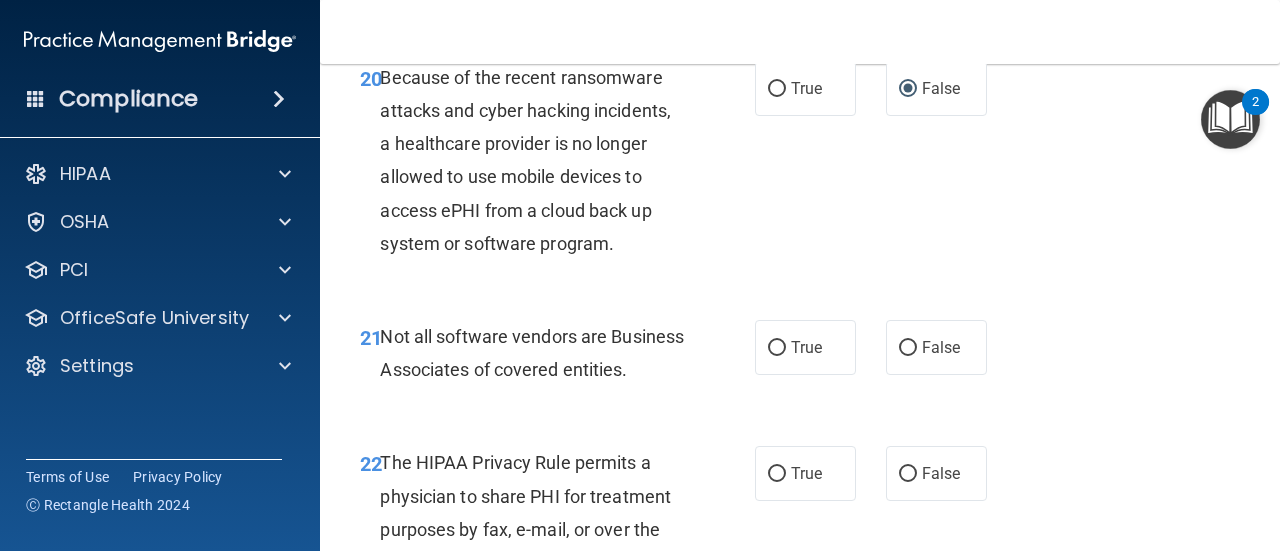 scroll, scrollTop: 4287, scrollLeft: 0, axis: vertical 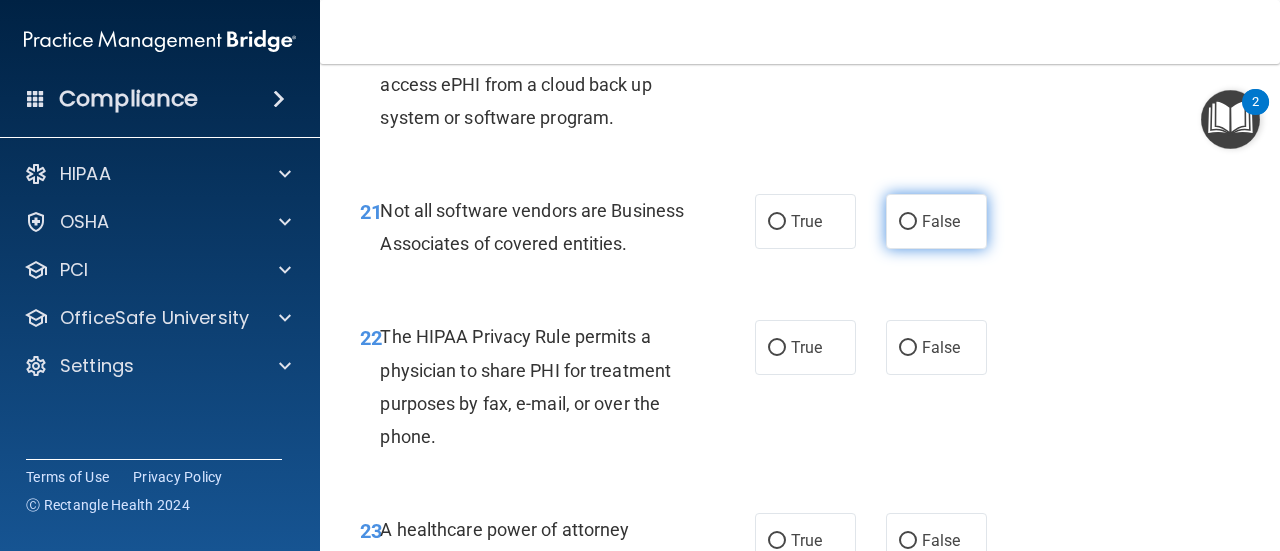 click on "False" at bounding box center [908, 222] 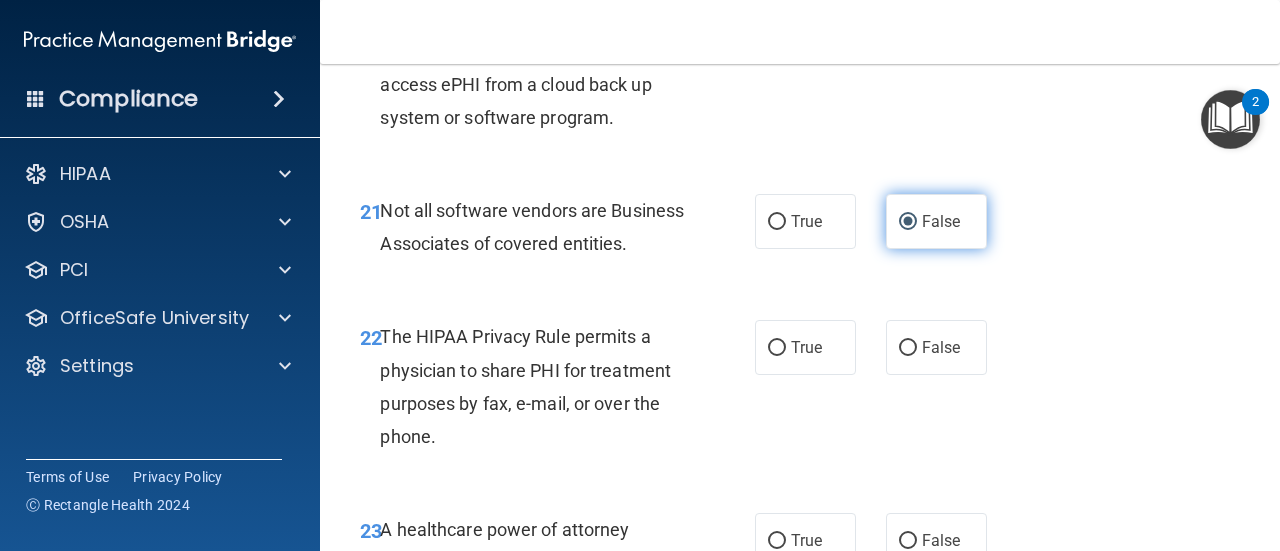 click on "False" at bounding box center (908, 222) 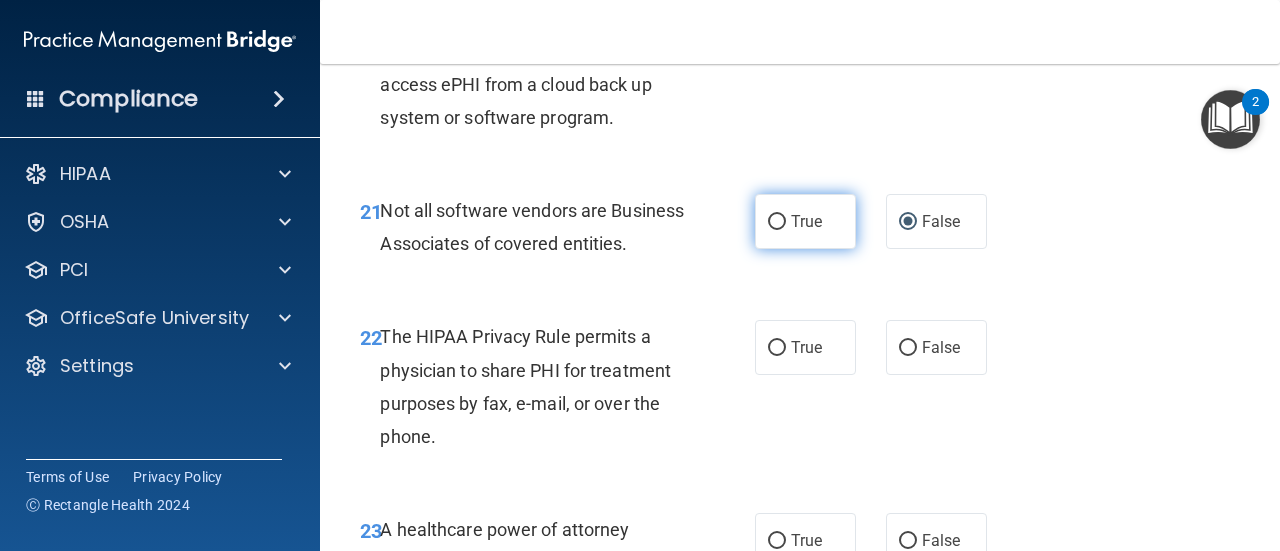 click on "True" at bounding box center (777, 222) 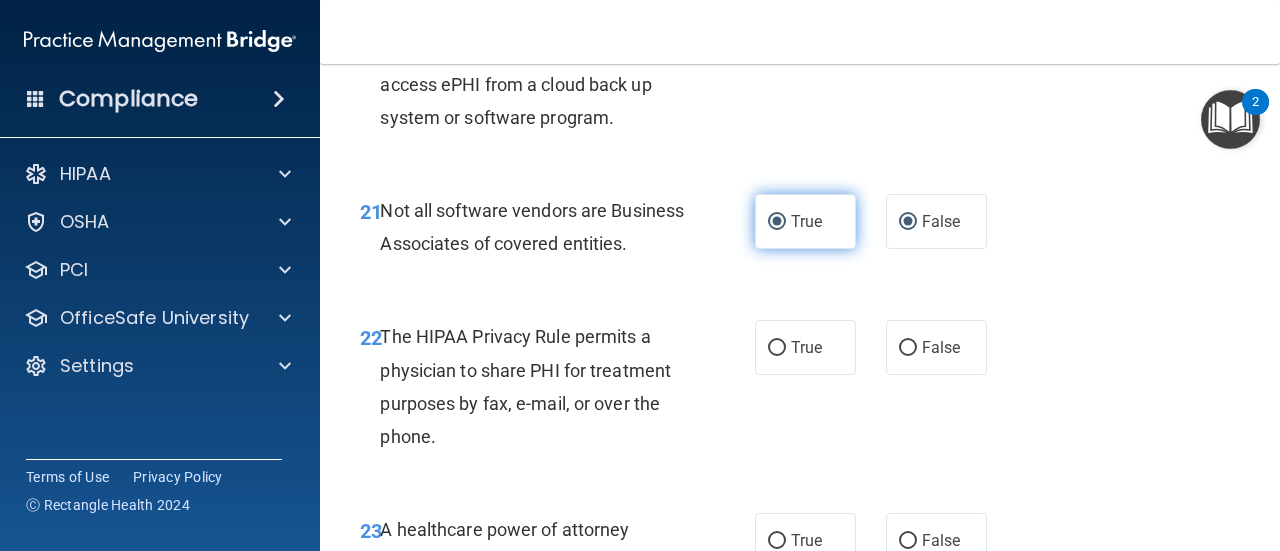 radio on "false" 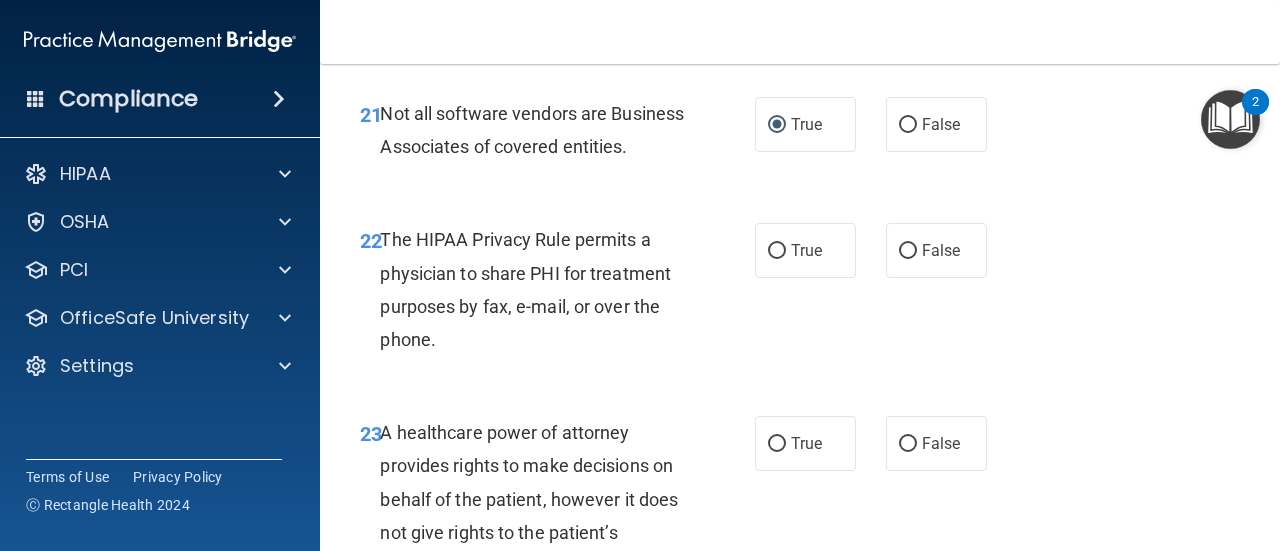 scroll, scrollTop: 4385, scrollLeft: 0, axis: vertical 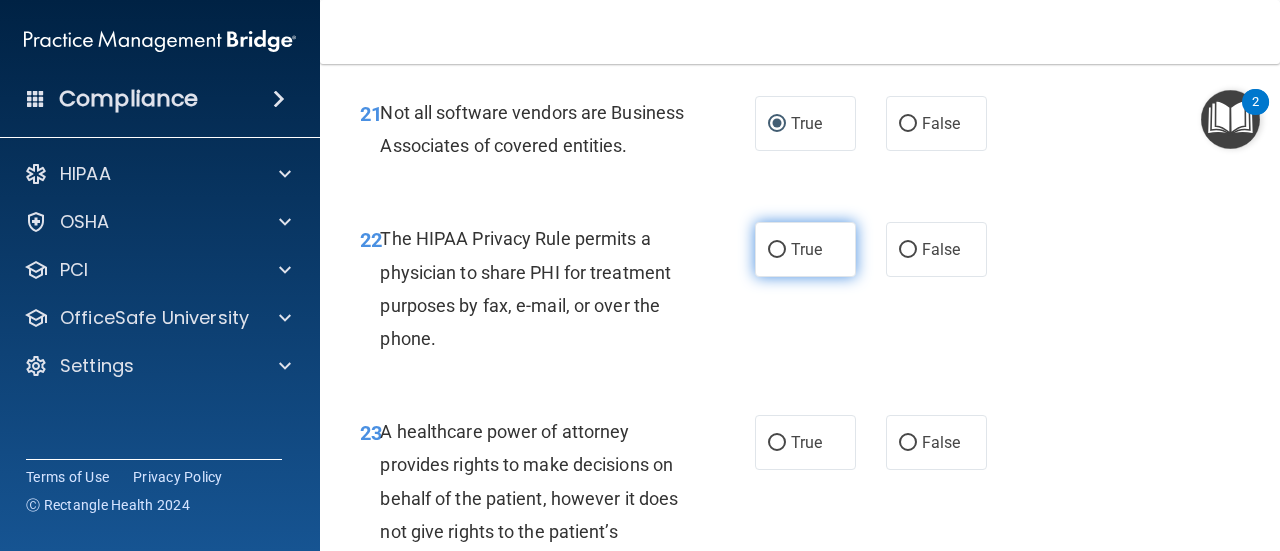 click on "True" at bounding box center (777, 250) 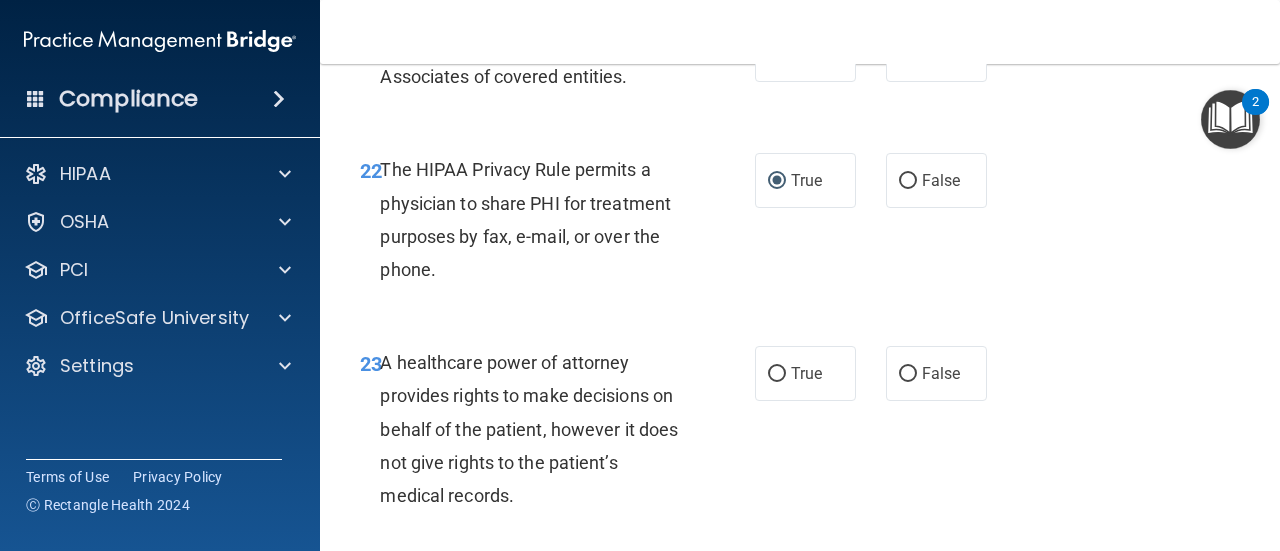 scroll, scrollTop: 4455, scrollLeft: 0, axis: vertical 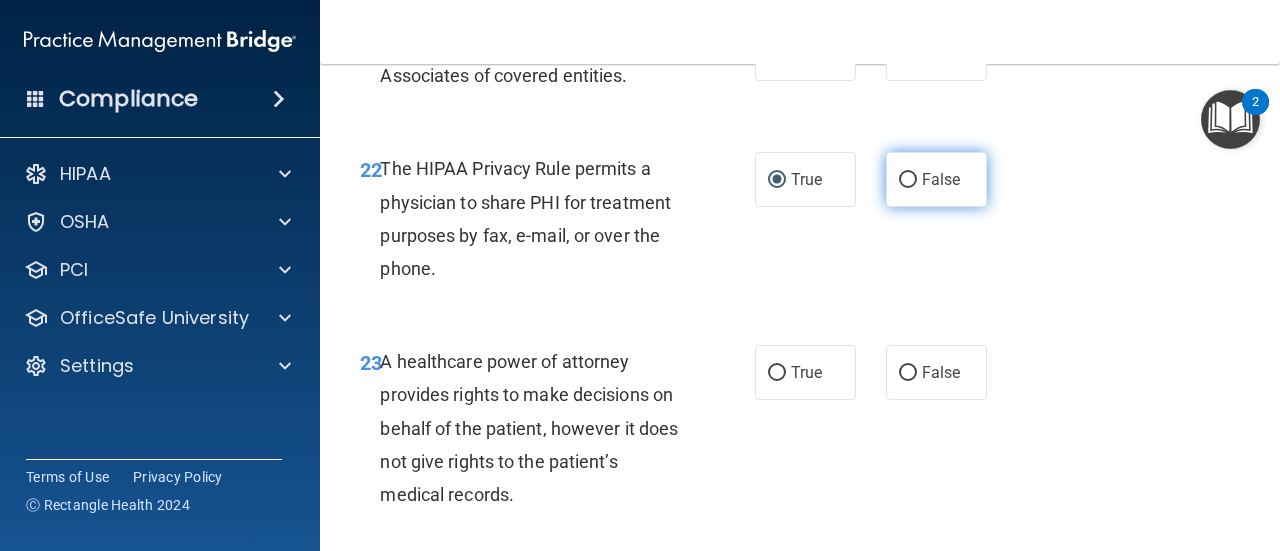 click on "False" at bounding box center (908, 180) 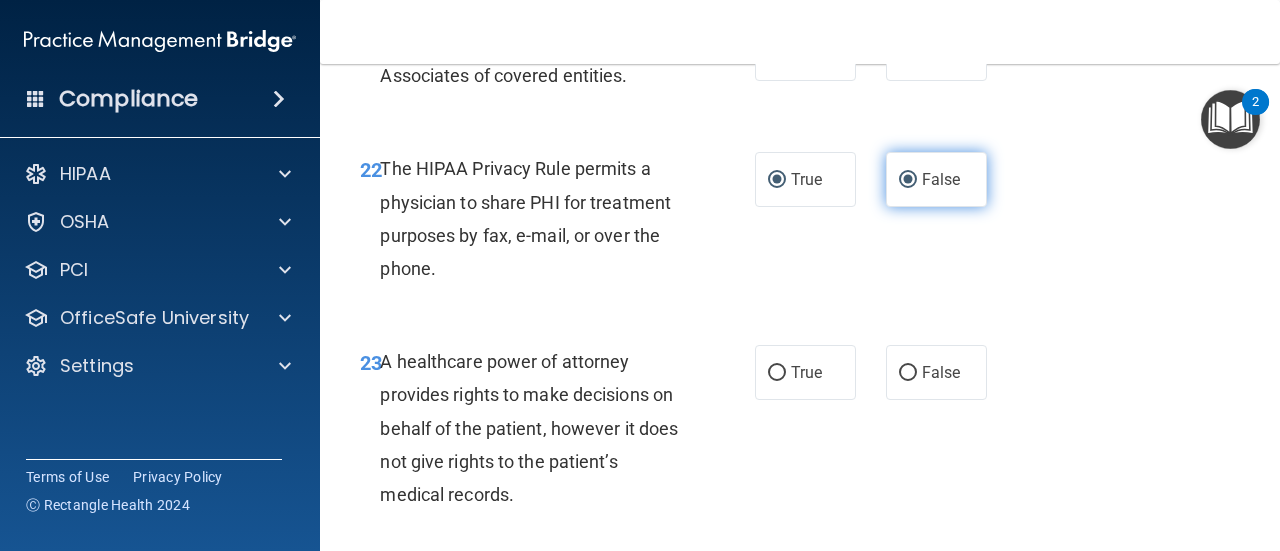 radio on "false" 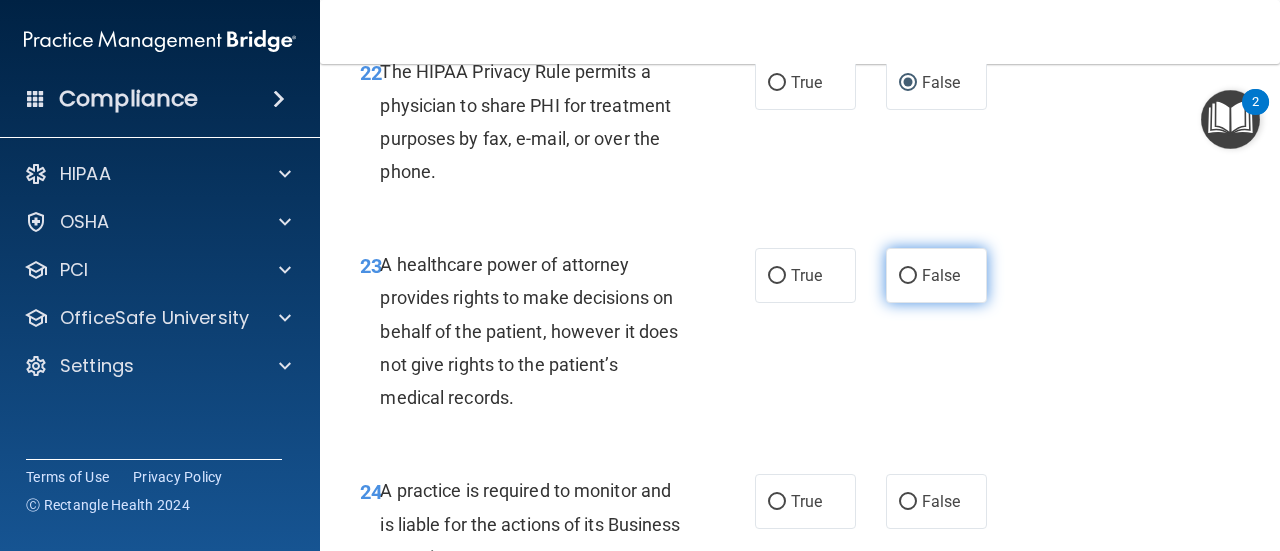 scroll, scrollTop: 4553, scrollLeft: 0, axis: vertical 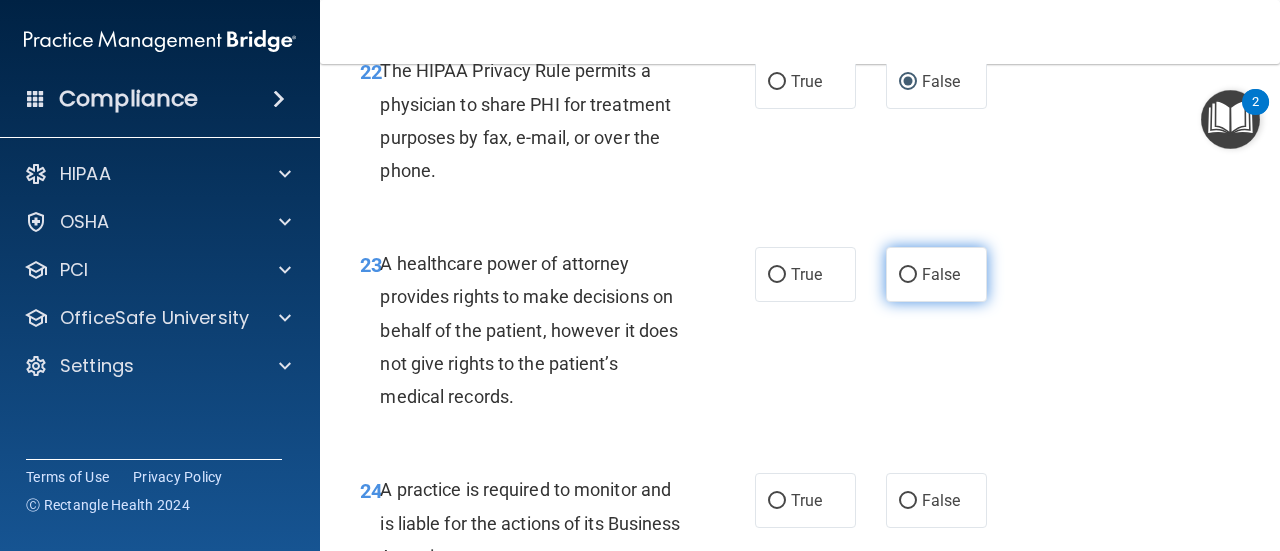click on "False" at bounding box center (908, 275) 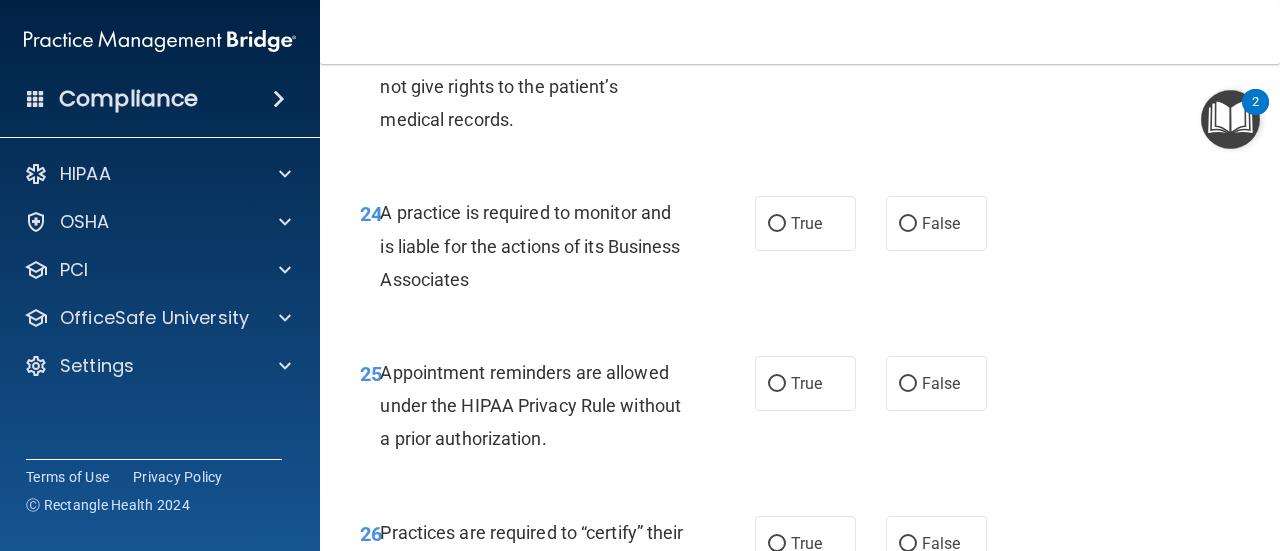 scroll, scrollTop: 4831, scrollLeft: 0, axis: vertical 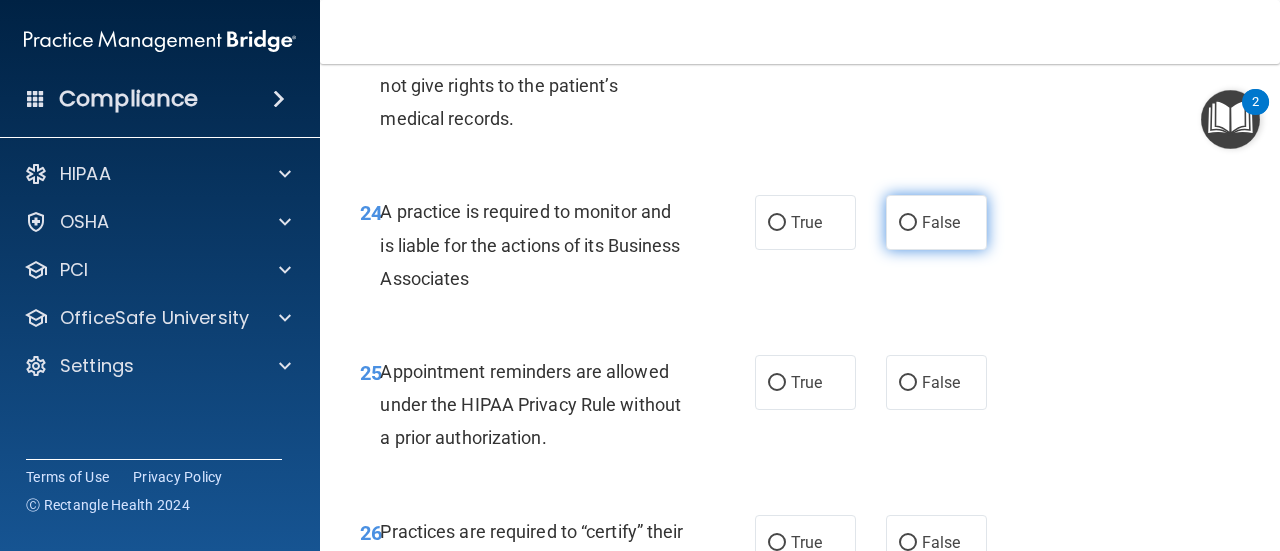 click on "False" at bounding box center [908, 223] 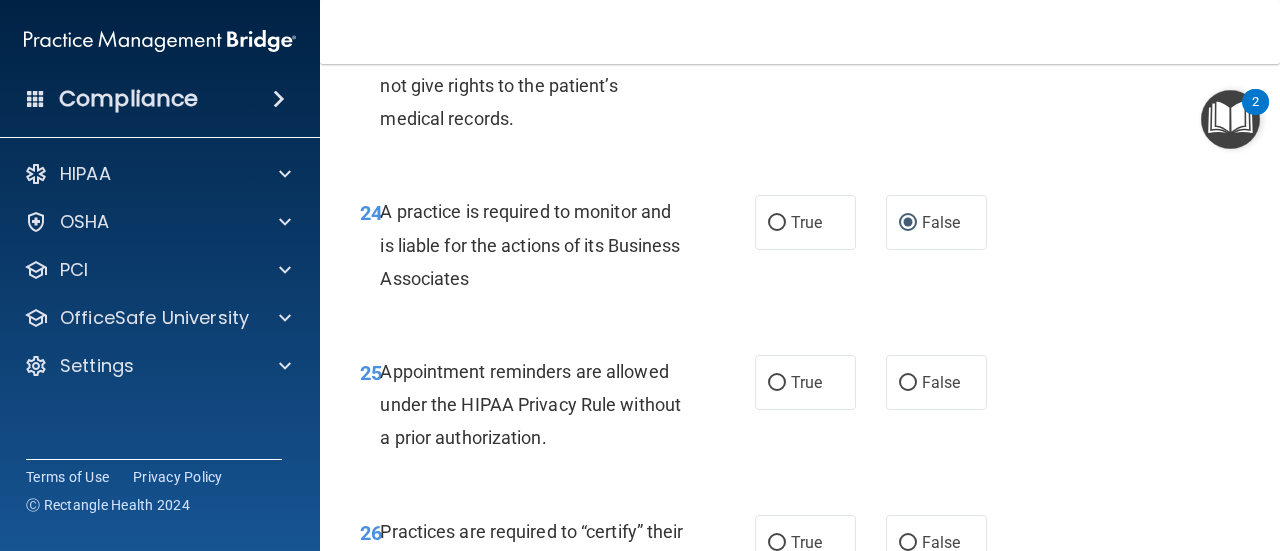 scroll, scrollTop: 4945, scrollLeft: 0, axis: vertical 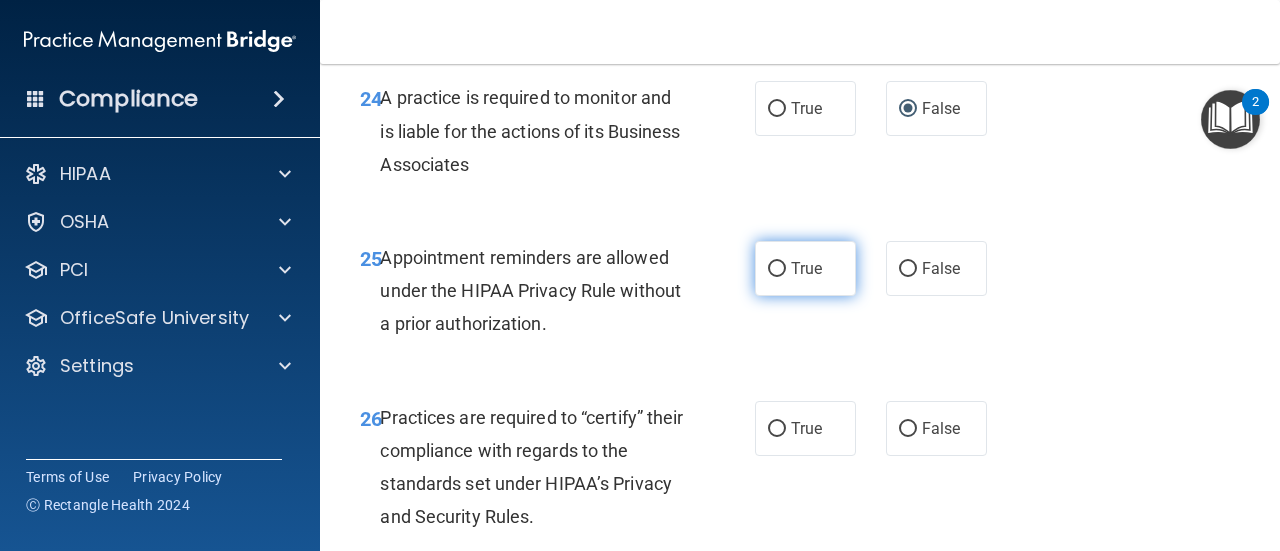 click on "True" at bounding box center [777, 269] 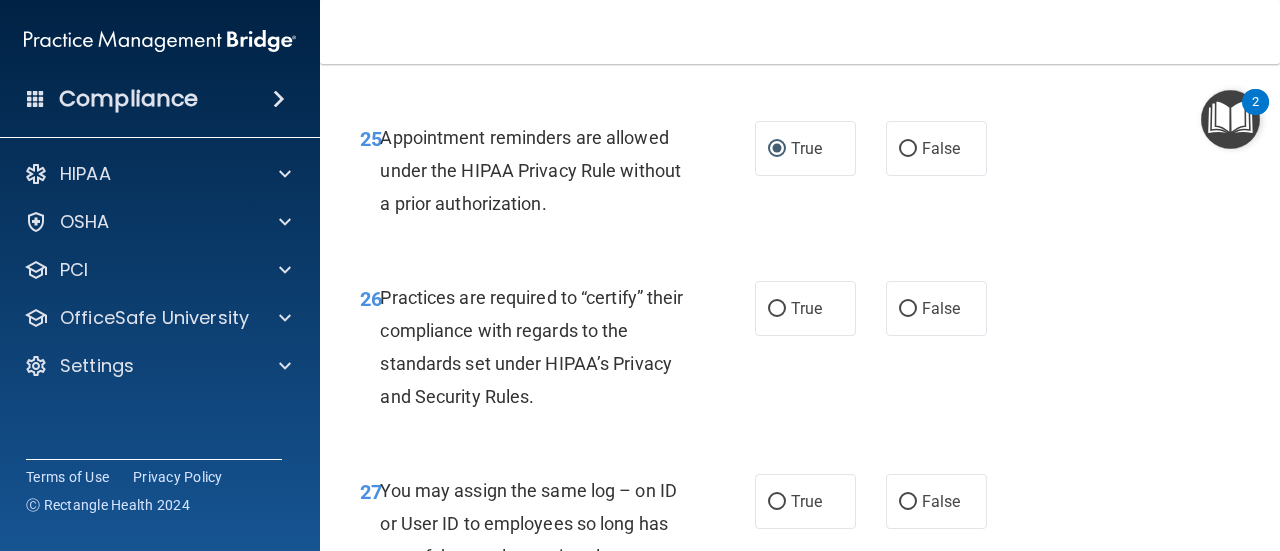 scroll, scrollTop: 5141, scrollLeft: 0, axis: vertical 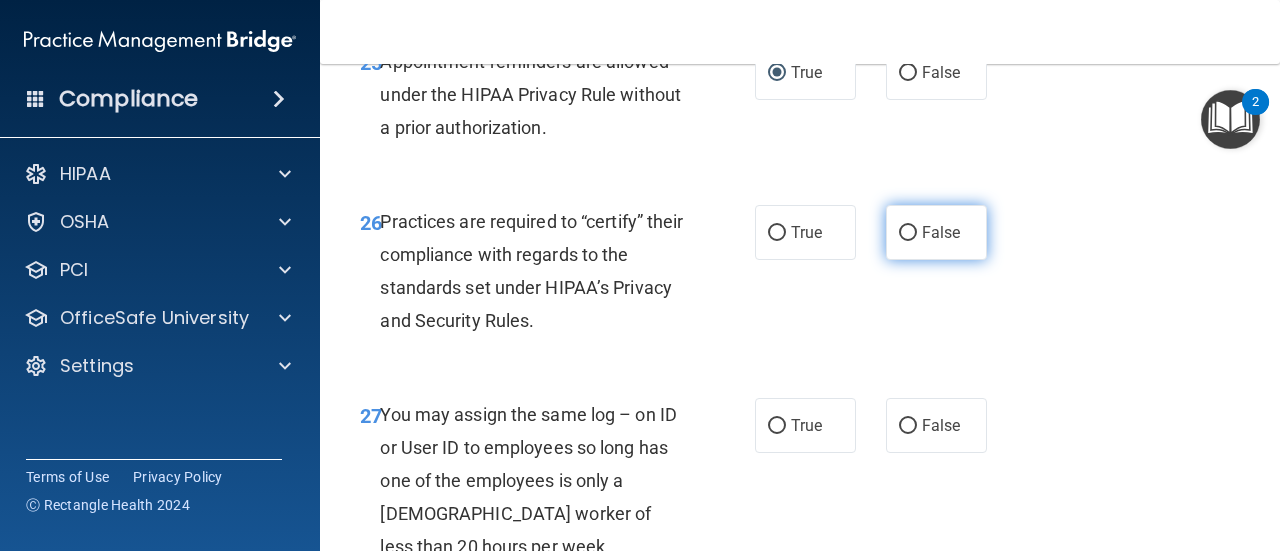 click on "False" at bounding box center (908, 233) 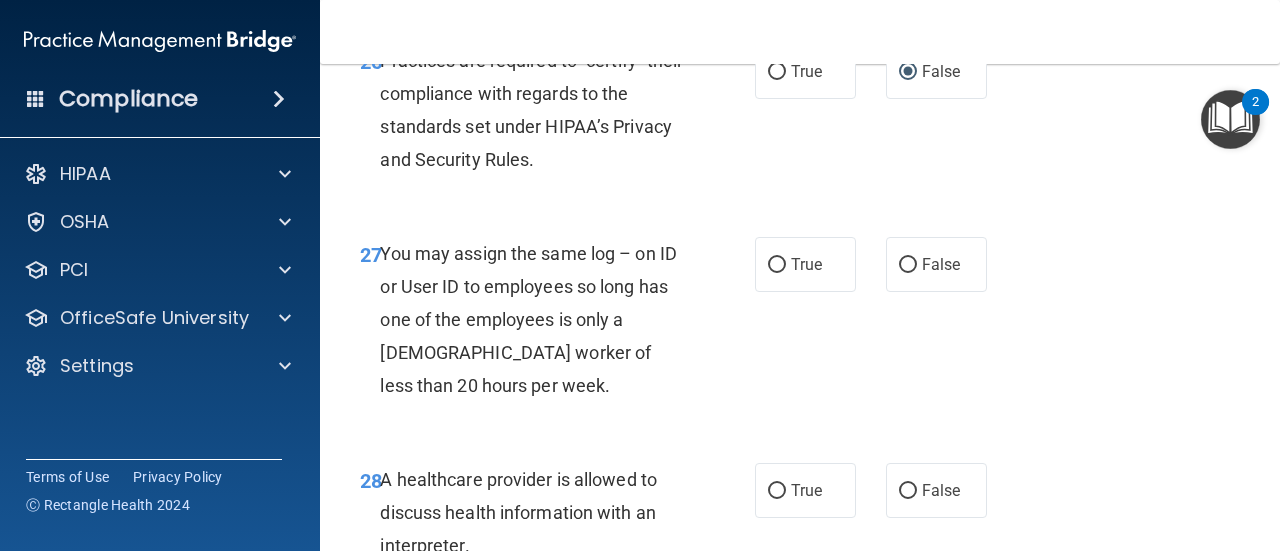 scroll, scrollTop: 5303, scrollLeft: 0, axis: vertical 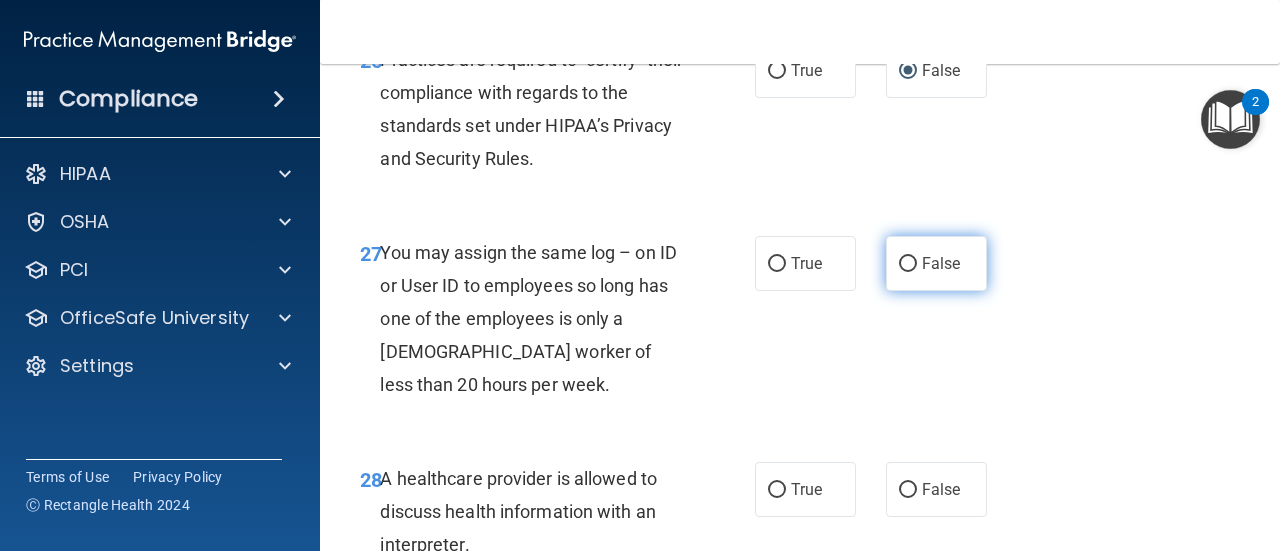 click on "False" at bounding box center (908, 264) 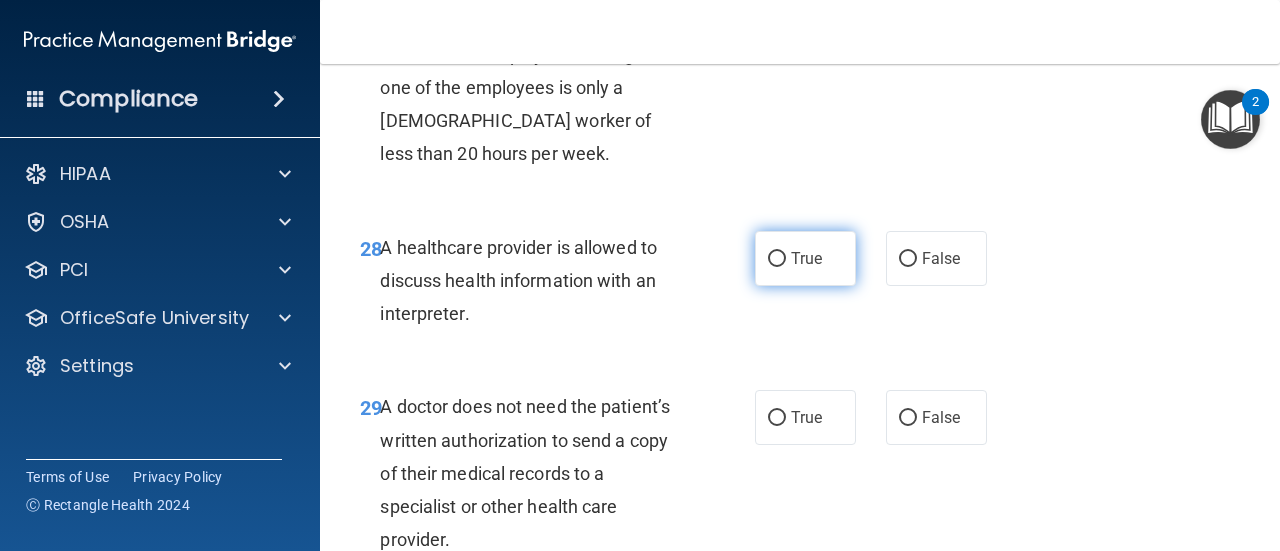 scroll, scrollTop: 5544, scrollLeft: 0, axis: vertical 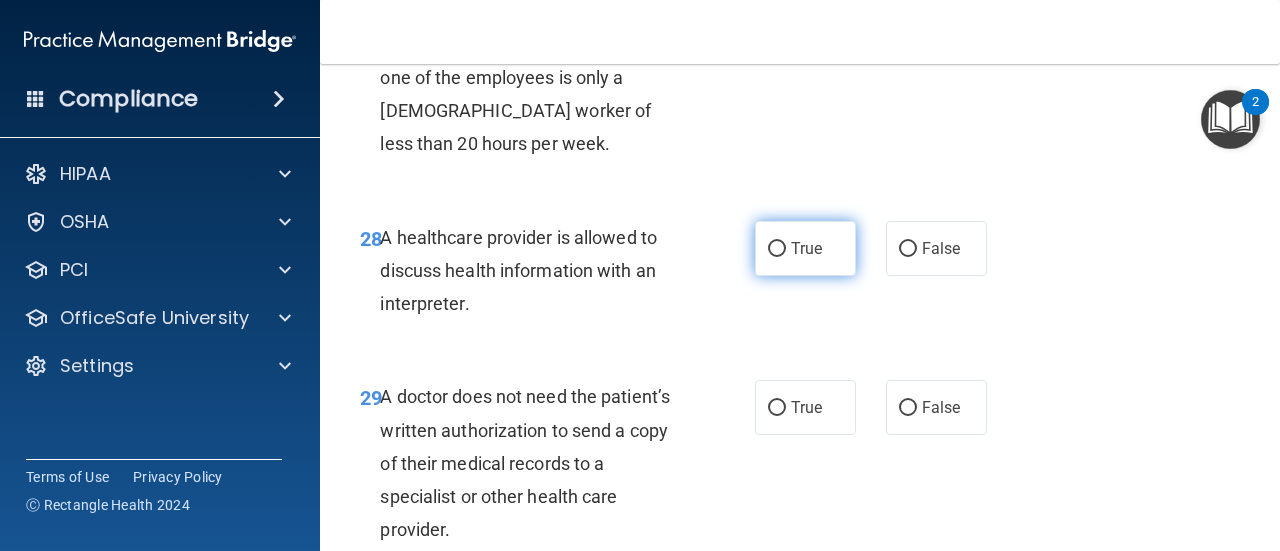 click on "True" at bounding box center [777, 249] 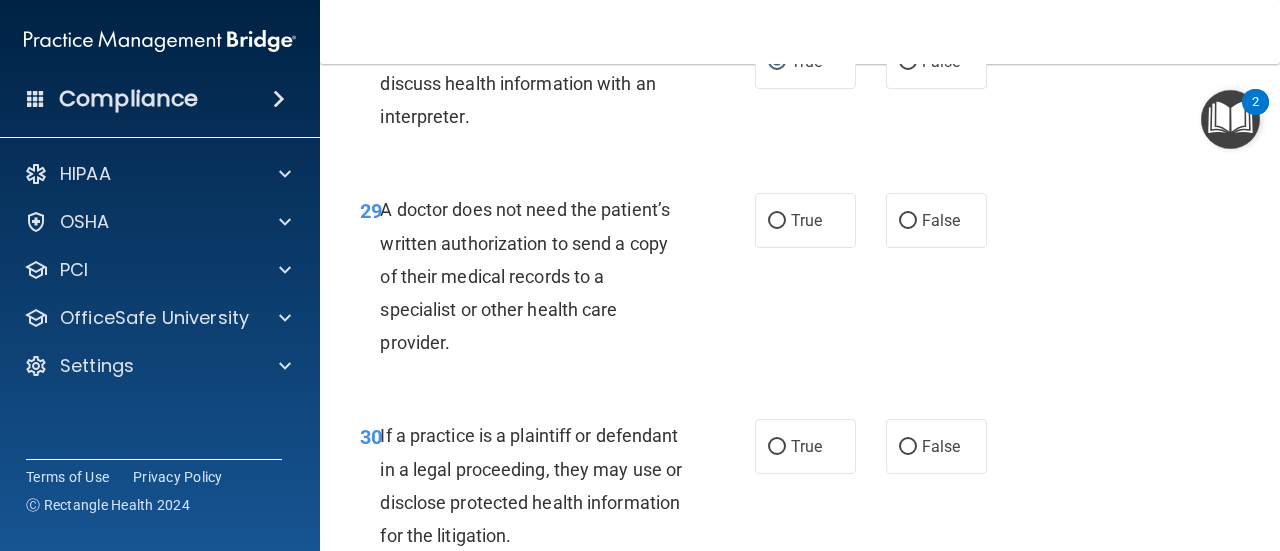 scroll, scrollTop: 5740, scrollLeft: 0, axis: vertical 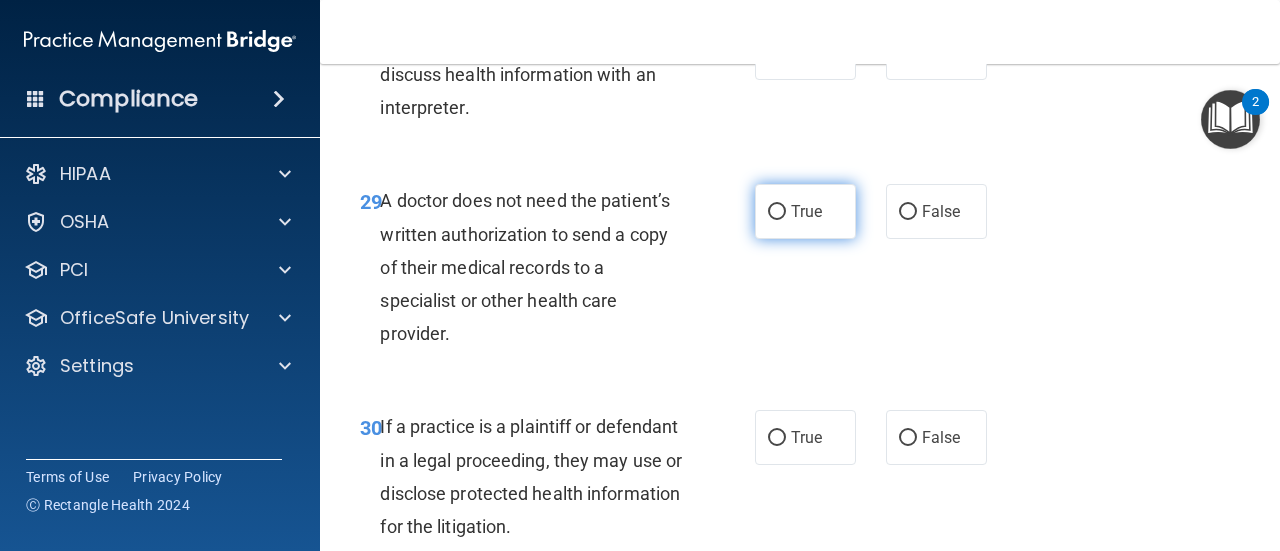 click on "True" at bounding box center [777, 212] 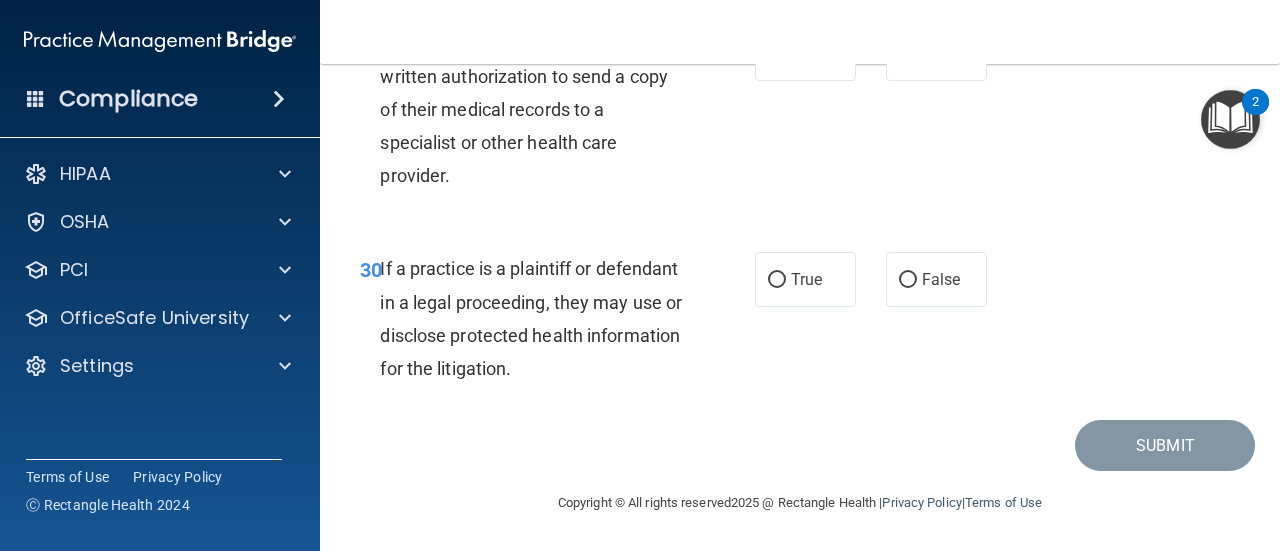 scroll, scrollTop: 5927, scrollLeft: 0, axis: vertical 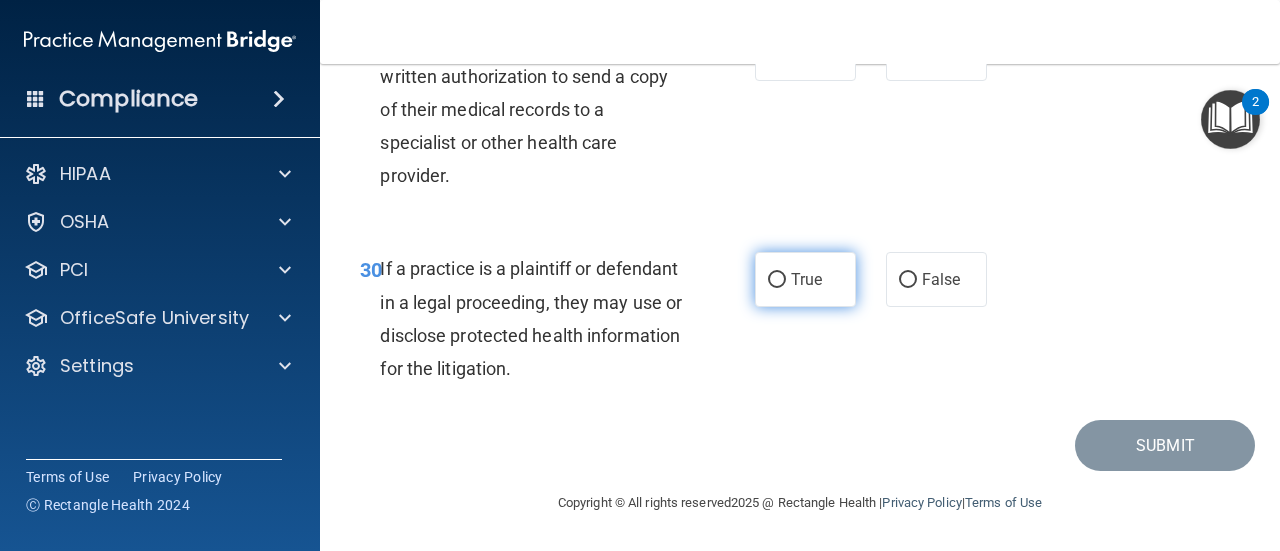 click on "True" at bounding box center (777, 280) 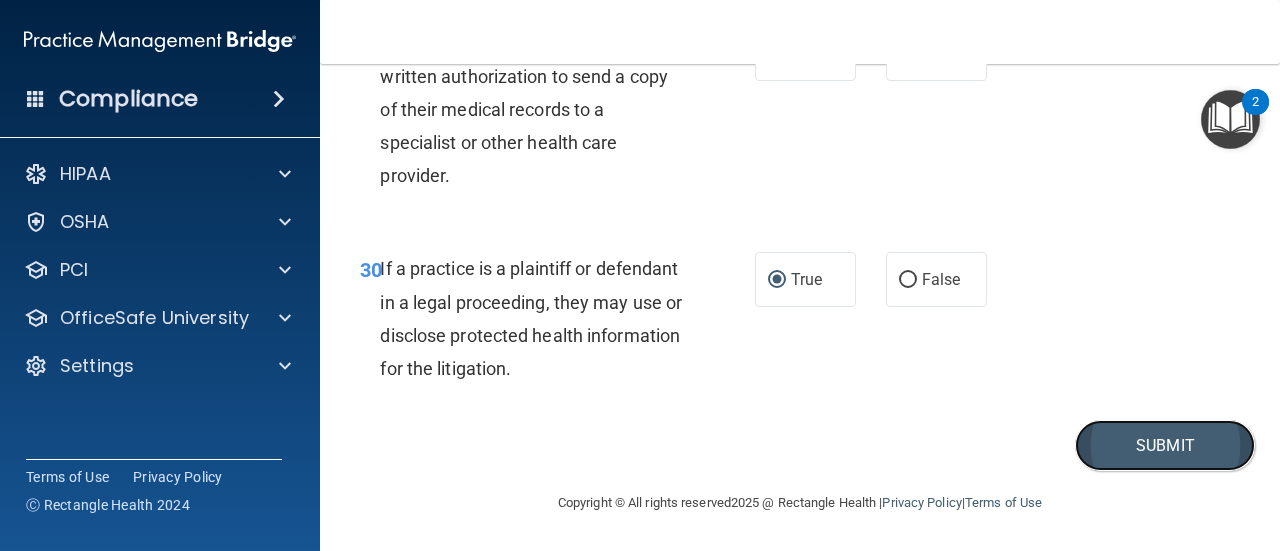 click on "Submit" at bounding box center (1165, 445) 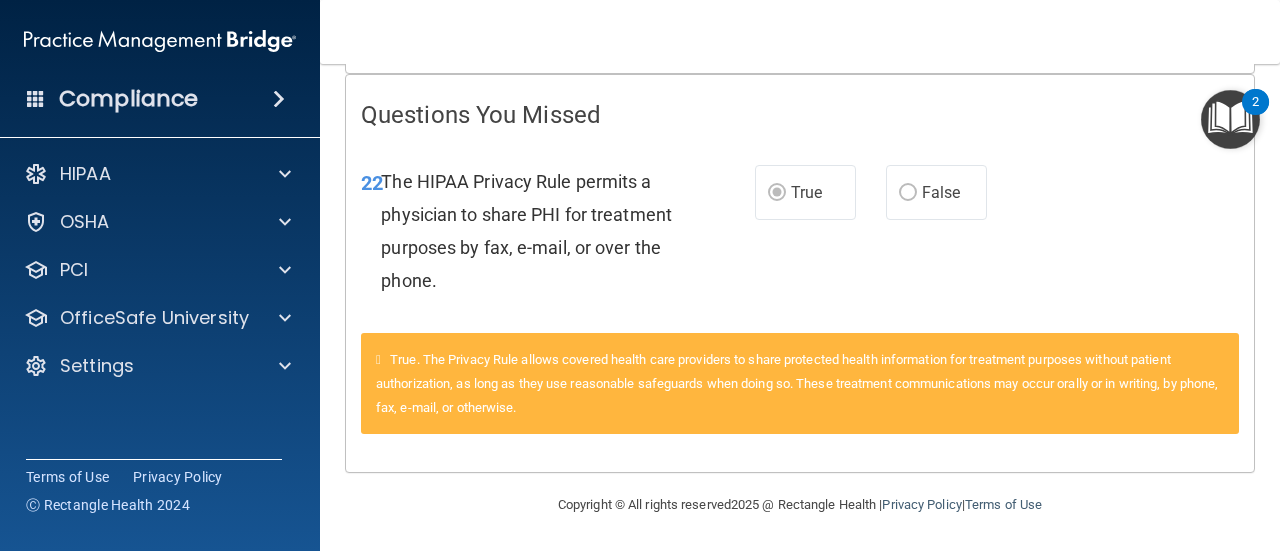 scroll, scrollTop: 0, scrollLeft: 0, axis: both 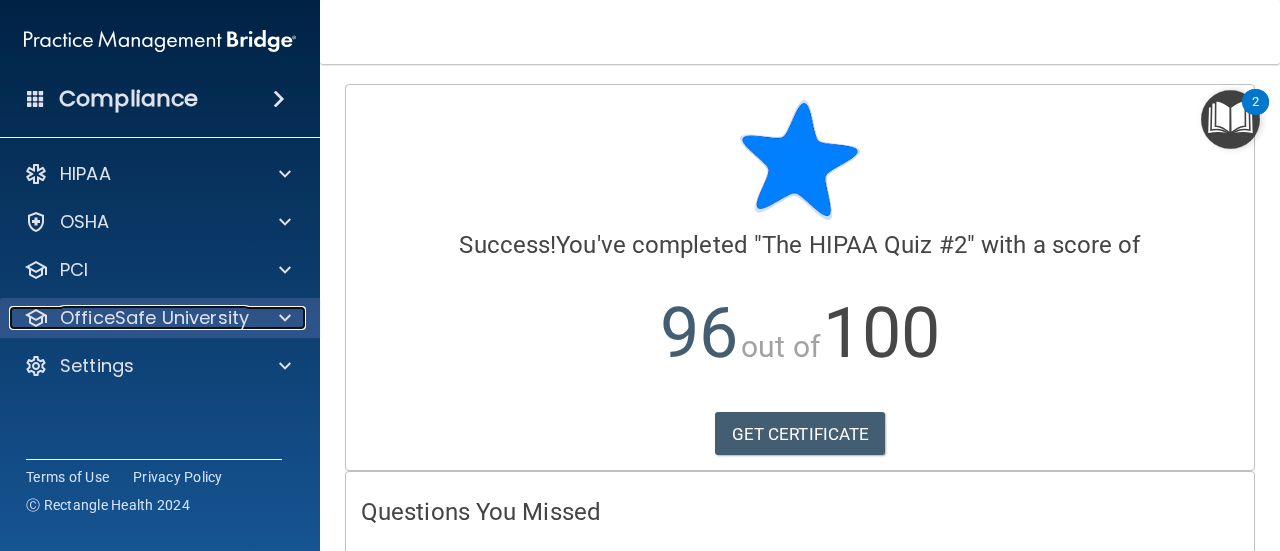 click at bounding box center [285, 318] 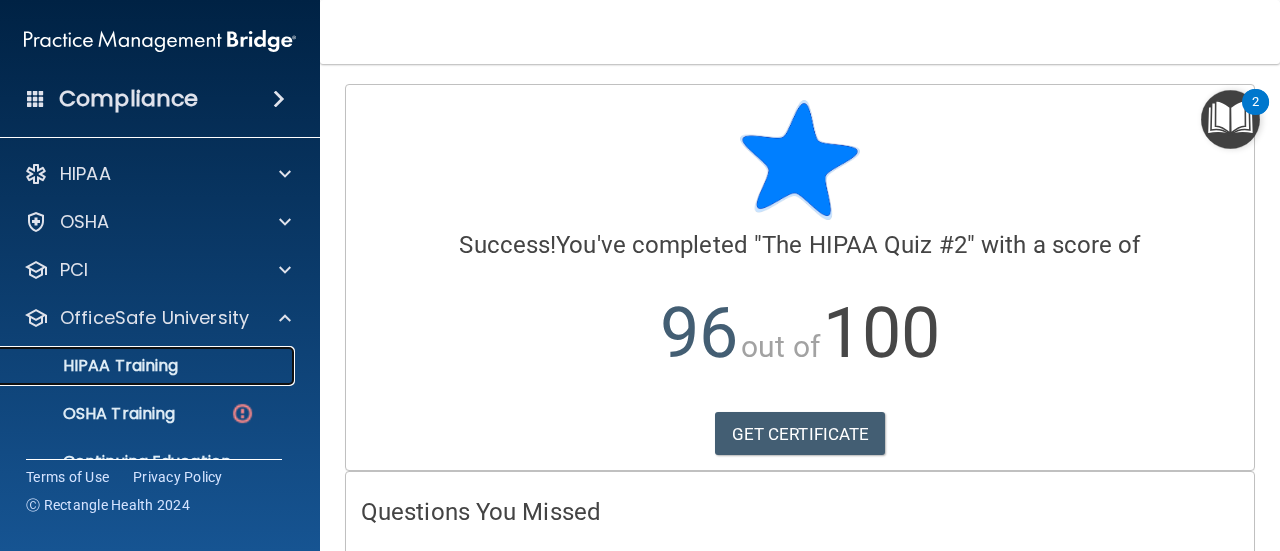 click on "HIPAA Training" at bounding box center [149, 366] 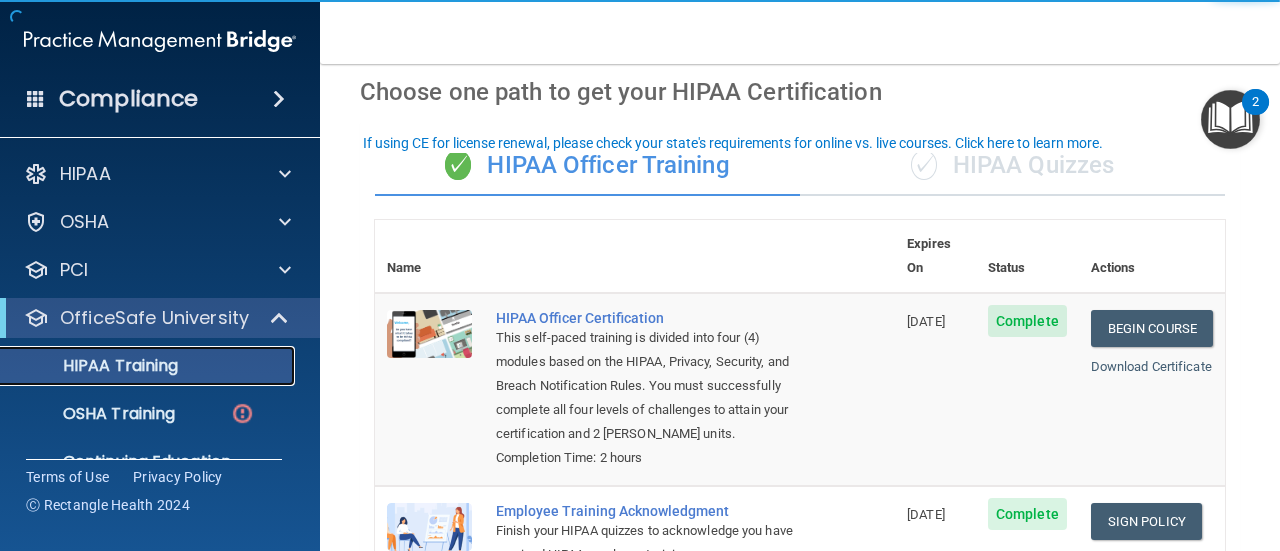 scroll, scrollTop: 94, scrollLeft: 0, axis: vertical 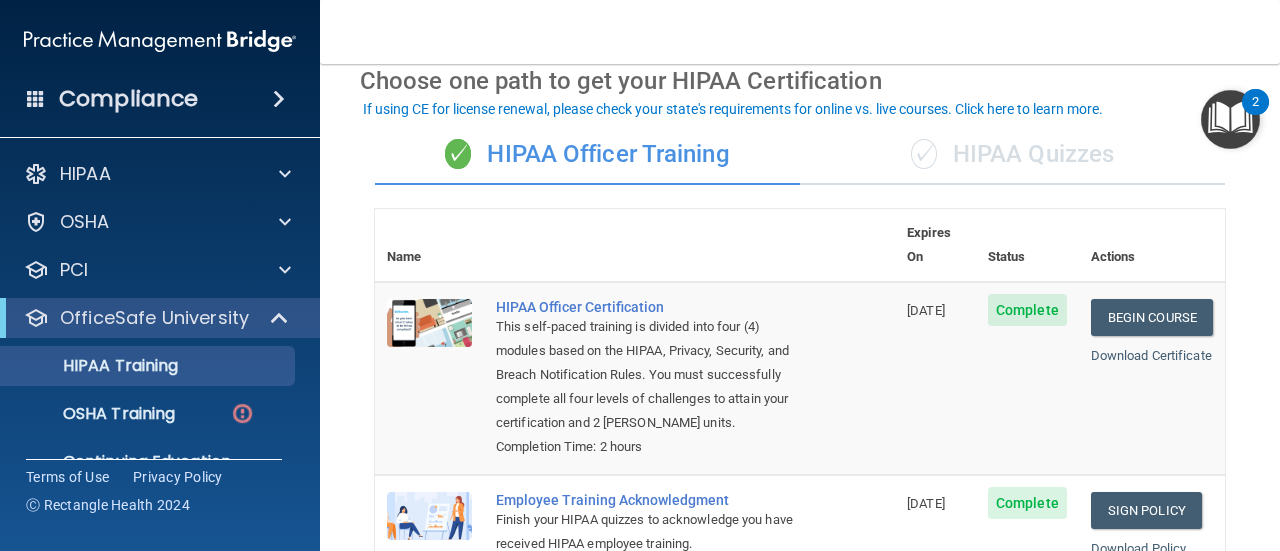 click on "✓   HIPAA Quizzes" at bounding box center (1012, 155) 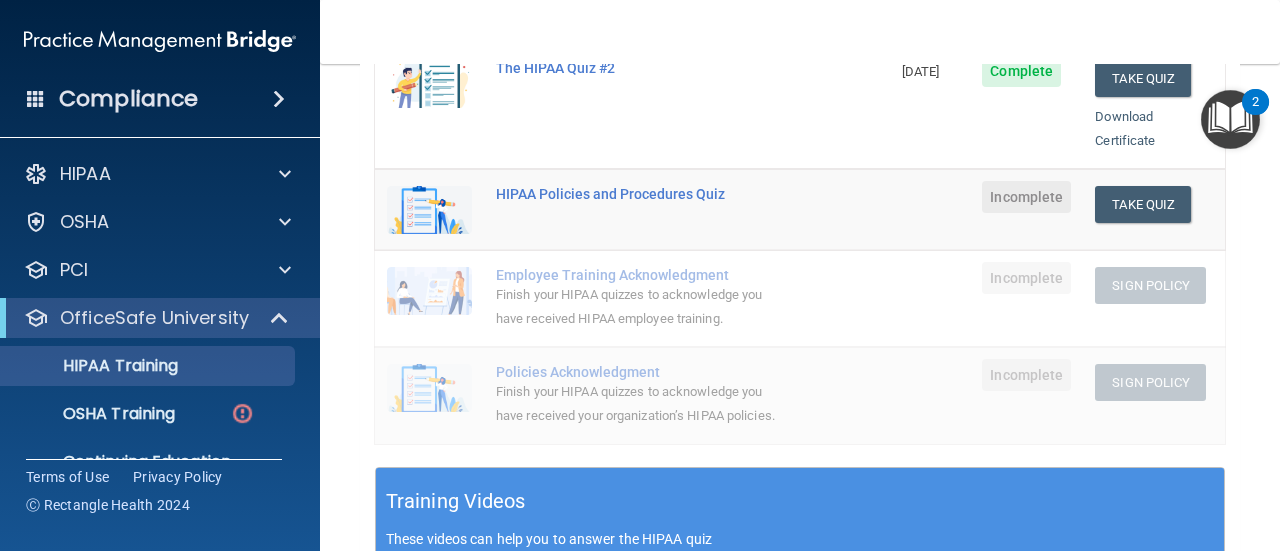 scroll, scrollTop: 411, scrollLeft: 0, axis: vertical 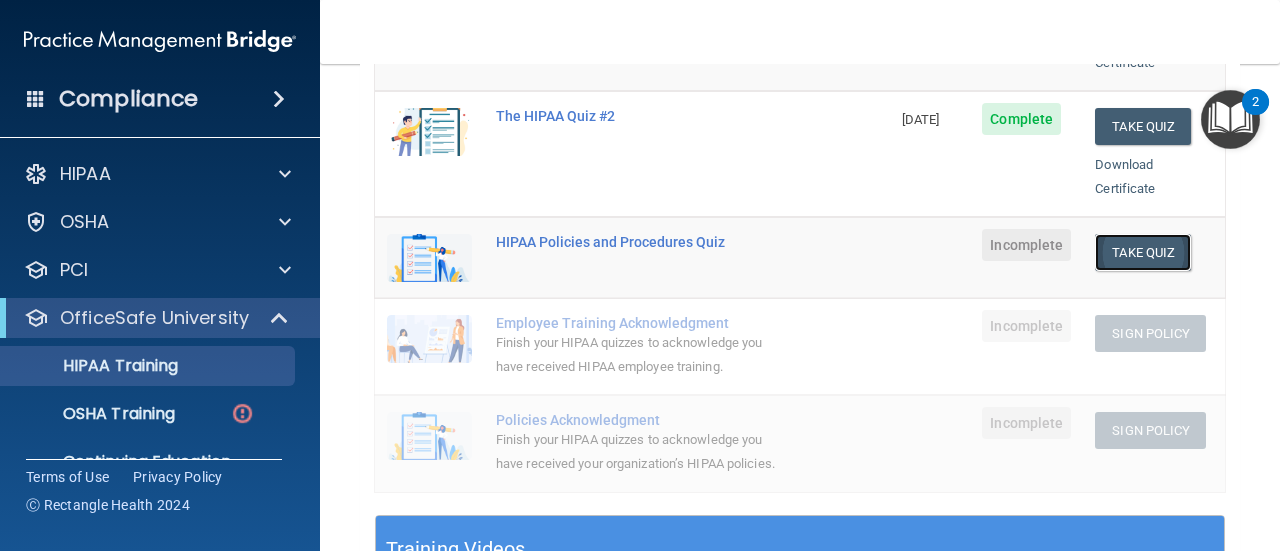 click on "Take Quiz" at bounding box center (1143, 252) 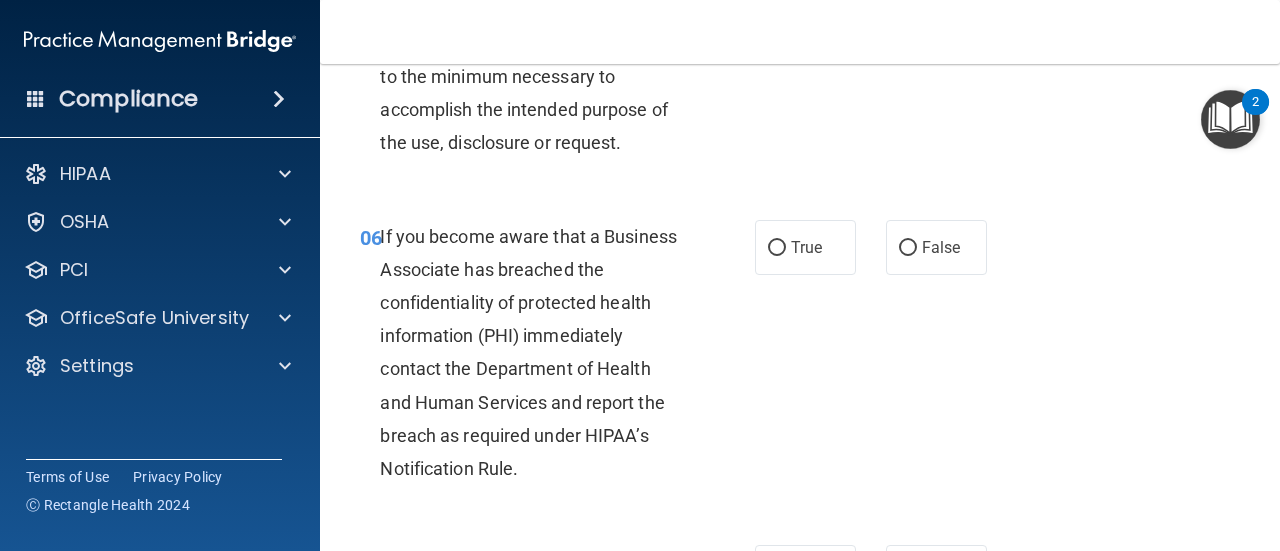 scroll, scrollTop: 1172, scrollLeft: 0, axis: vertical 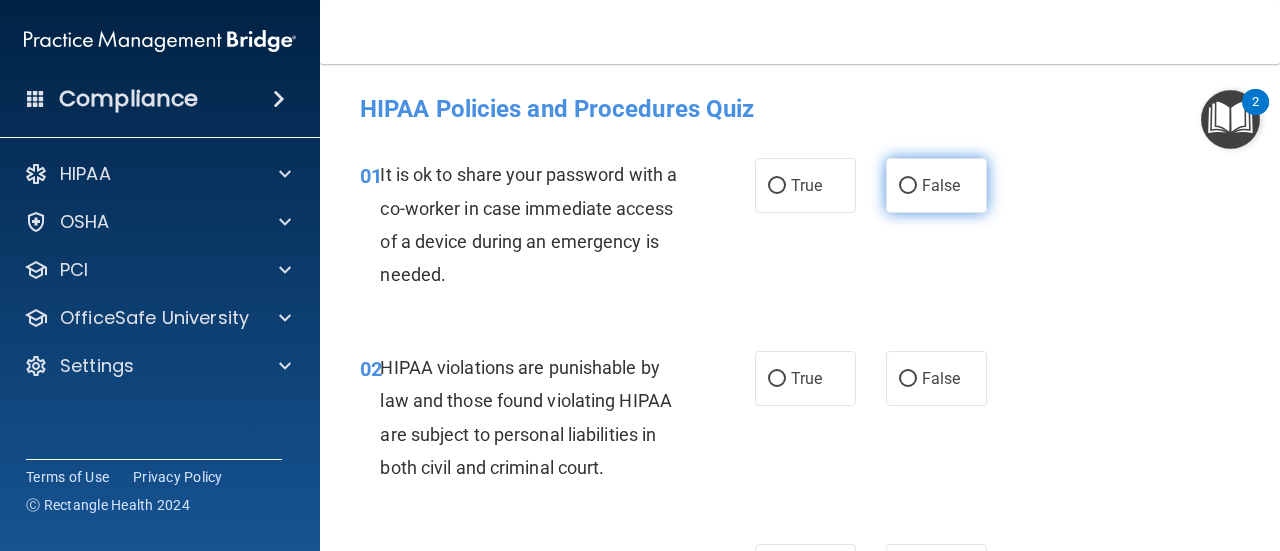 click on "False" at bounding box center [908, 186] 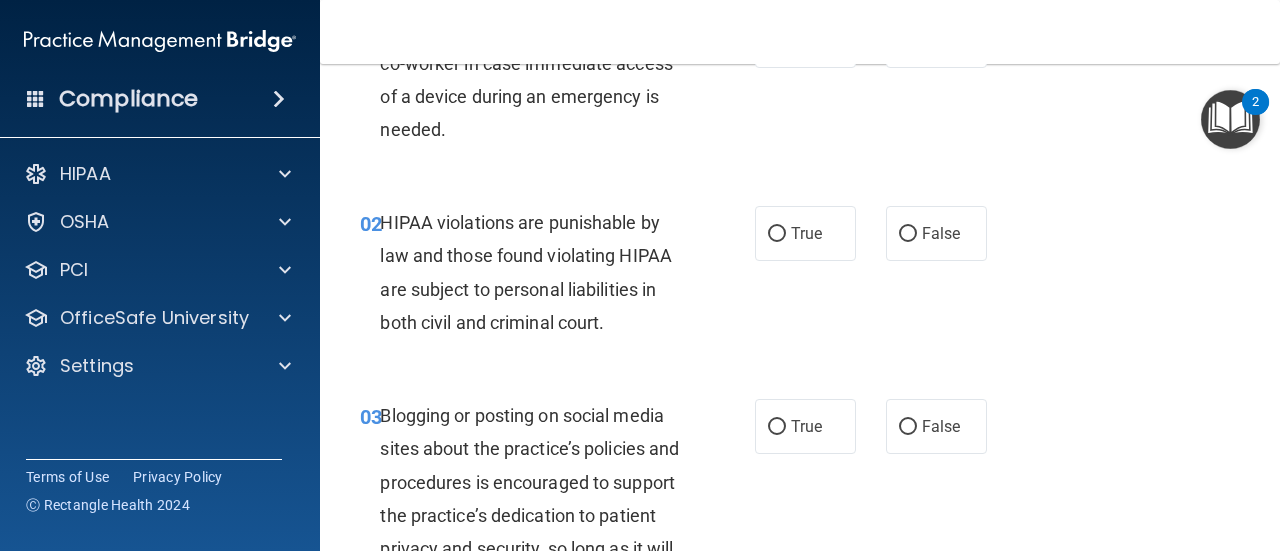 scroll, scrollTop: 146, scrollLeft: 0, axis: vertical 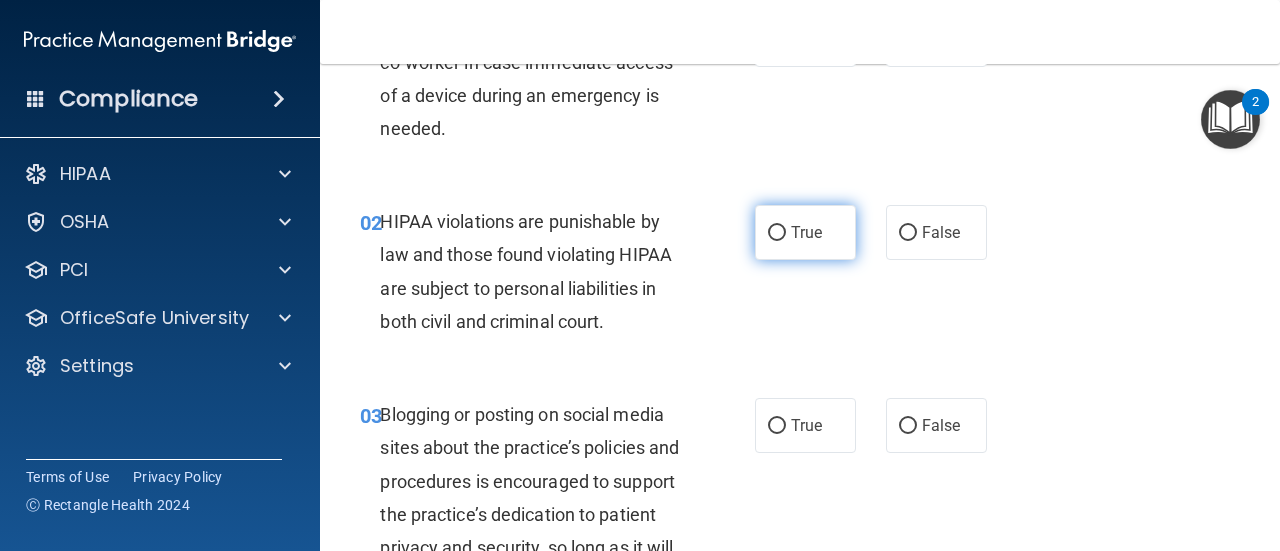 click on "True" at bounding box center [777, 233] 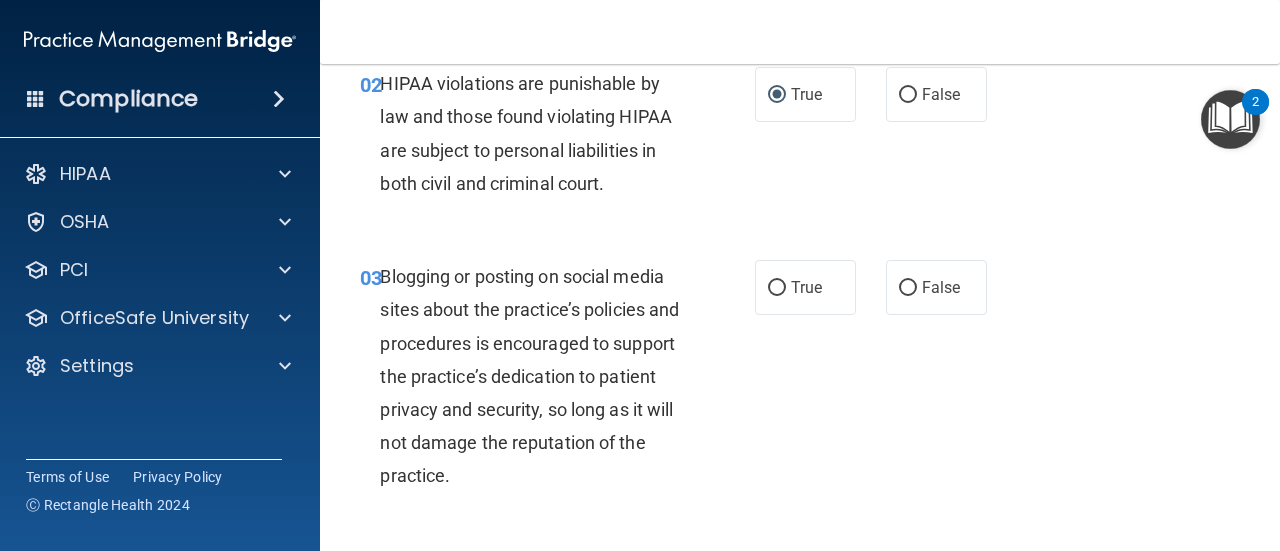 scroll, scrollTop: 383, scrollLeft: 0, axis: vertical 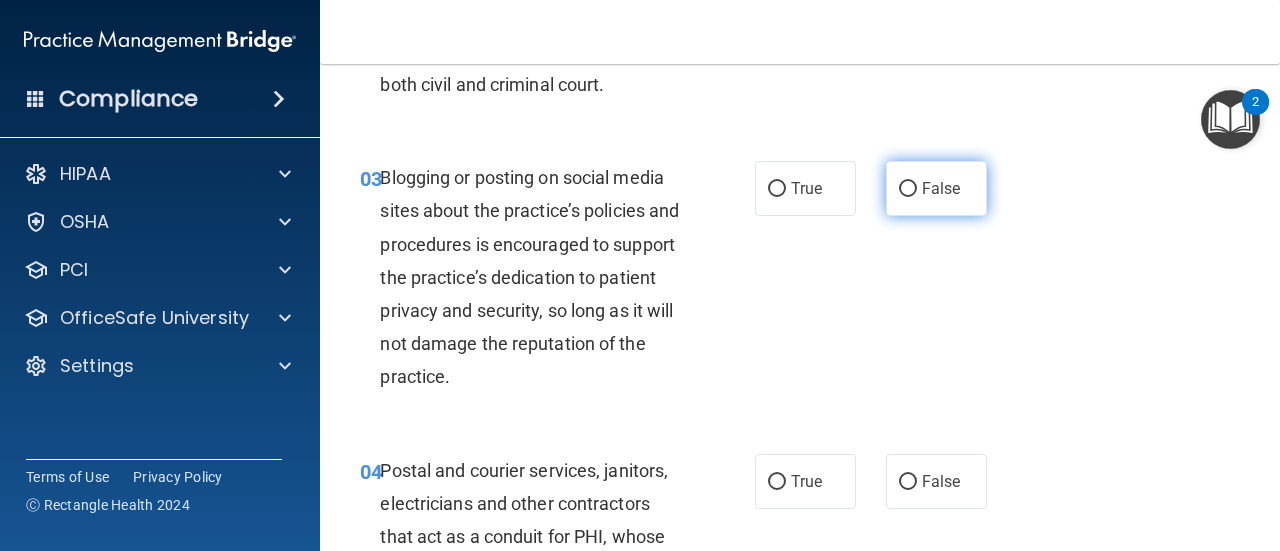 click on "False" at bounding box center [908, 189] 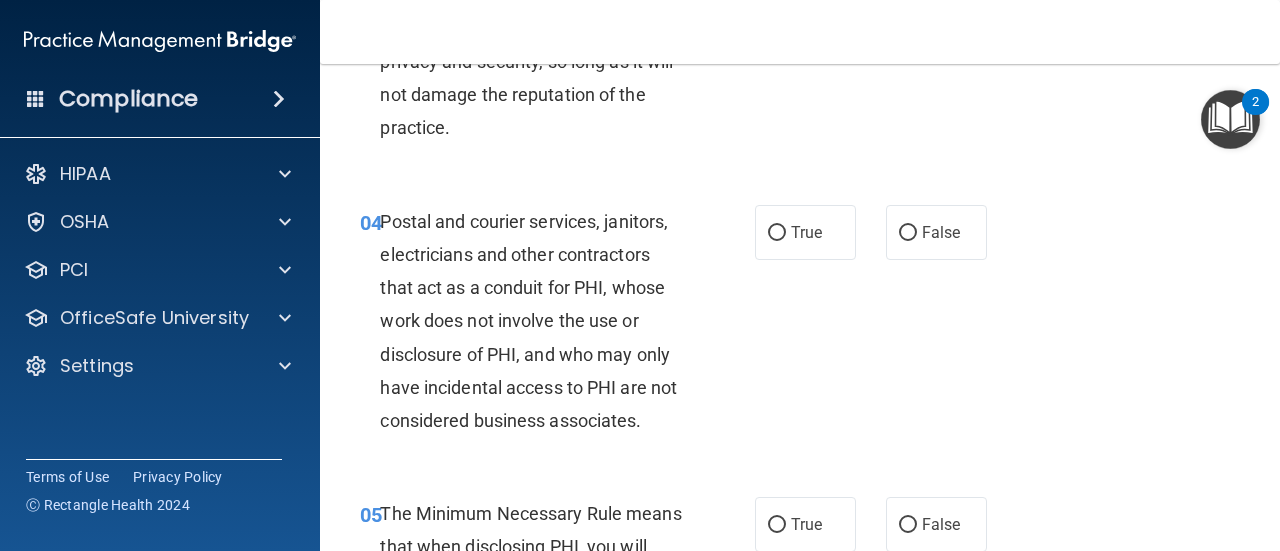 scroll, scrollTop: 664, scrollLeft: 0, axis: vertical 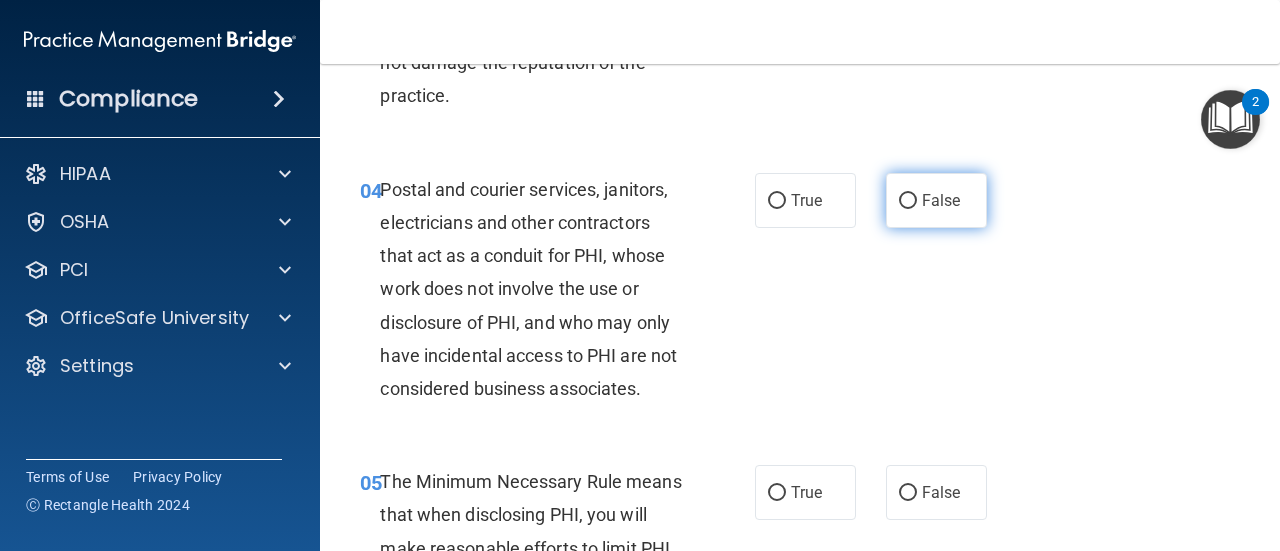 click on "False" at bounding box center [908, 201] 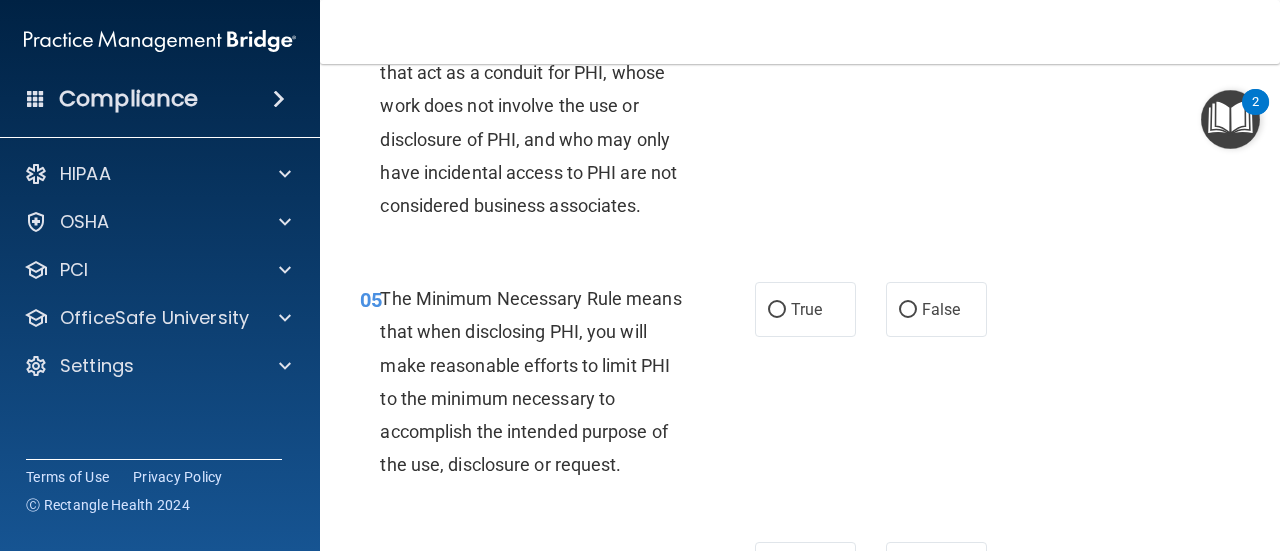 scroll, scrollTop: 962, scrollLeft: 0, axis: vertical 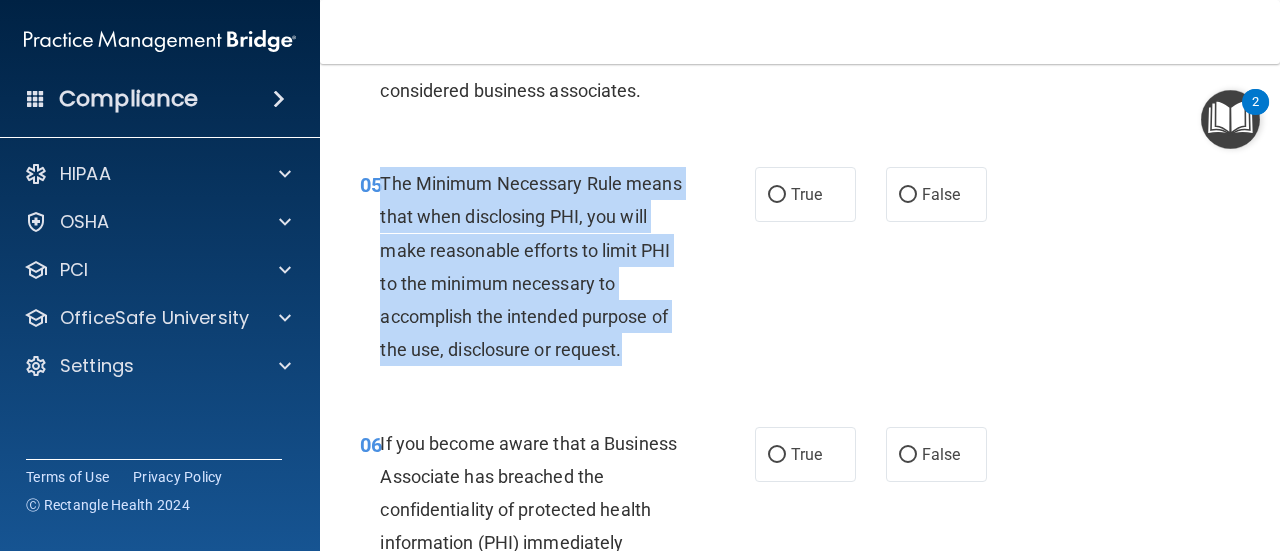 drag, startPoint x: 621, startPoint y: 345, endPoint x: 384, endPoint y: 195, distance: 280.47995 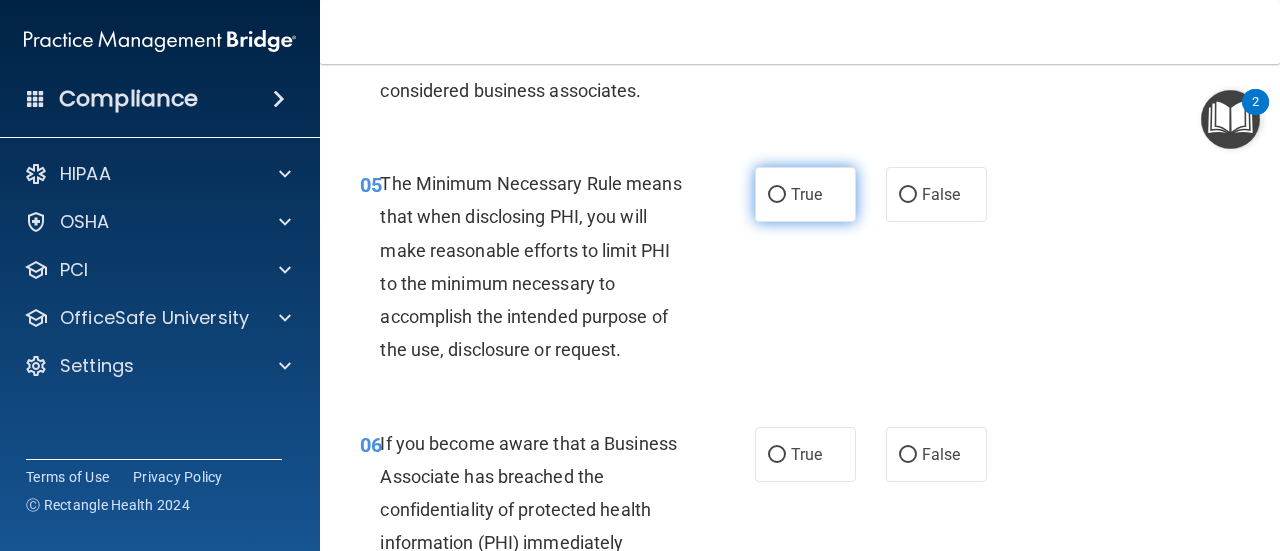 click on "True" at bounding box center (805, 194) 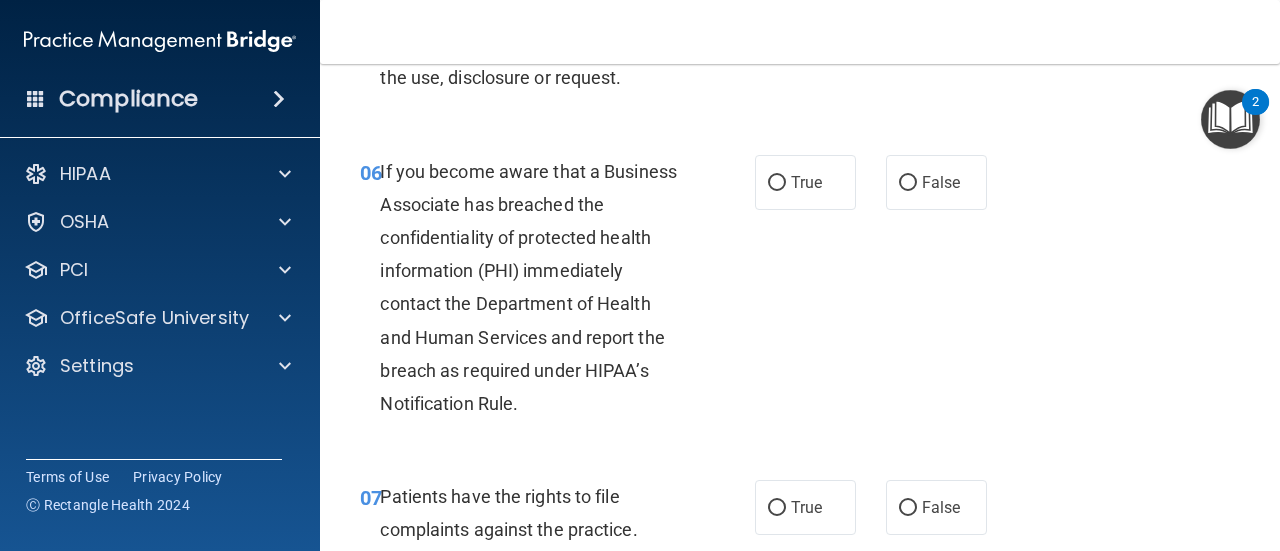 scroll, scrollTop: 1243, scrollLeft: 0, axis: vertical 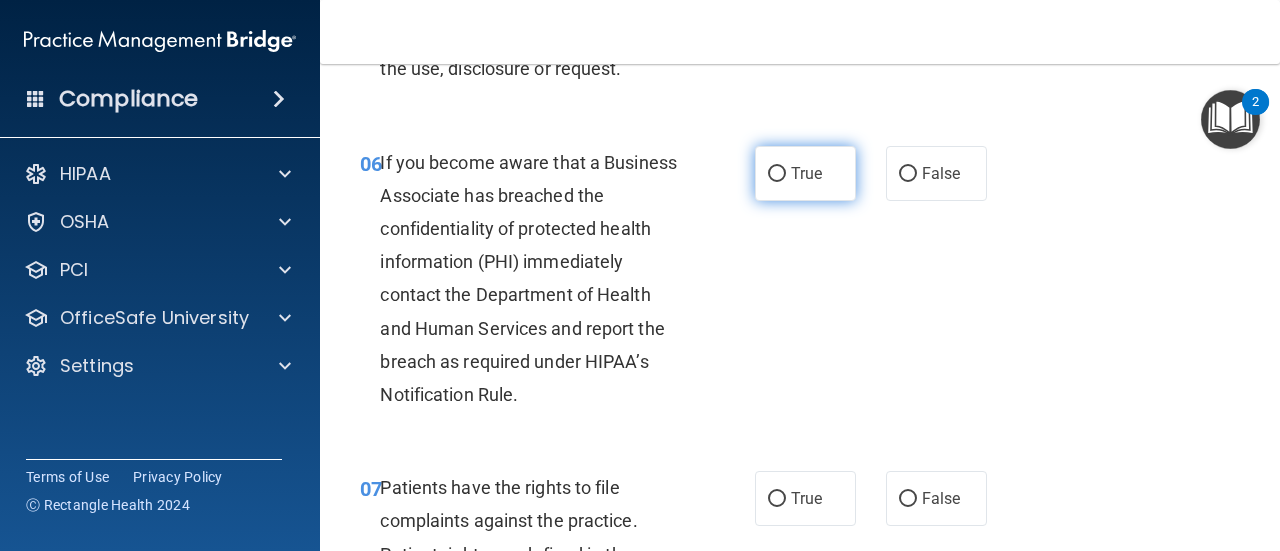 click on "True" at bounding box center [777, 174] 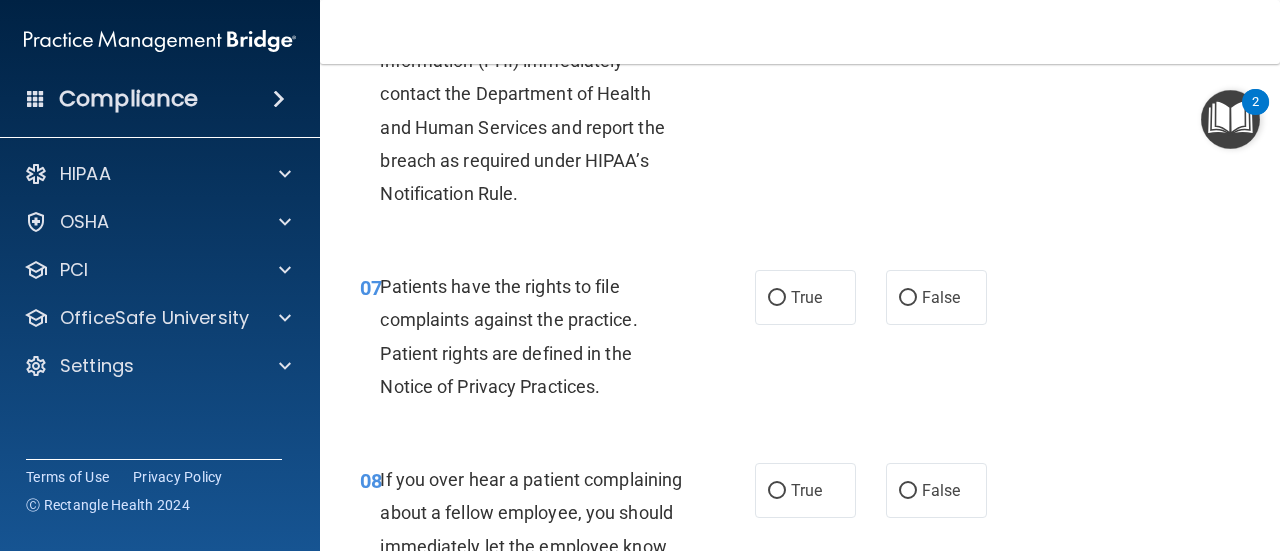 scroll, scrollTop: 1484, scrollLeft: 0, axis: vertical 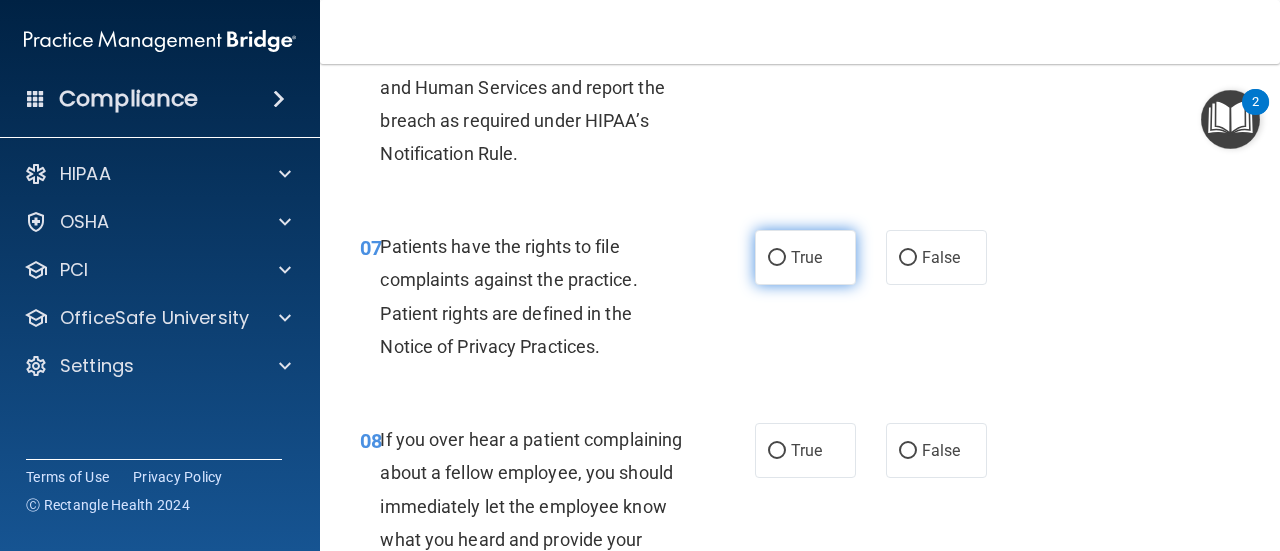 click on "True" at bounding box center [777, 258] 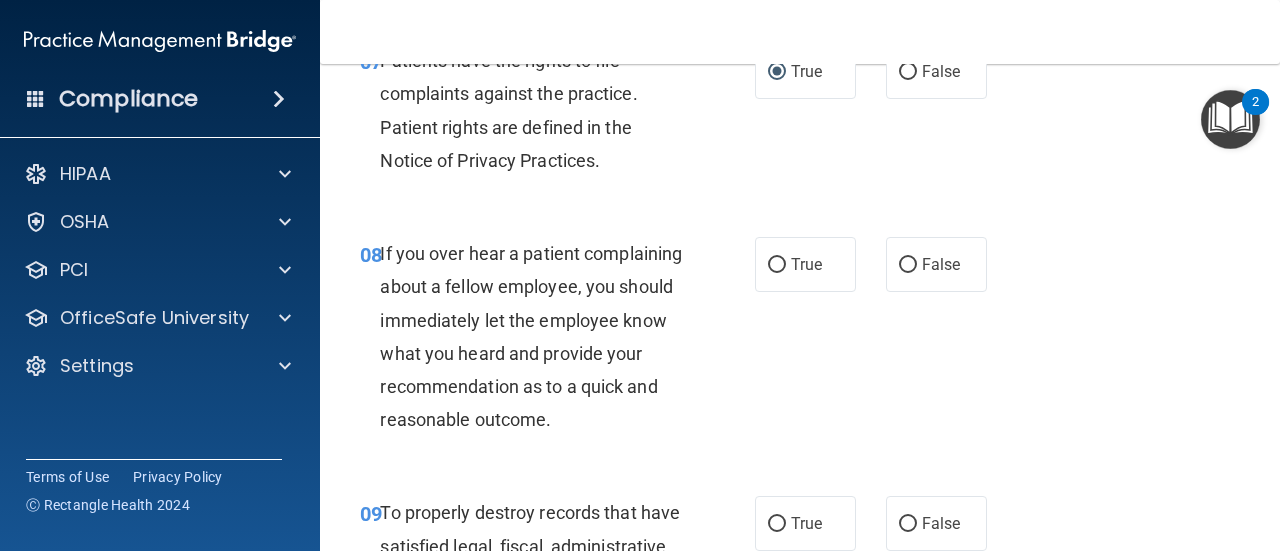 scroll, scrollTop: 1670, scrollLeft: 0, axis: vertical 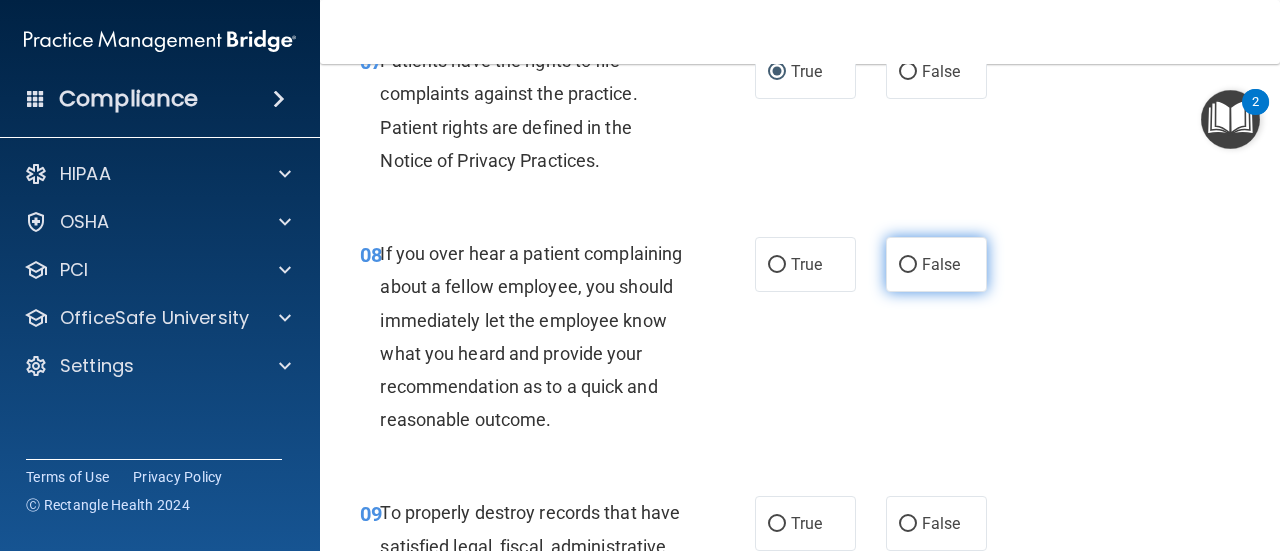 click on "False" at bounding box center [908, 265] 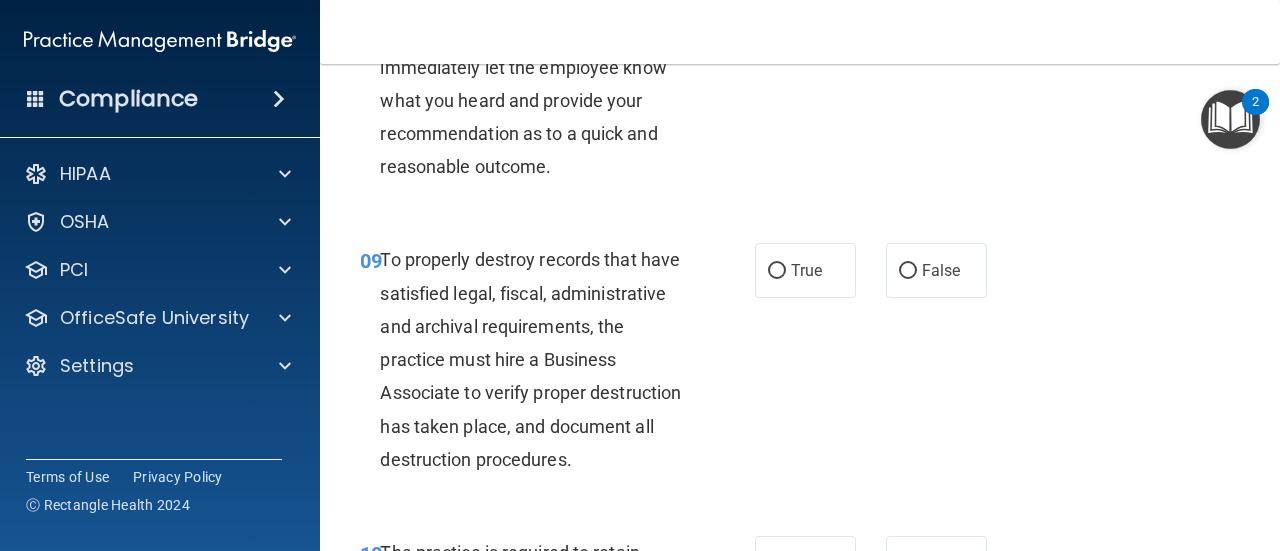 scroll, scrollTop: 2010, scrollLeft: 0, axis: vertical 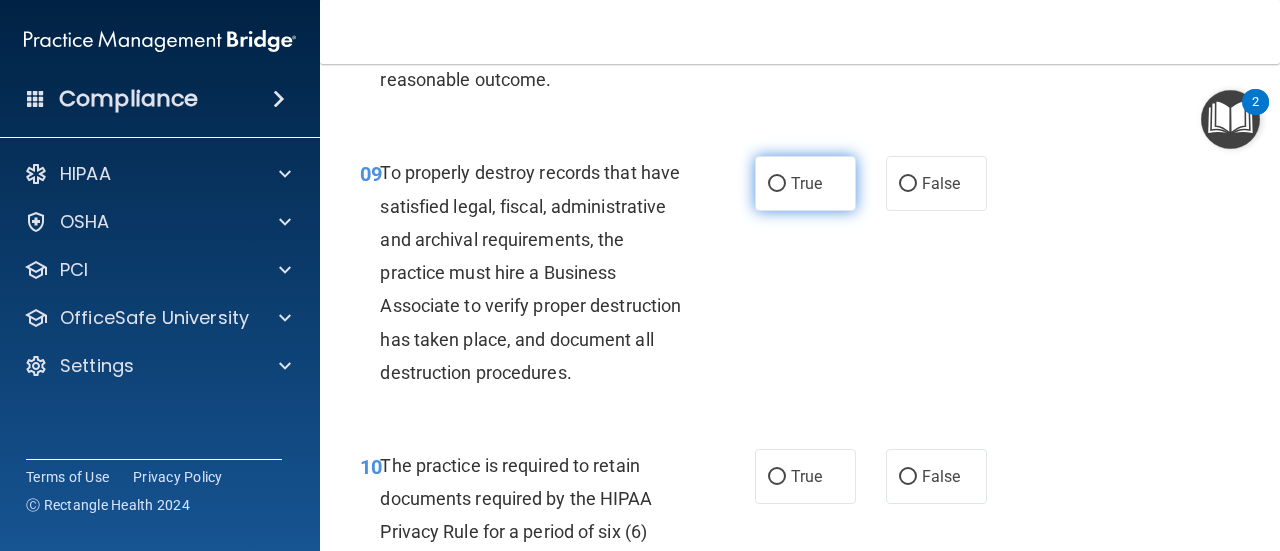 click on "True" at bounding box center [777, 184] 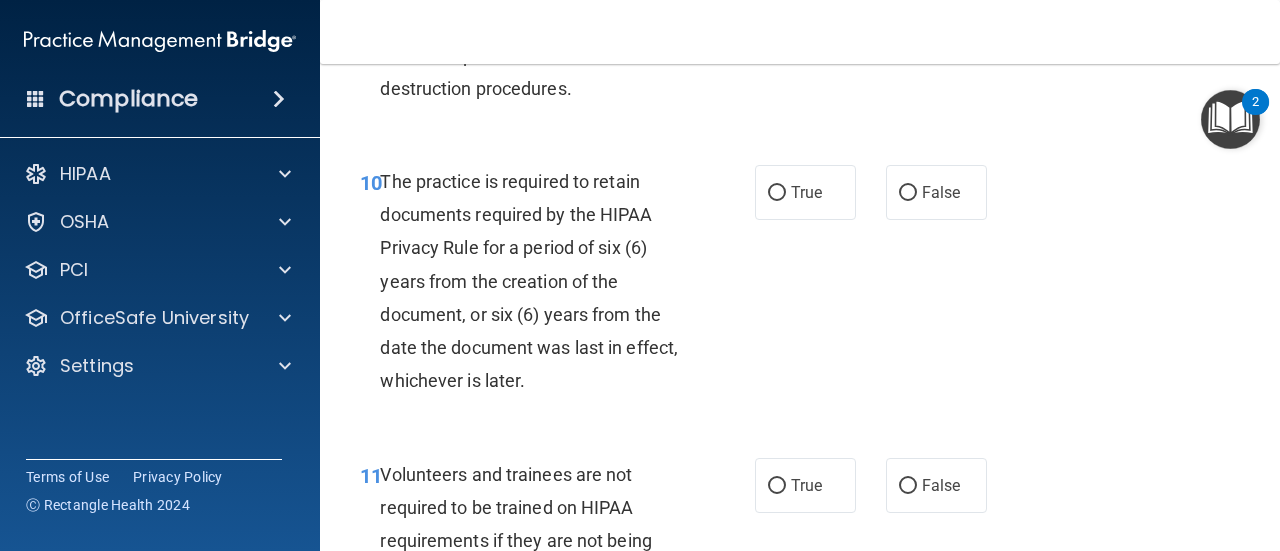 scroll, scrollTop: 2338, scrollLeft: 0, axis: vertical 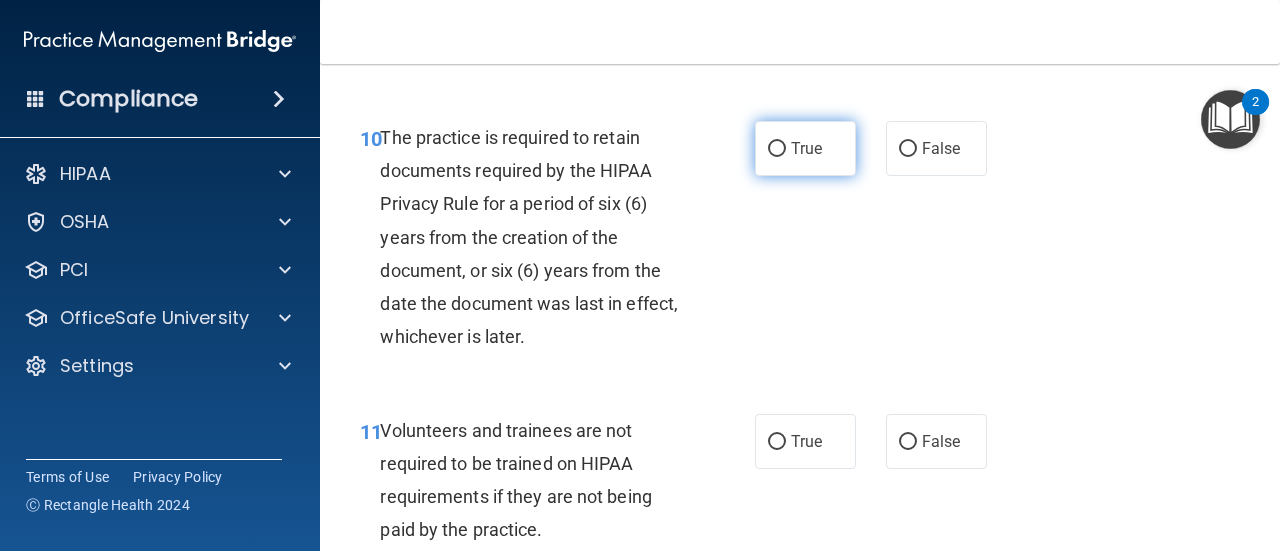 click on "True" at bounding box center (777, 149) 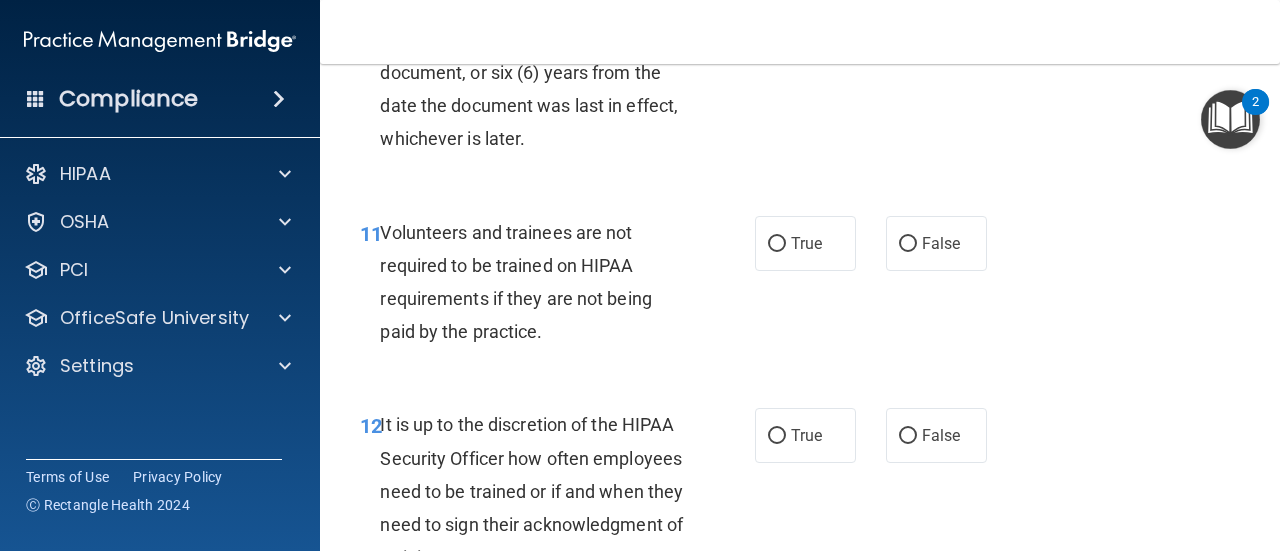 scroll, scrollTop: 2537, scrollLeft: 0, axis: vertical 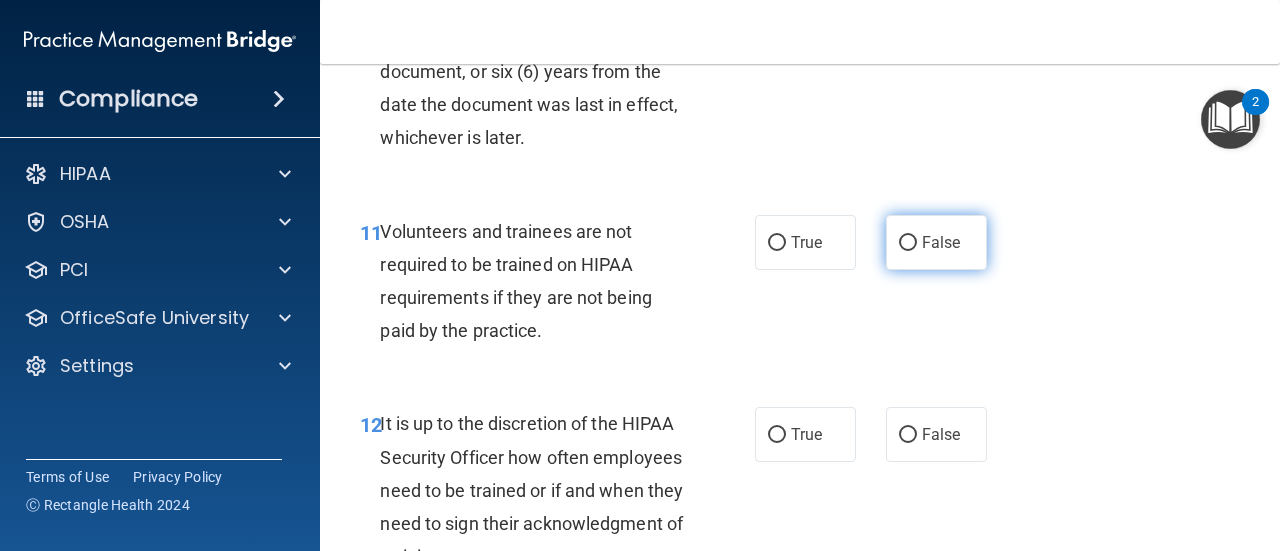 click on "False" at bounding box center [908, 243] 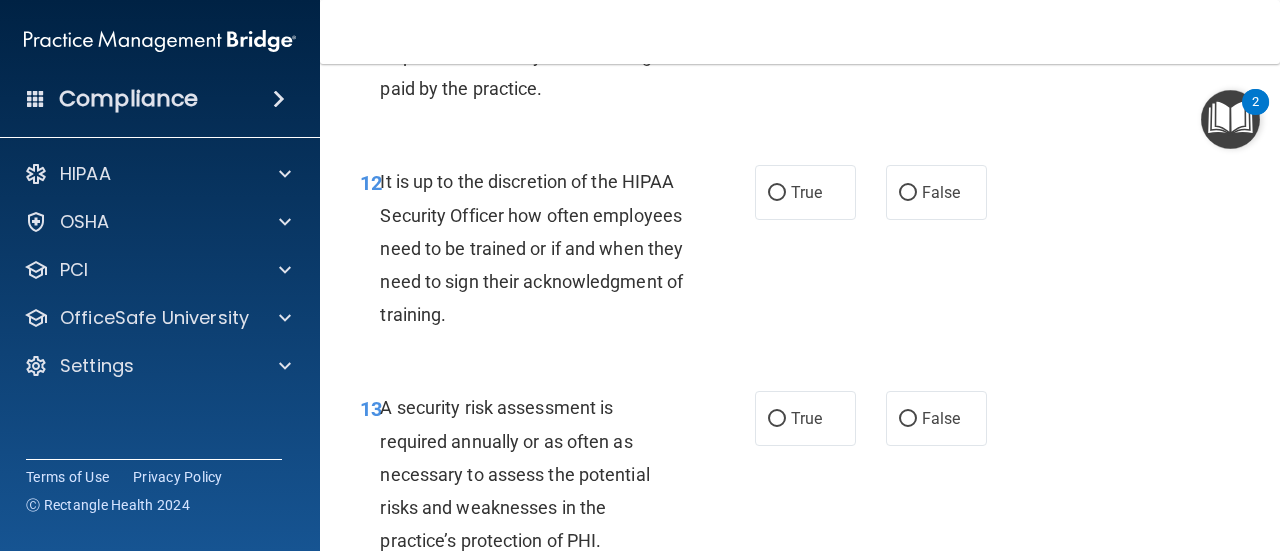 scroll, scrollTop: 2780, scrollLeft: 0, axis: vertical 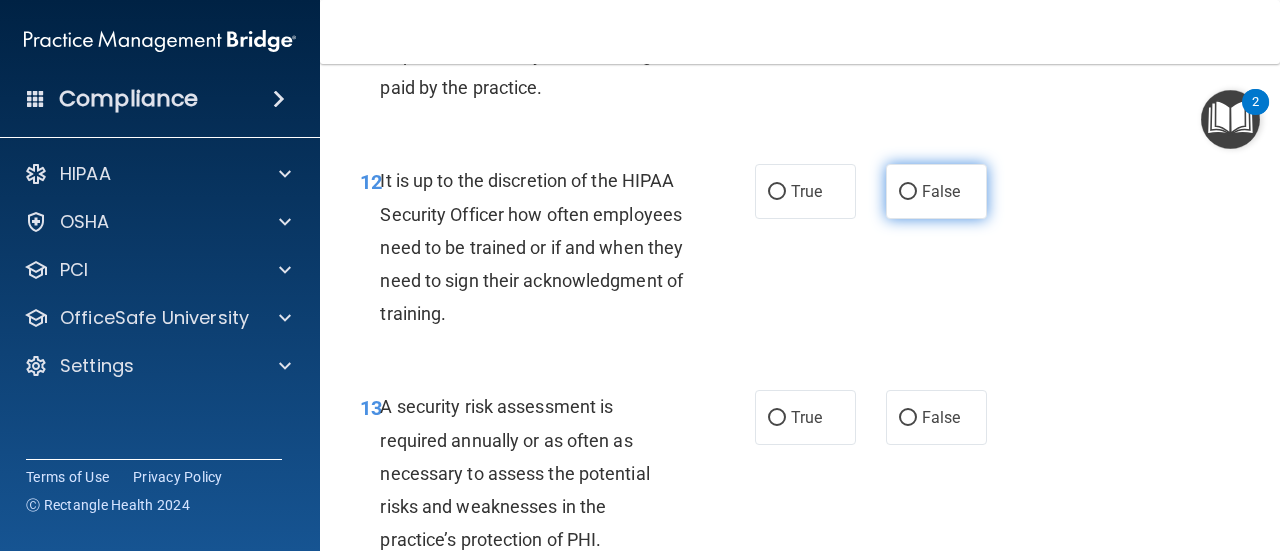 click on "False" at bounding box center (908, 192) 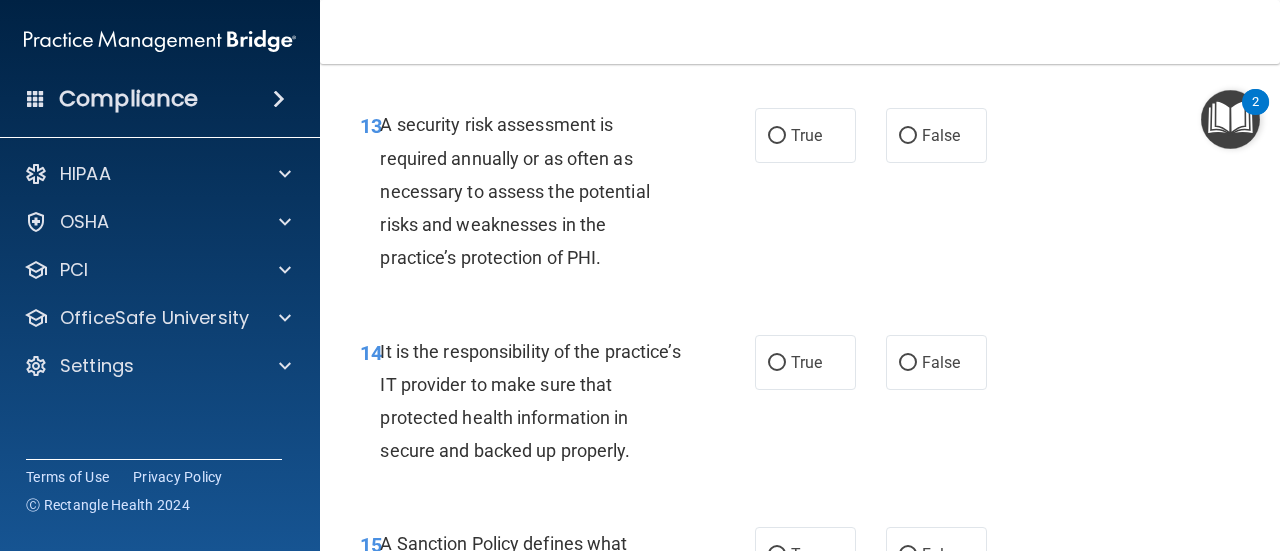 scroll, scrollTop: 3063, scrollLeft: 0, axis: vertical 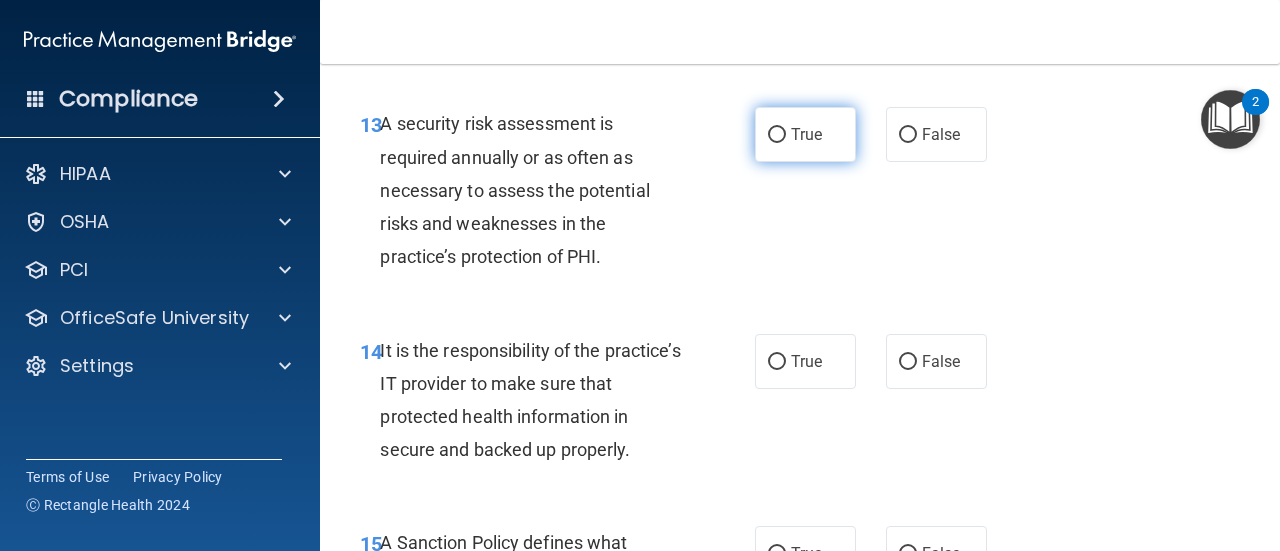 click on "True" at bounding box center [777, 135] 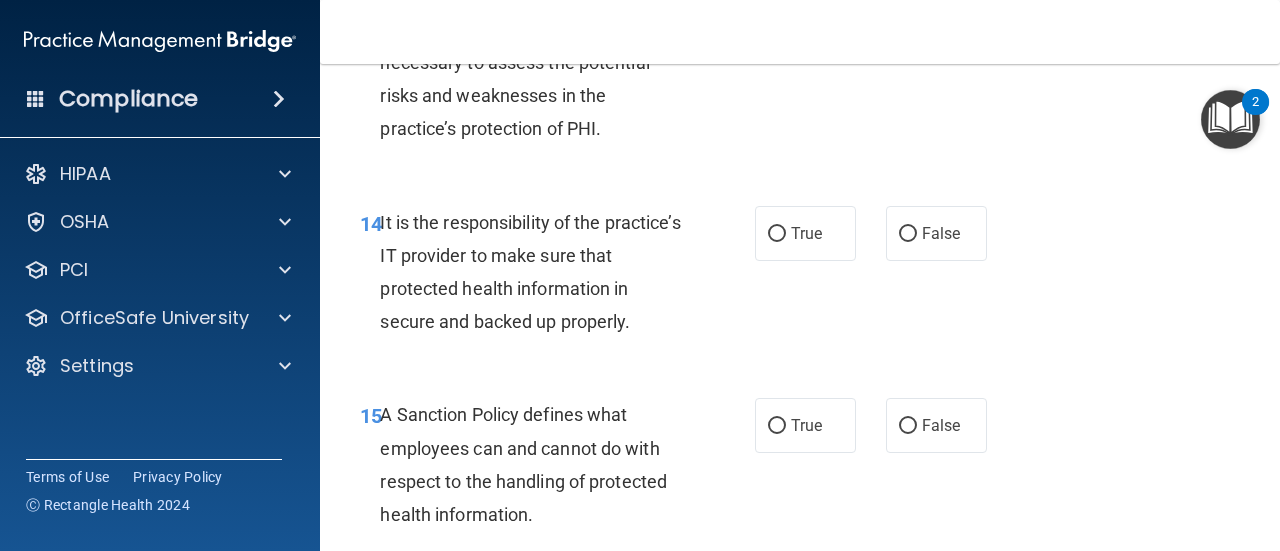 scroll, scrollTop: 3261, scrollLeft: 0, axis: vertical 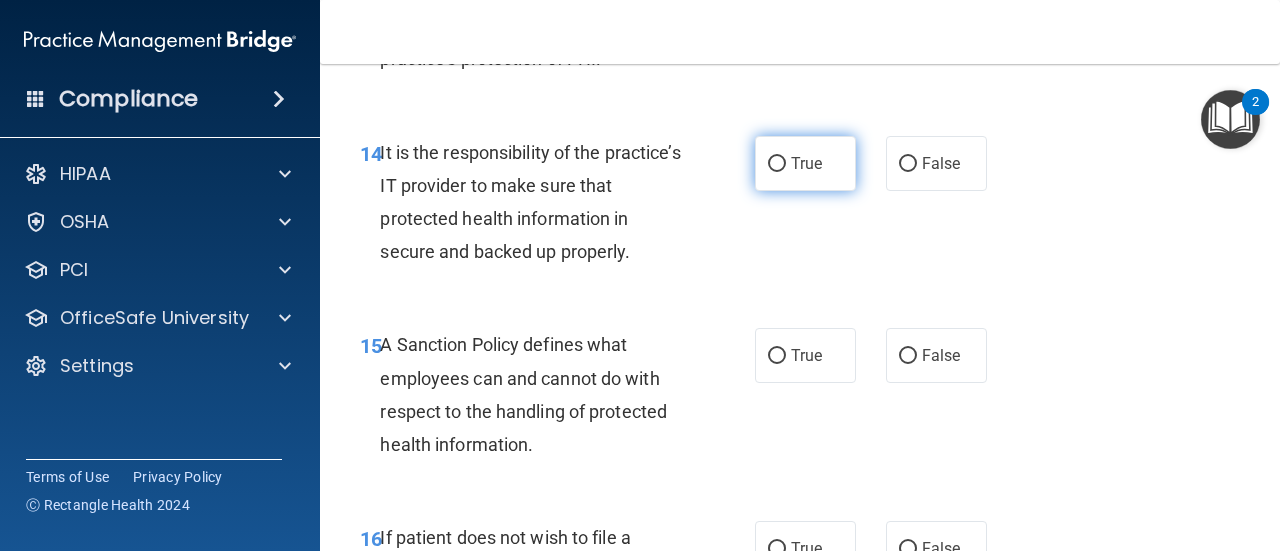 click on "True" at bounding box center (805, 163) 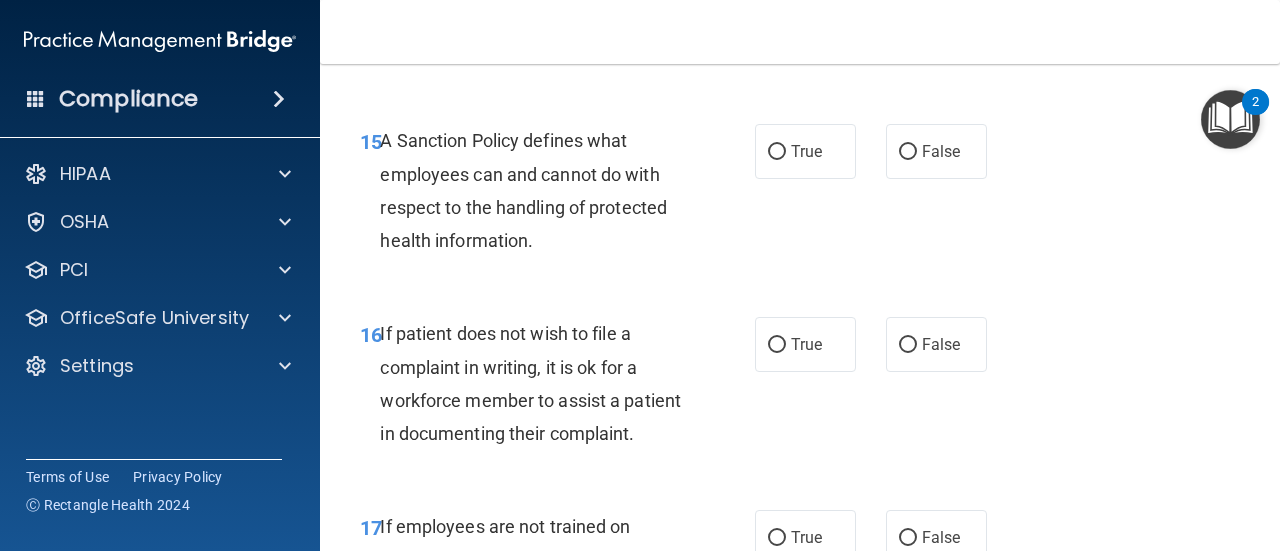 scroll, scrollTop: 3479, scrollLeft: 0, axis: vertical 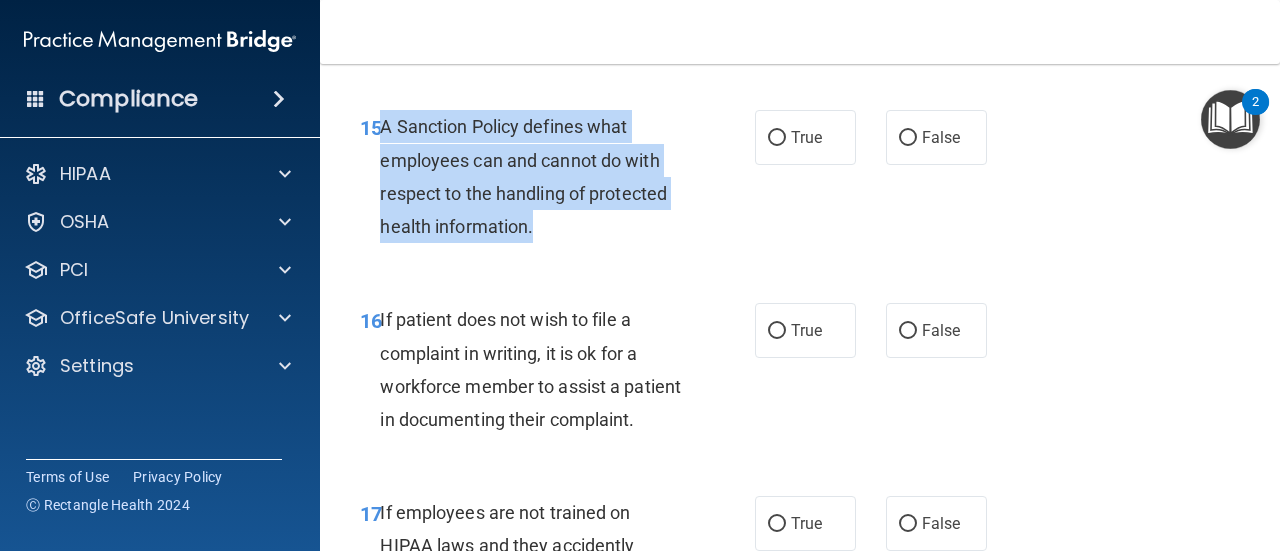 drag, startPoint x: 536, startPoint y: 287, endPoint x: 382, endPoint y: 199, distance: 177.36967 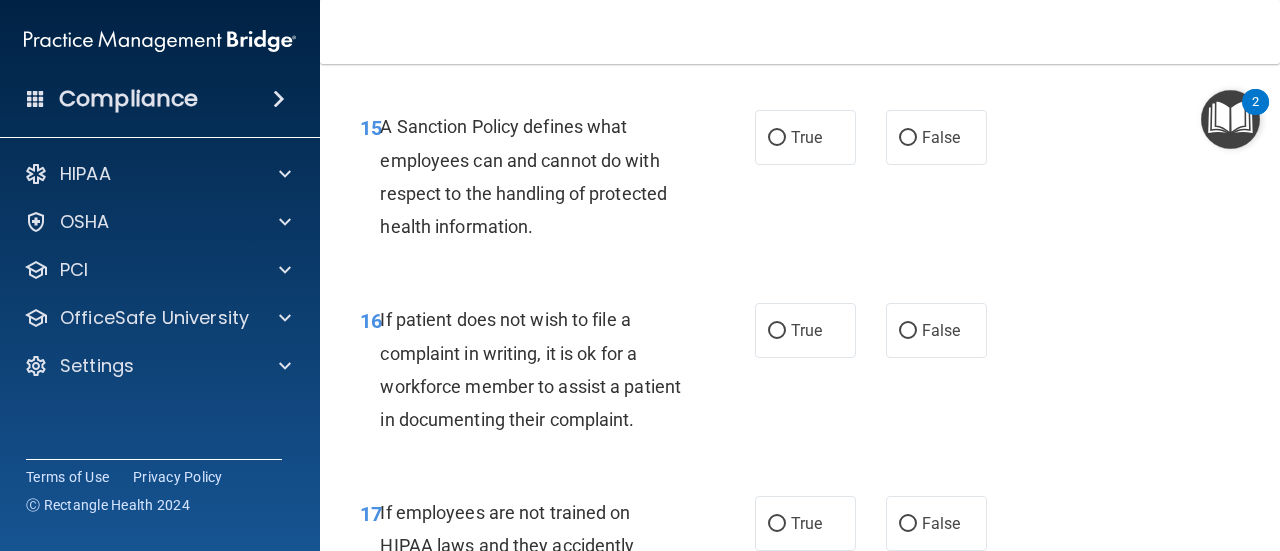click on "15       A Sanction Policy defines what employees can and cannot do with respect to the handling of protected health information.                 True           False" at bounding box center (800, 181) 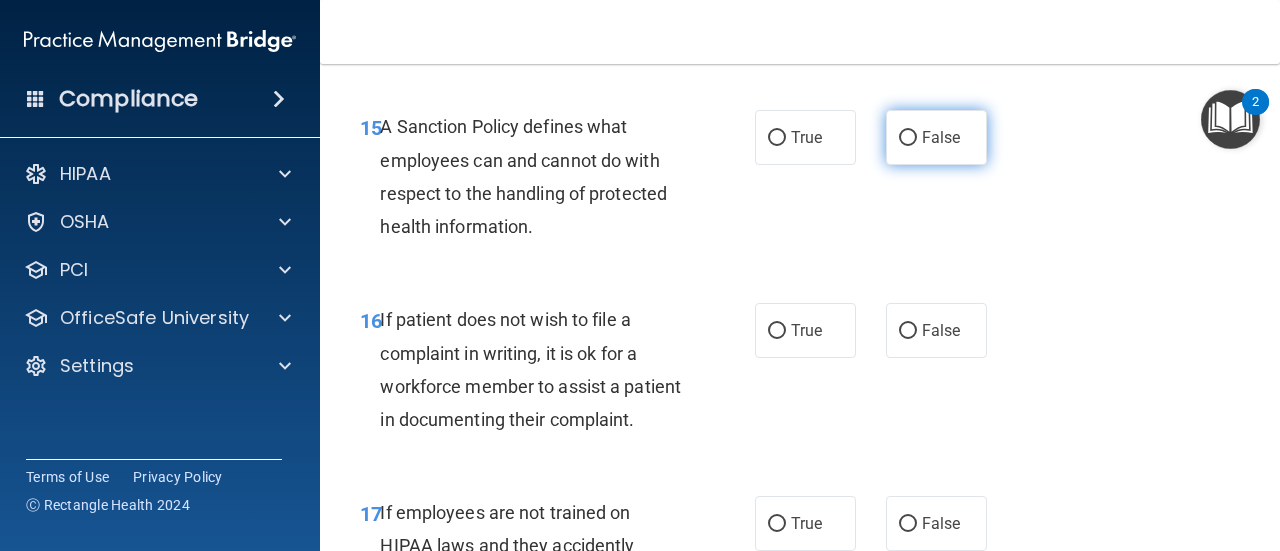 click on "False" at bounding box center [908, 138] 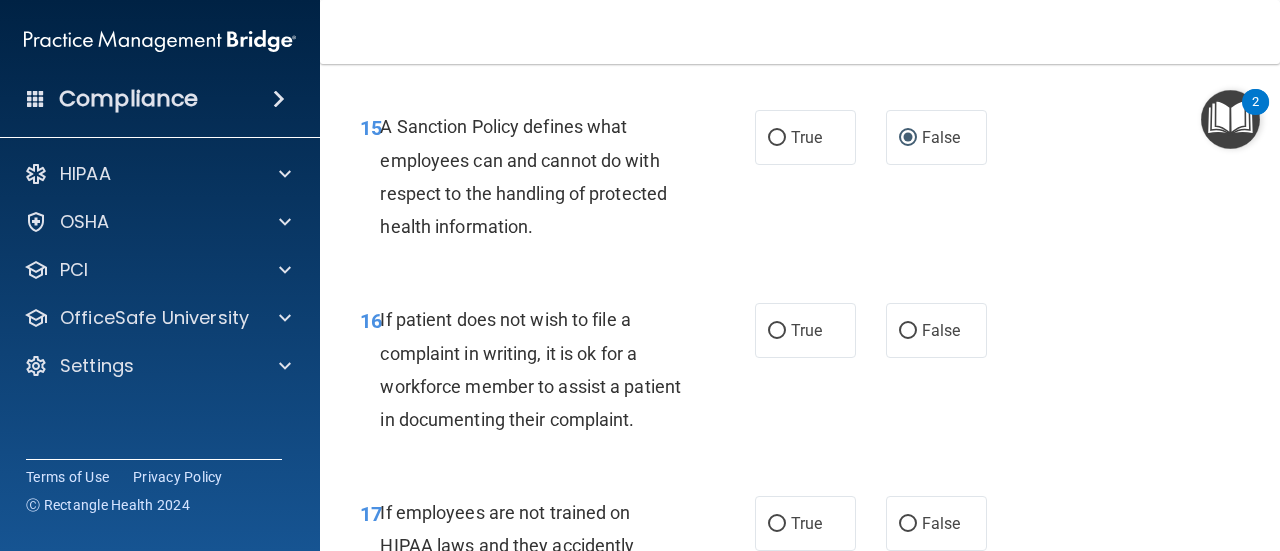 scroll, scrollTop: 3620, scrollLeft: 0, axis: vertical 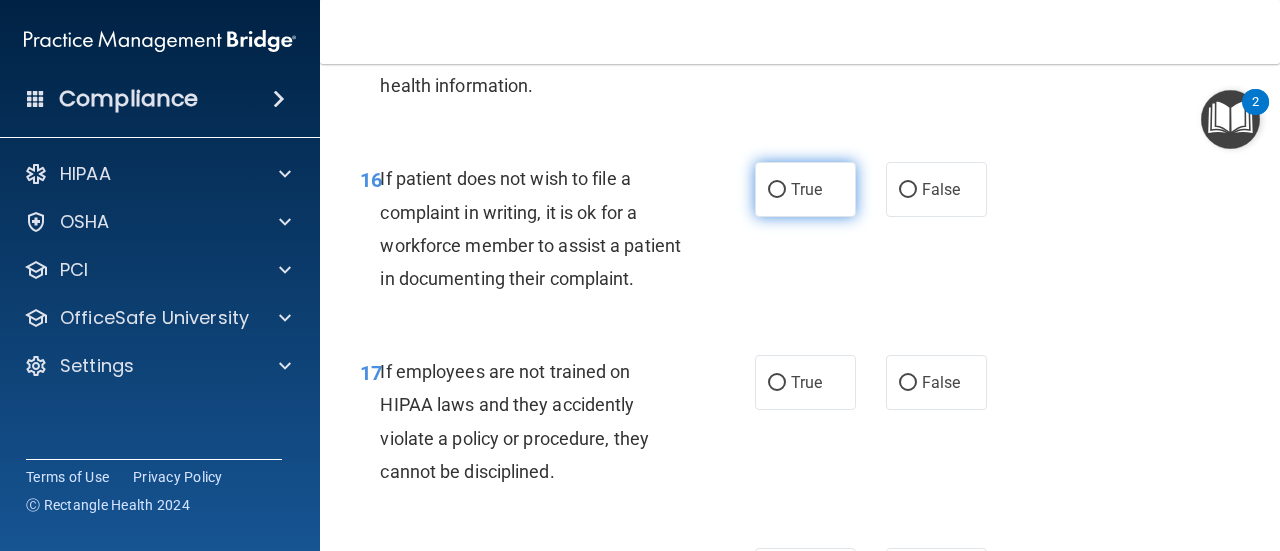 click on "True" at bounding box center (777, 190) 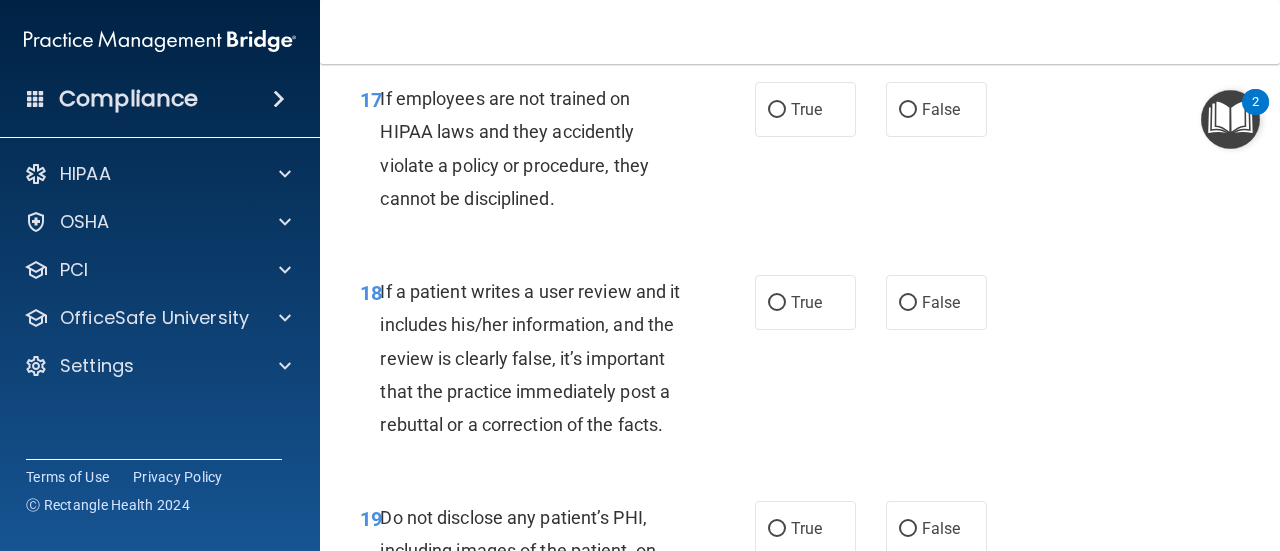 scroll, scrollTop: 3892, scrollLeft: 0, axis: vertical 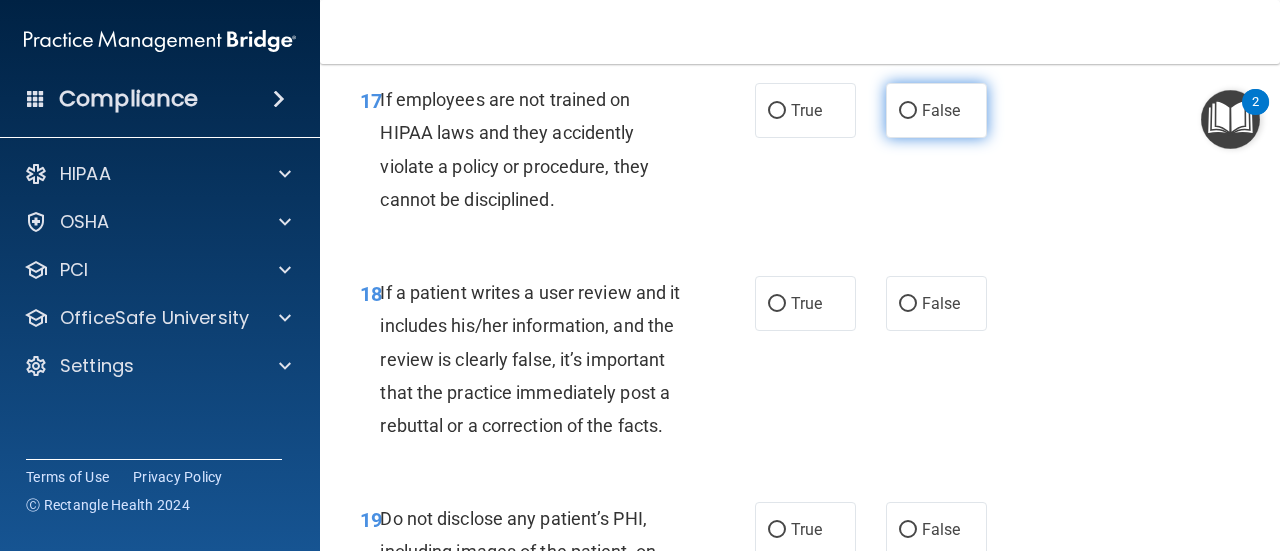 click on "False" at bounding box center [908, 111] 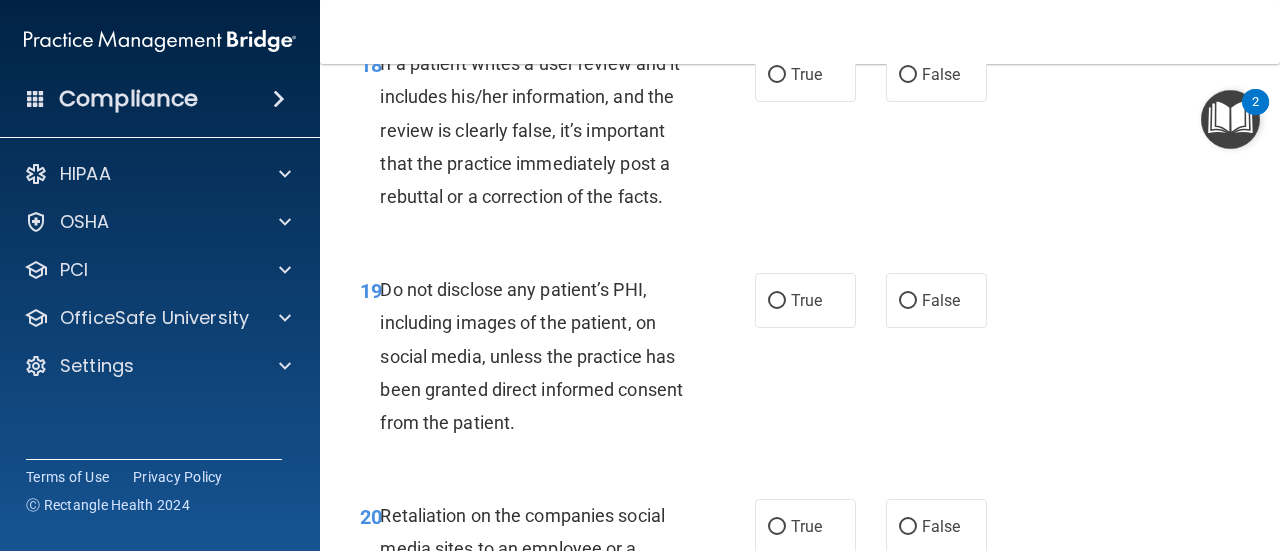 scroll, scrollTop: 4122, scrollLeft: 0, axis: vertical 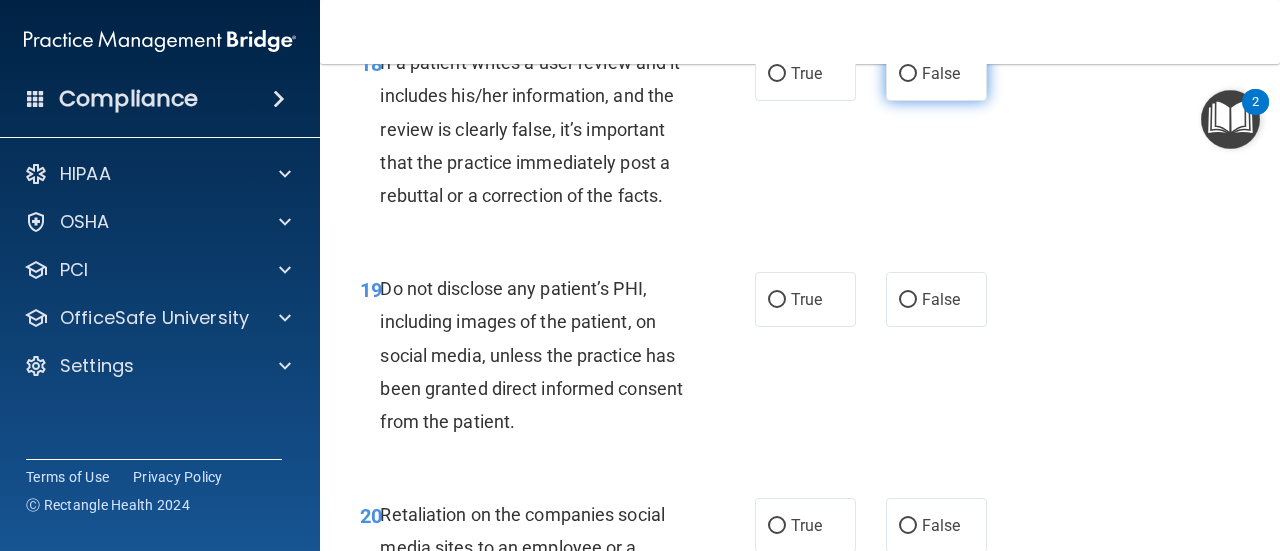 click on "False" at bounding box center [908, 74] 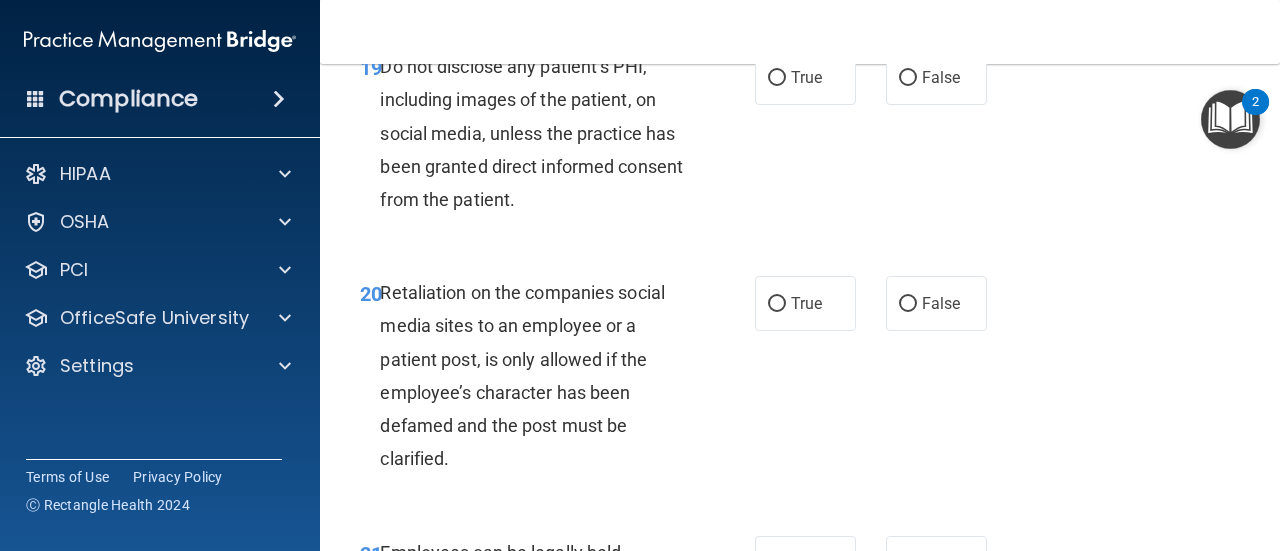 scroll, scrollTop: 4345, scrollLeft: 0, axis: vertical 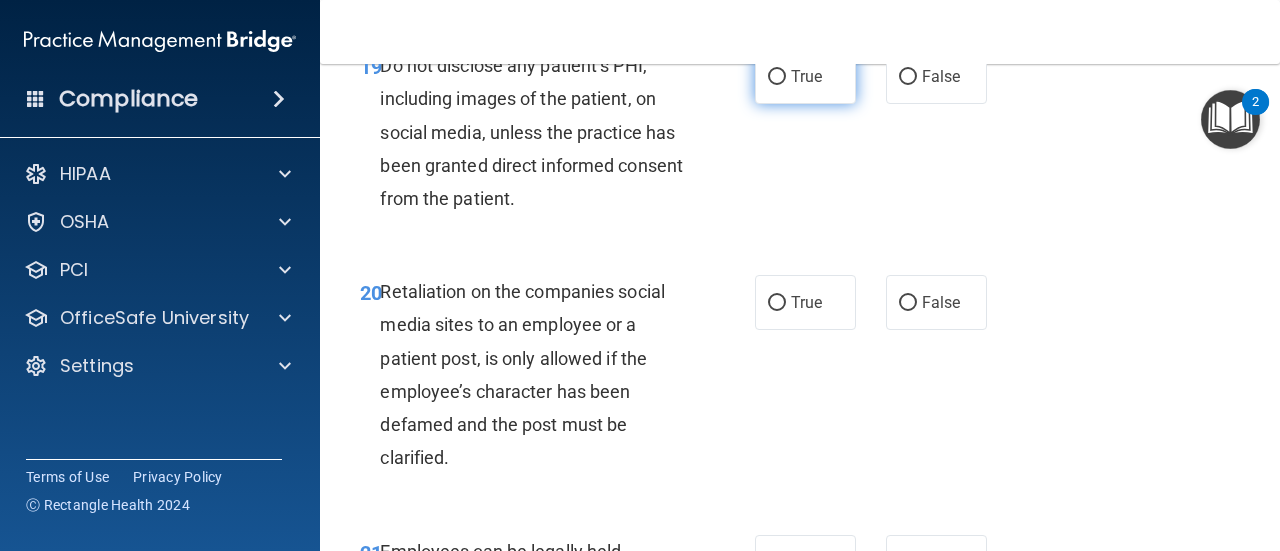 click on "True" at bounding box center [777, 77] 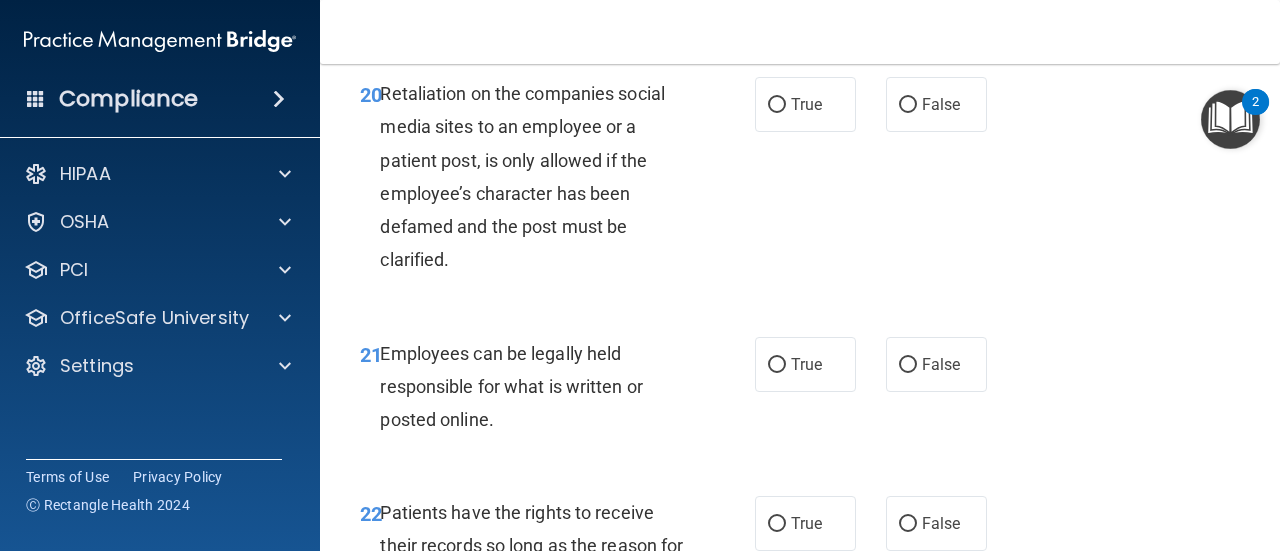 scroll, scrollTop: 4545, scrollLeft: 0, axis: vertical 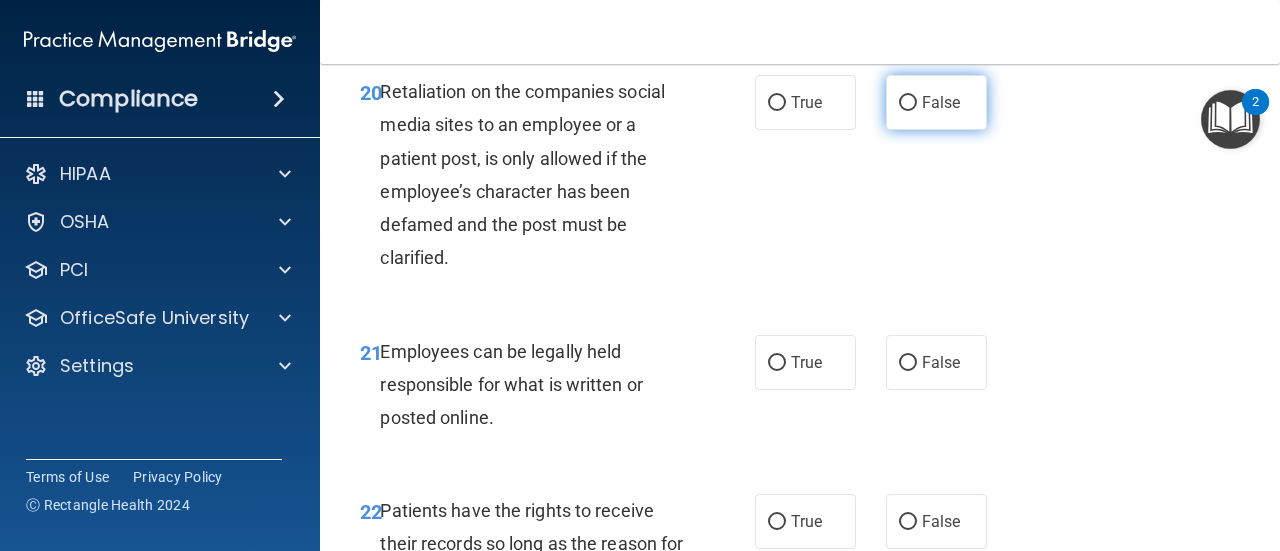 click on "False" at bounding box center (908, 103) 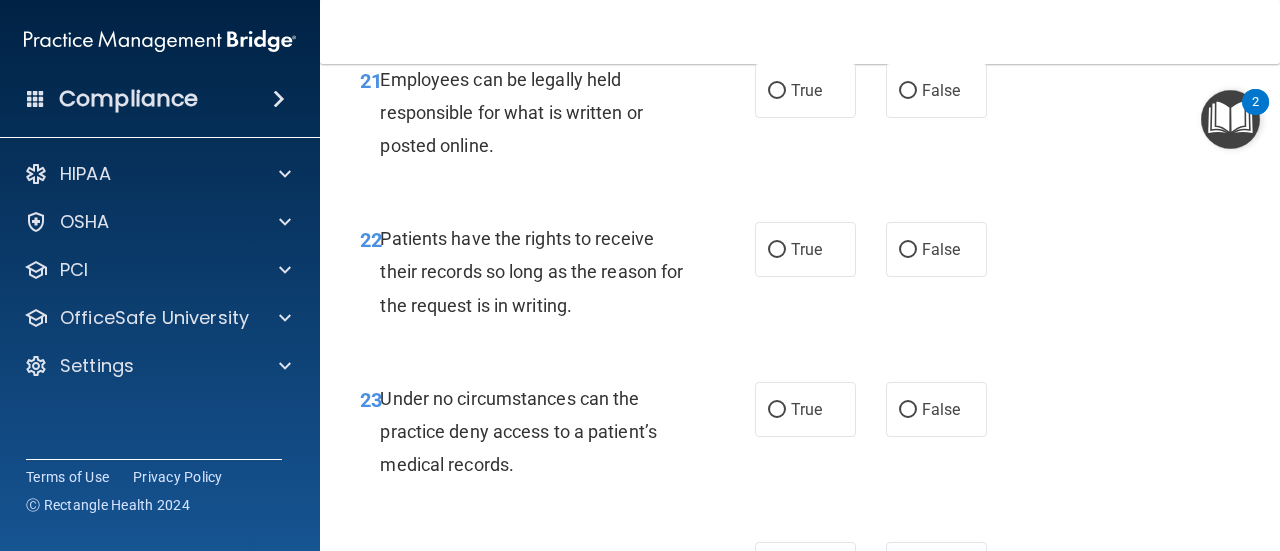 scroll, scrollTop: 4818, scrollLeft: 0, axis: vertical 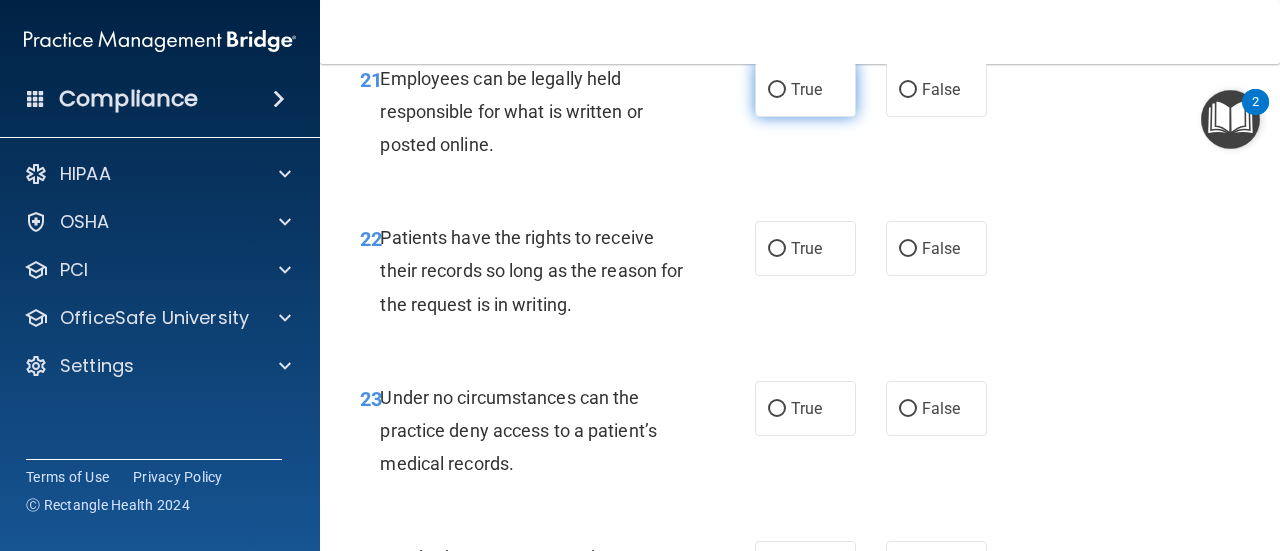 click on "True" at bounding box center (777, 90) 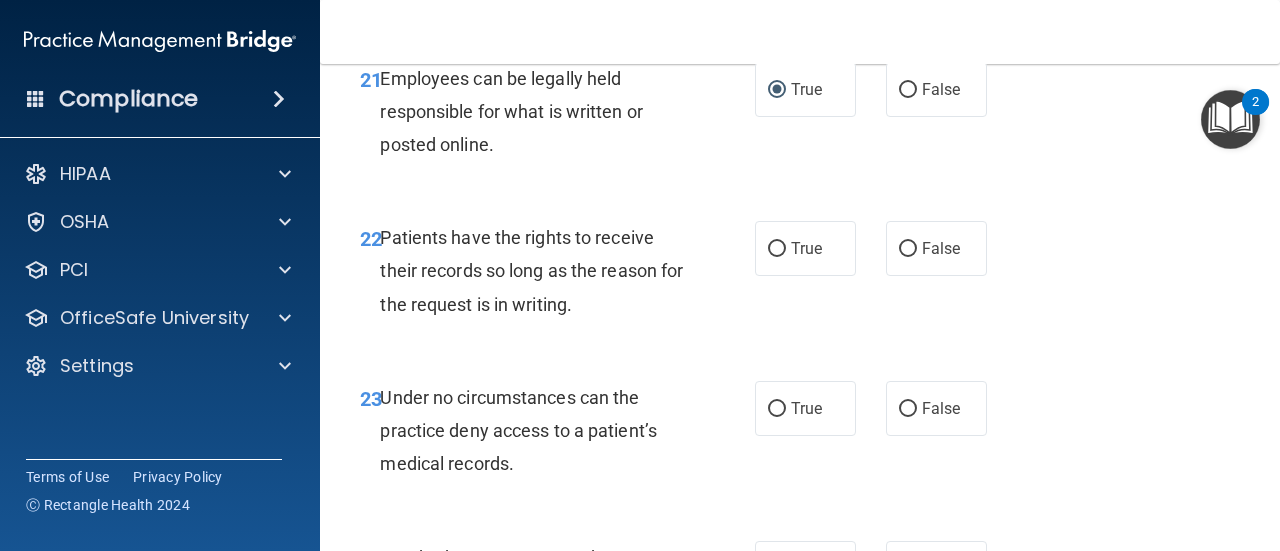 scroll, scrollTop: 4965, scrollLeft: 0, axis: vertical 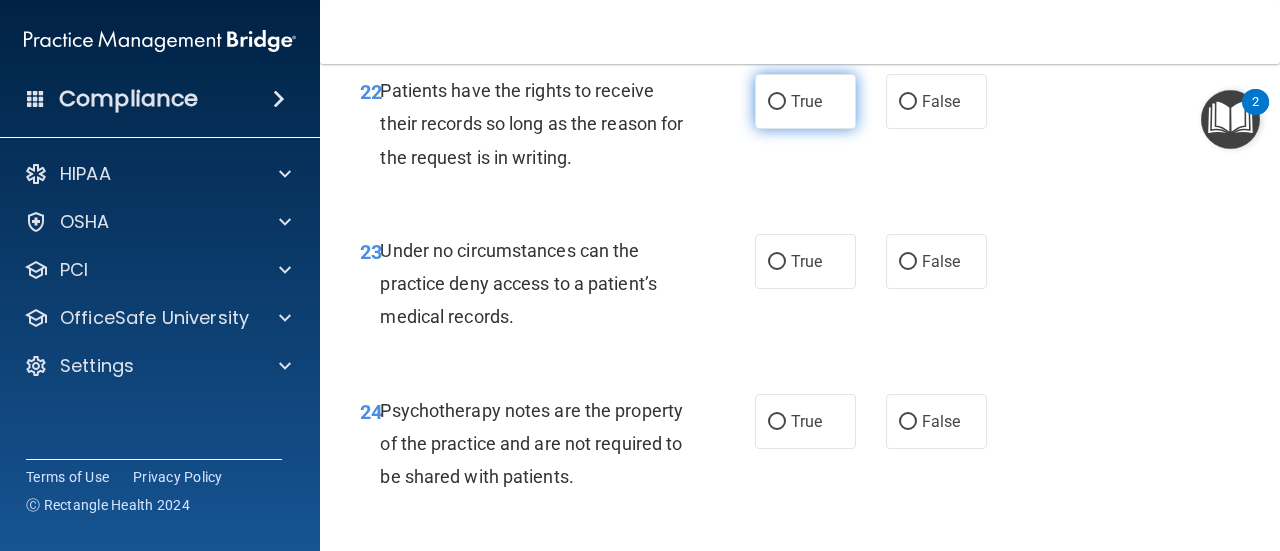 click on "True" at bounding box center (777, 102) 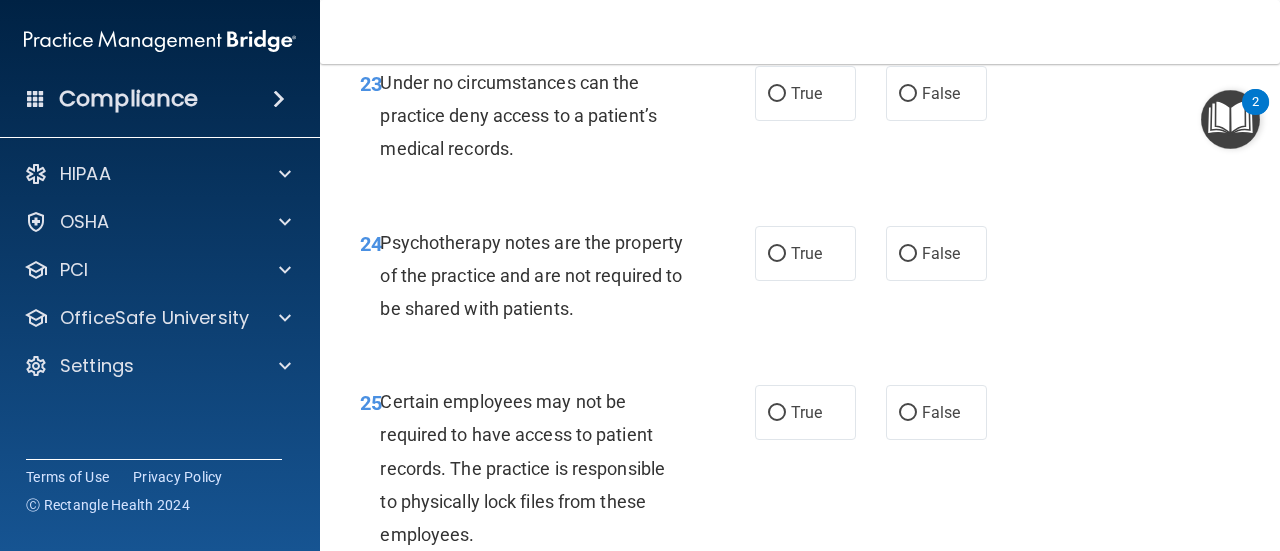 scroll, scrollTop: 5144, scrollLeft: 0, axis: vertical 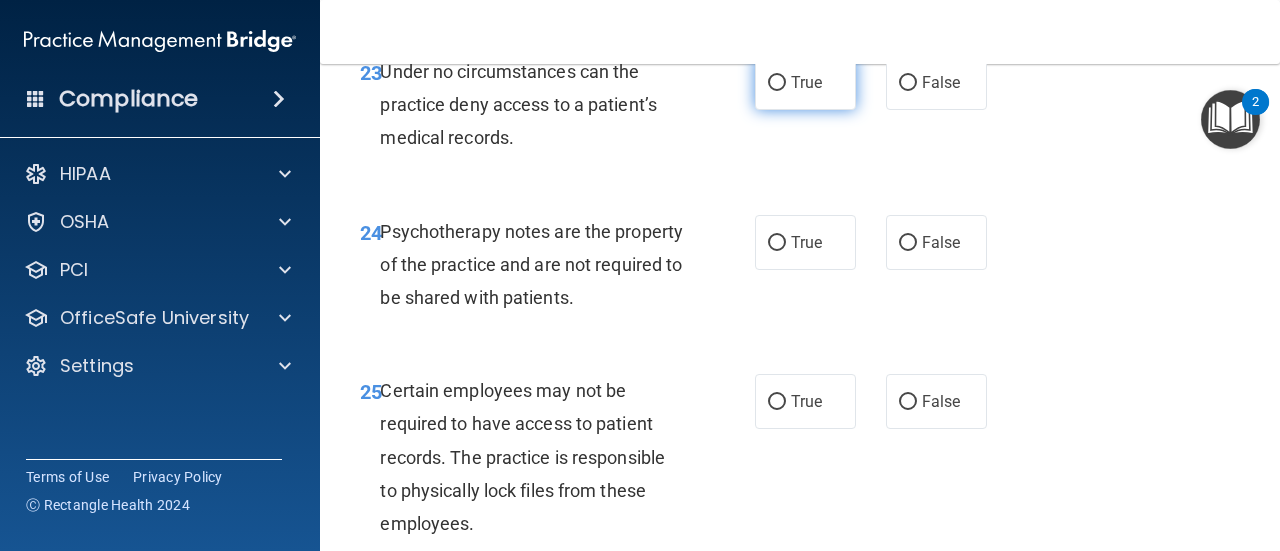 click on "True" at bounding box center [777, 83] 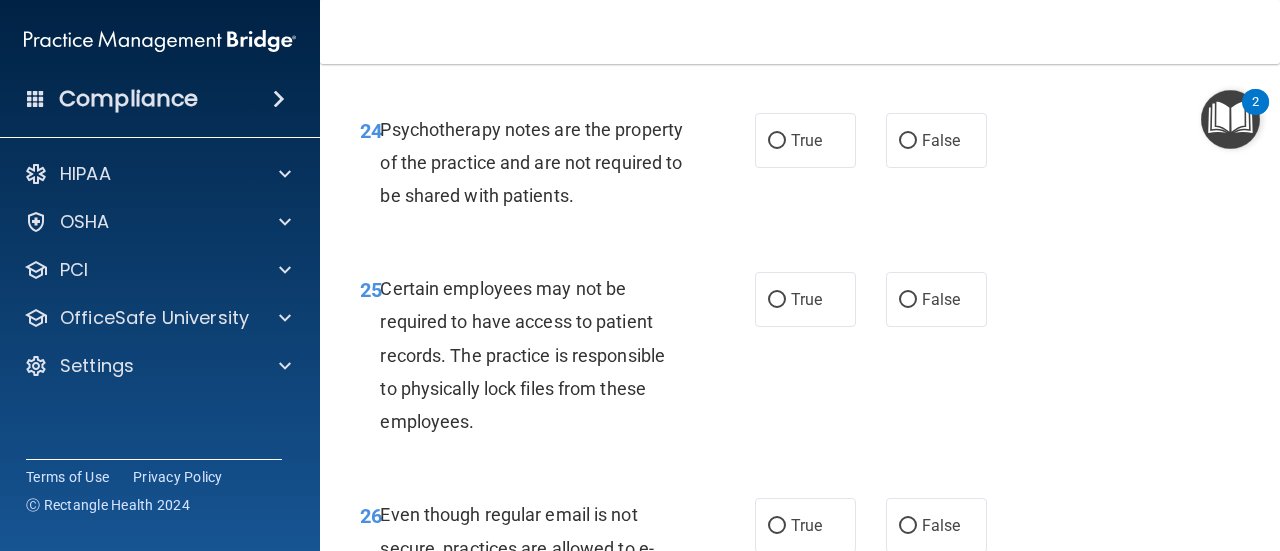 scroll, scrollTop: 5322, scrollLeft: 0, axis: vertical 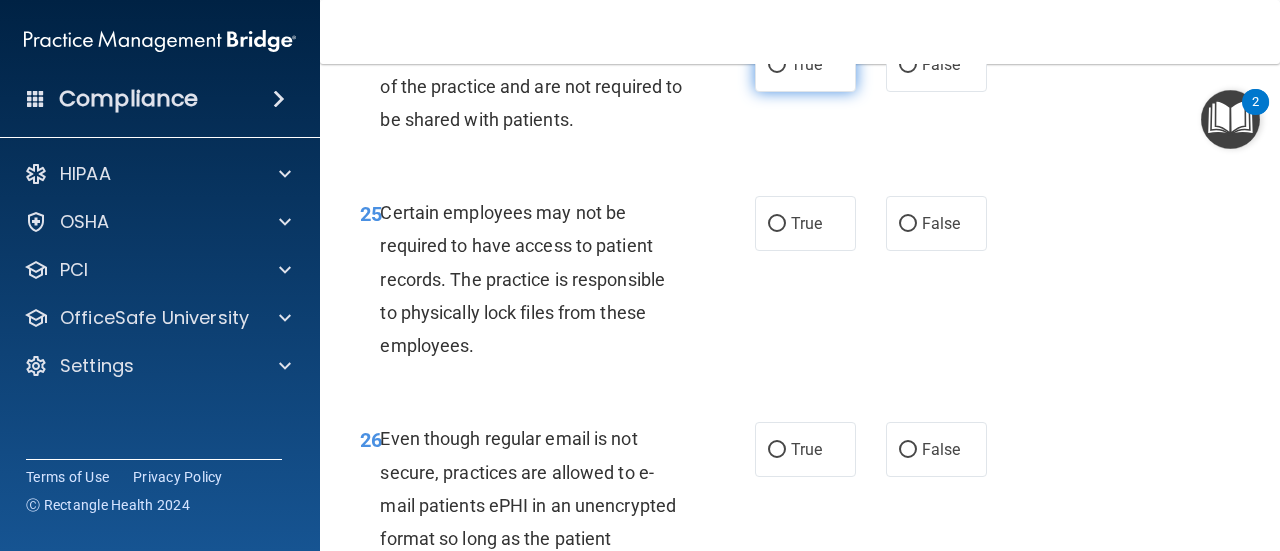 click on "True" at bounding box center [777, 65] 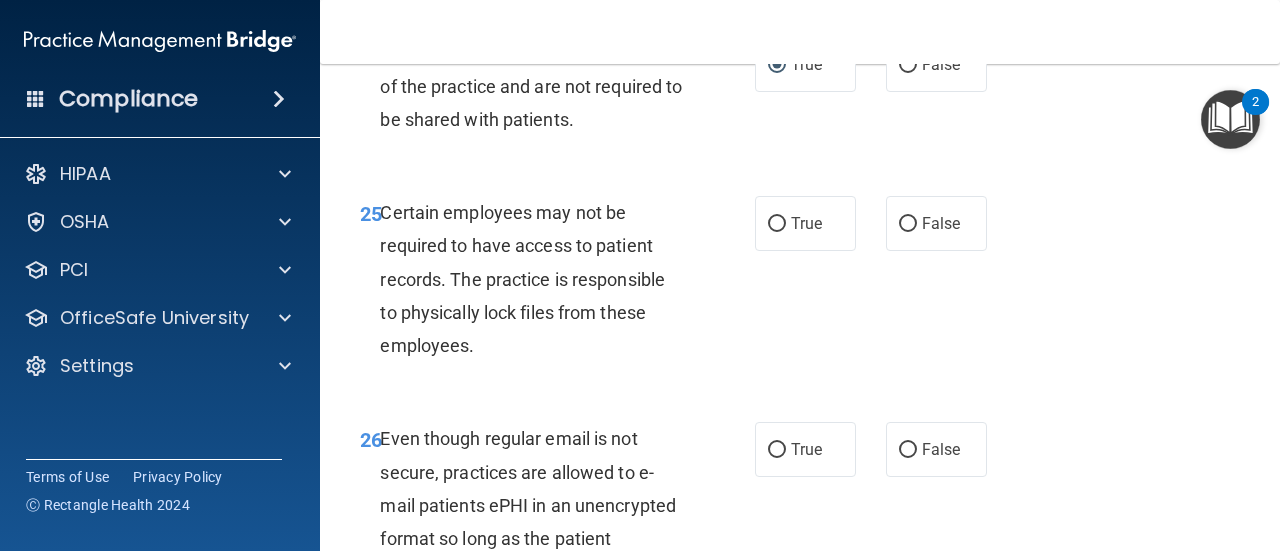 scroll, scrollTop: 5466, scrollLeft: 0, axis: vertical 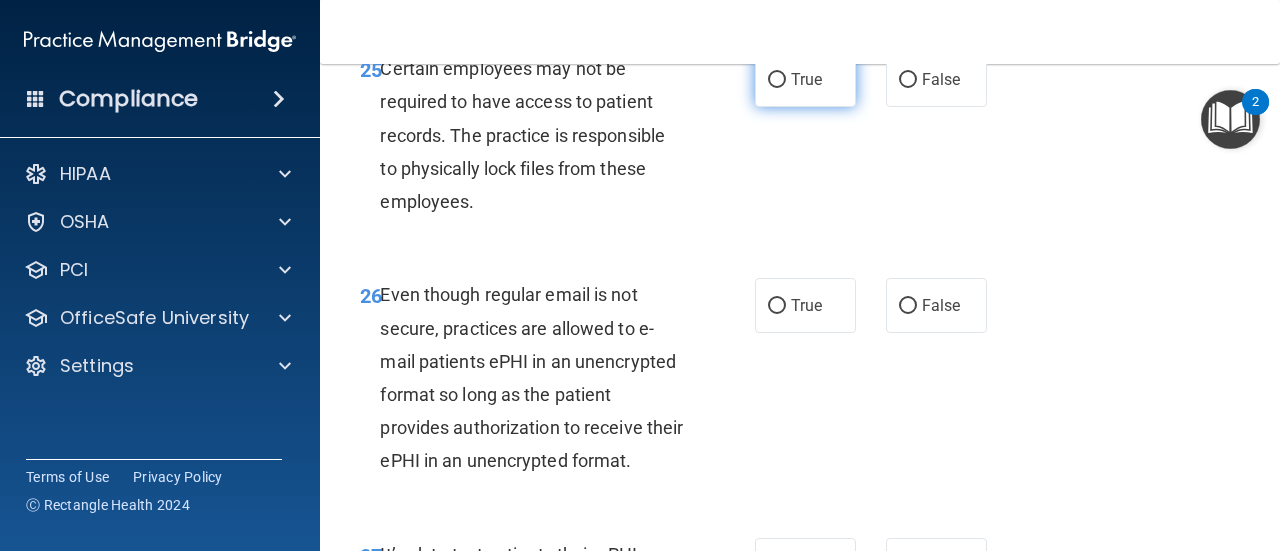 click on "True" at bounding box center [777, 80] 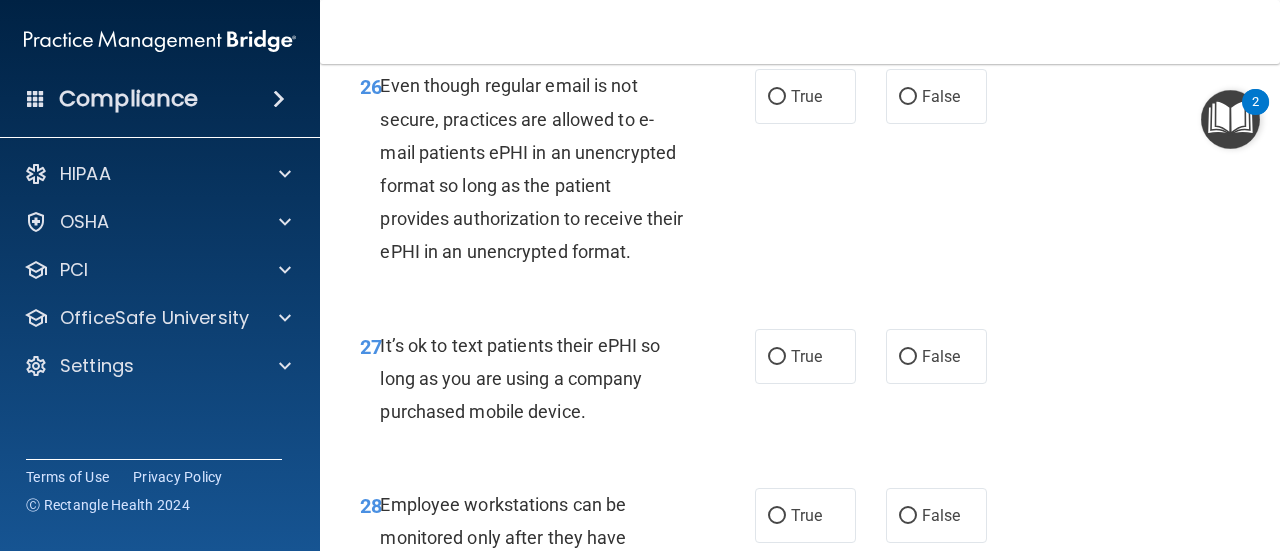 scroll, scrollTop: 5676, scrollLeft: 0, axis: vertical 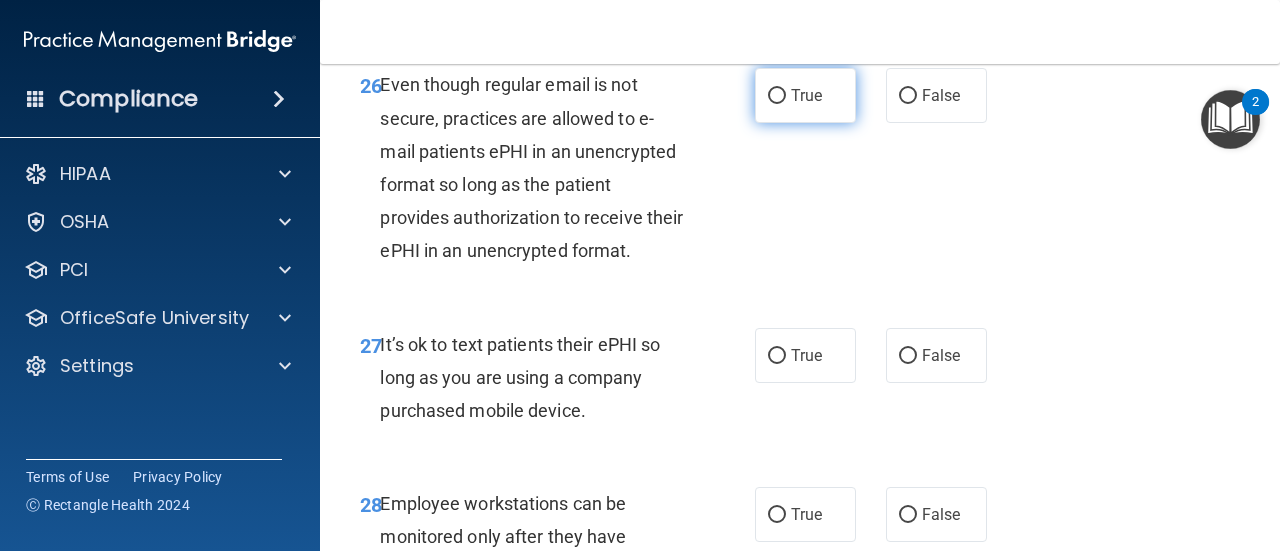 click on "True" at bounding box center (777, 96) 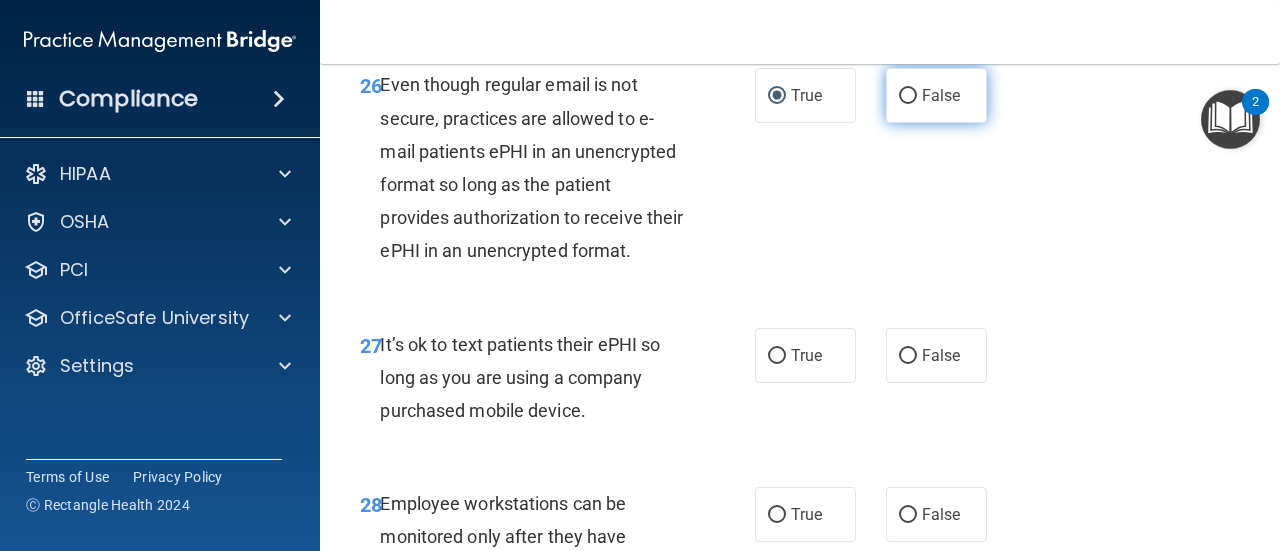 click on "False" at bounding box center [941, 95] 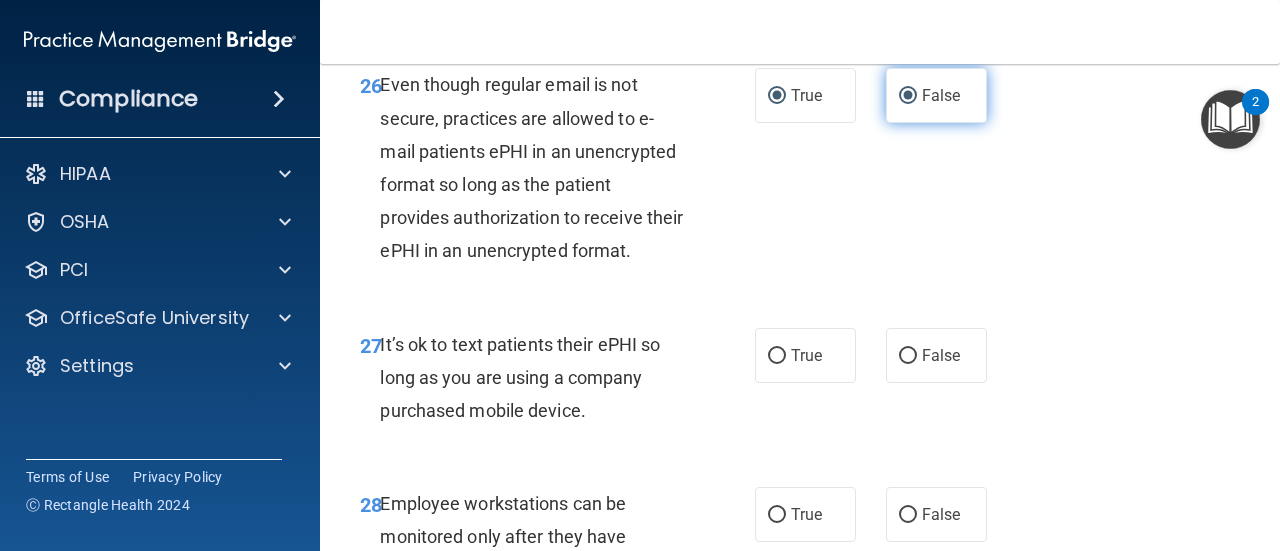 radio on "false" 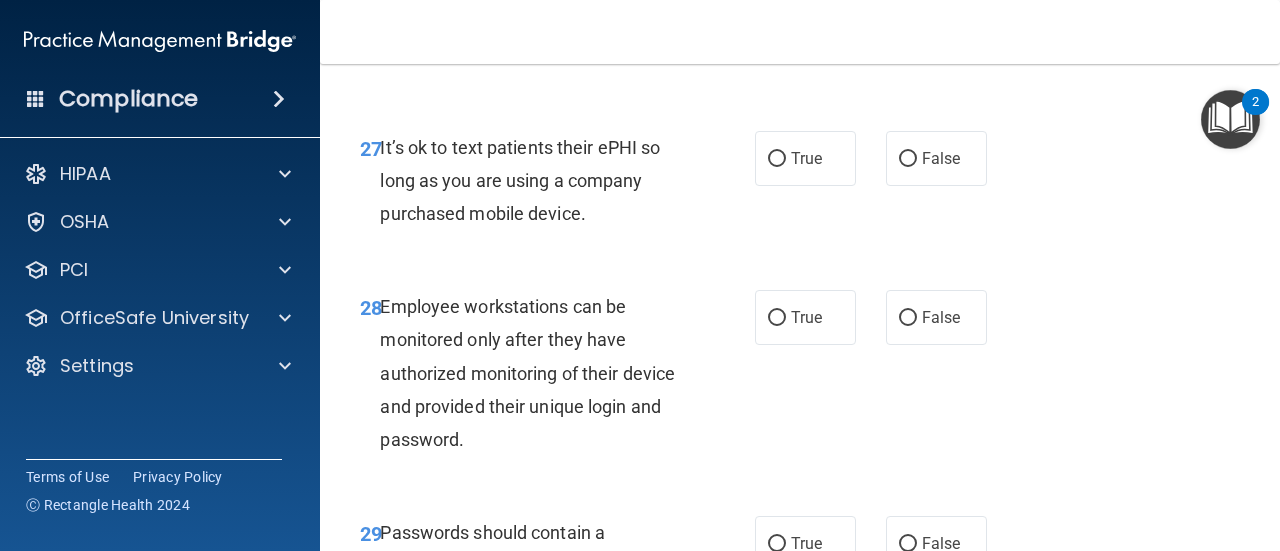 scroll, scrollTop: 5905, scrollLeft: 0, axis: vertical 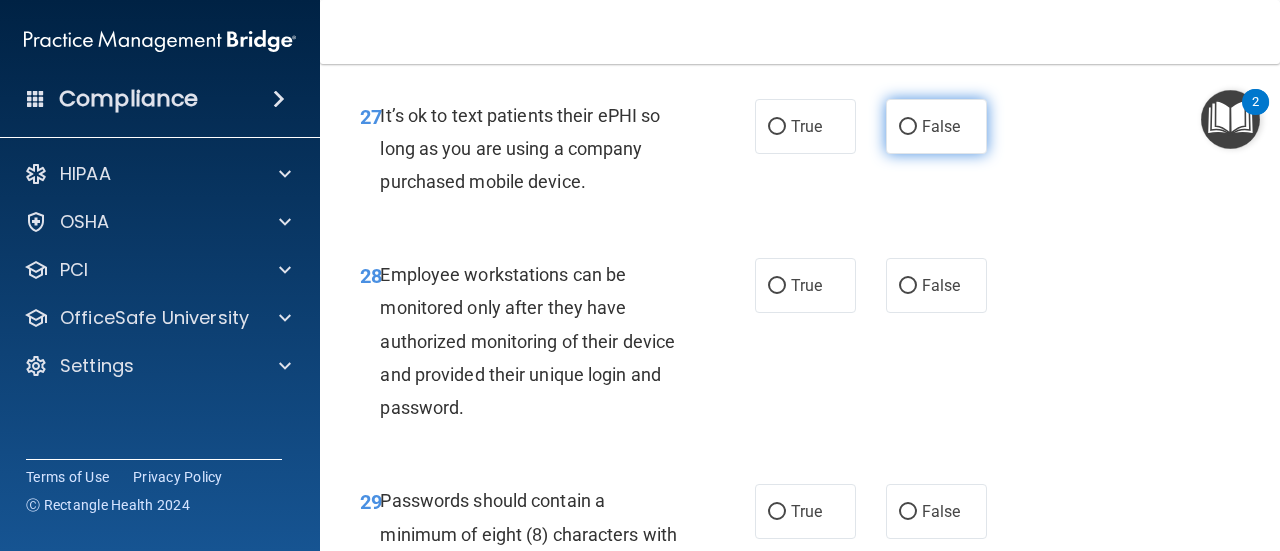click on "False" at bounding box center [908, 127] 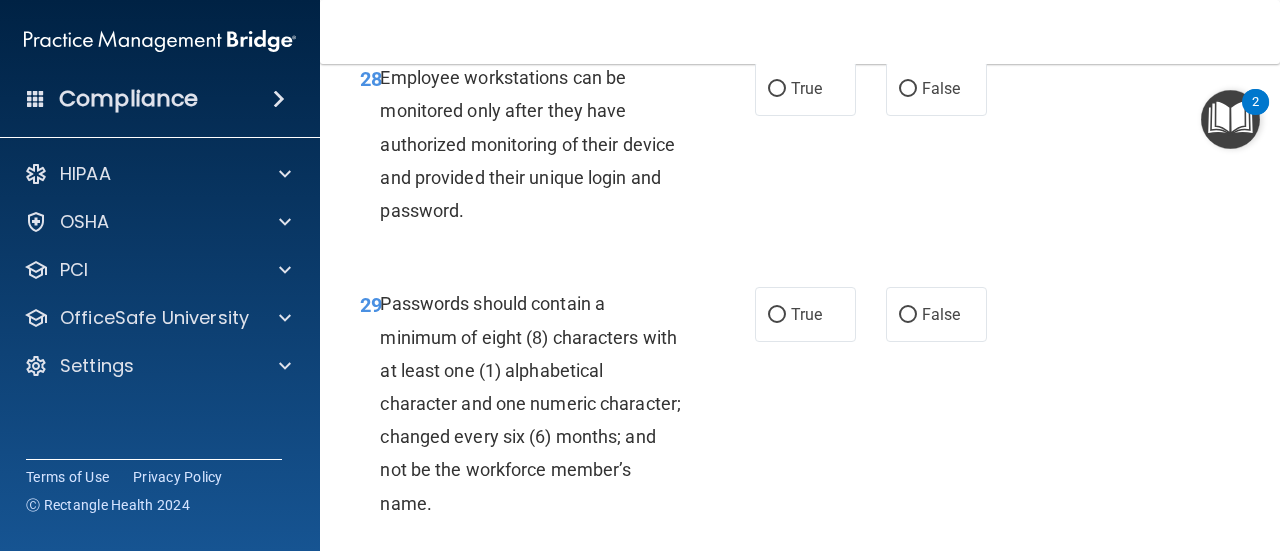 scroll, scrollTop: 6103, scrollLeft: 0, axis: vertical 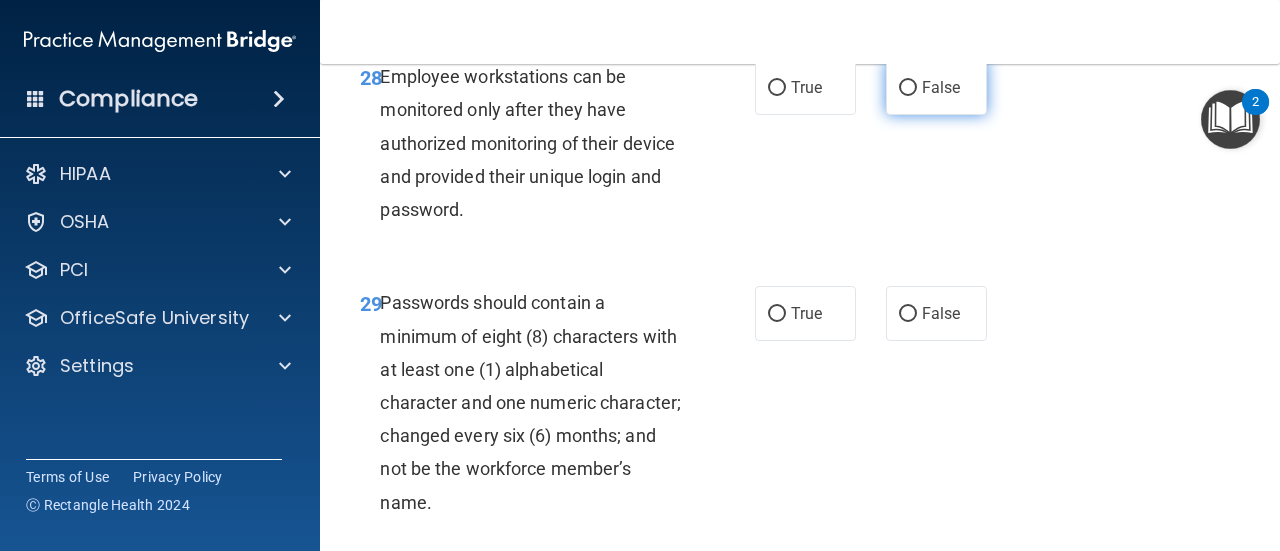 click on "False" at bounding box center (908, 88) 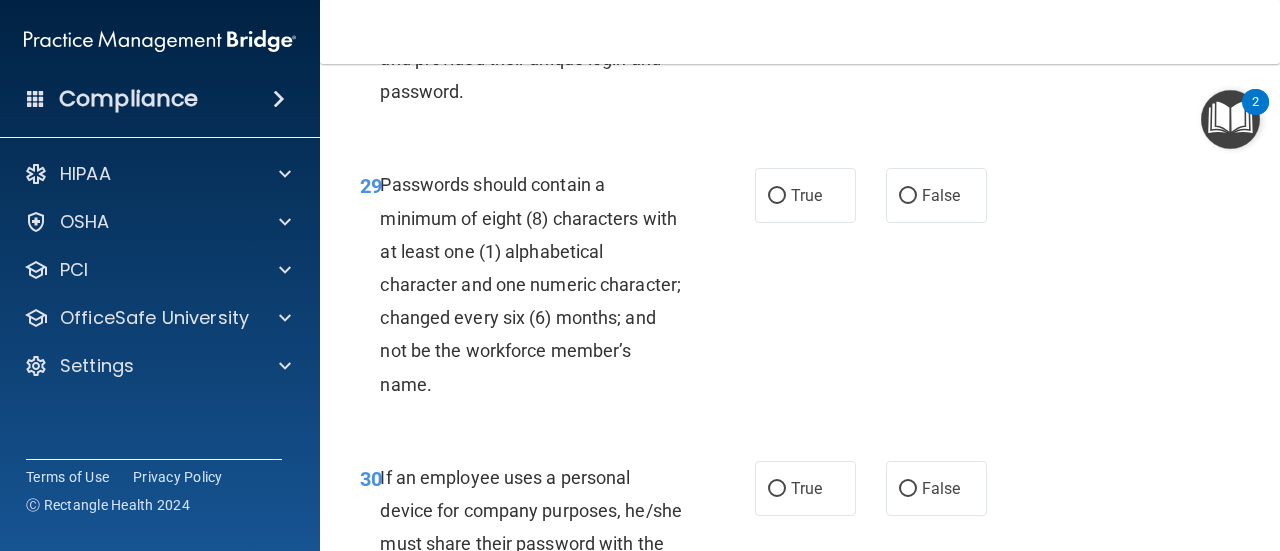 scroll, scrollTop: 6273, scrollLeft: 0, axis: vertical 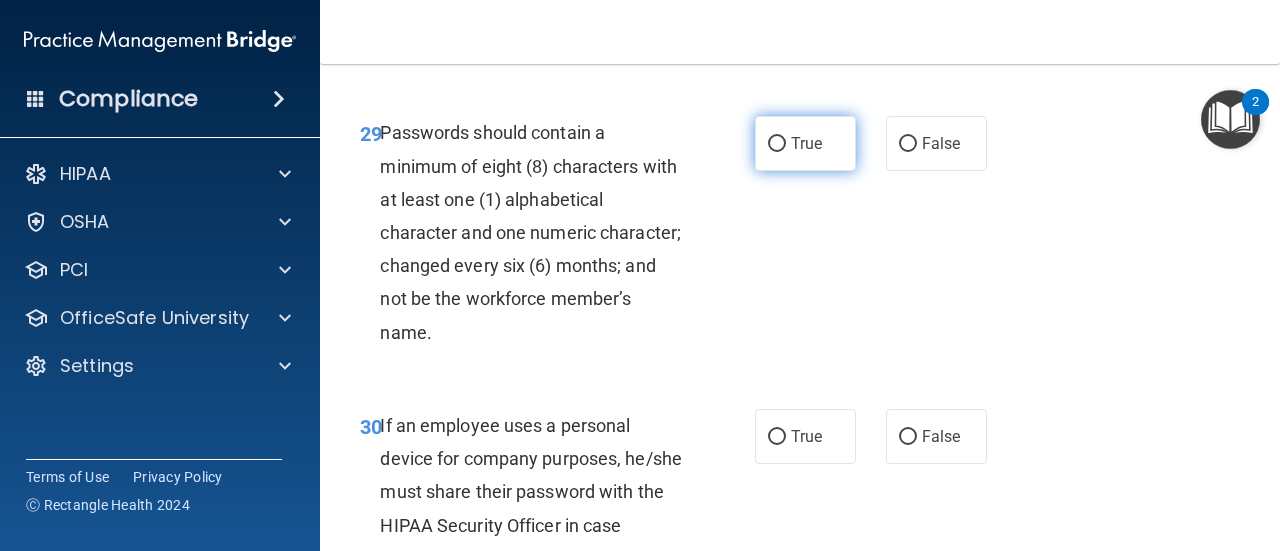 click on "True" at bounding box center (777, 144) 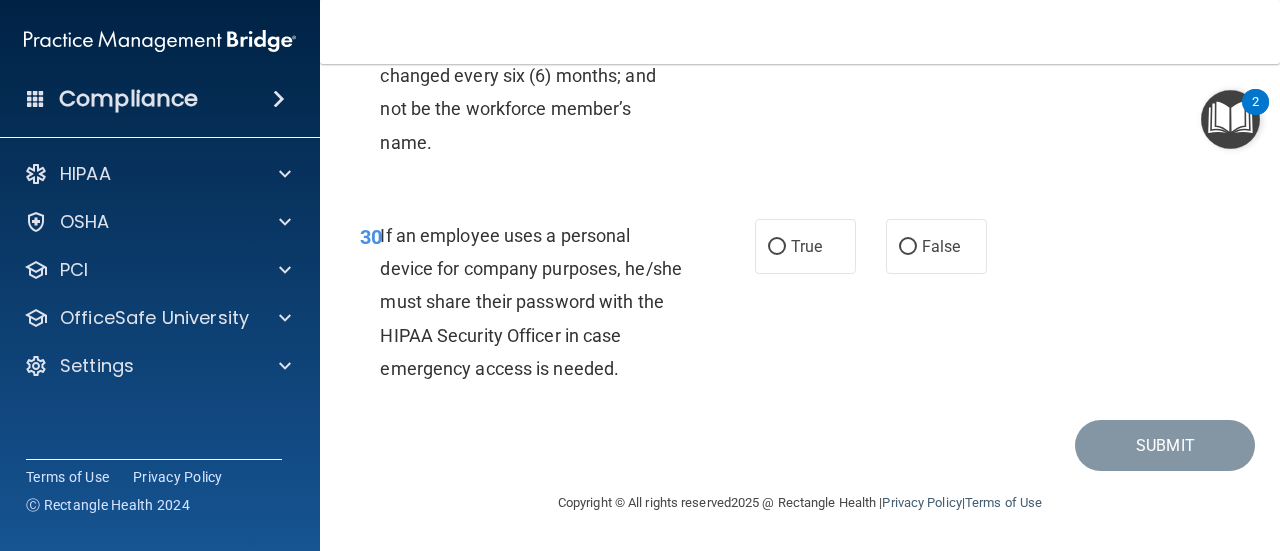 scroll, scrollTop: 6585, scrollLeft: 0, axis: vertical 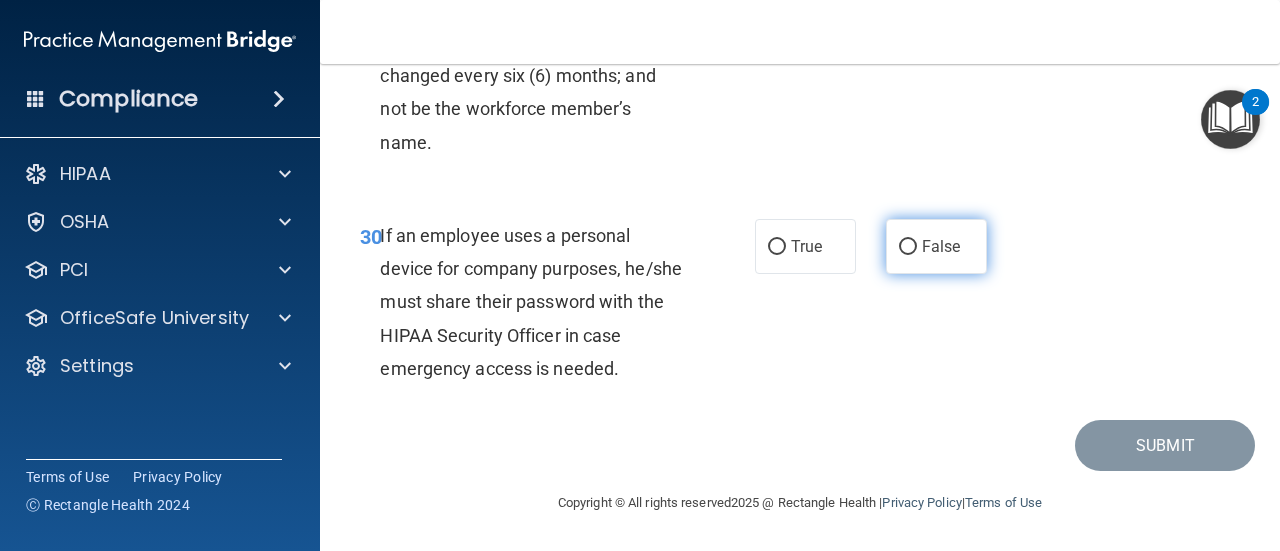 click on "False" at bounding box center [908, 247] 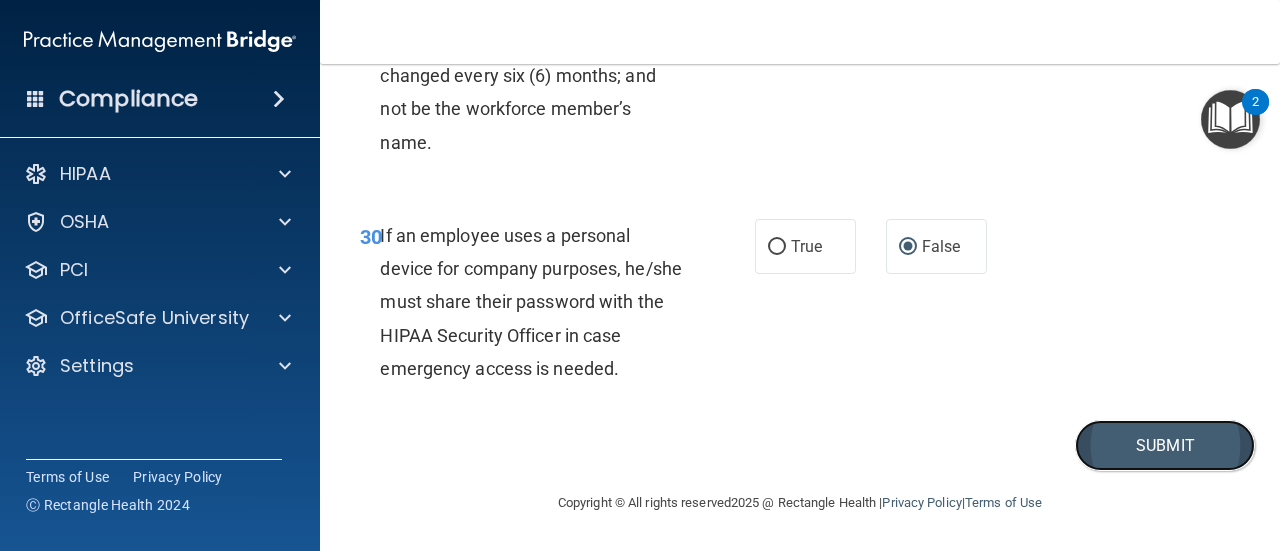 click on "Submit" at bounding box center [1165, 445] 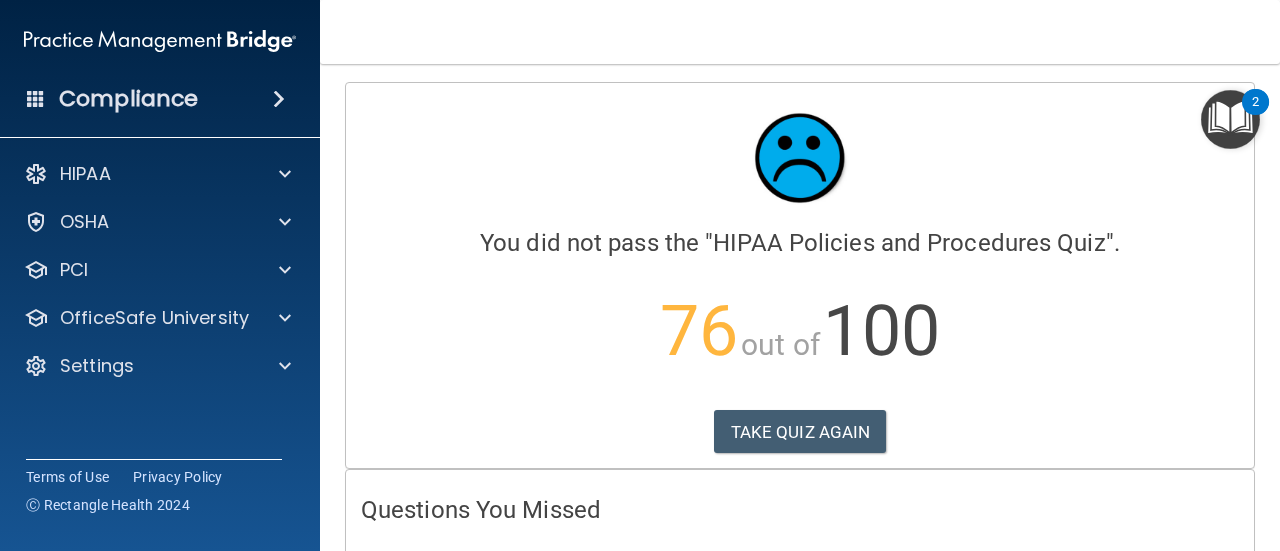 scroll, scrollTop: 0, scrollLeft: 0, axis: both 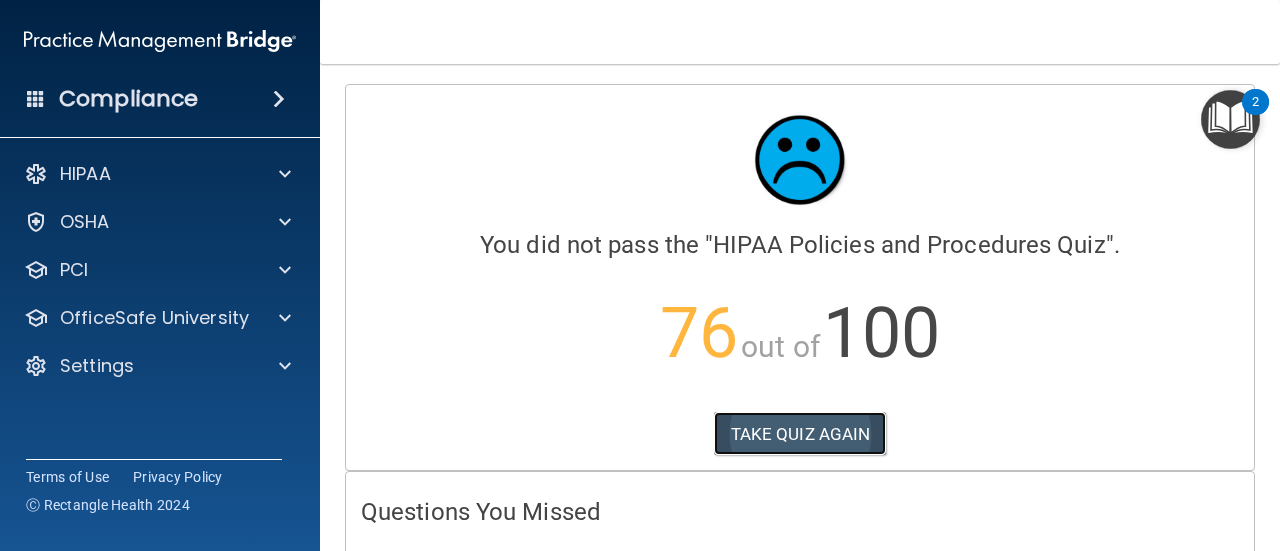 click on "TAKE QUIZ AGAIN" at bounding box center [800, 434] 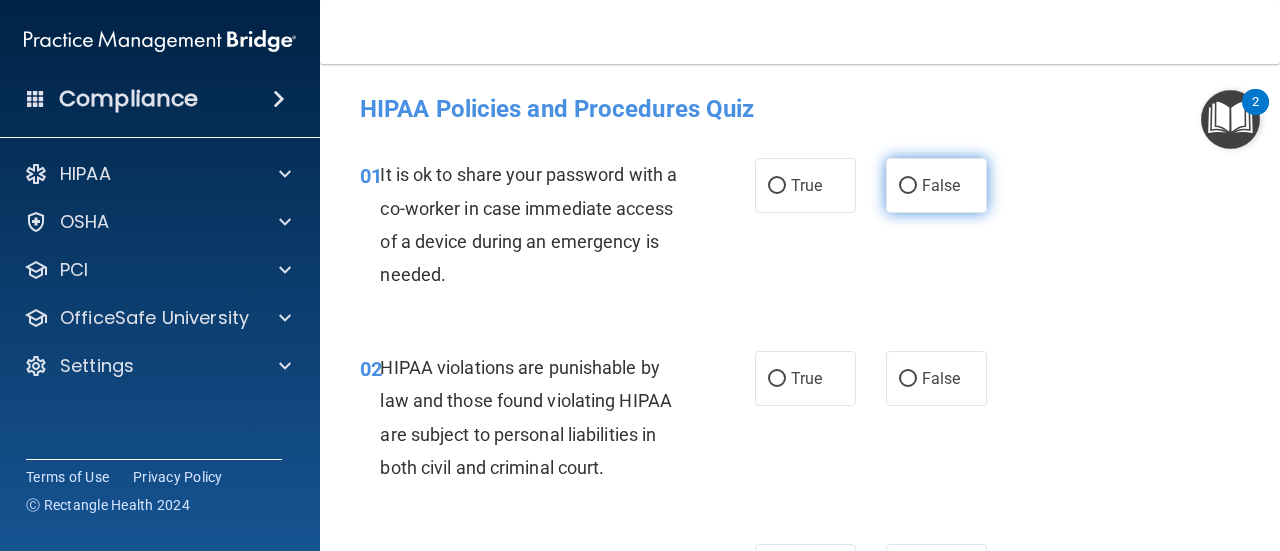 click on "False" at bounding box center [908, 186] 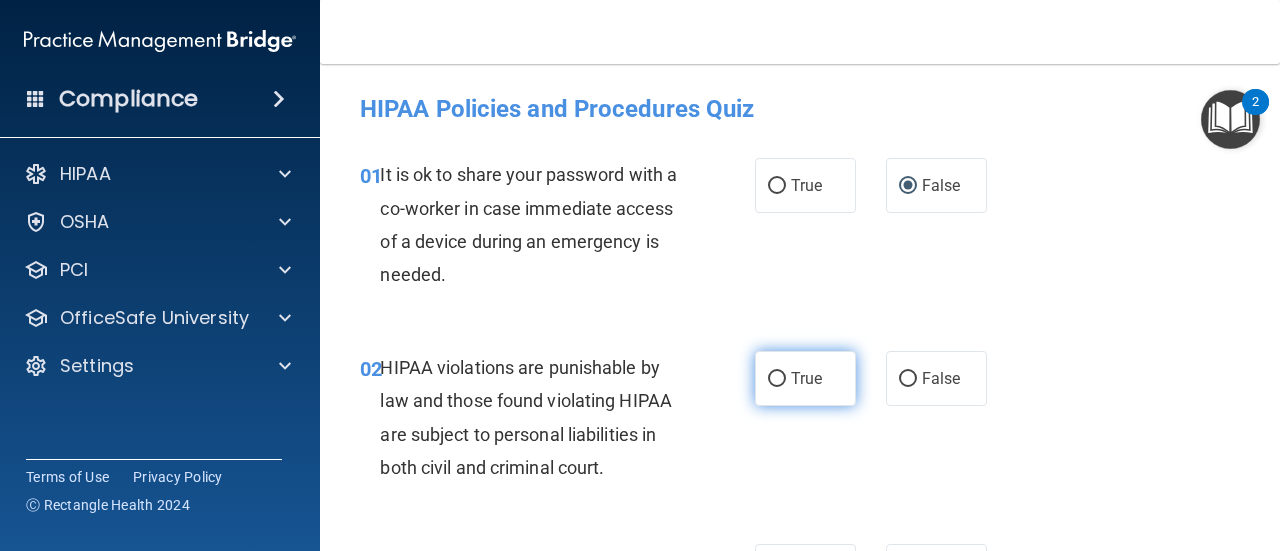 click on "True" at bounding box center [805, 378] 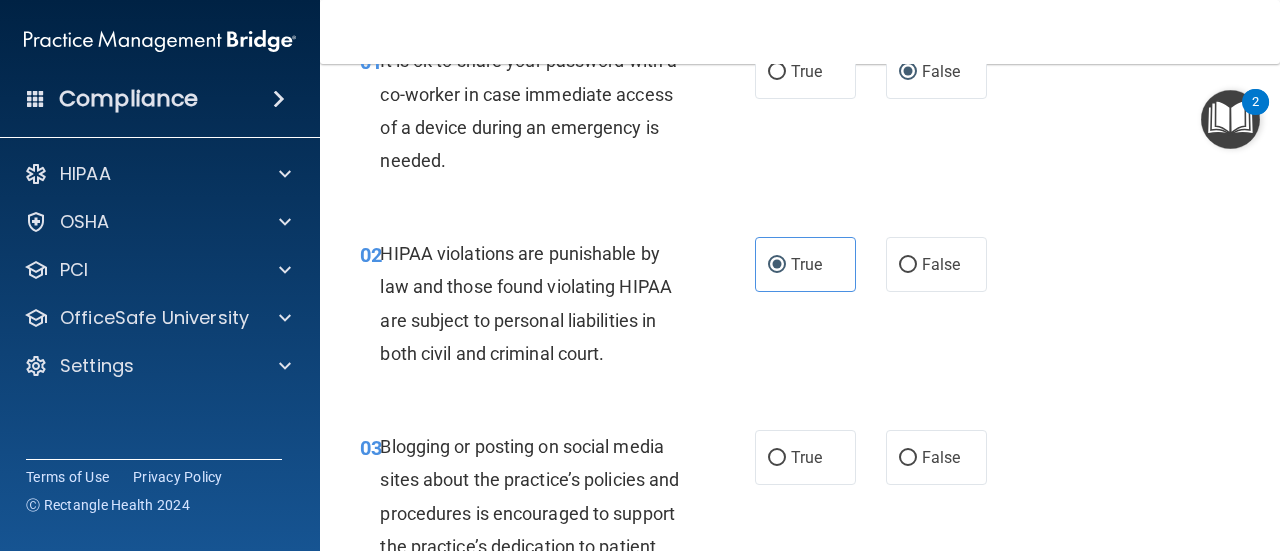 scroll, scrollTop: 148, scrollLeft: 0, axis: vertical 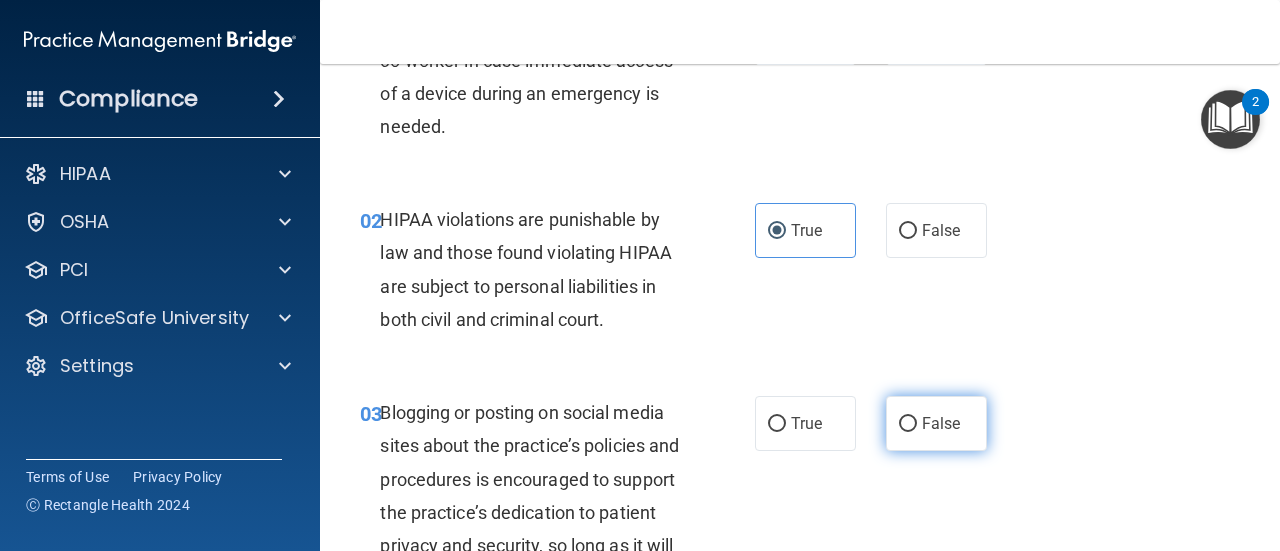 click on "False" at bounding box center (908, 424) 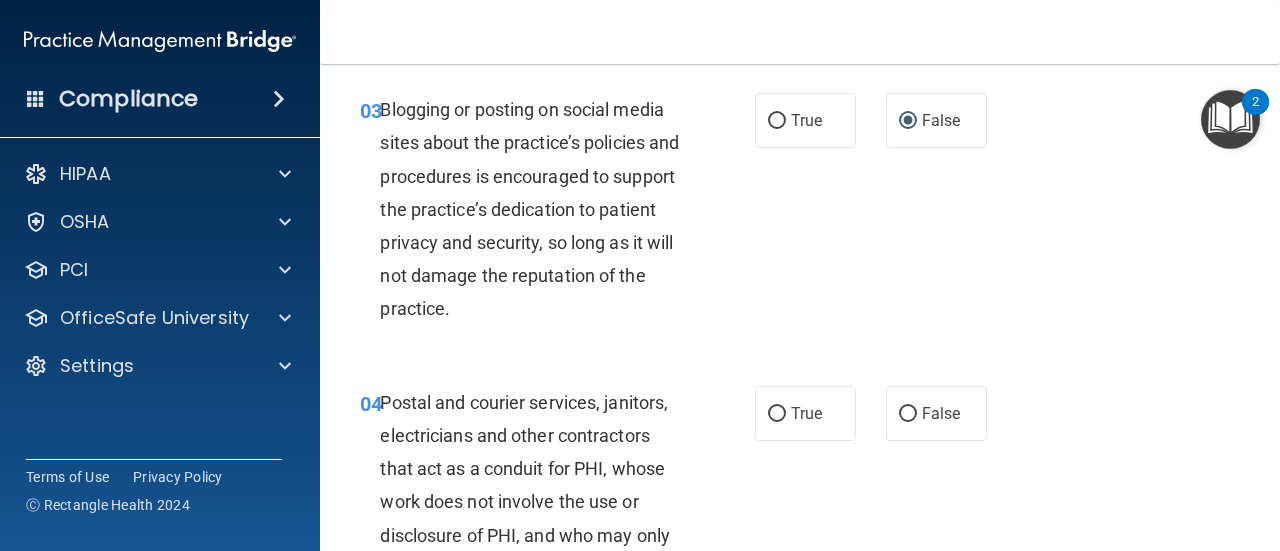scroll, scrollTop: 453, scrollLeft: 0, axis: vertical 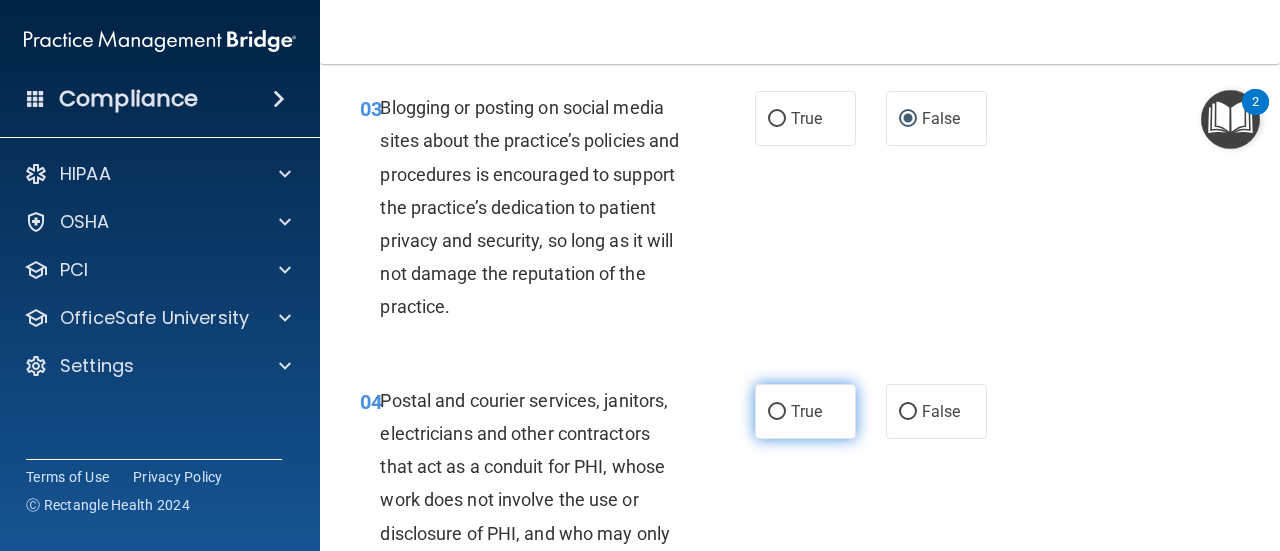click on "True" at bounding box center (777, 412) 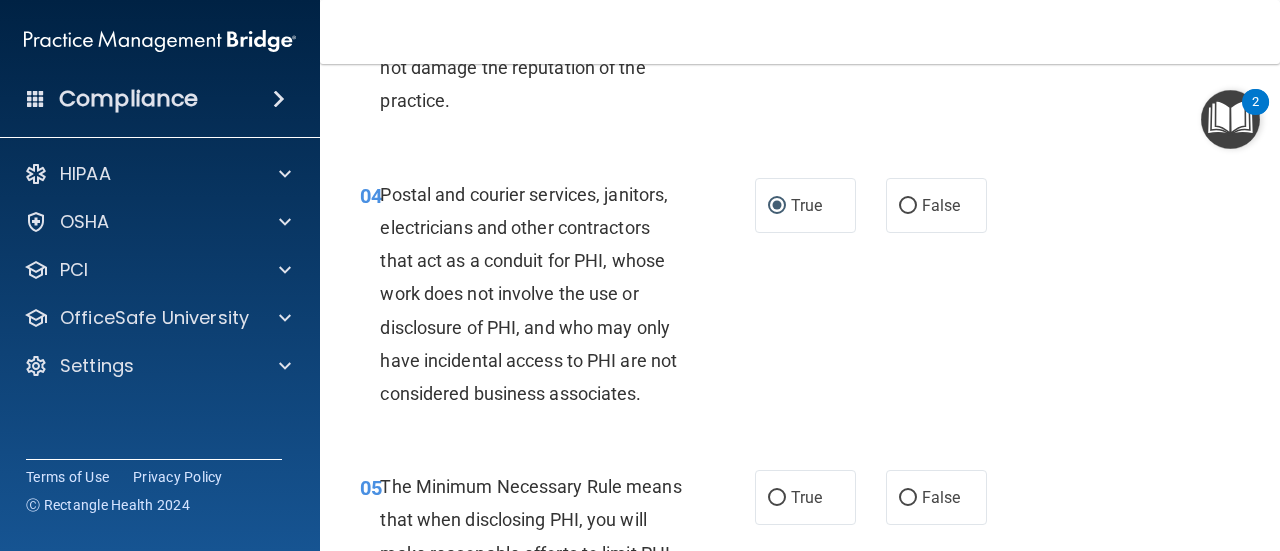 scroll, scrollTop: 781, scrollLeft: 0, axis: vertical 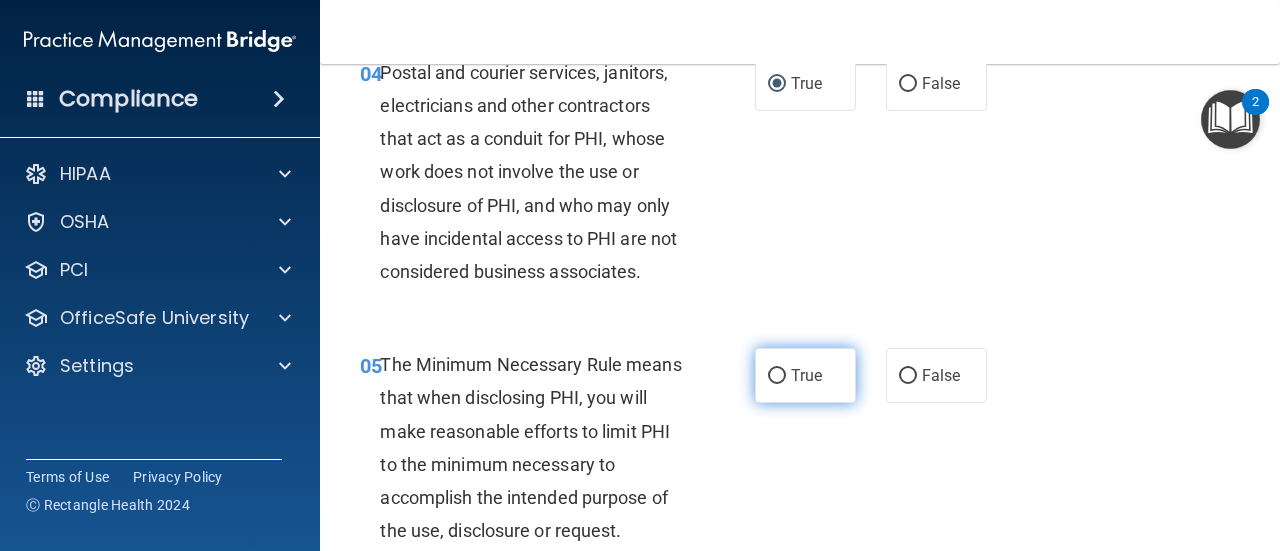 click on "True" at bounding box center (777, 376) 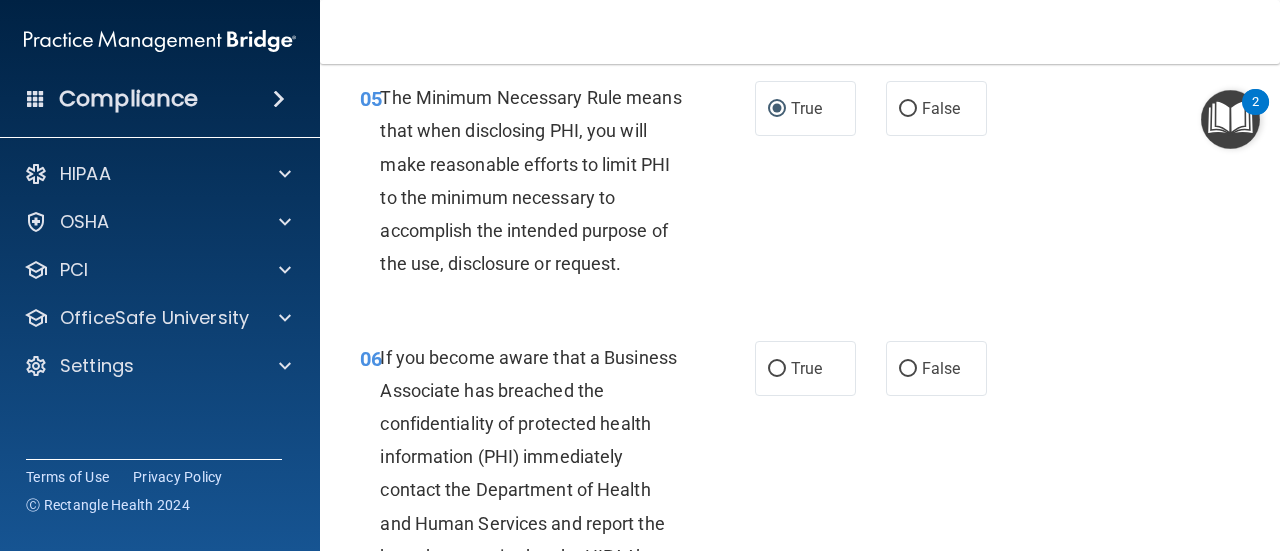 scroll, scrollTop: 1049, scrollLeft: 0, axis: vertical 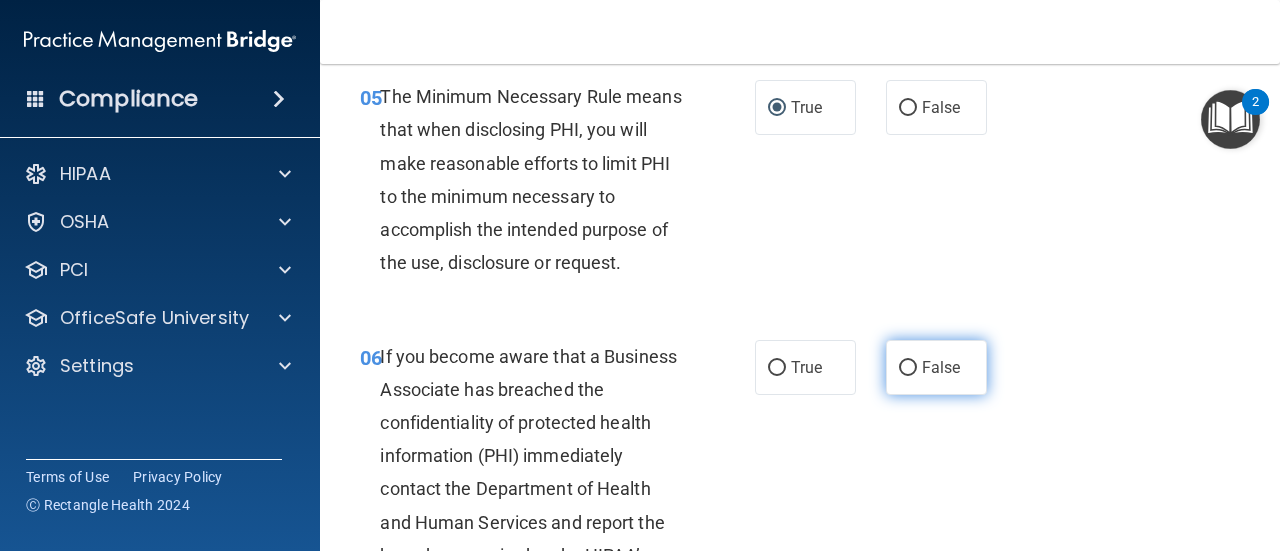click on "False" at bounding box center [908, 368] 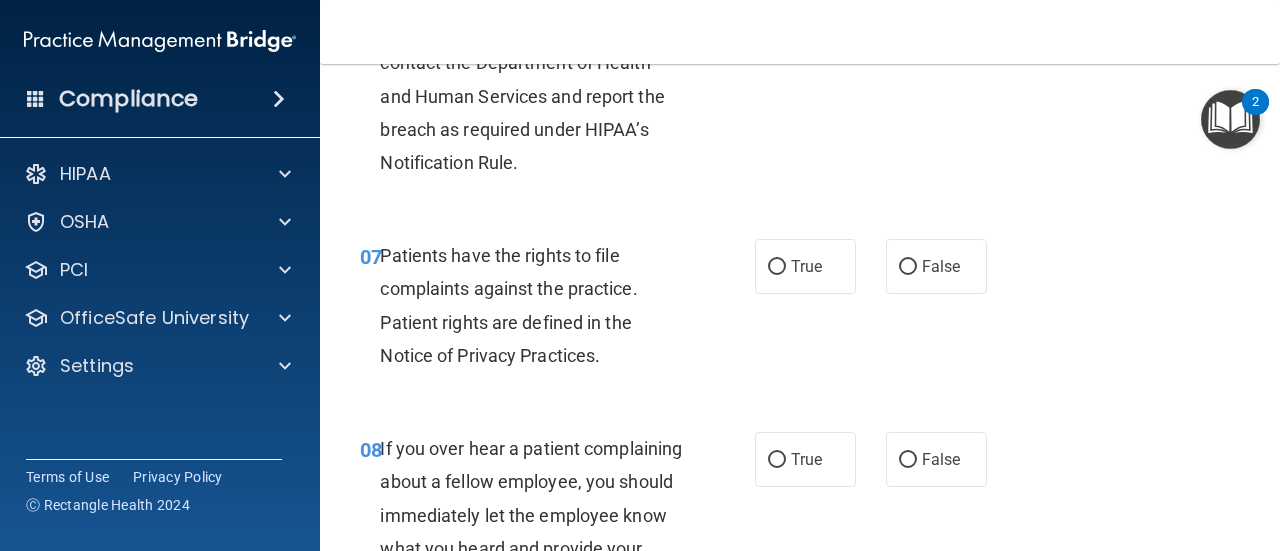 scroll, scrollTop: 1516, scrollLeft: 0, axis: vertical 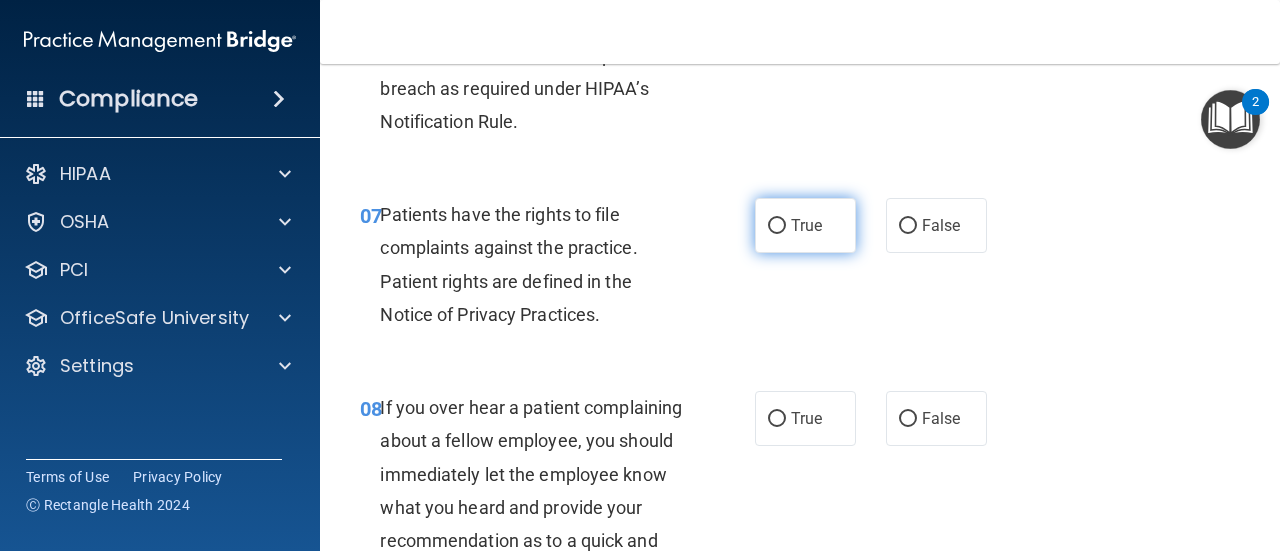 click on "True" at bounding box center [777, 226] 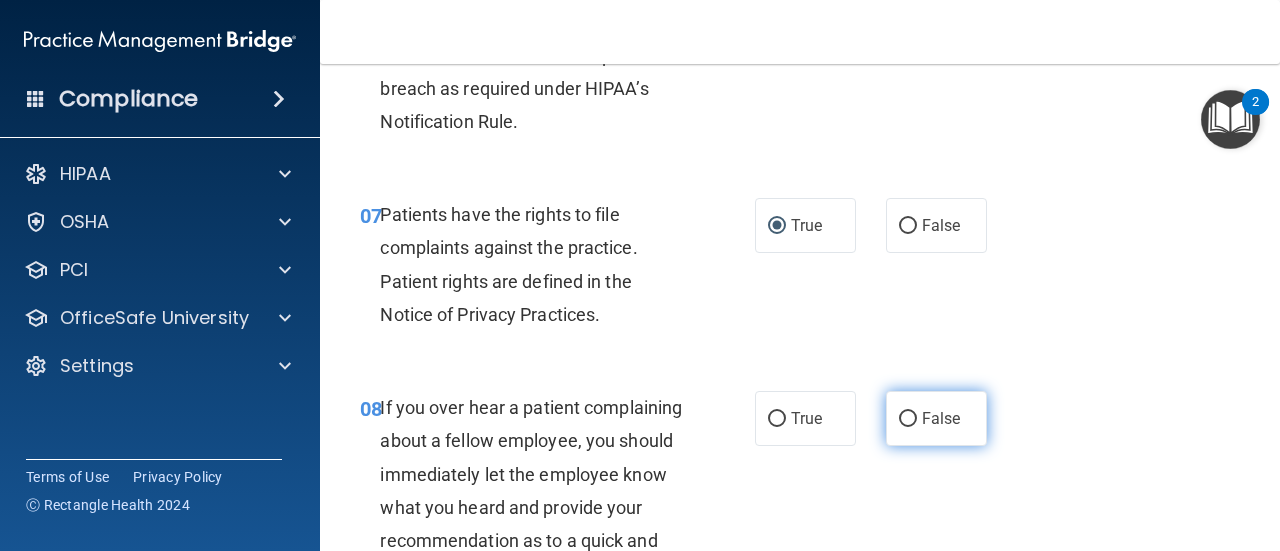 click on "False" at bounding box center (908, 419) 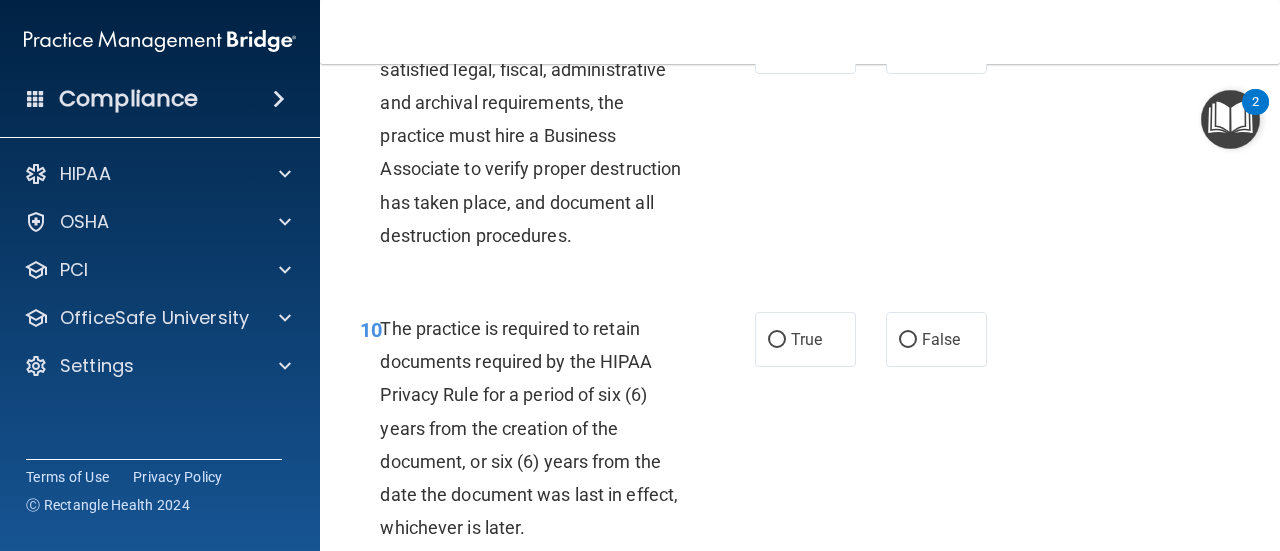 scroll, scrollTop: 2142, scrollLeft: 0, axis: vertical 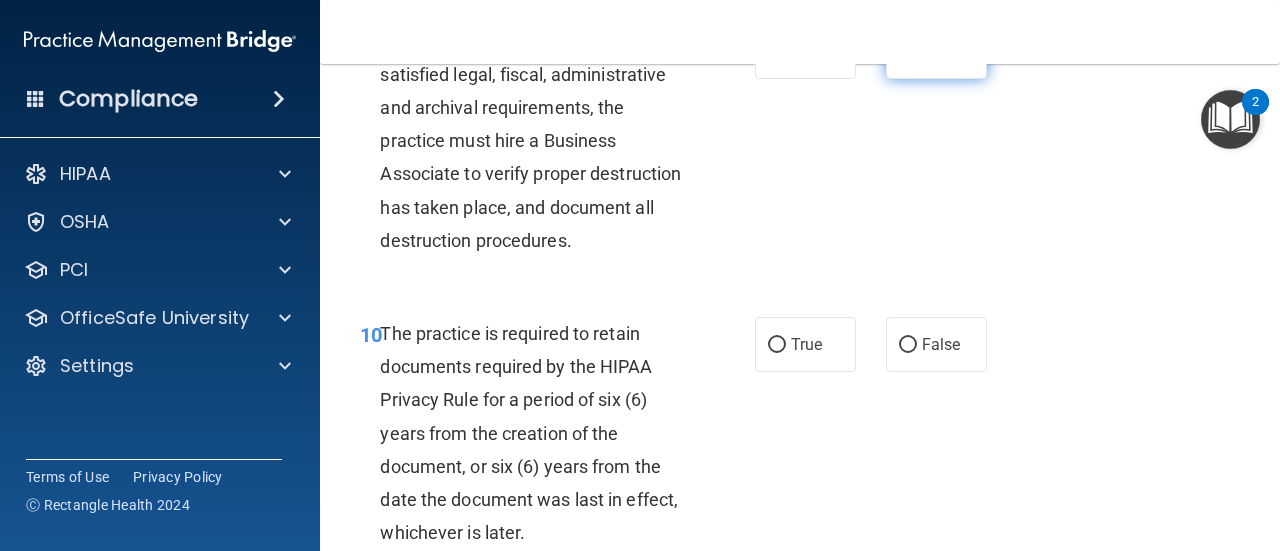 click on "False" at bounding box center [908, 52] 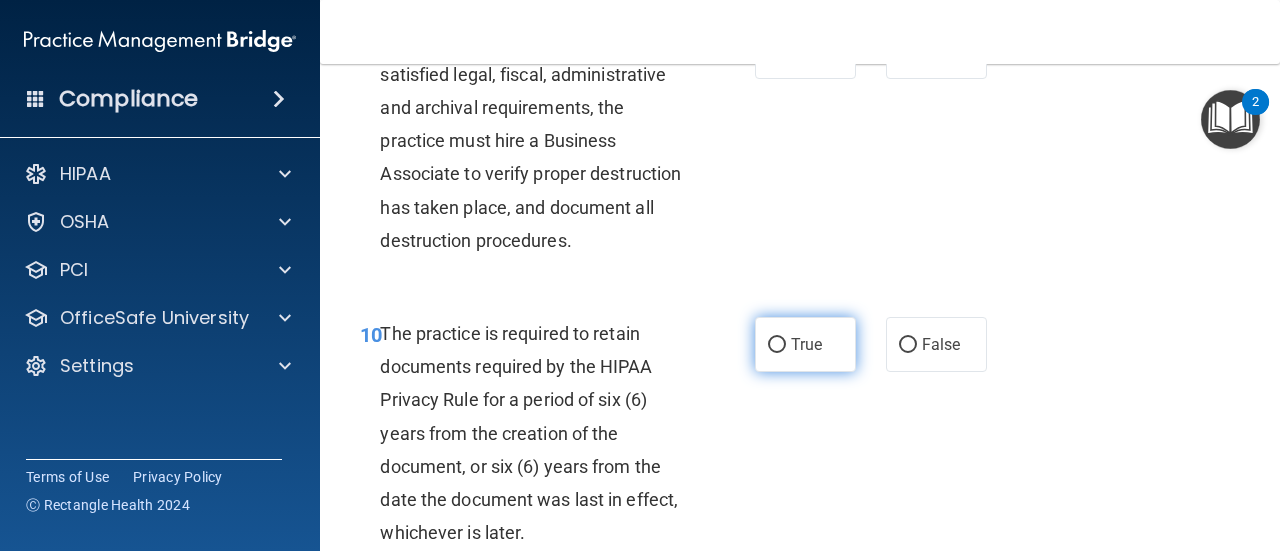 click on "True" at bounding box center [777, 345] 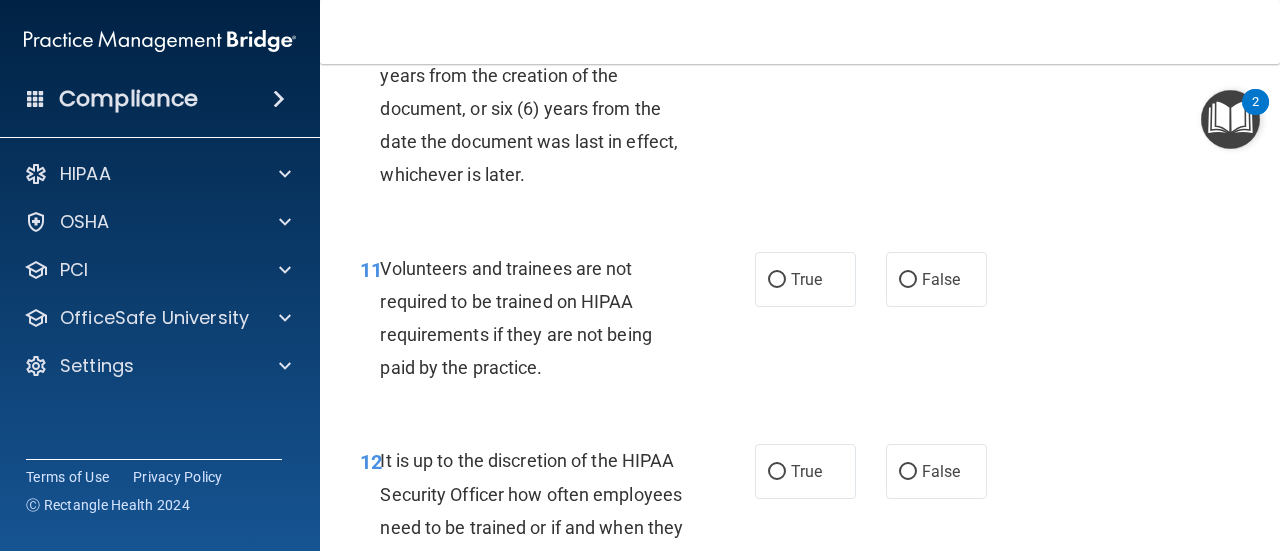 scroll, scrollTop: 2624, scrollLeft: 0, axis: vertical 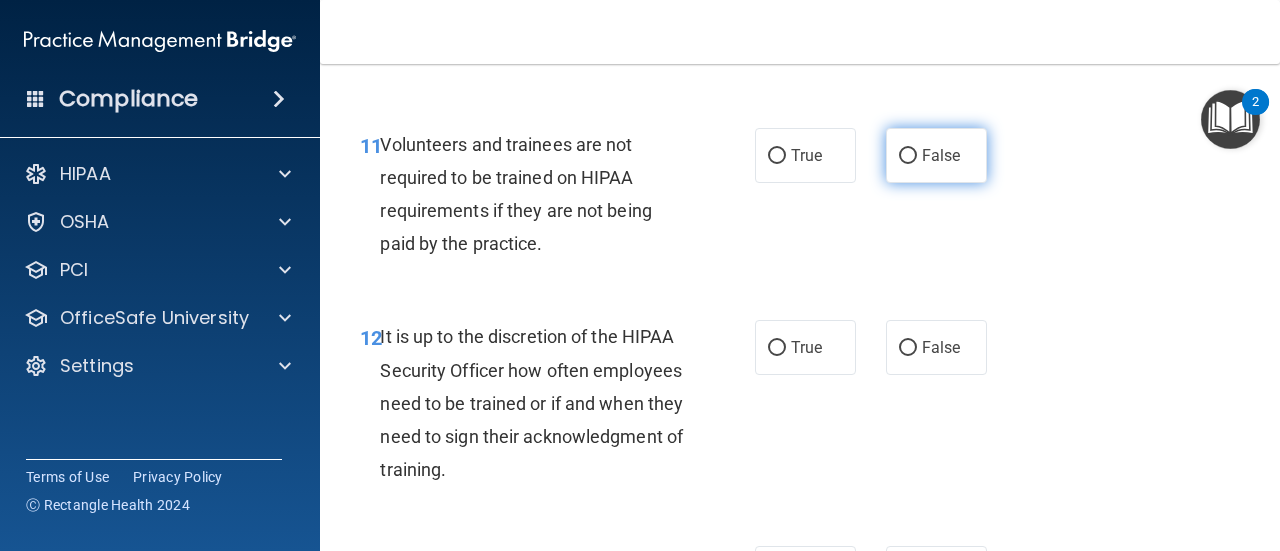 click on "False" at bounding box center [908, 156] 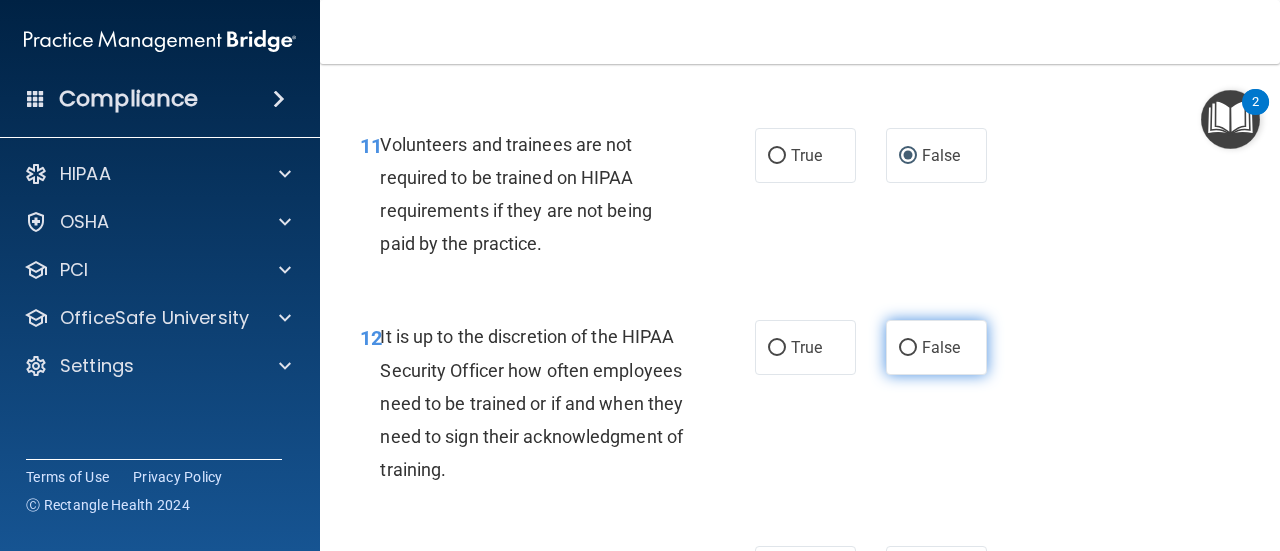 click on "False" at bounding box center [908, 348] 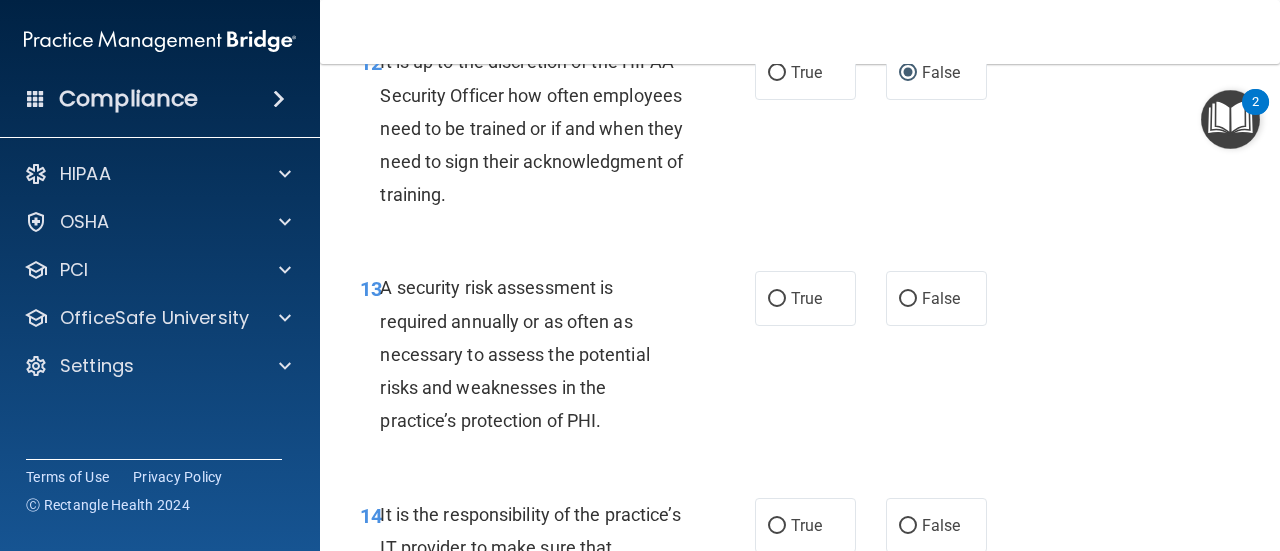scroll, scrollTop: 2900, scrollLeft: 0, axis: vertical 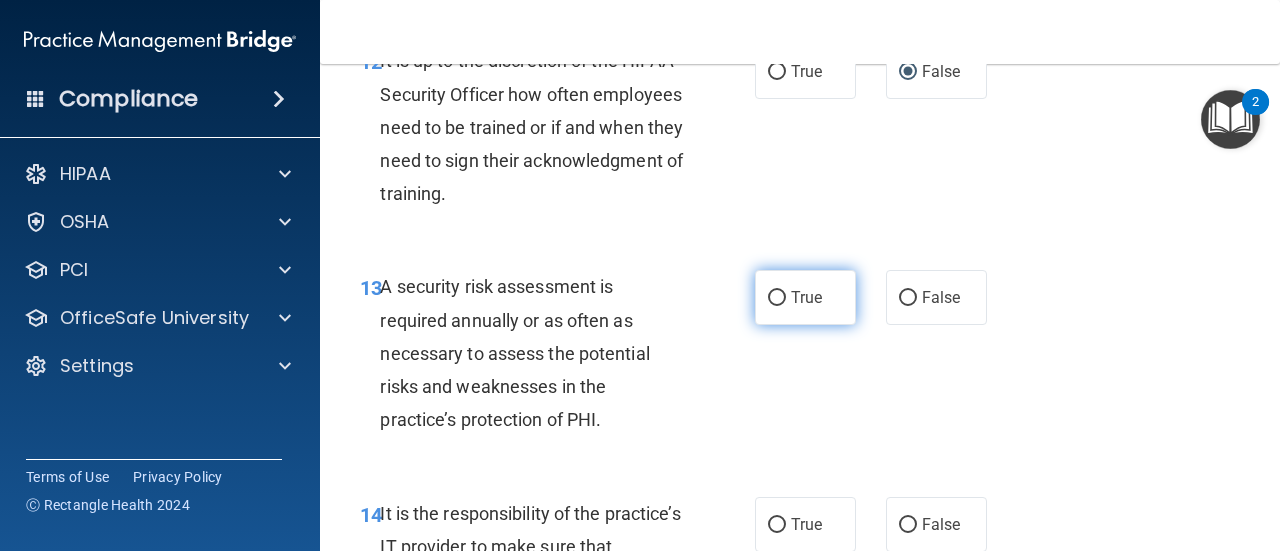 click on "True" at bounding box center [777, 298] 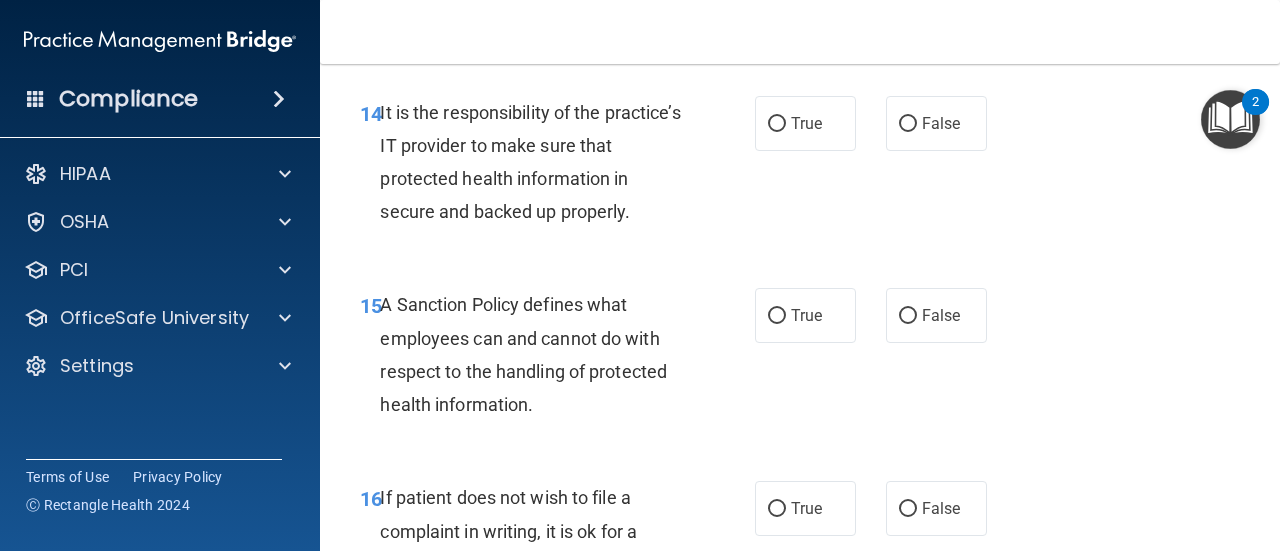 scroll, scrollTop: 3304, scrollLeft: 0, axis: vertical 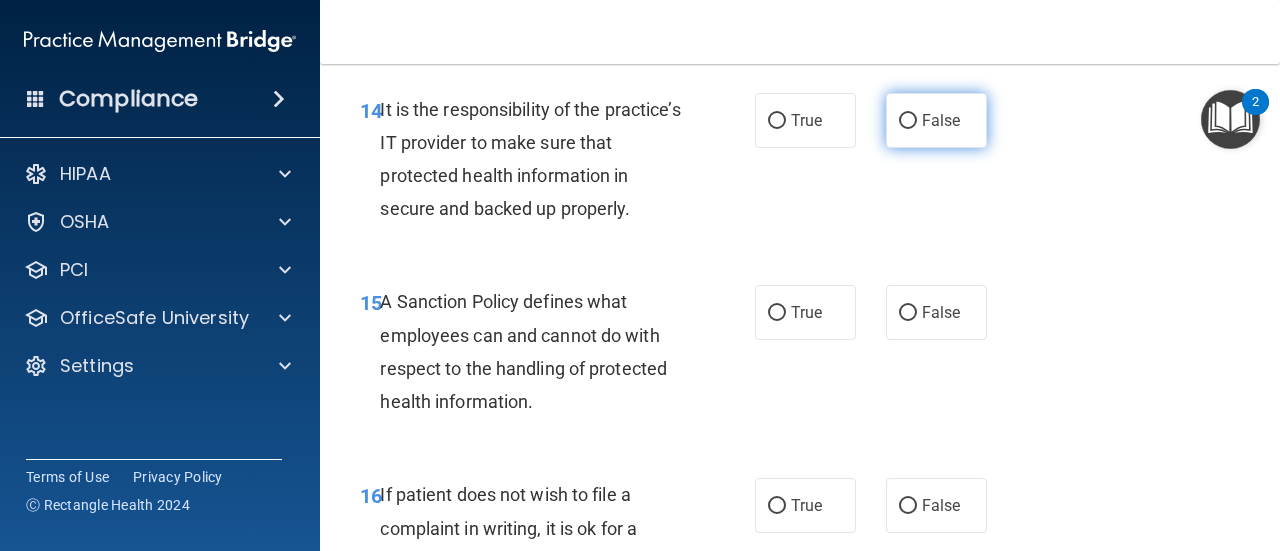 click on "False" at bounding box center [908, 121] 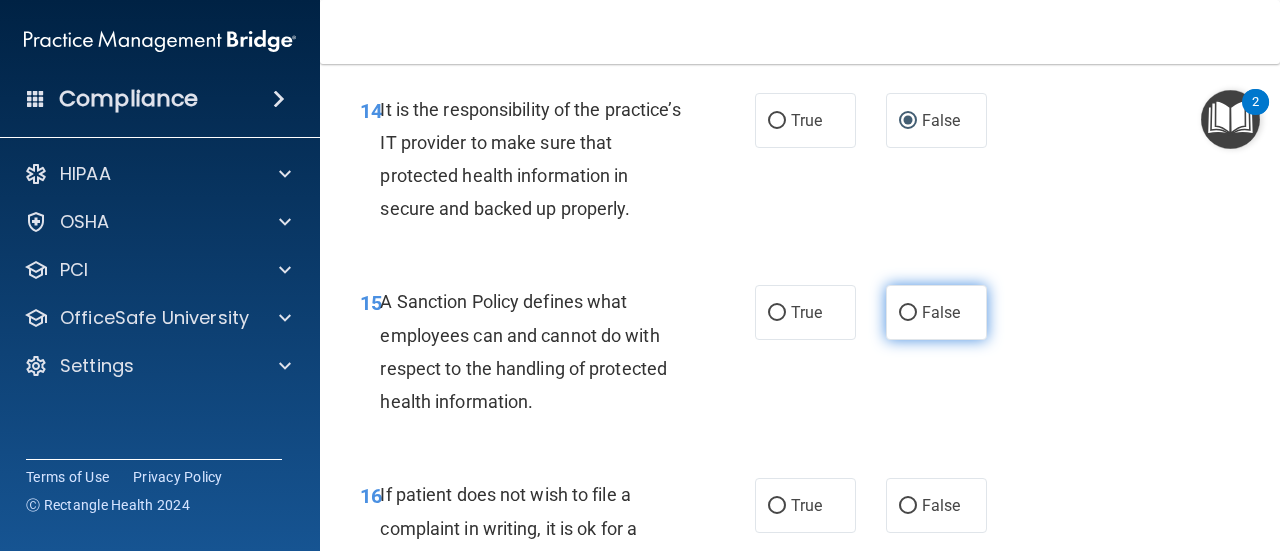 click on "False" at bounding box center (908, 313) 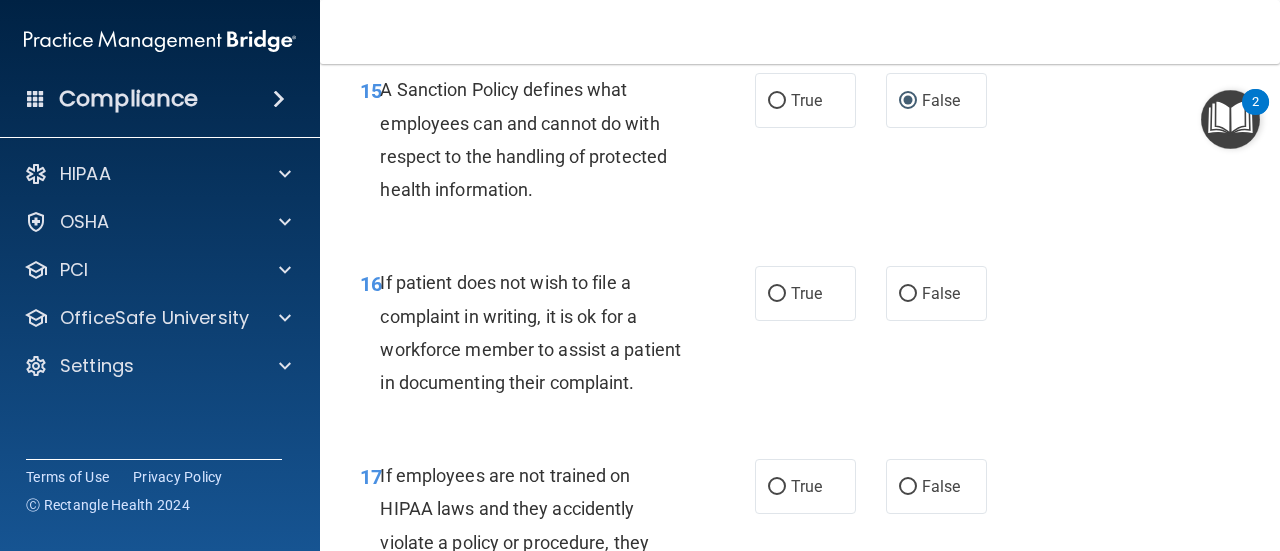 scroll, scrollTop: 3523, scrollLeft: 0, axis: vertical 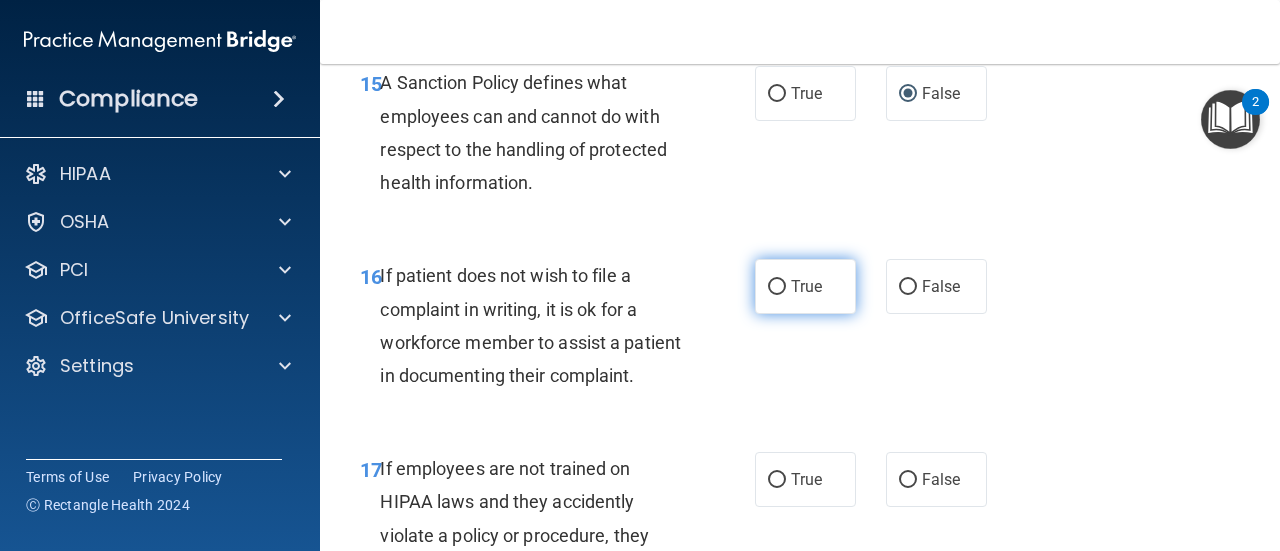 click on "True" at bounding box center (777, 287) 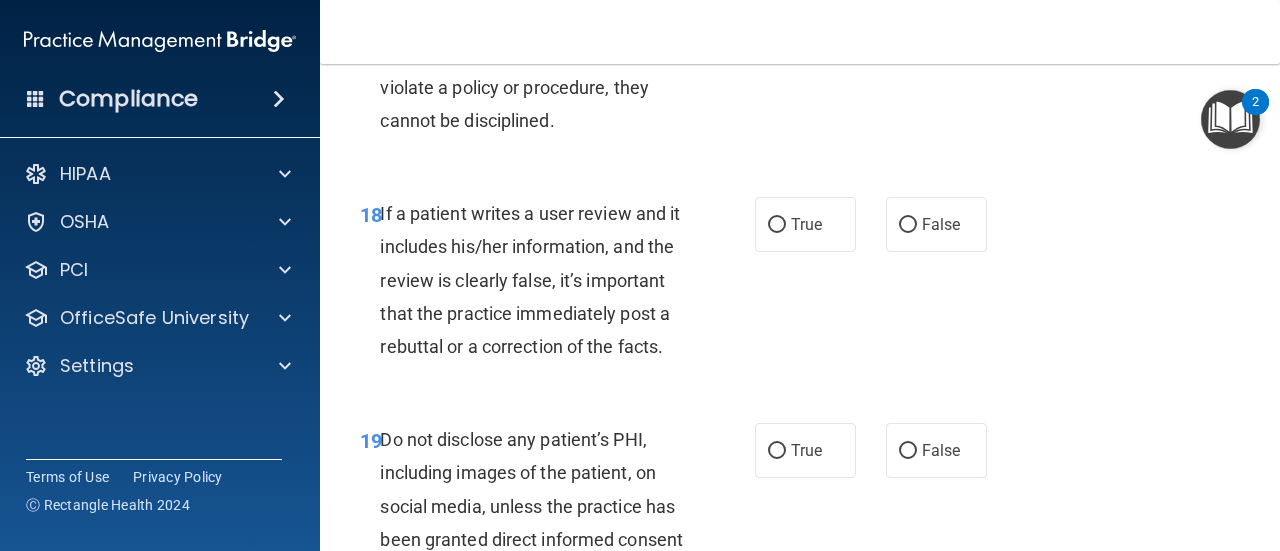 scroll, scrollTop: 3972, scrollLeft: 0, axis: vertical 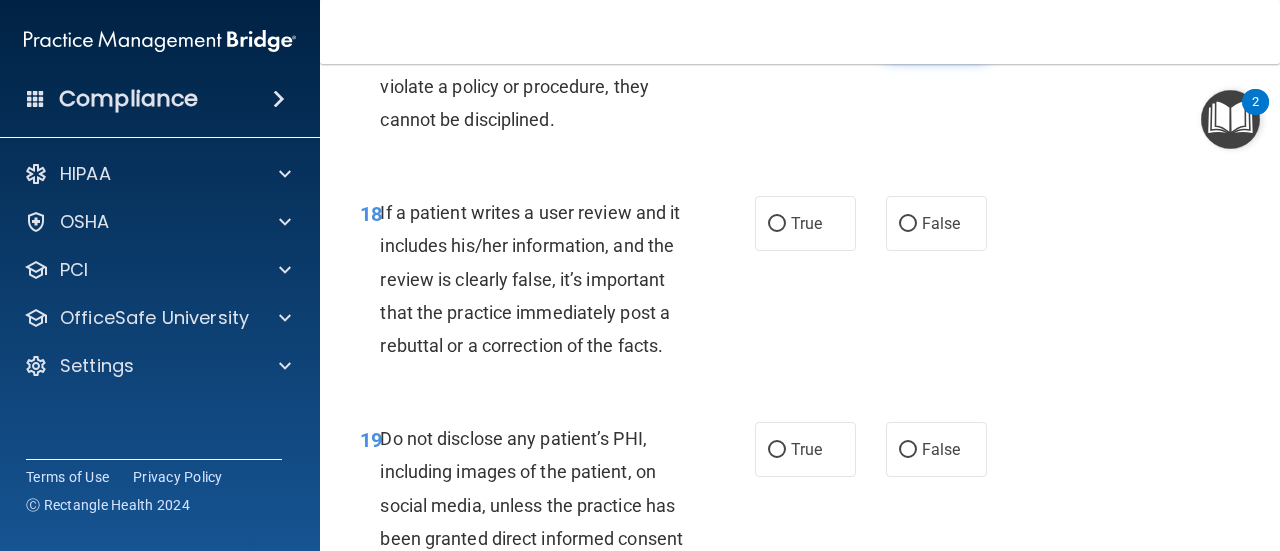 click on "False" at bounding box center (908, 31) 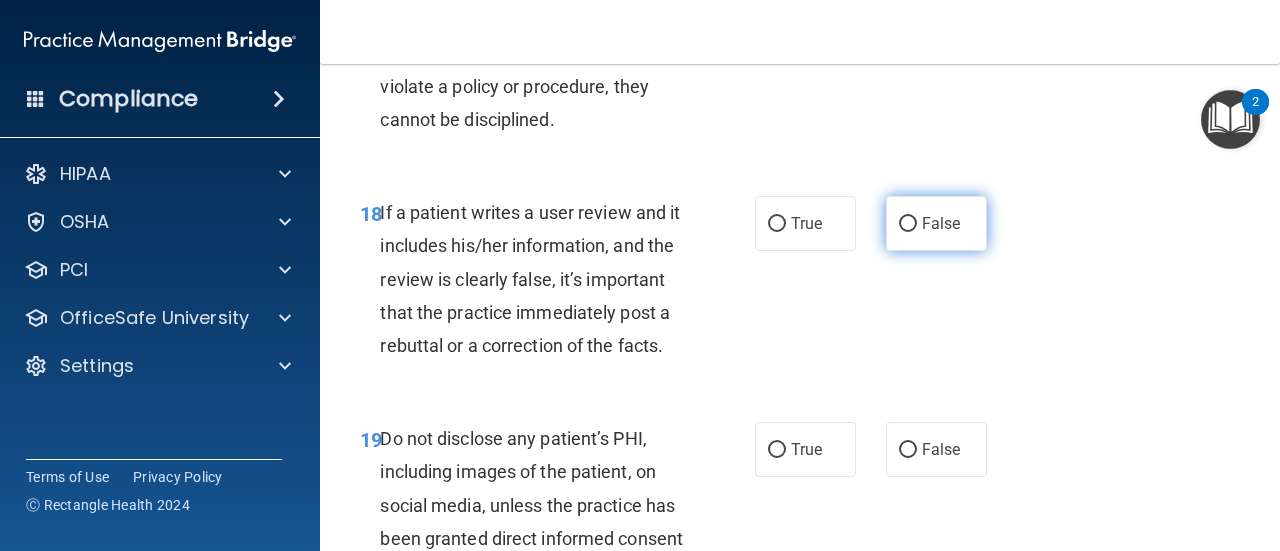 click on "False" at bounding box center (908, 224) 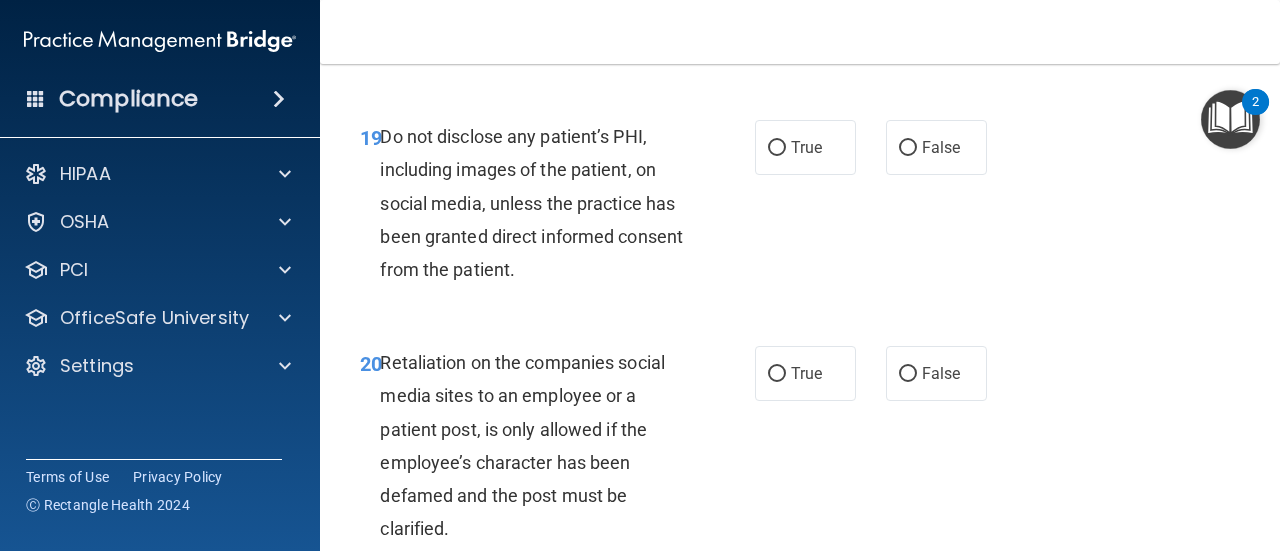 scroll, scrollTop: 4293, scrollLeft: 0, axis: vertical 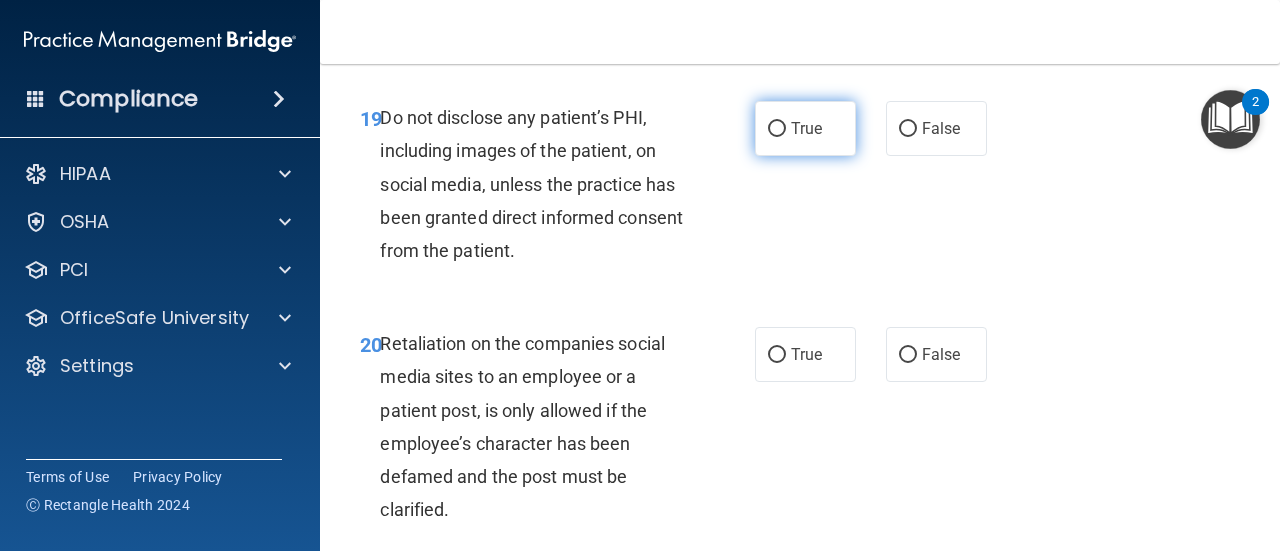 click on "True" at bounding box center (777, 129) 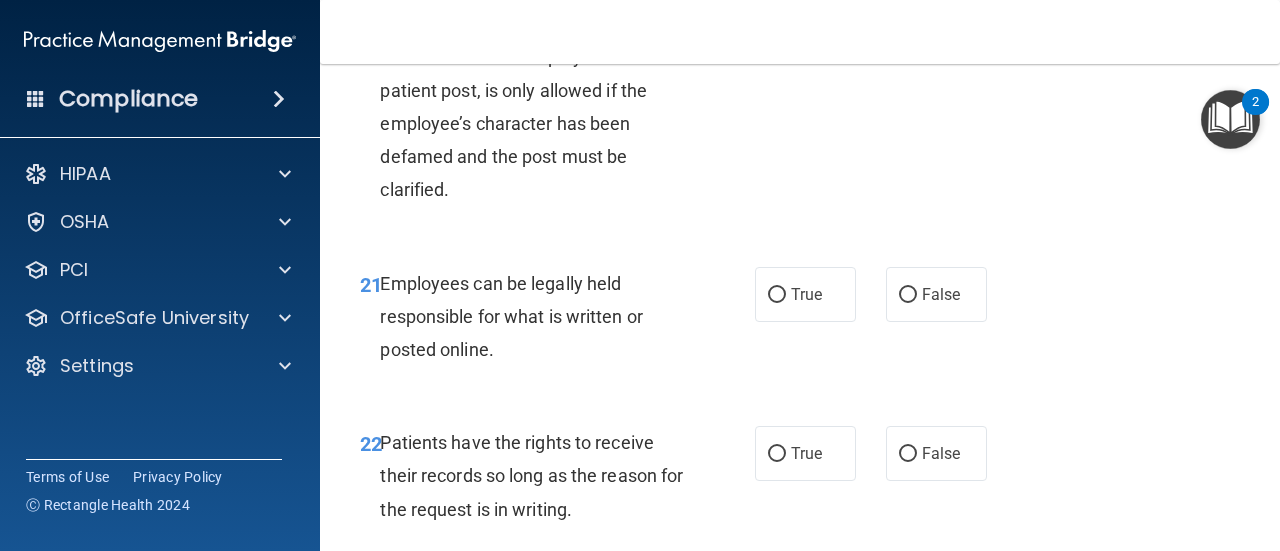 scroll, scrollTop: 4614, scrollLeft: 0, axis: vertical 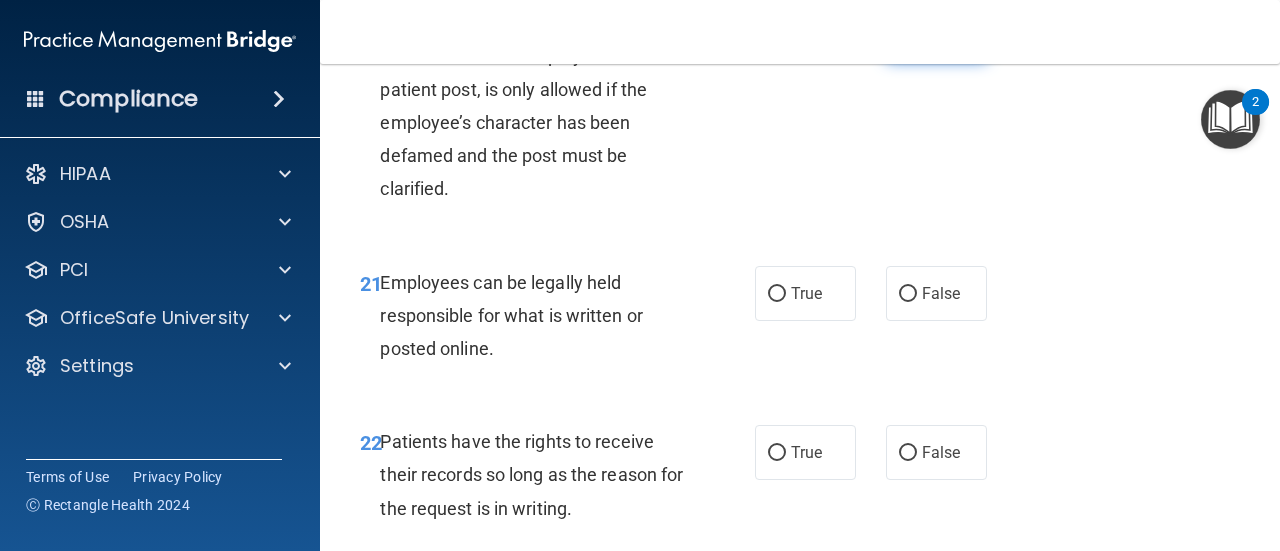 click on "False" at bounding box center (908, 34) 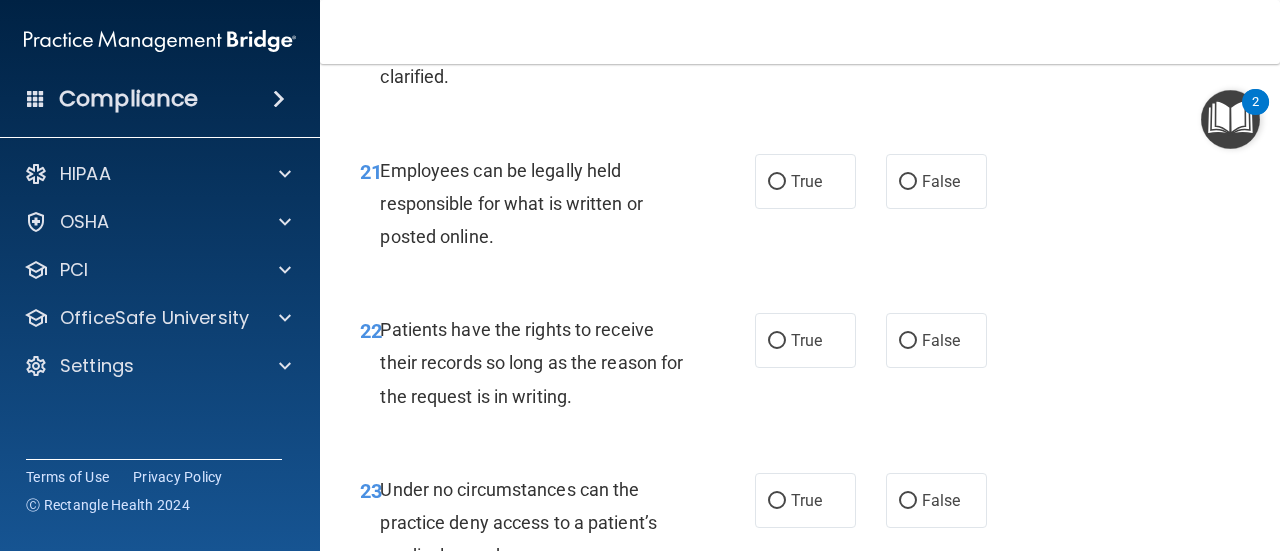 scroll, scrollTop: 4742, scrollLeft: 0, axis: vertical 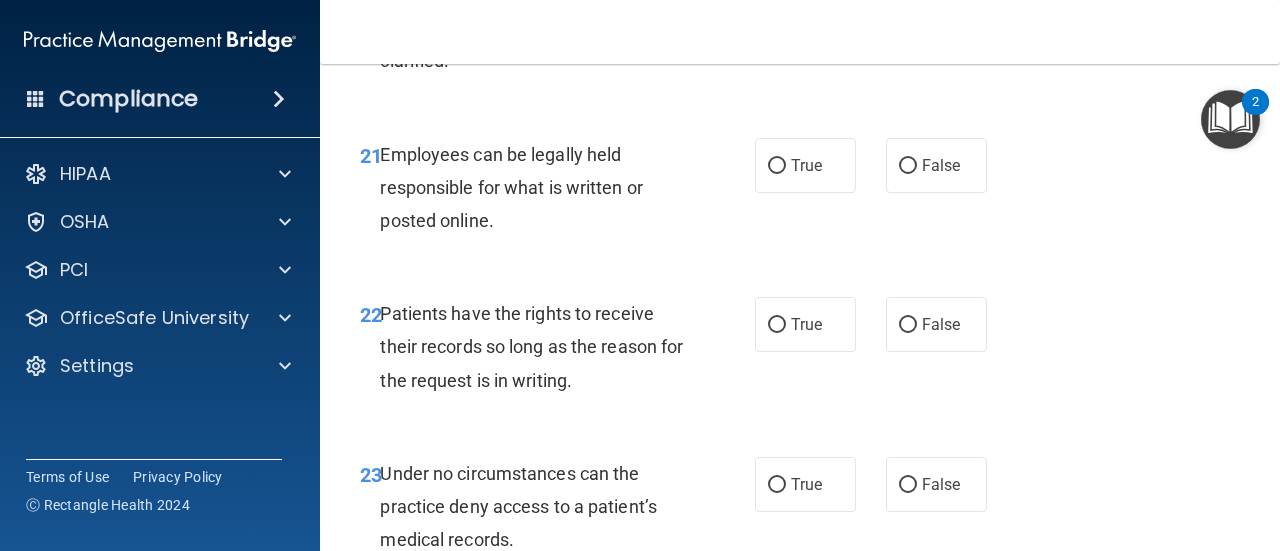 drag, startPoint x: 717, startPoint y: 297, endPoint x: 706, endPoint y: 289, distance: 13.601471 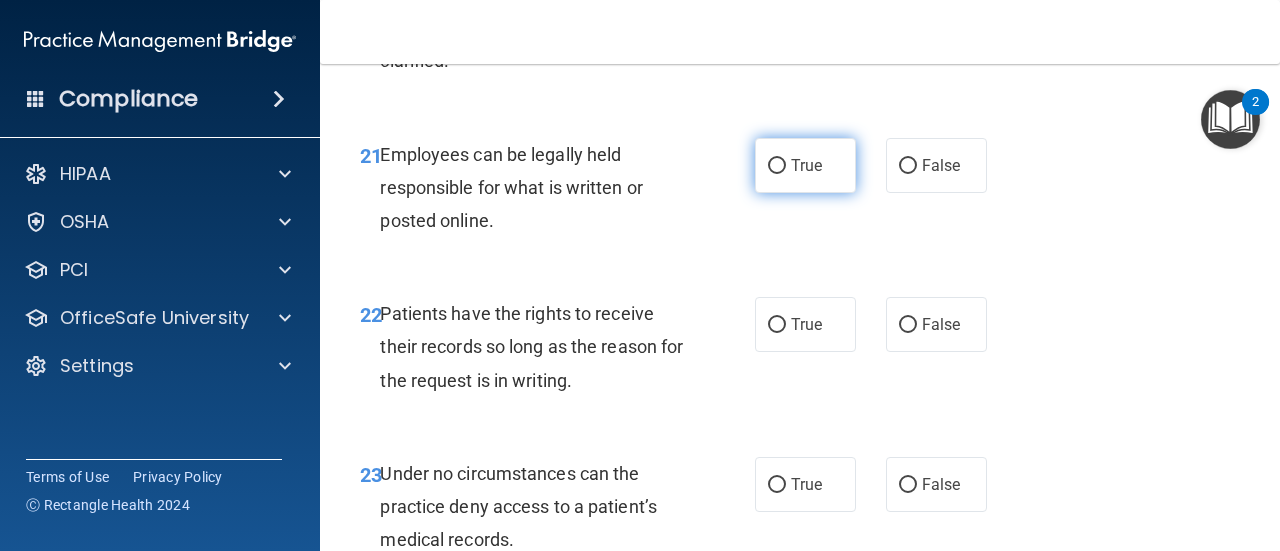 click on "True" at bounding box center [777, 166] 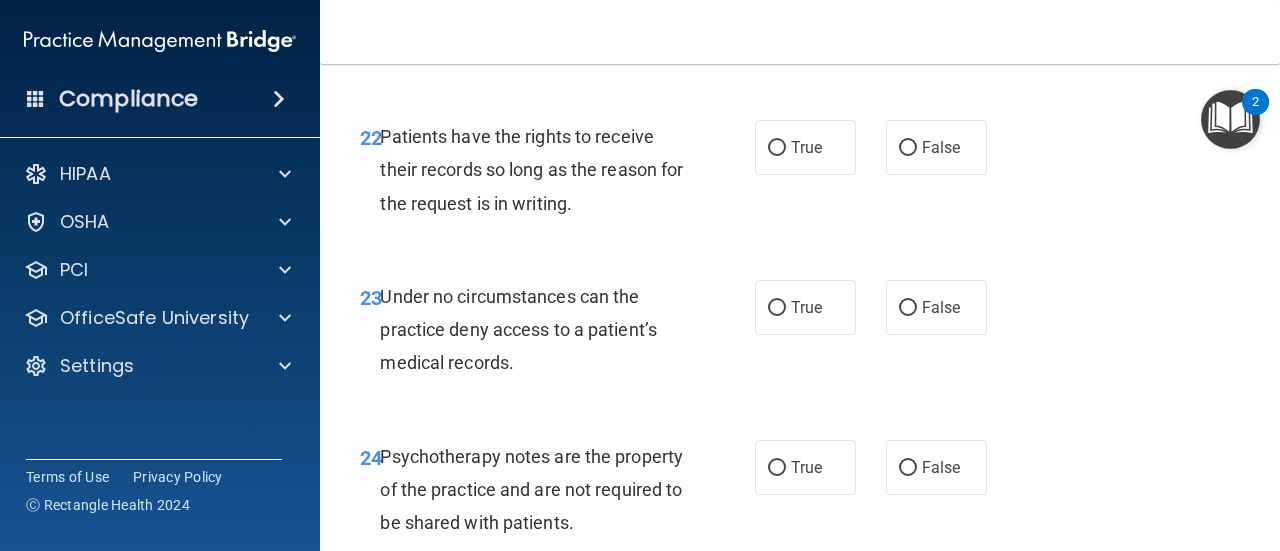 scroll, scrollTop: 4974, scrollLeft: 0, axis: vertical 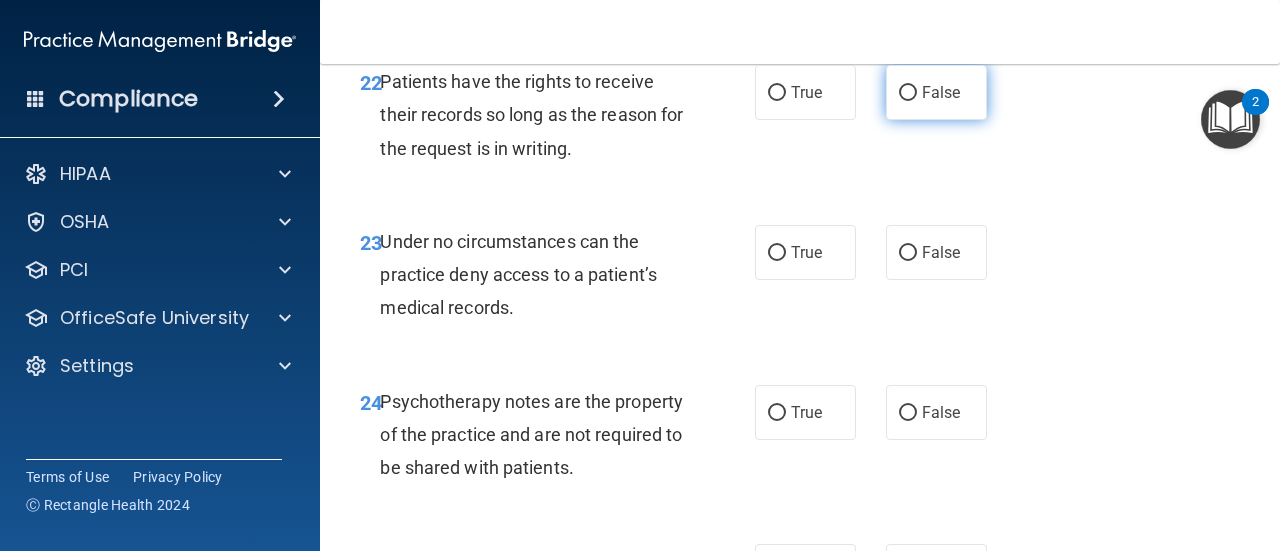 click on "False" at bounding box center (908, 93) 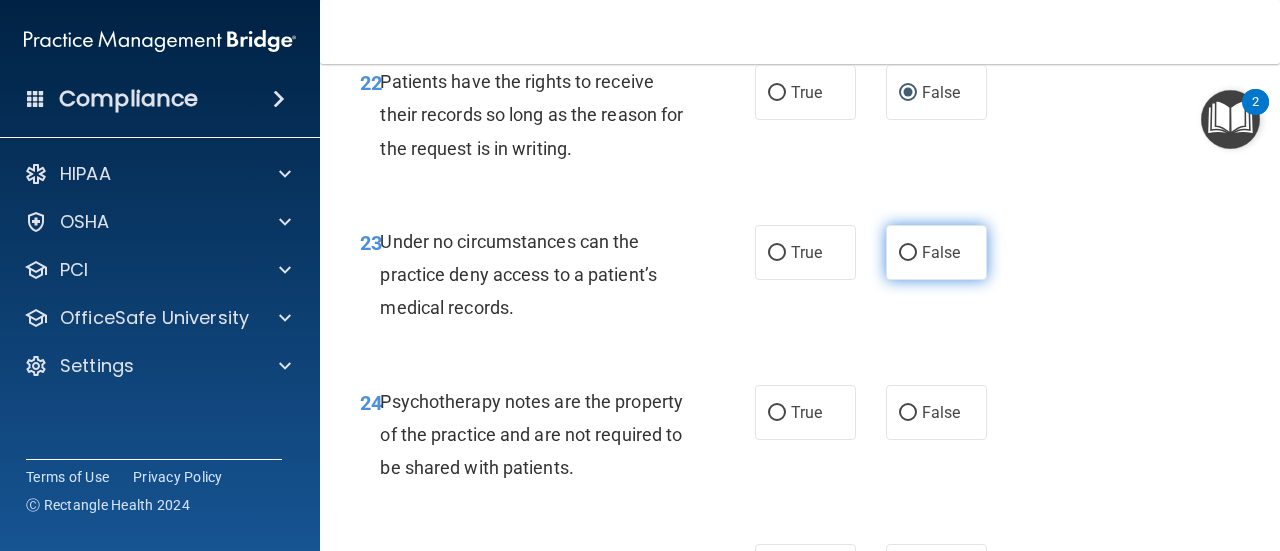 click on "False" at bounding box center (908, 253) 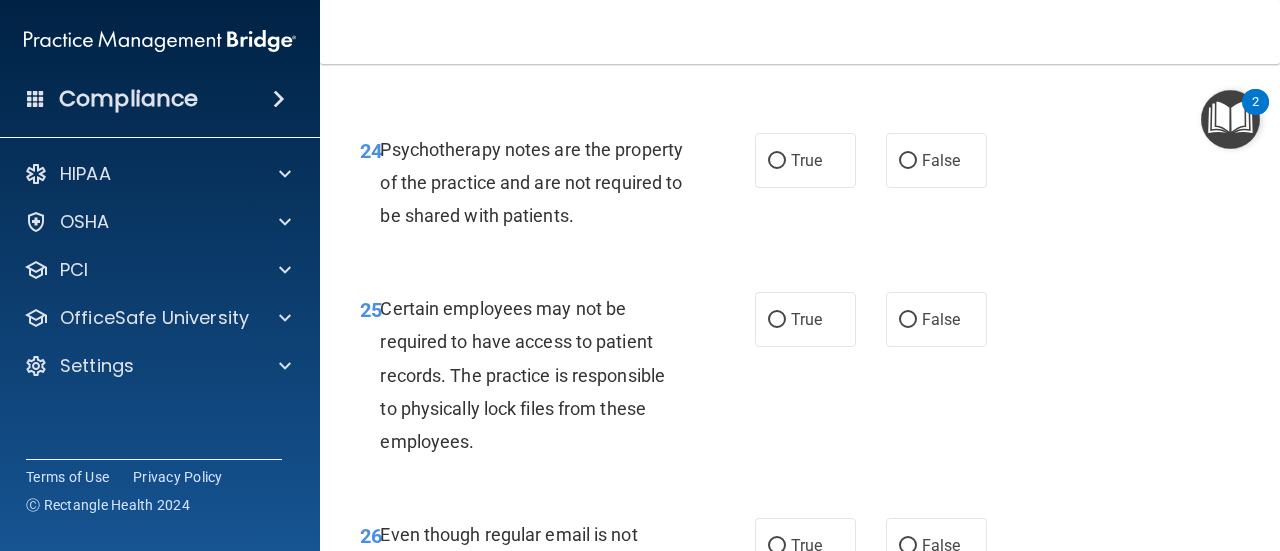 scroll, scrollTop: 5229, scrollLeft: 0, axis: vertical 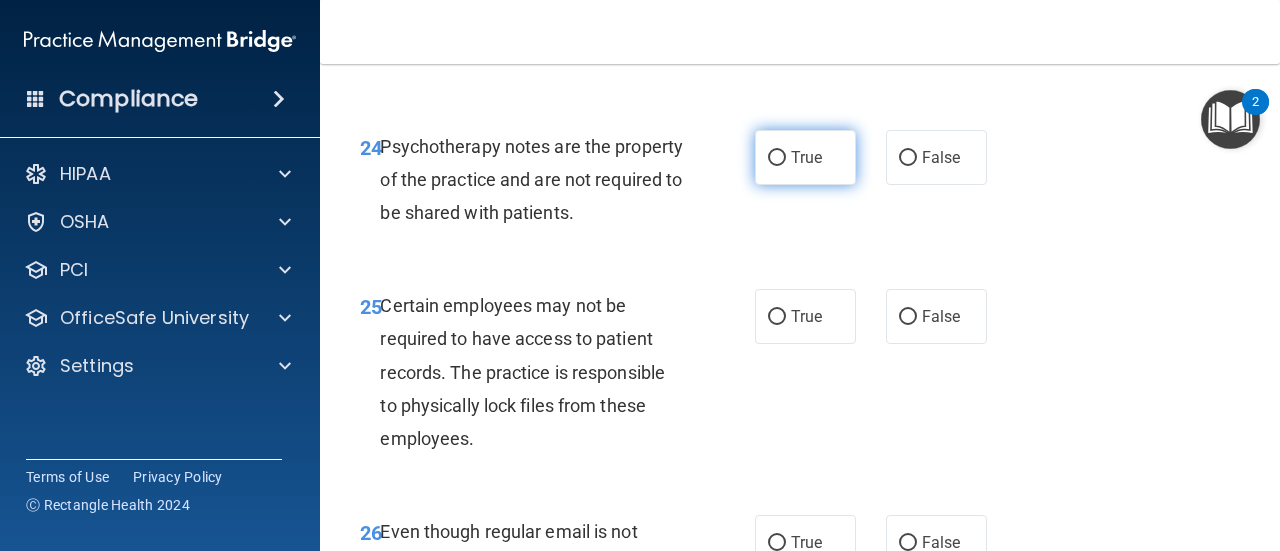 click on "True" at bounding box center (777, 158) 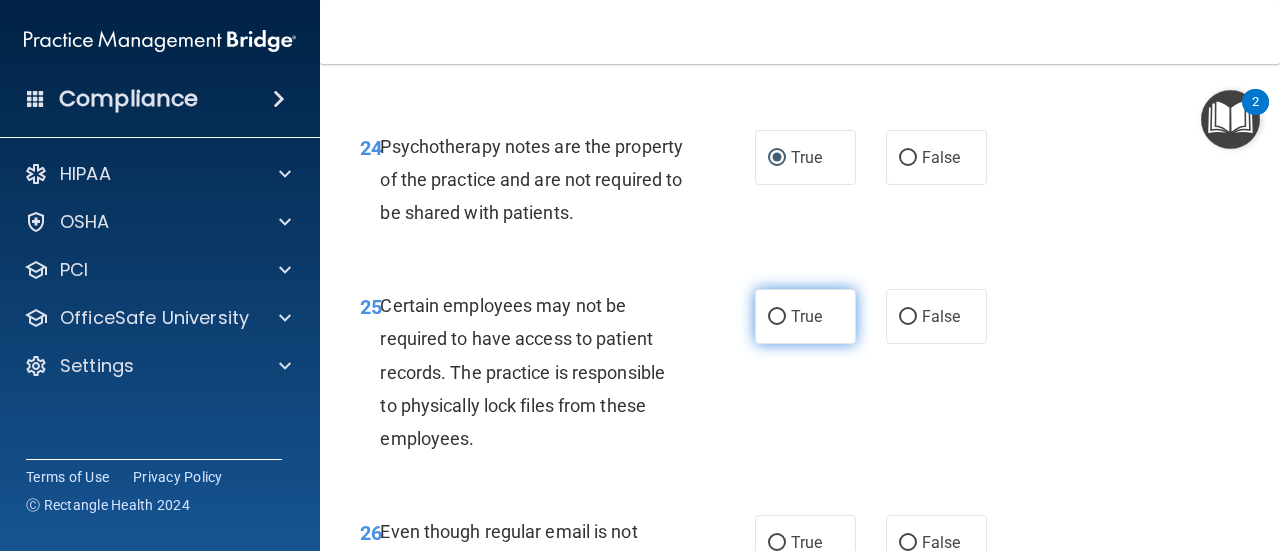 click on "True" at bounding box center (777, 317) 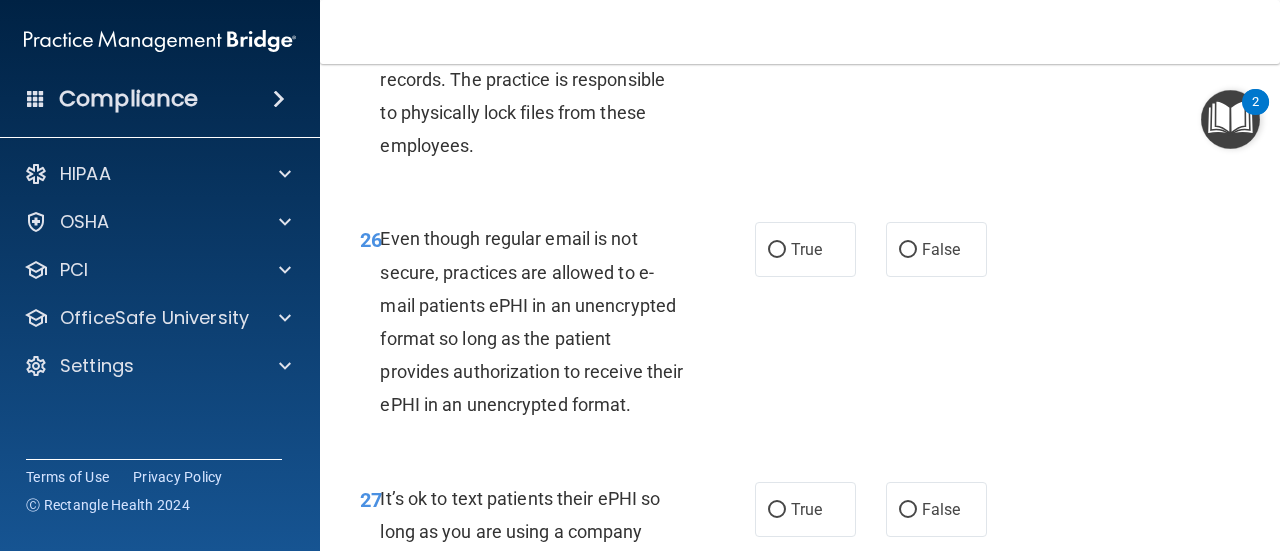 scroll, scrollTop: 5526, scrollLeft: 0, axis: vertical 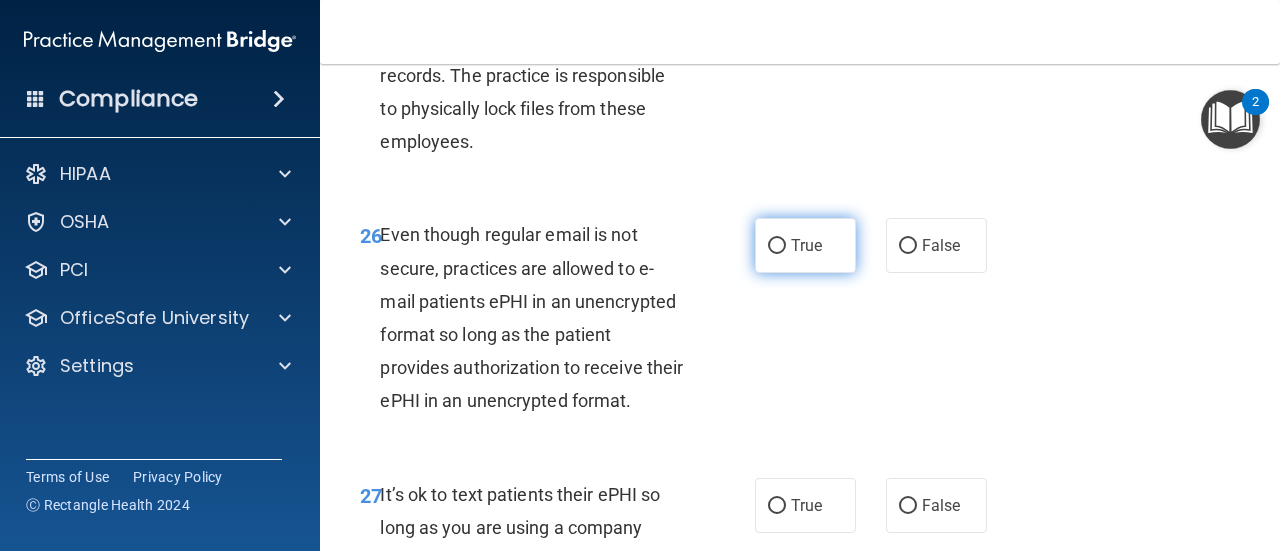 click on "True" at bounding box center (777, 246) 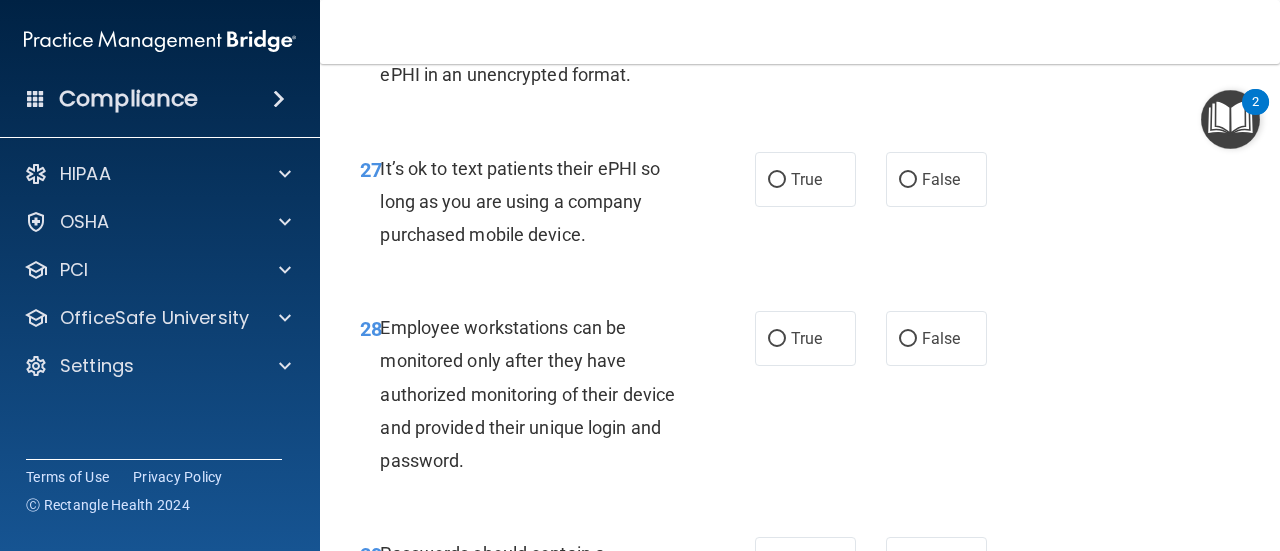 scroll, scrollTop: 5871, scrollLeft: 0, axis: vertical 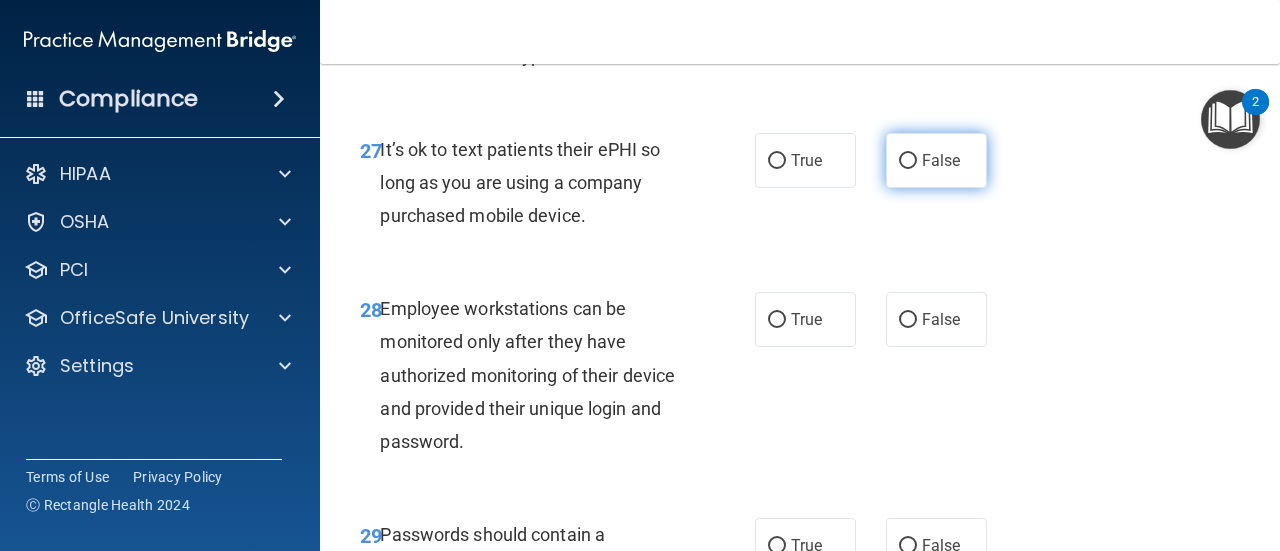 click on "False" at bounding box center (908, 161) 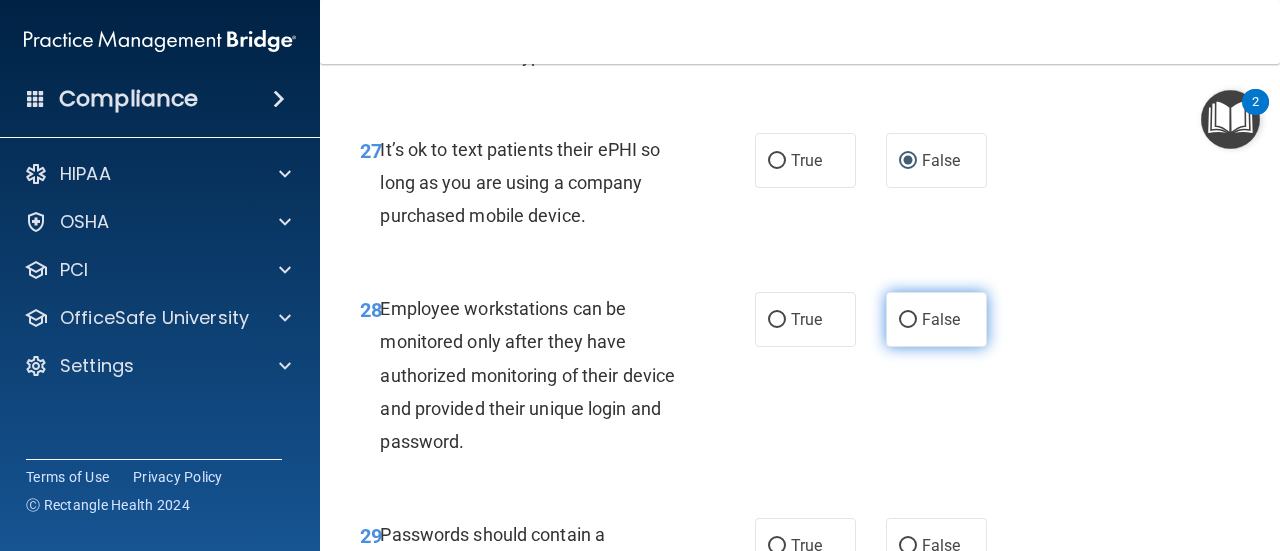 click on "False" at bounding box center (908, 320) 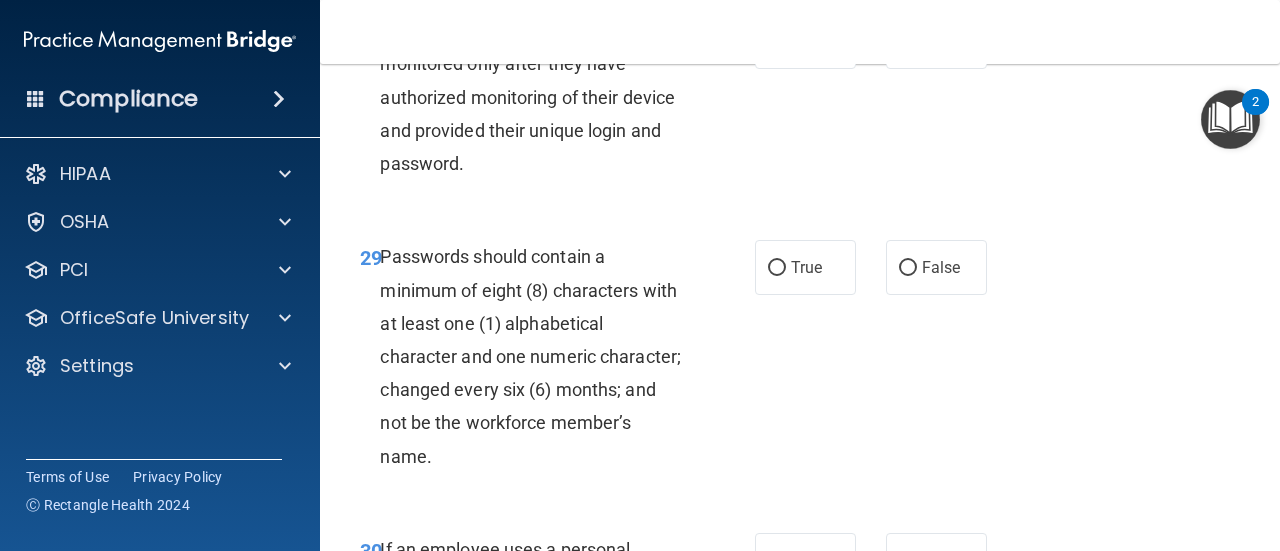 scroll, scrollTop: 6159, scrollLeft: 0, axis: vertical 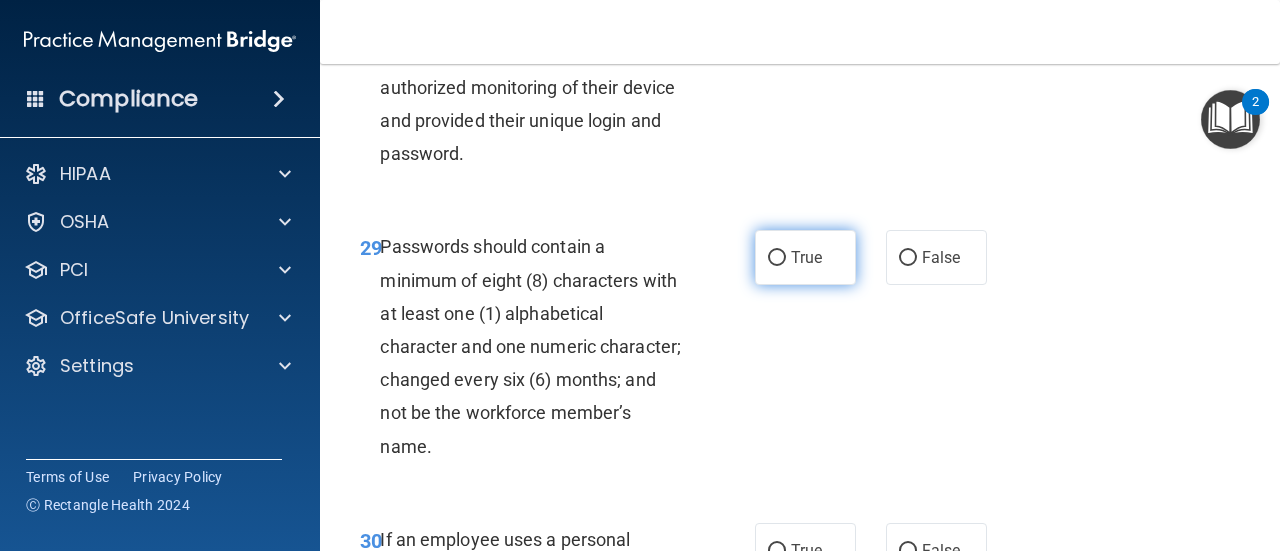 click on "True" at bounding box center [777, 258] 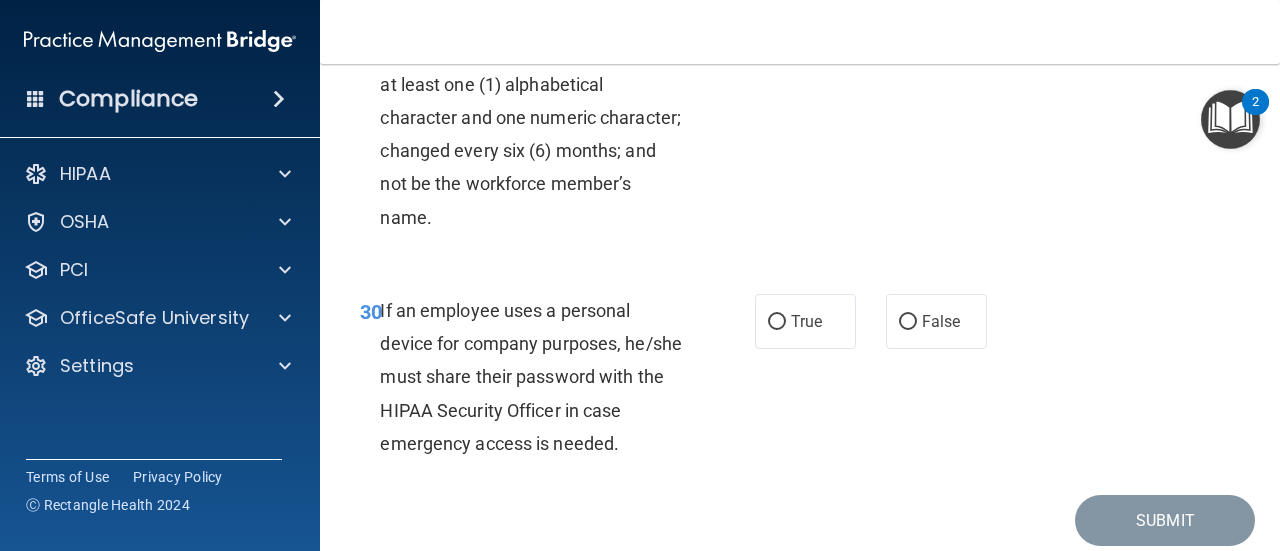 scroll, scrollTop: 6389, scrollLeft: 0, axis: vertical 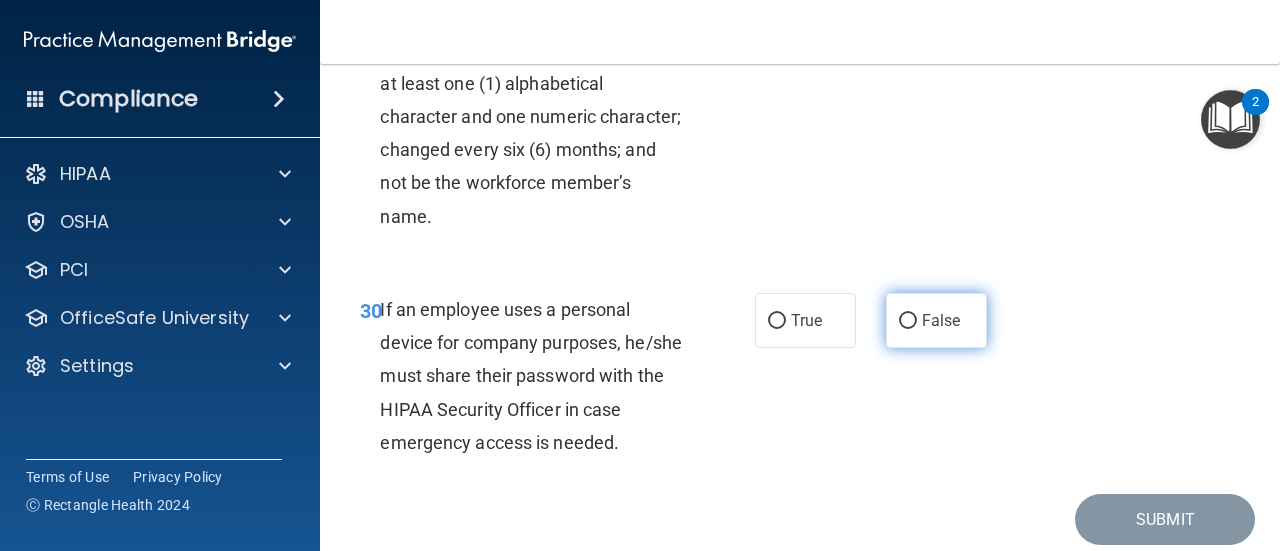 click on "False" at bounding box center (908, 321) 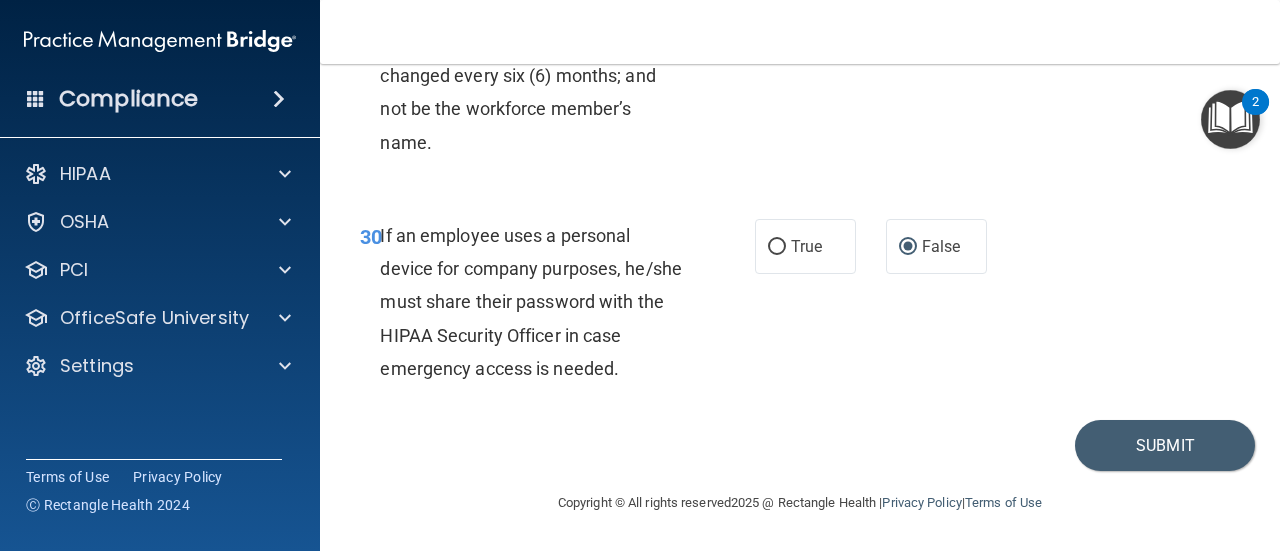 scroll, scrollTop: 6591, scrollLeft: 0, axis: vertical 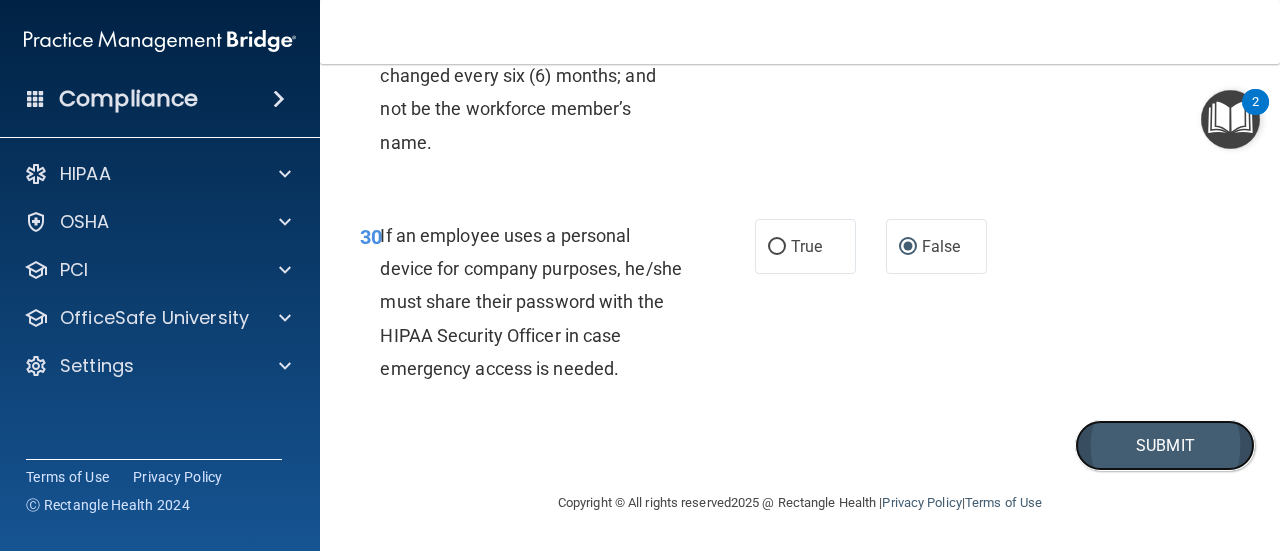 click on "Submit" at bounding box center [1165, 445] 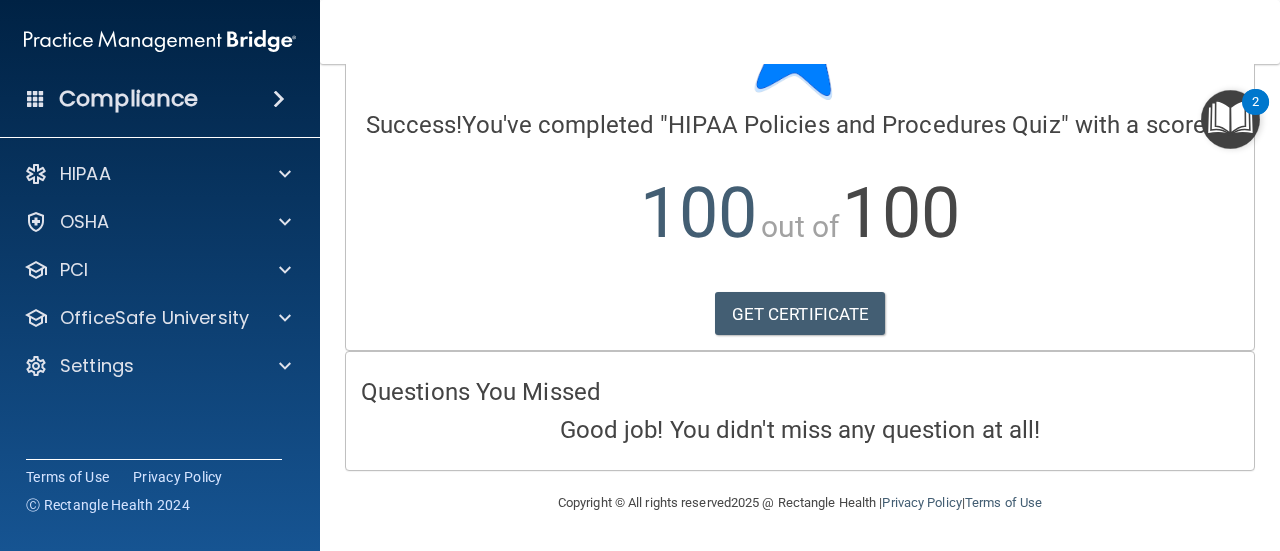 scroll, scrollTop: 0, scrollLeft: 0, axis: both 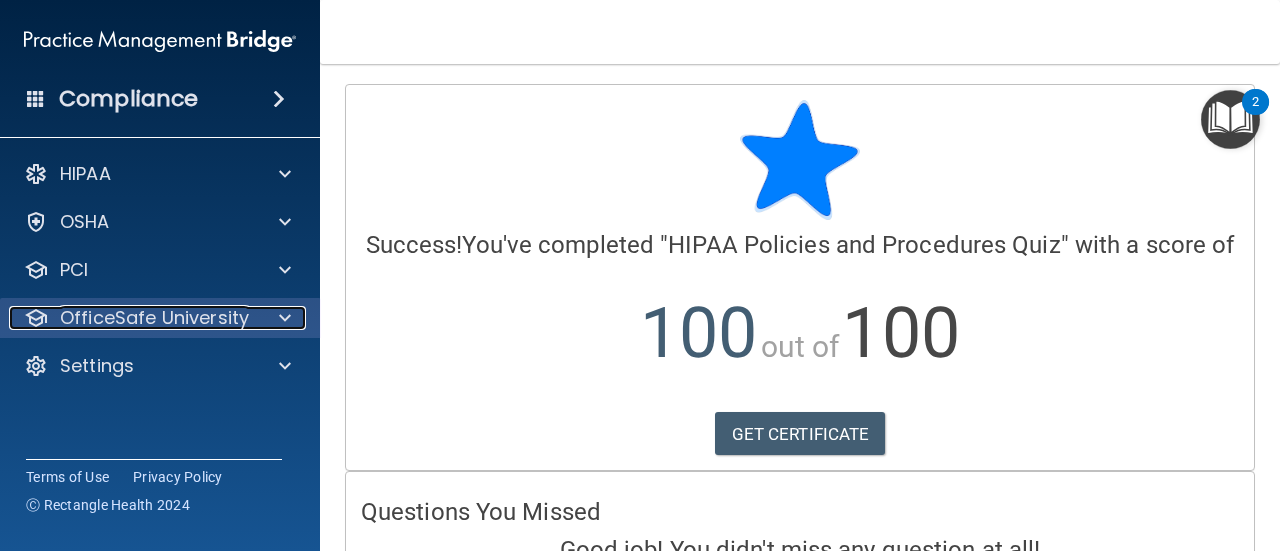 click at bounding box center (282, 318) 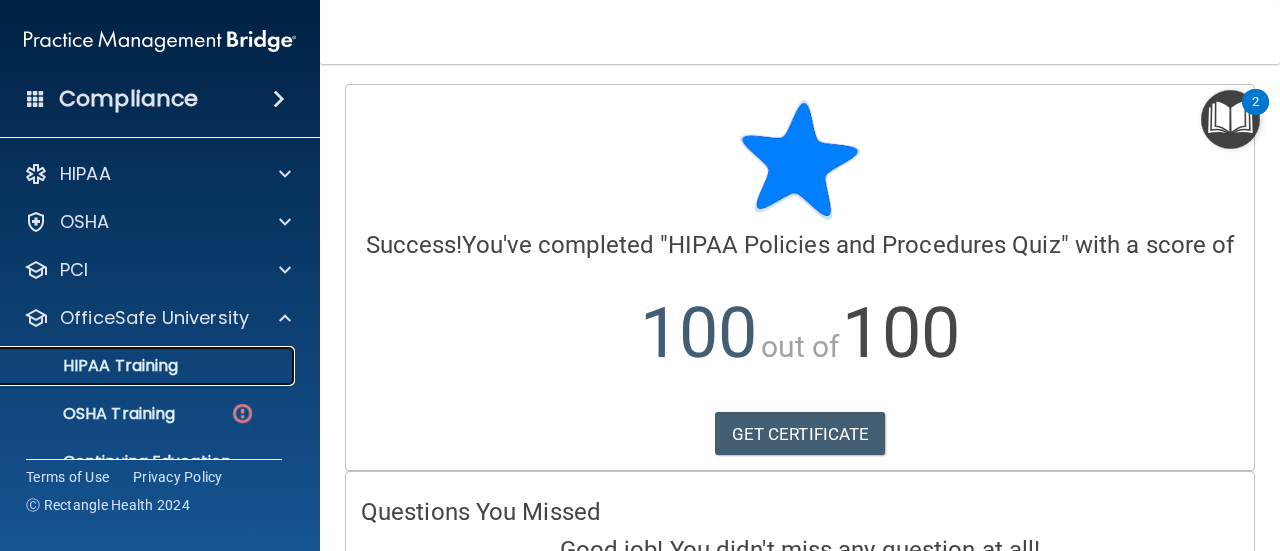 click on "HIPAA Training" at bounding box center [95, 366] 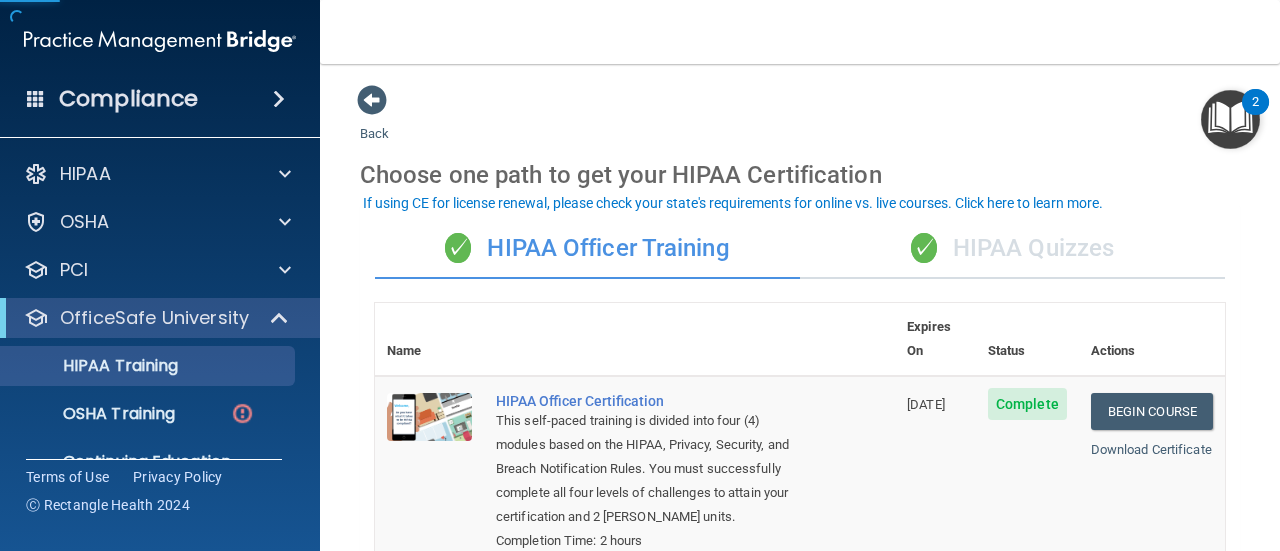 click on "✓   HIPAA Quizzes" at bounding box center [1012, 249] 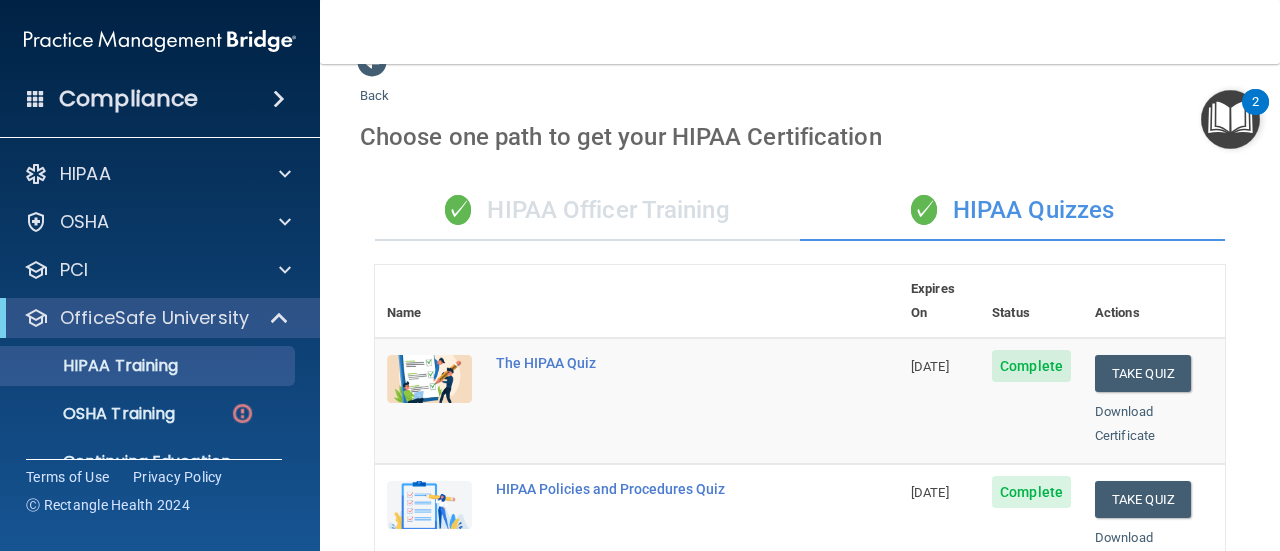scroll, scrollTop: 0, scrollLeft: 0, axis: both 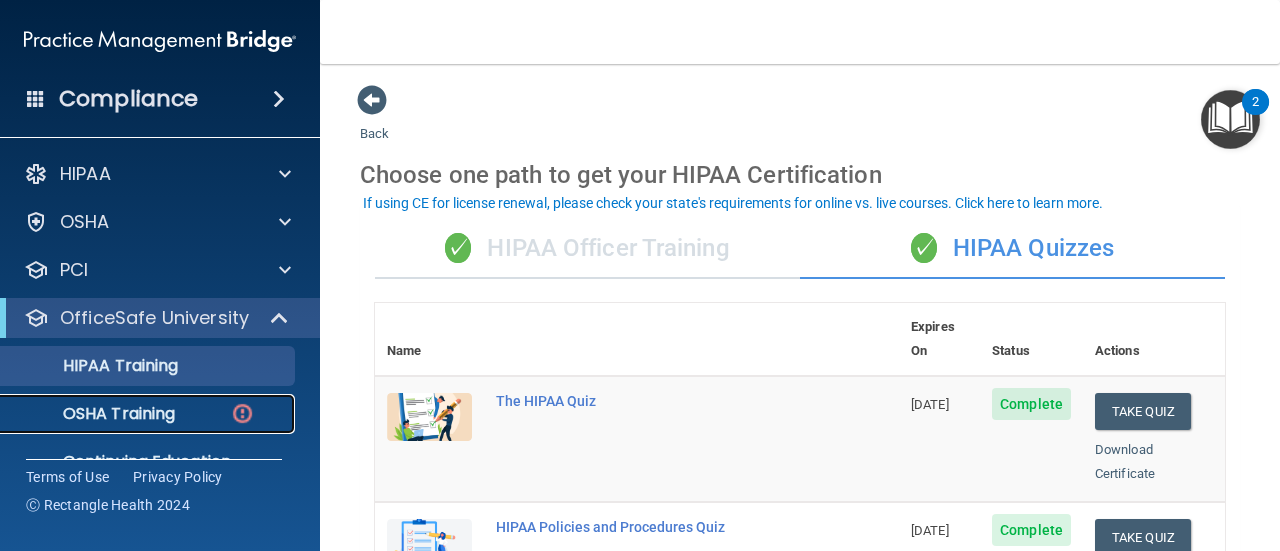 click on "OSHA Training" at bounding box center [94, 414] 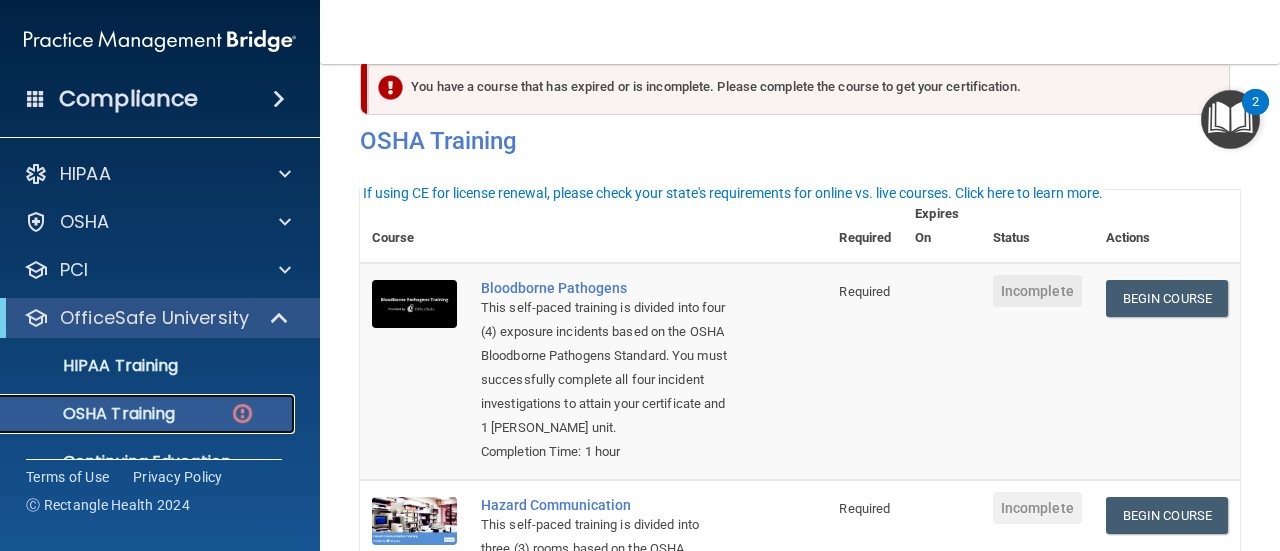 scroll, scrollTop: 20, scrollLeft: 0, axis: vertical 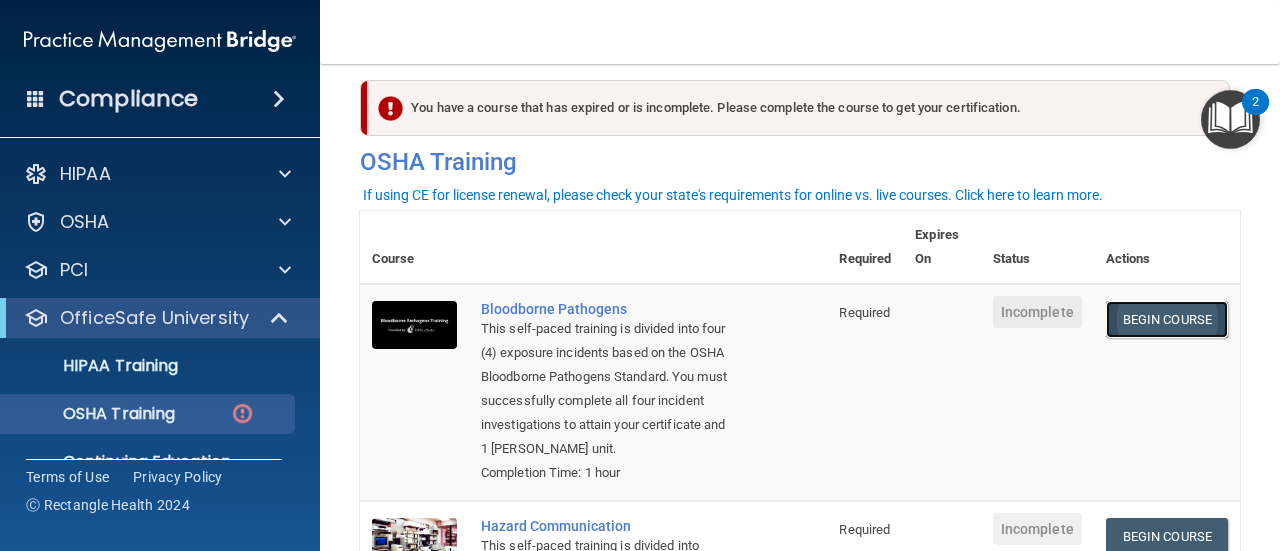 click on "Begin Course" at bounding box center (1167, 319) 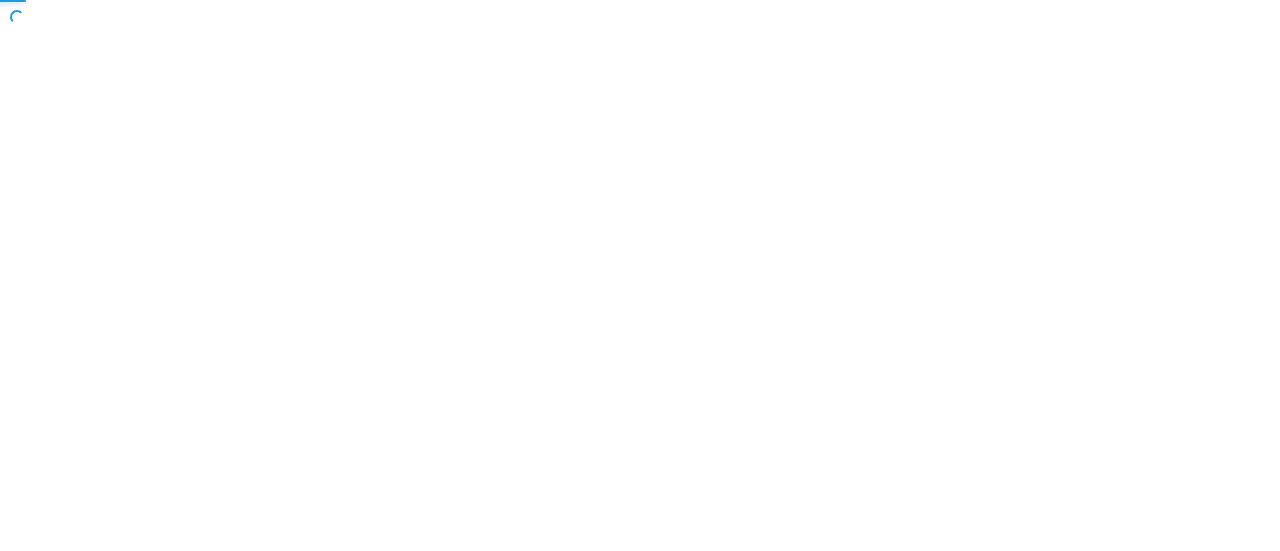scroll, scrollTop: 0, scrollLeft: 0, axis: both 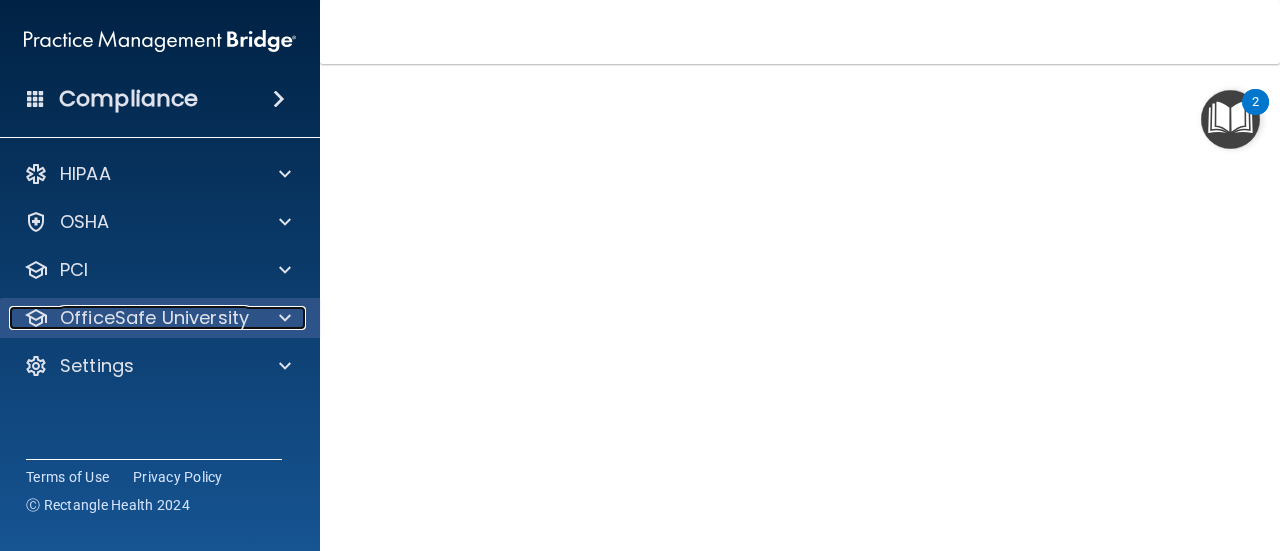 click on "OfficeSafe University" at bounding box center (154, 318) 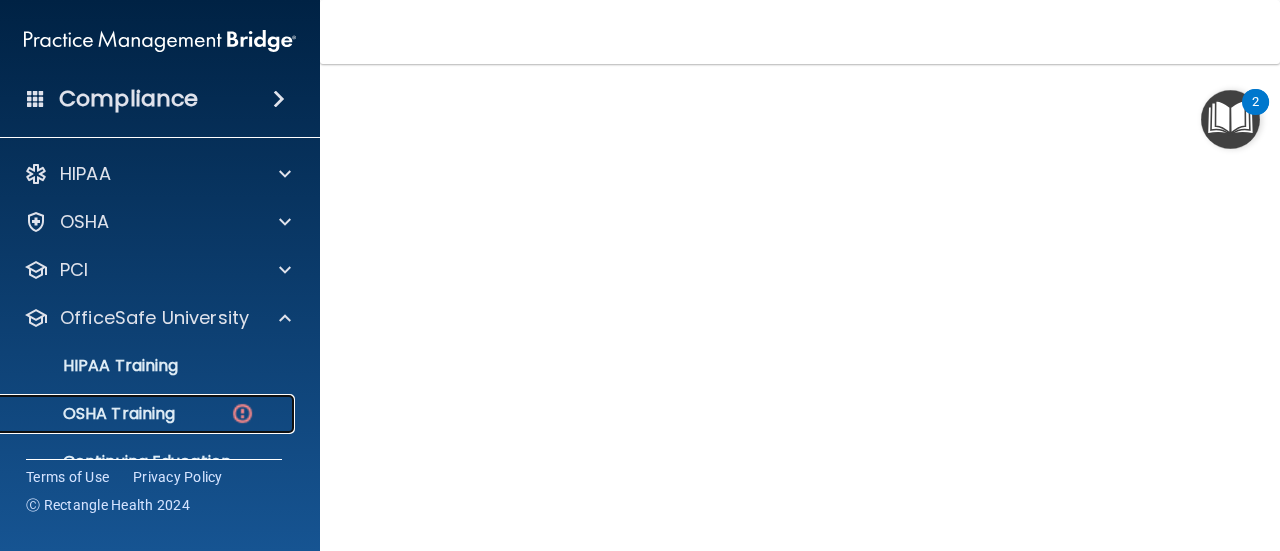 click on "OSHA Training" at bounding box center [94, 414] 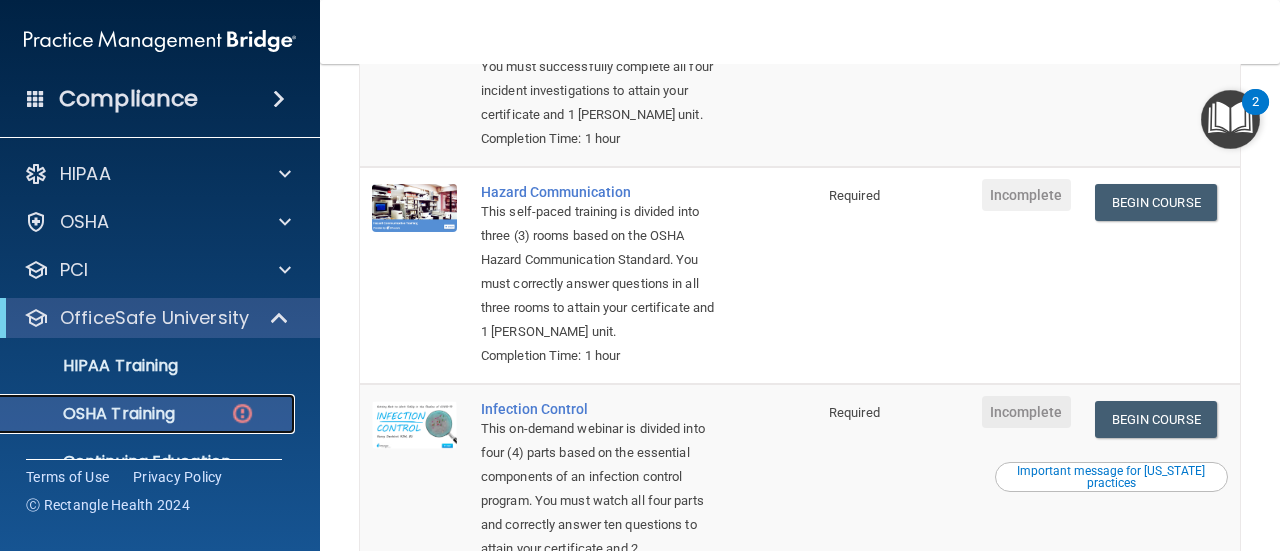 scroll, scrollTop: 360, scrollLeft: 0, axis: vertical 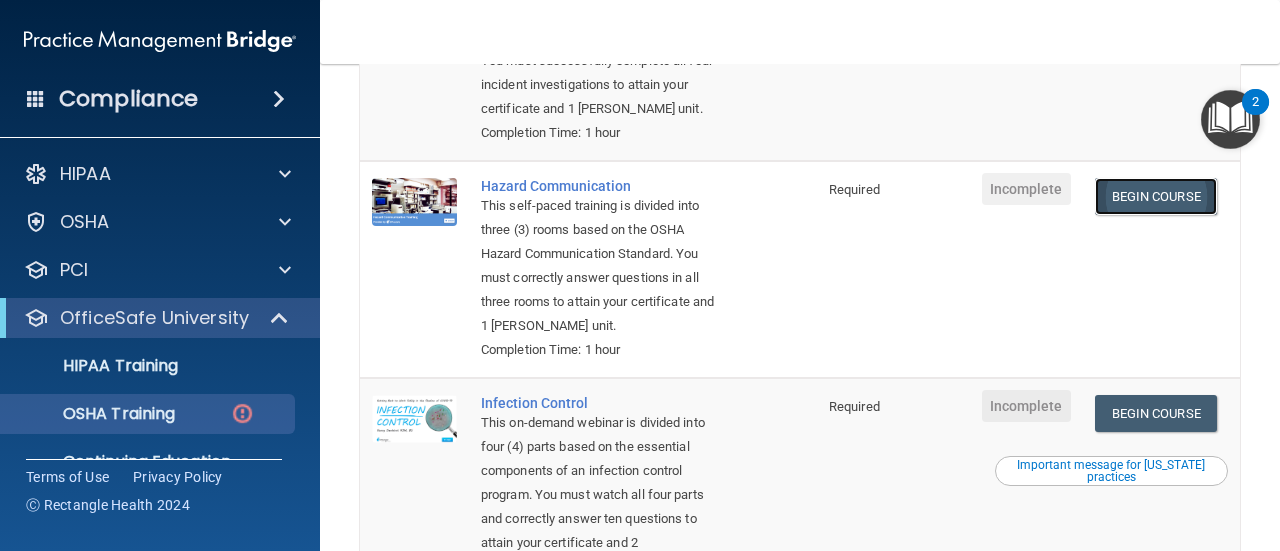 click on "Begin Course" at bounding box center (1156, 196) 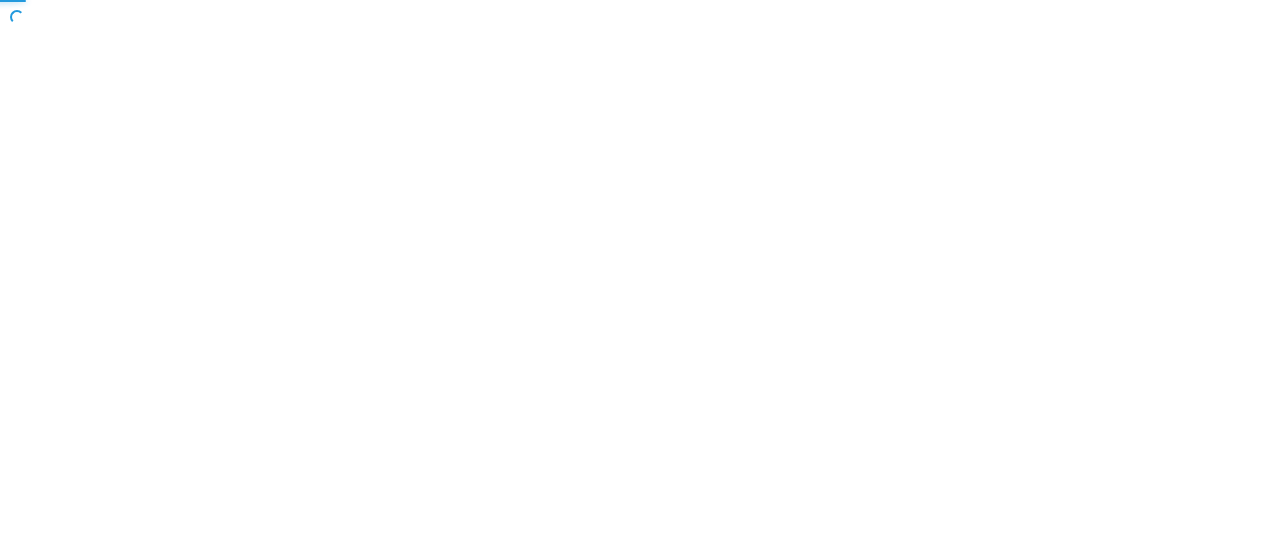 scroll, scrollTop: 0, scrollLeft: 0, axis: both 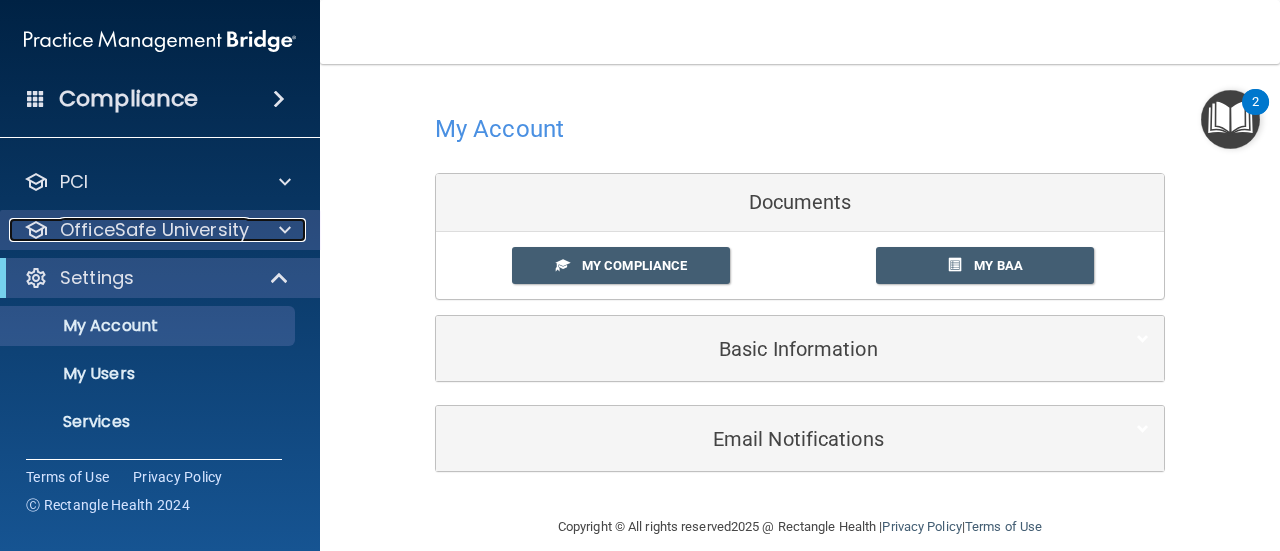 click at bounding box center [282, 230] 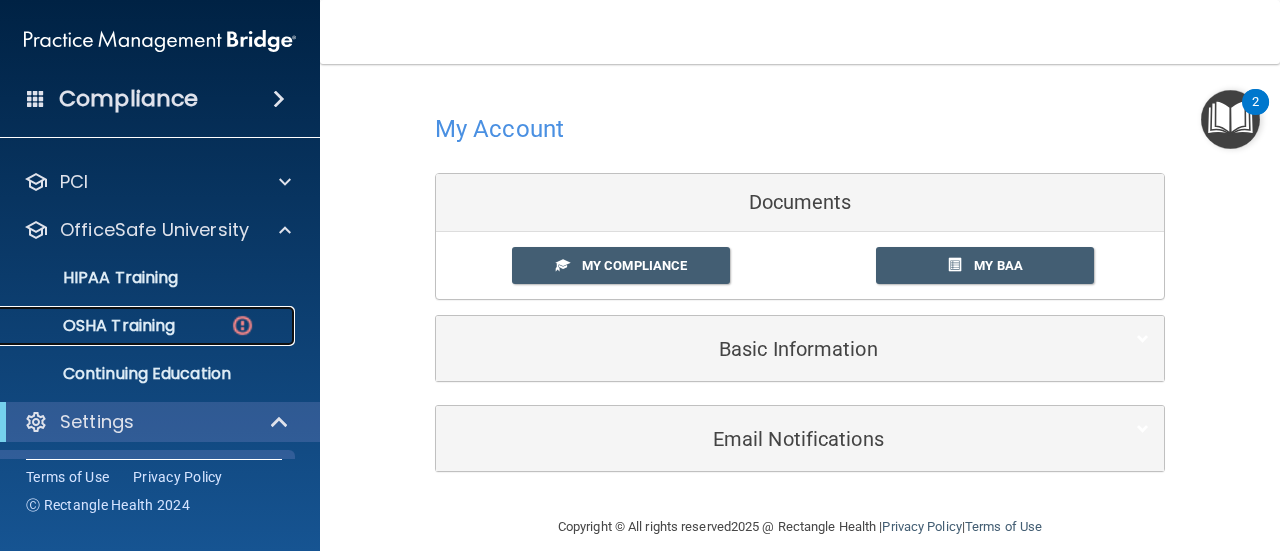 click on "OSHA Training" at bounding box center (94, 326) 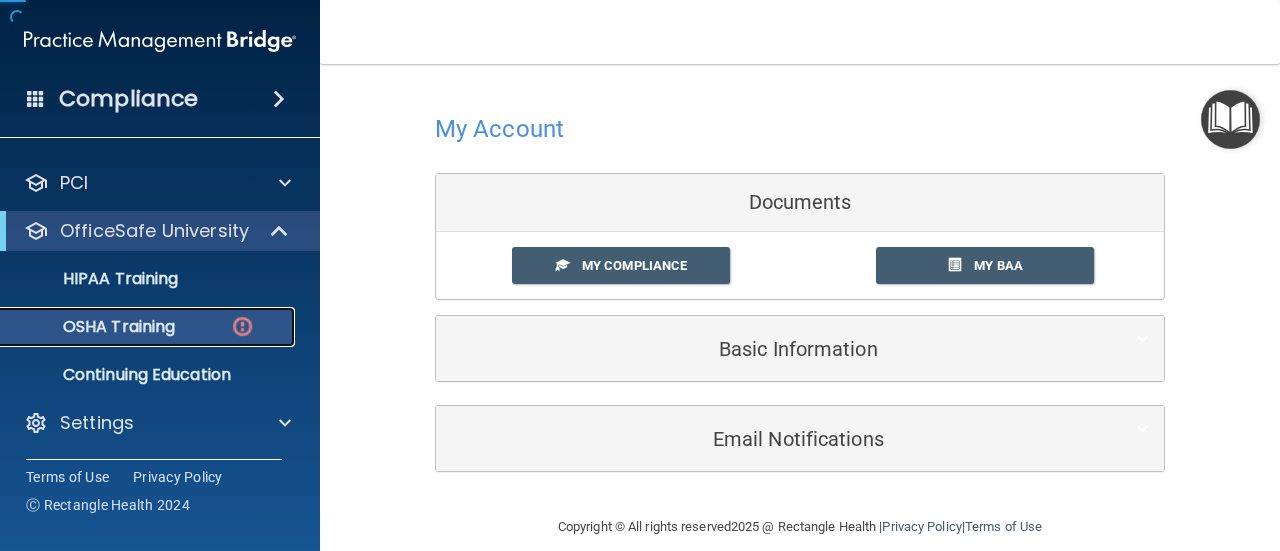 scroll, scrollTop: 86, scrollLeft: 0, axis: vertical 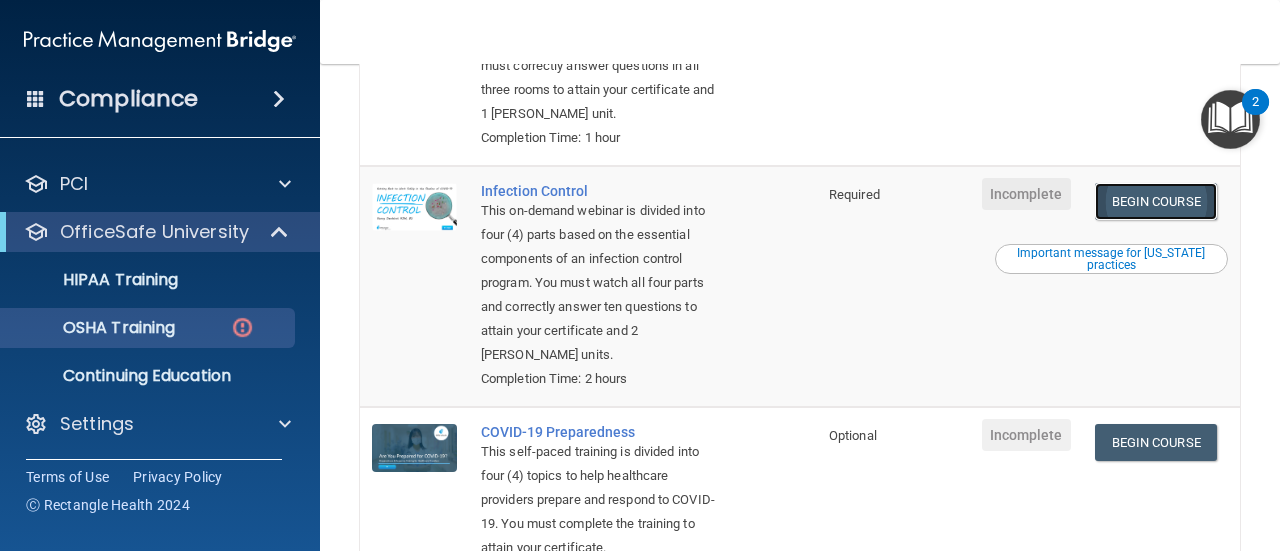 click on "Begin Course" at bounding box center [1156, 201] 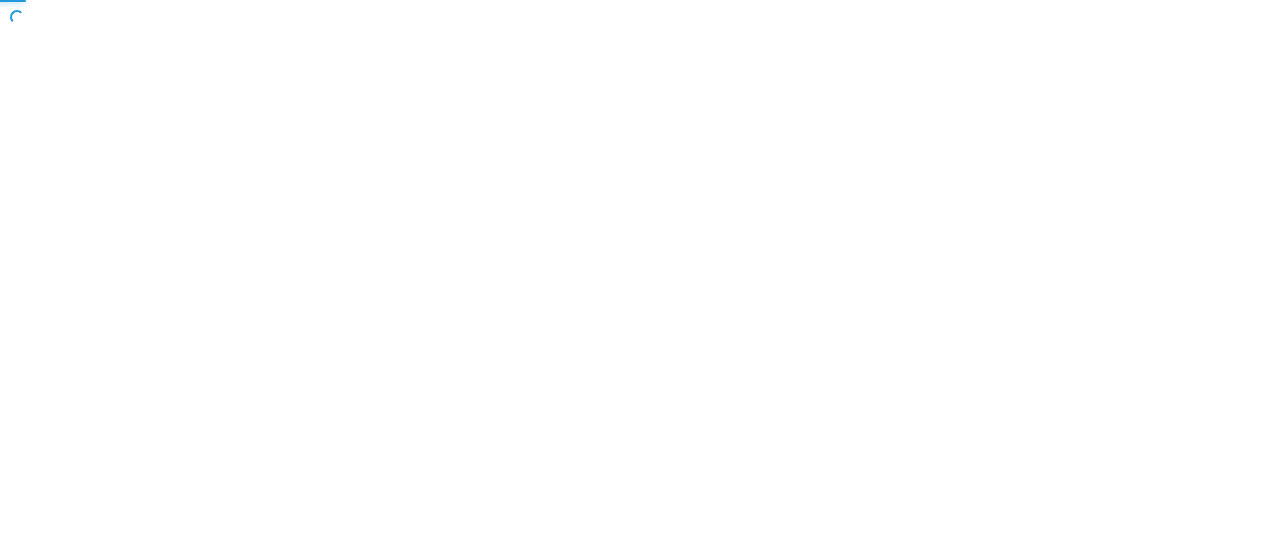 scroll, scrollTop: 0, scrollLeft: 0, axis: both 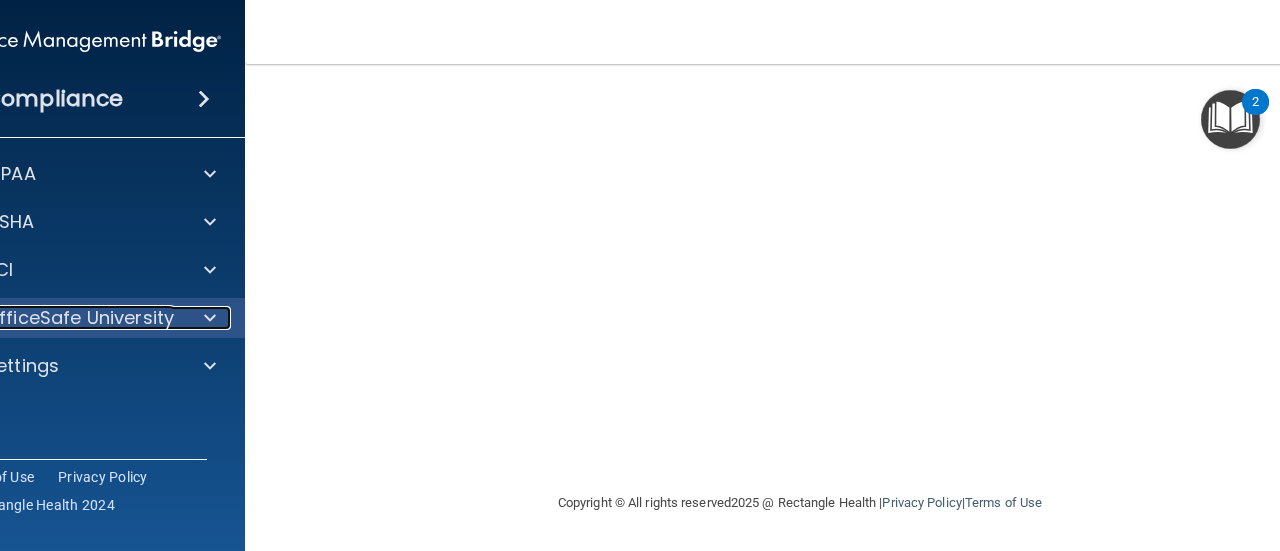 click on "OfficeSafe University" at bounding box center (79, 318) 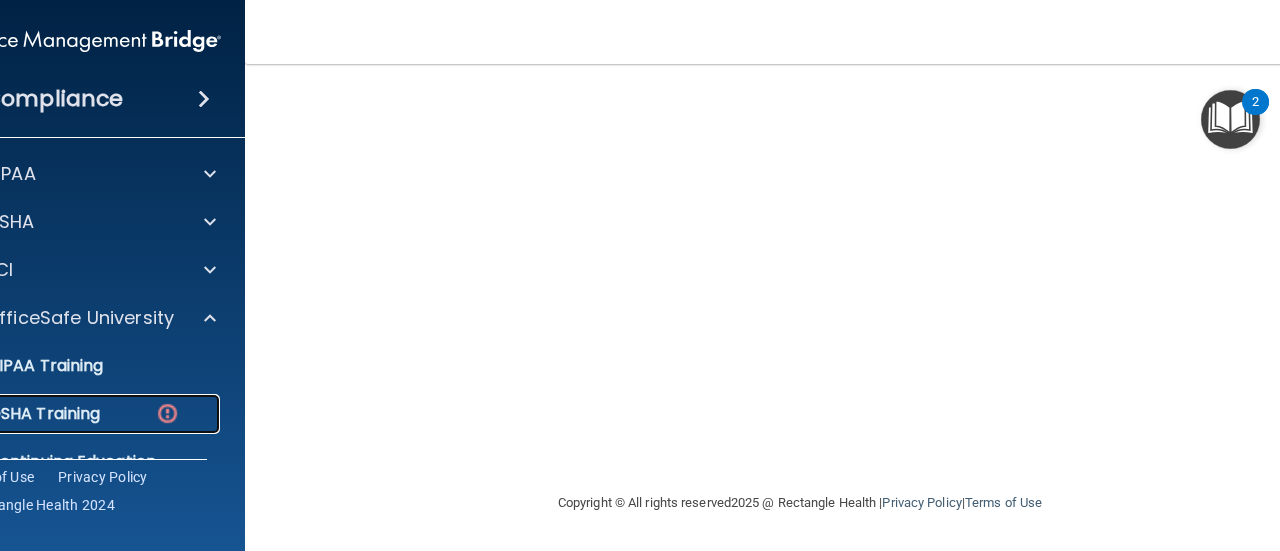 click on "OSHA Training" at bounding box center (19, 414) 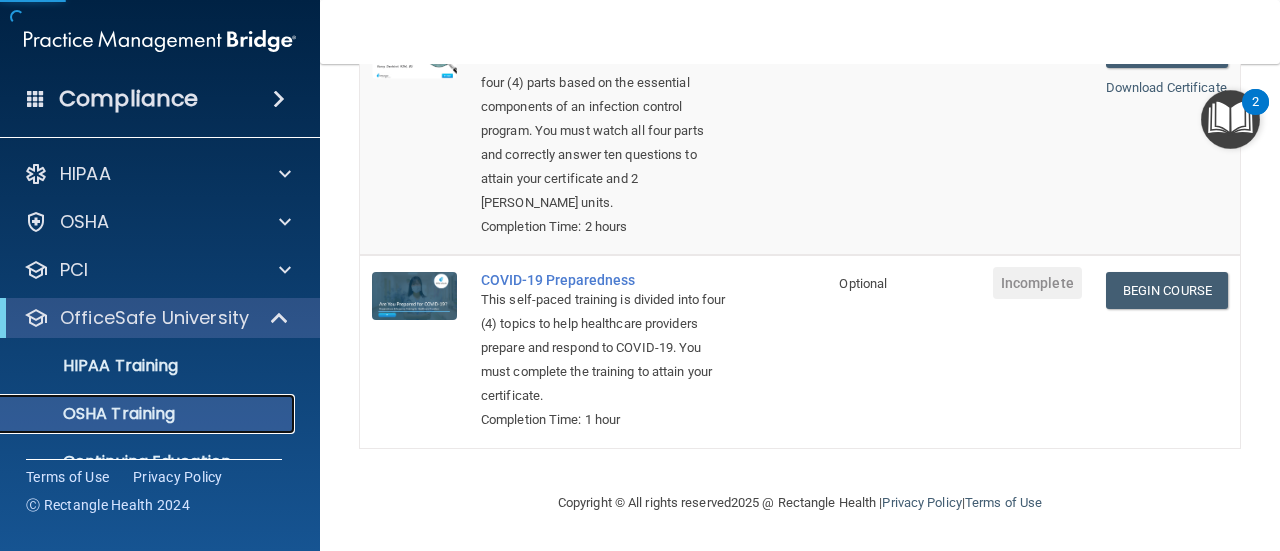 scroll, scrollTop: 741, scrollLeft: 0, axis: vertical 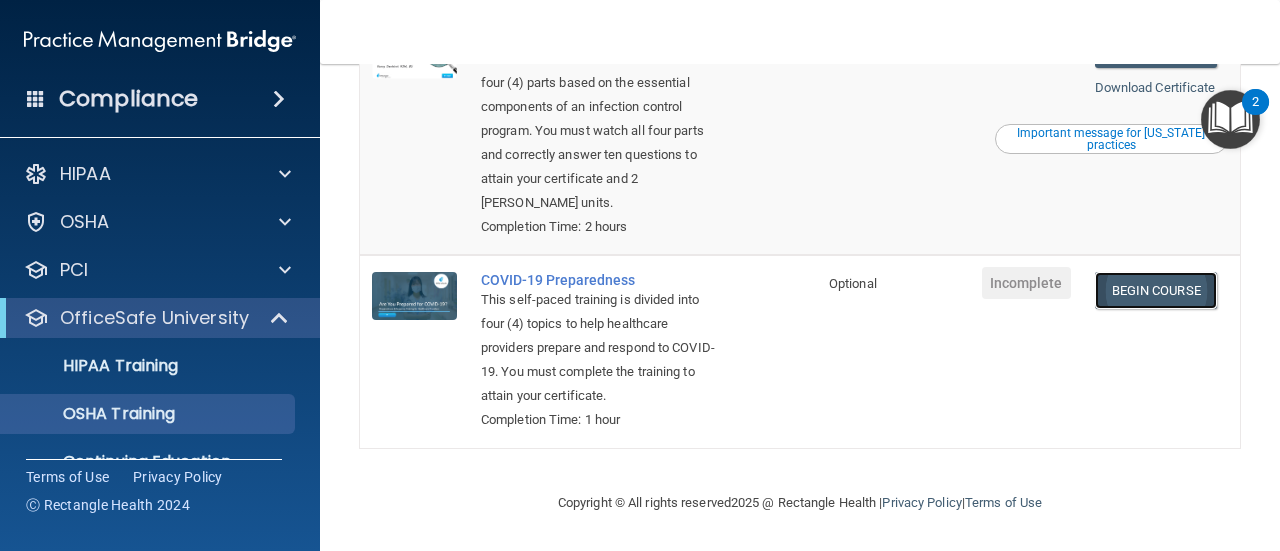click on "Begin Course" at bounding box center [1156, 290] 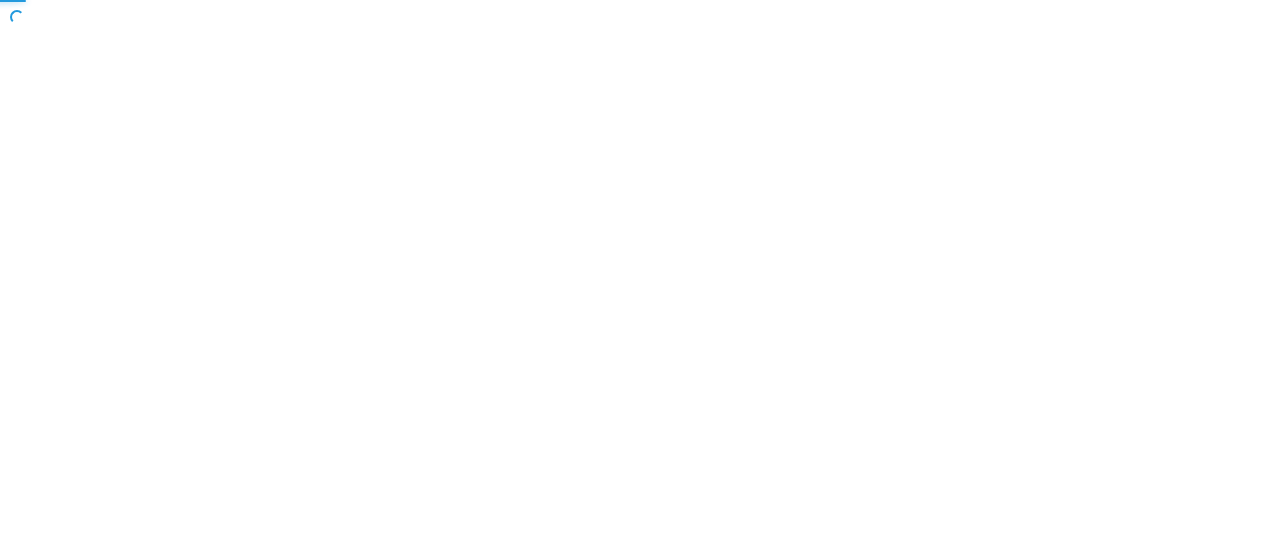 scroll, scrollTop: 0, scrollLeft: 0, axis: both 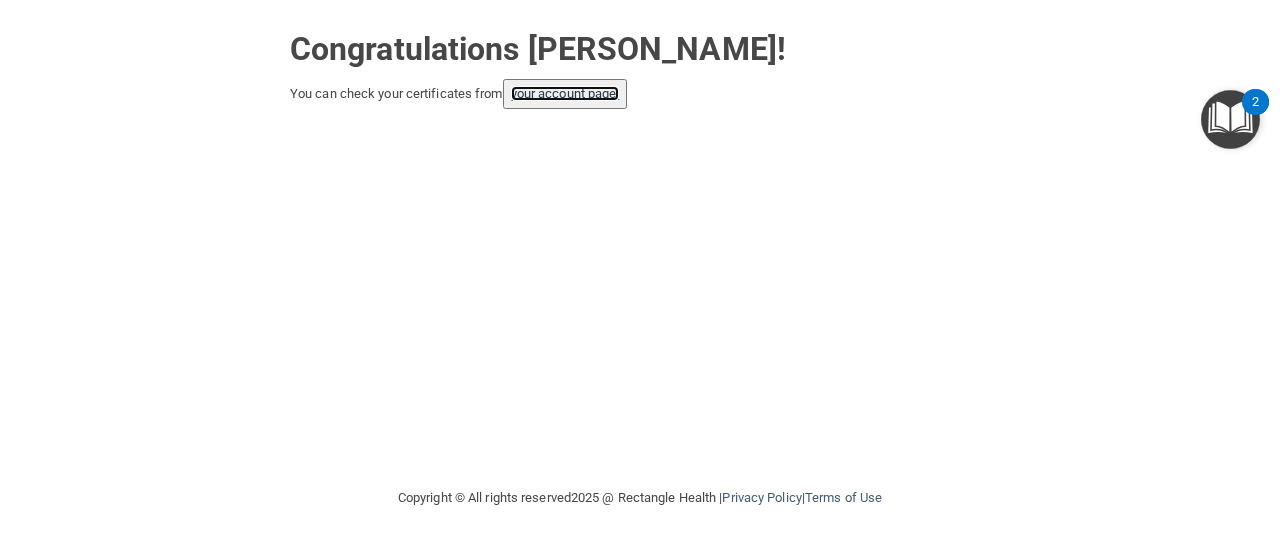 click on "your account page!" at bounding box center (565, 93) 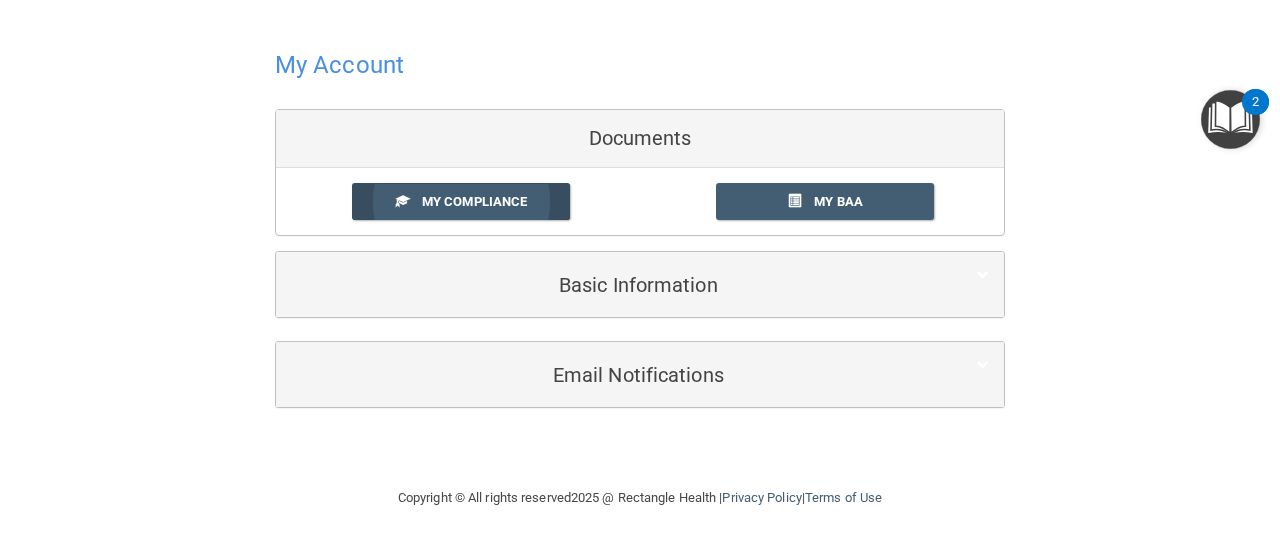 click on "My Compliance" at bounding box center [461, 201] 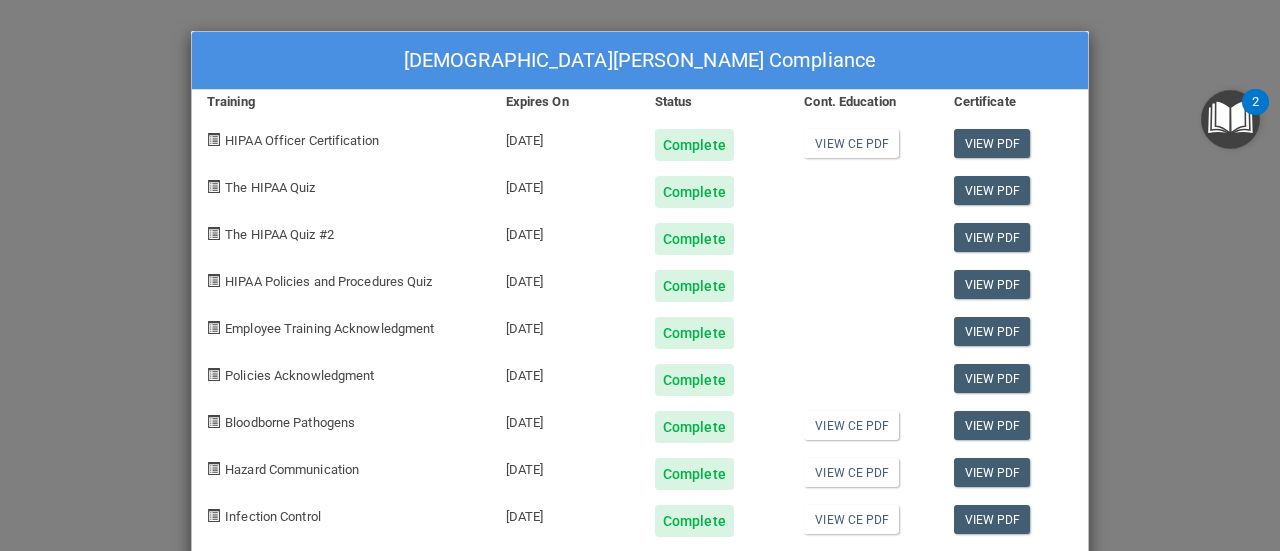click on "[DEMOGRAPHIC_DATA][PERSON_NAME] Compliance      Training   Expires On   Status   Cont. Education   Certificate         HIPAA Officer Certification      [DATE]       Complete        View CE PDF       View PDF         The HIPAA Quiz      [DATE]       Complete              View PDF         The HIPAA Quiz #2      [DATE]       Complete              View PDF         HIPAA Policies and Procedures Quiz      [DATE]       Complete              View PDF         Employee Training Acknowledgment      [DATE]       Complete              View PDF         Policies Acknowledgment      [DATE]       Complete              View PDF         Bloodborne Pathogens      [DATE]       Complete        View CE PDF       View PDF         Hazard Communication      [DATE]       Complete        View CE PDF       View PDF         Infection Control      [DATE]       Complete        View CE PDF       View PDF         COVID-19 Preparedness             Incomplete" at bounding box center [640, 275] 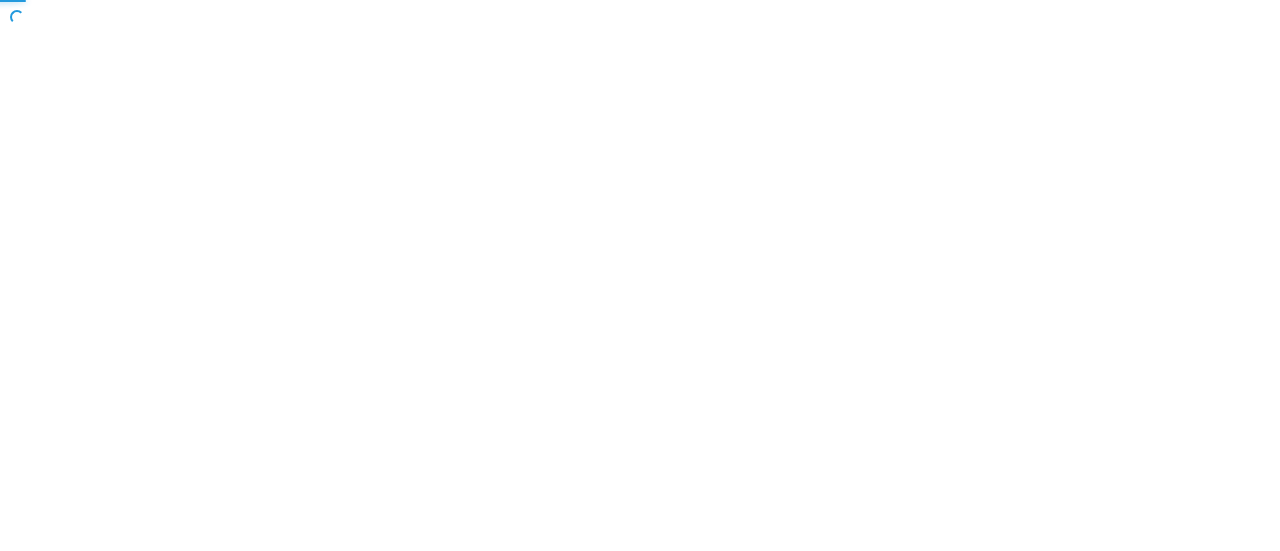 scroll, scrollTop: 0, scrollLeft: 0, axis: both 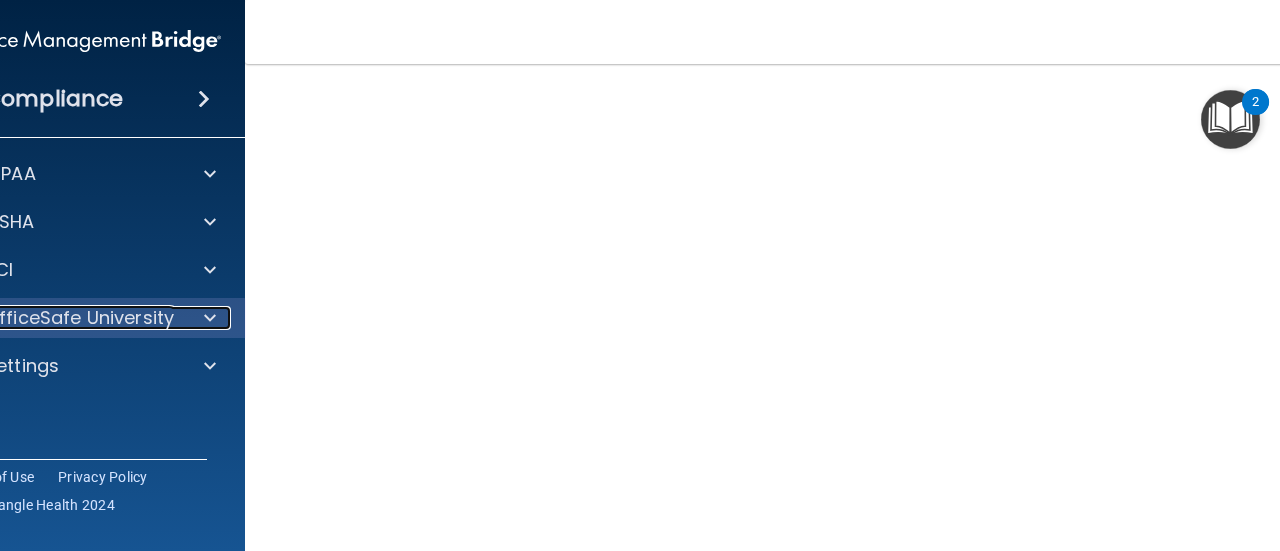 click on "OfficeSafe University" at bounding box center (79, 318) 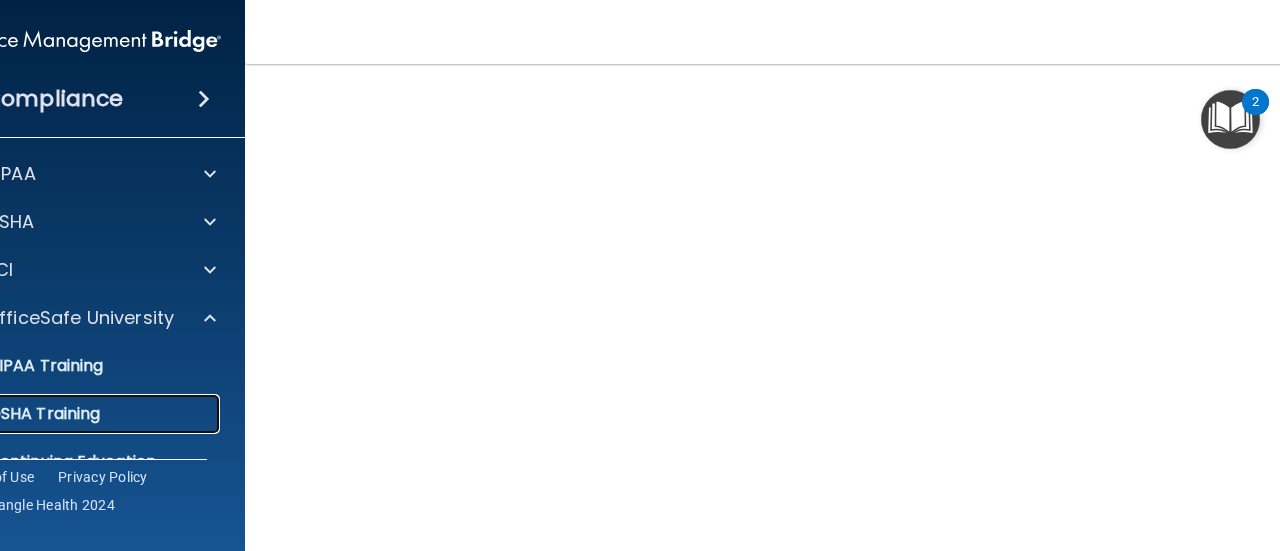 click on "OSHA Training" at bounding box center (74, 414) 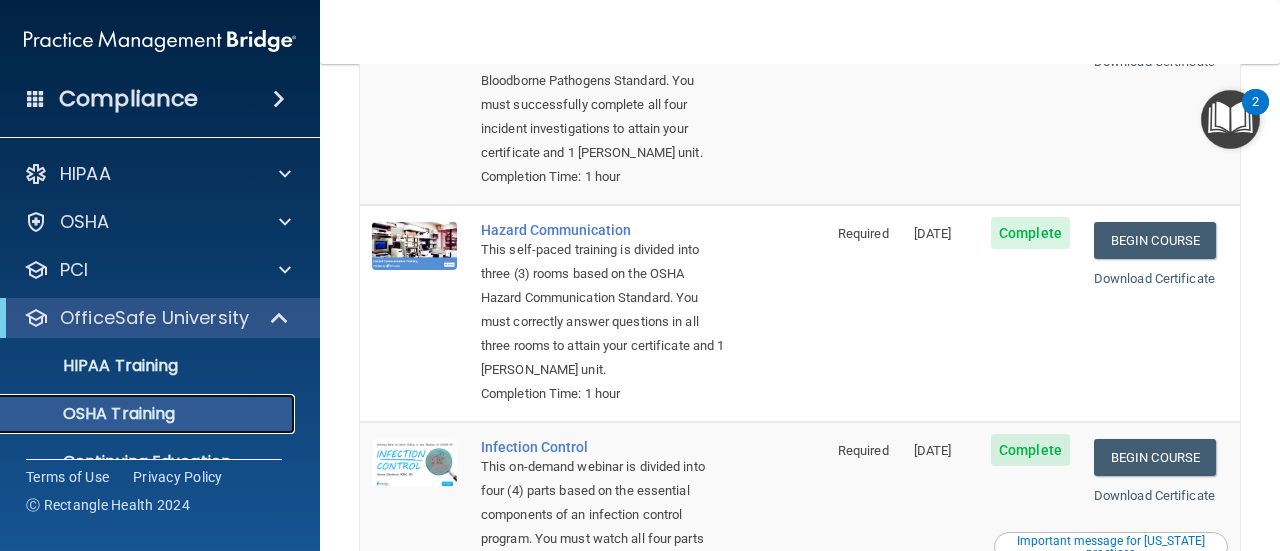 scroll, scrollTop: 257, scrollLeft: 0, axis: vertical 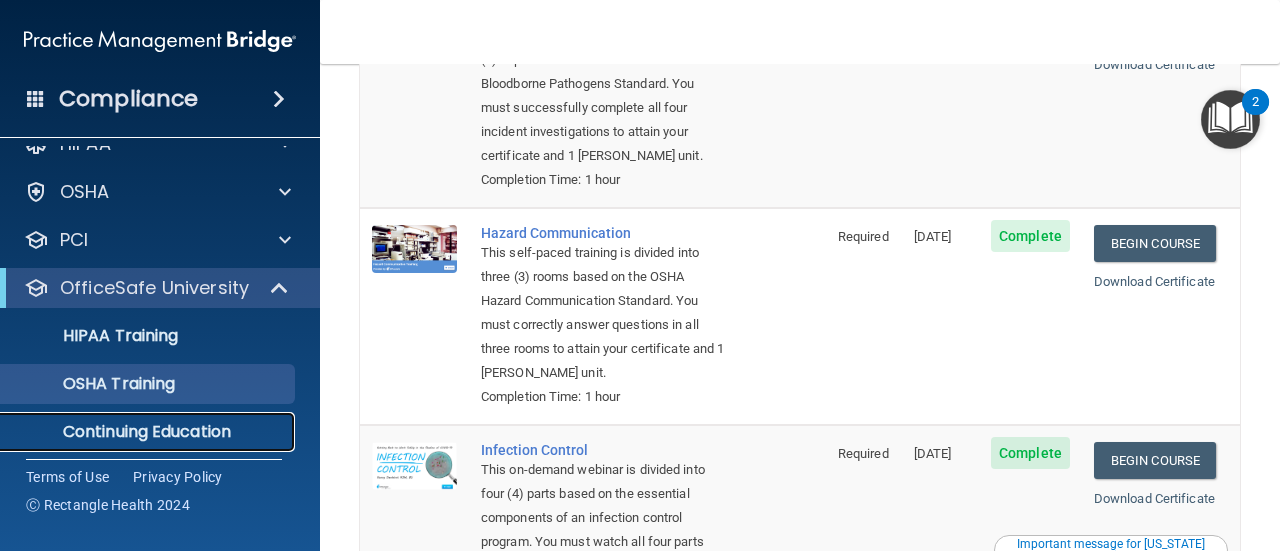 click on "Continuing Education" at bounding box center [149, 432] 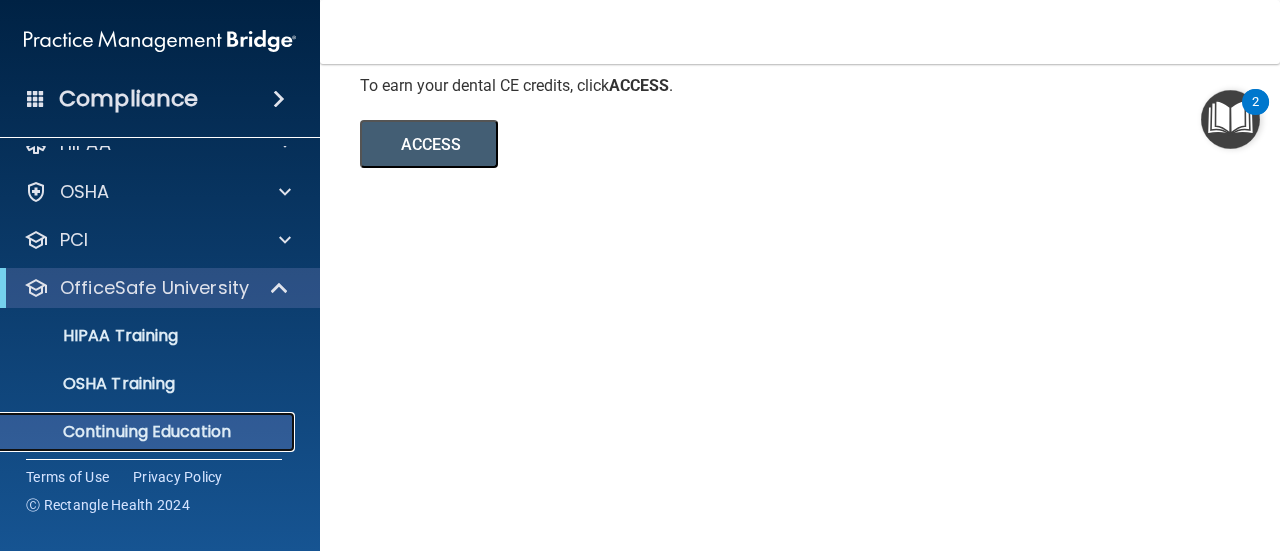 scroll, scrollTop: 307, scrollLeft: 0, axis: vertical 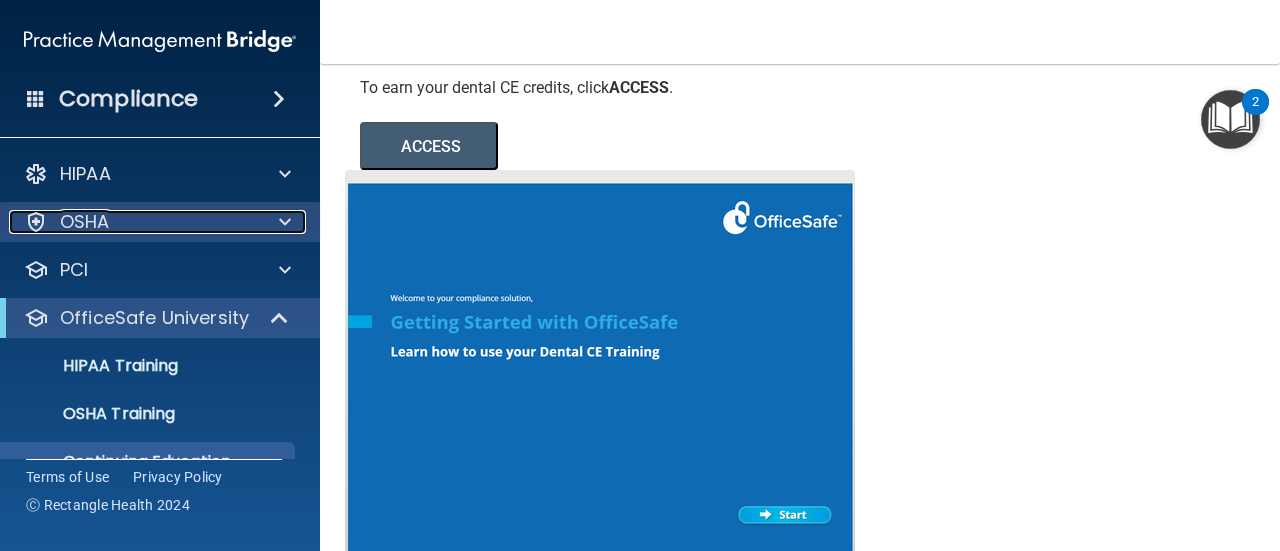 click on "OSHA" at bounding box center (133, 222) 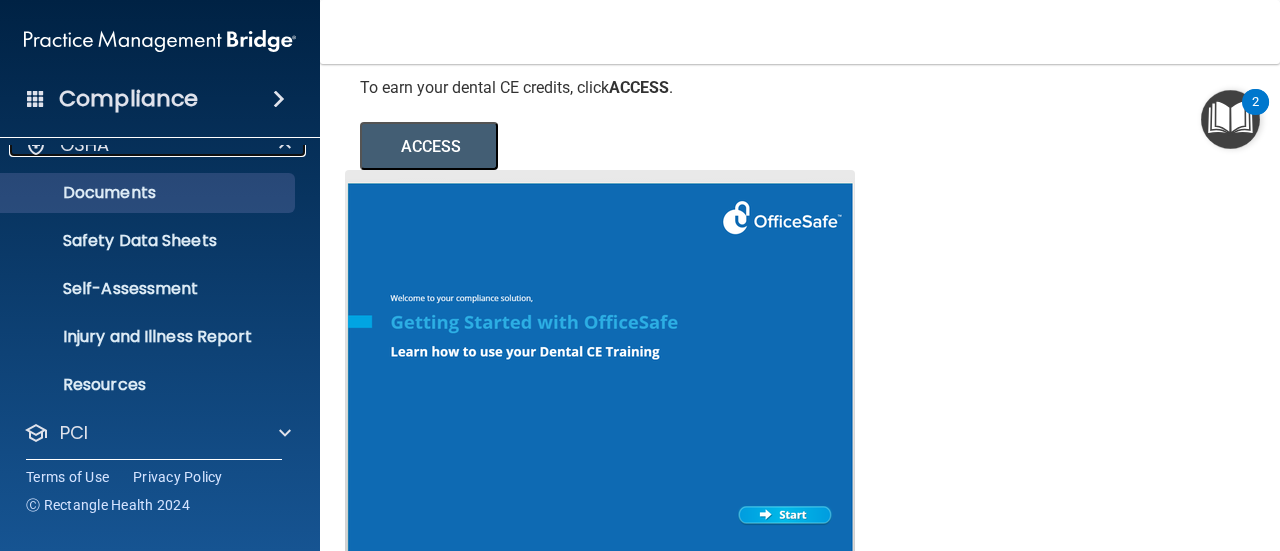 scroll, scrollTop: 94, scrollLeft: 0, axis: vertical 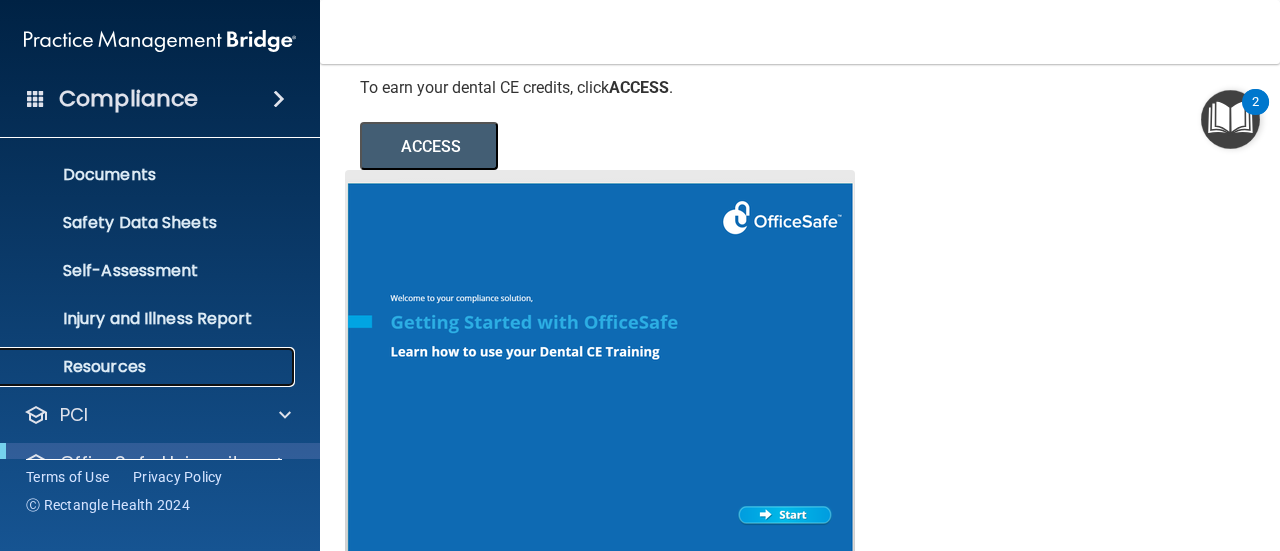 click on "Resources" at bounding box center [149, 367] 